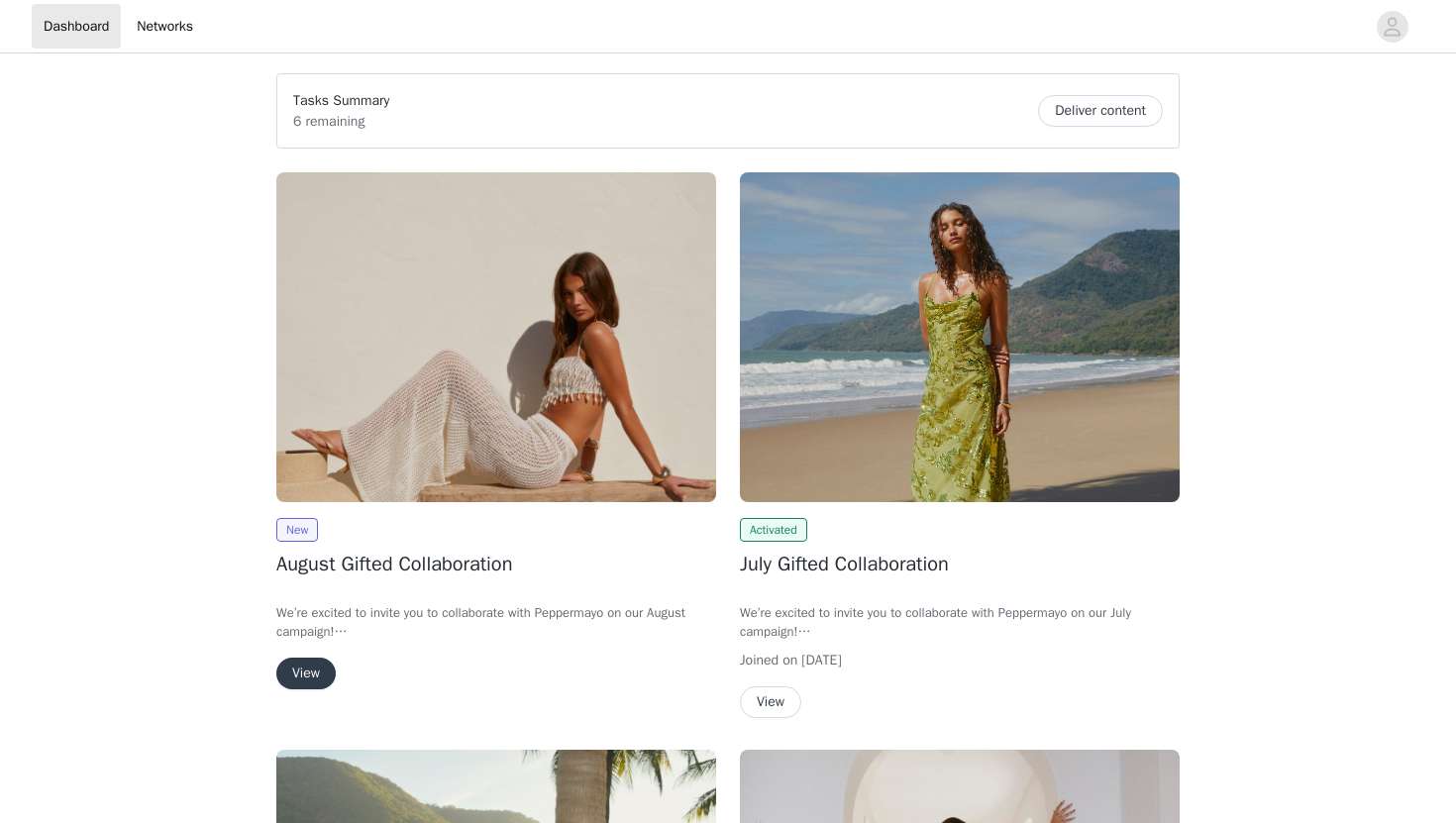 scroll, scrollTop: 0, scrollLeft: 0, axis: both 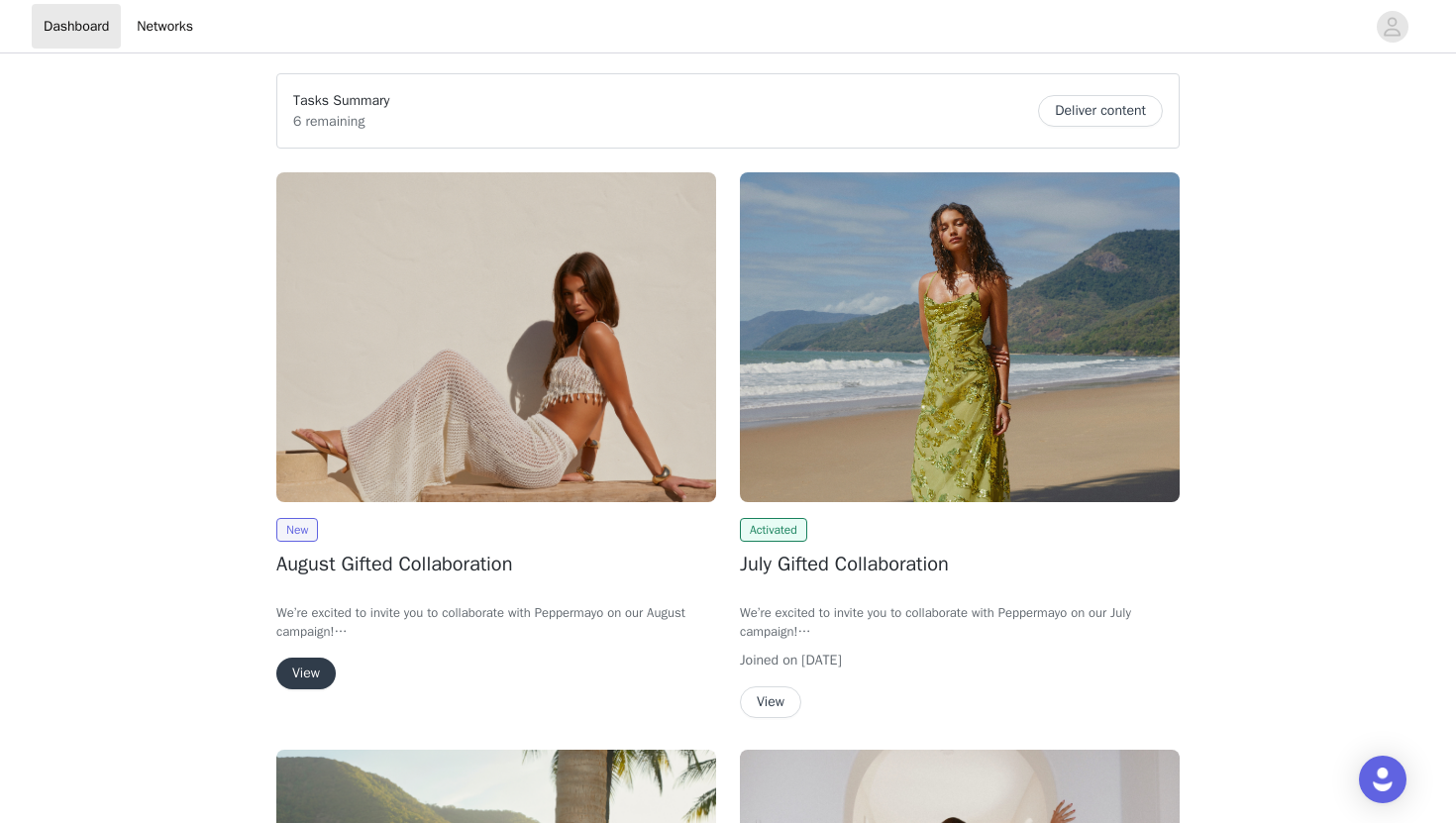 click at bounding box center [496, 337] 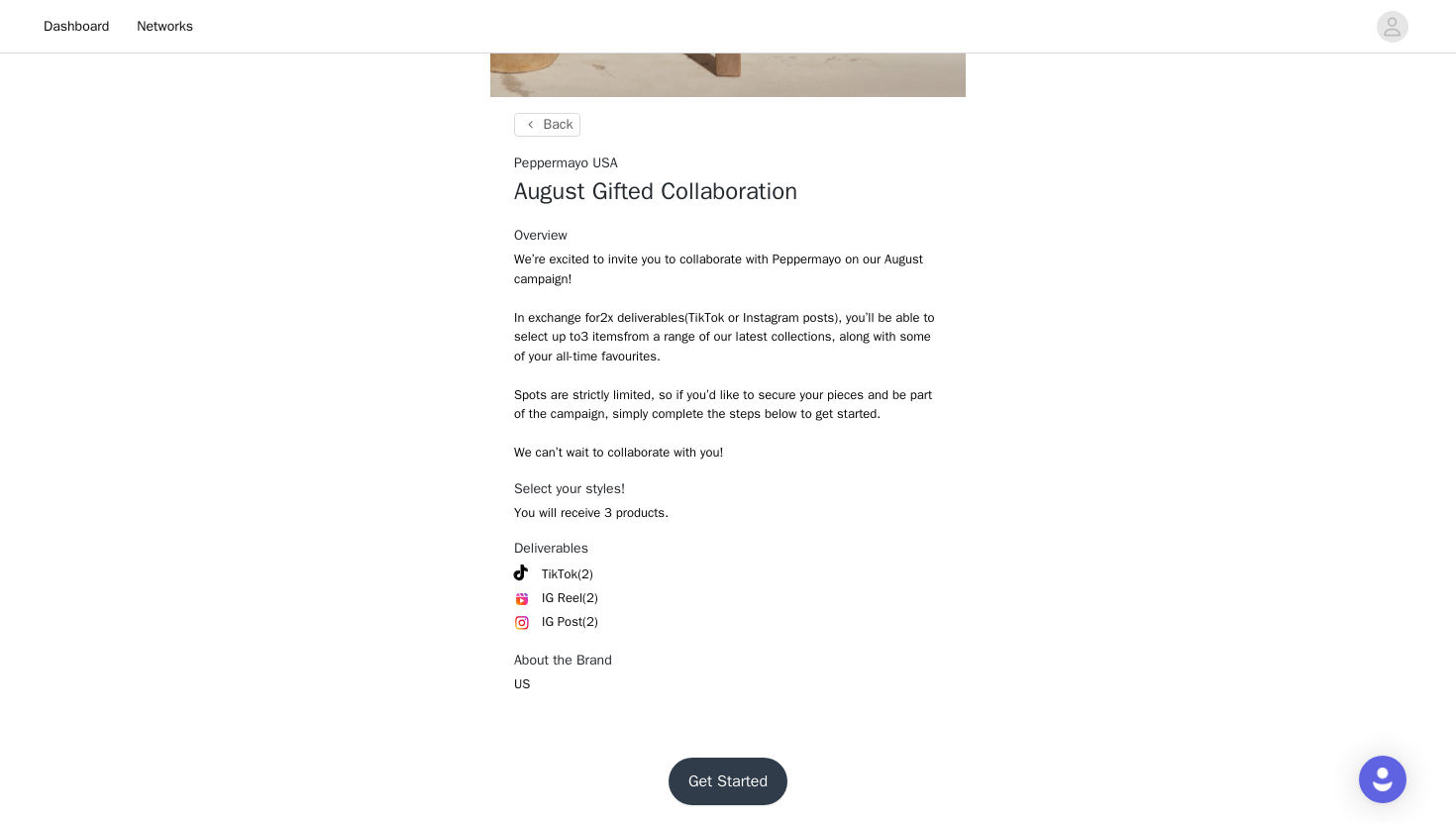 scroll, scrollTop: 625, scrollLeft: 0, axis: vertical 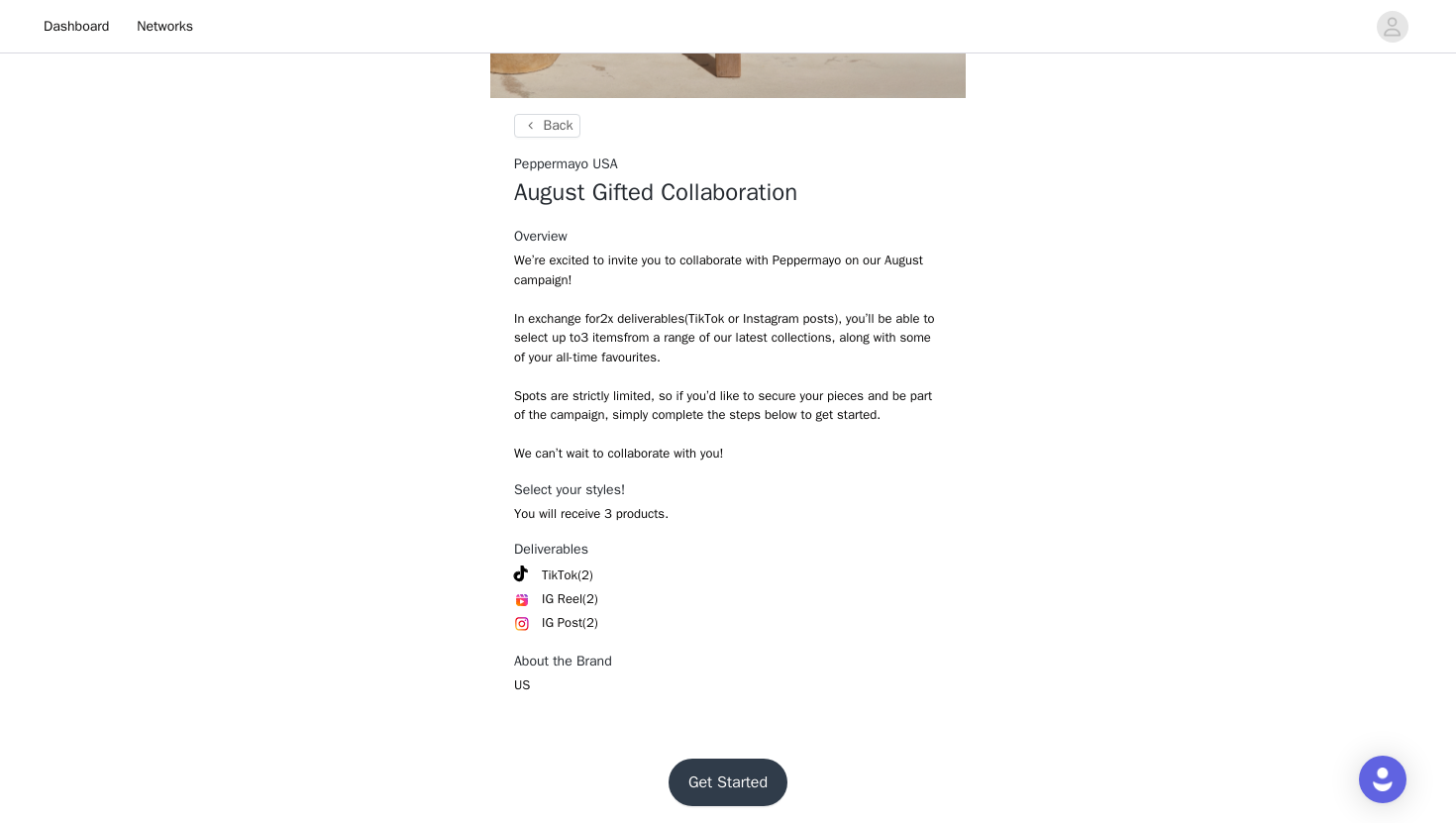 click on "Get Started" at bounding box center (728, 782) 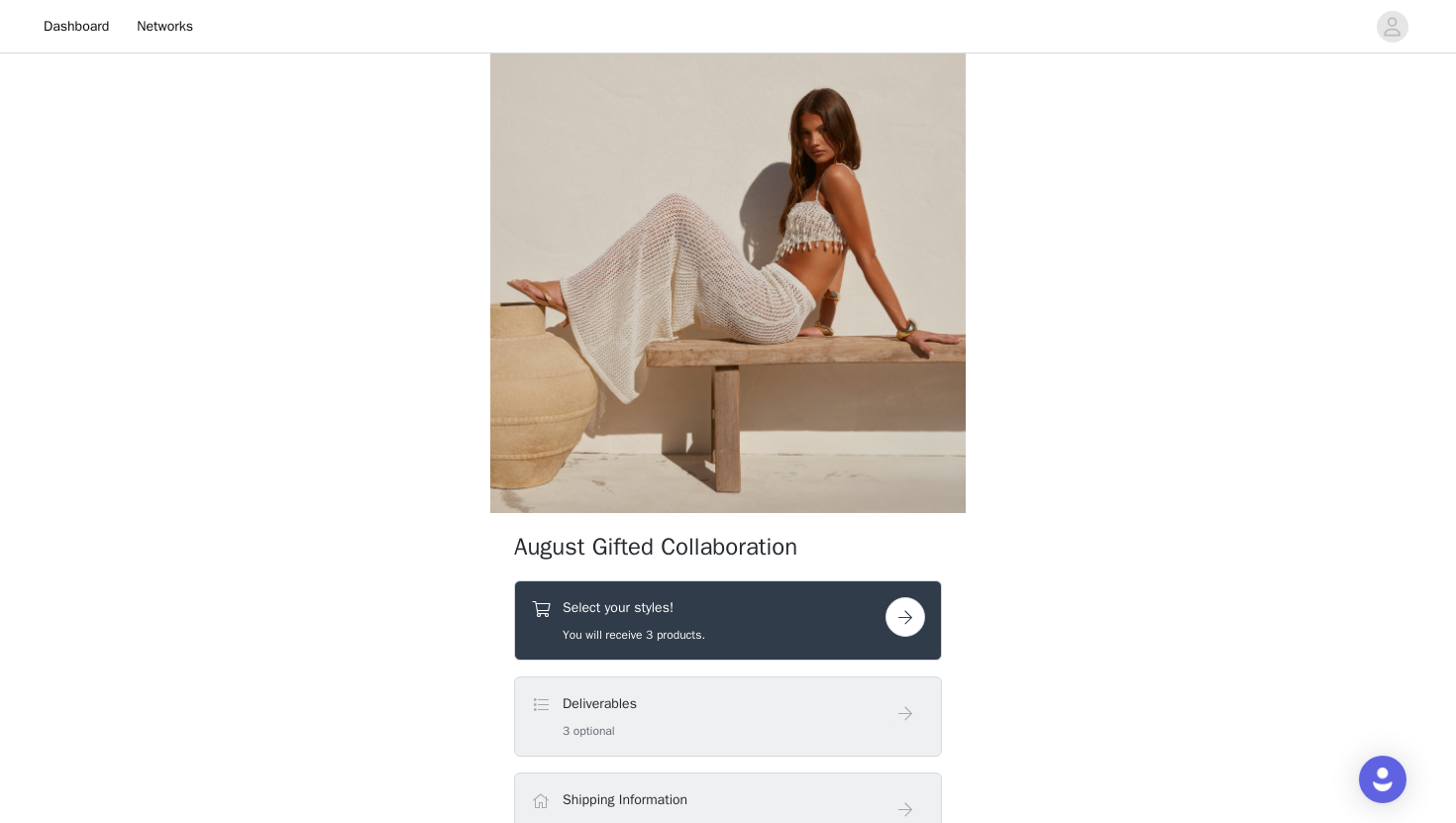 scroll, scrollTop: 407, scrollLeft: 0, axis: vertical 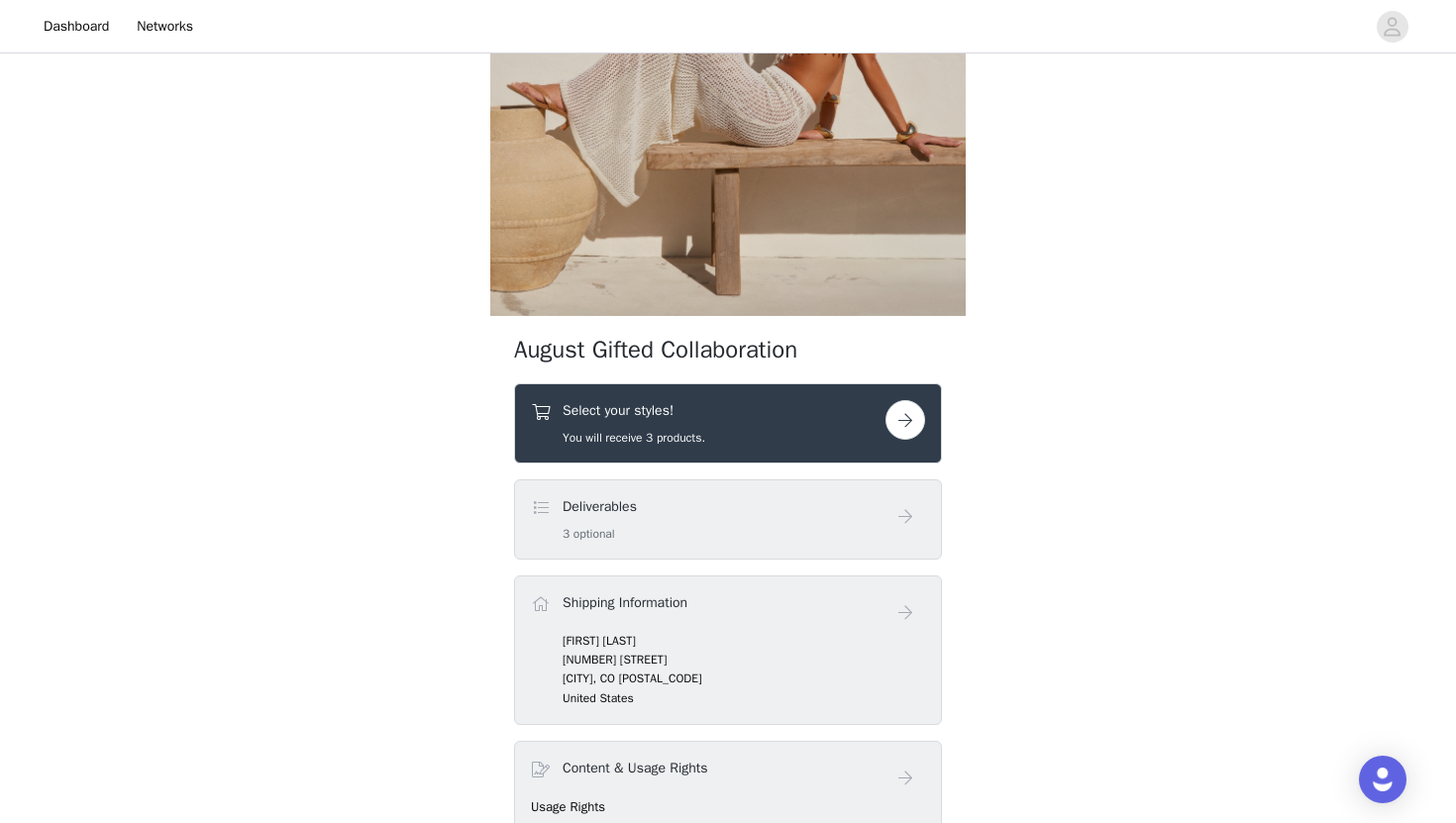 click at bounding box center [905, 420] 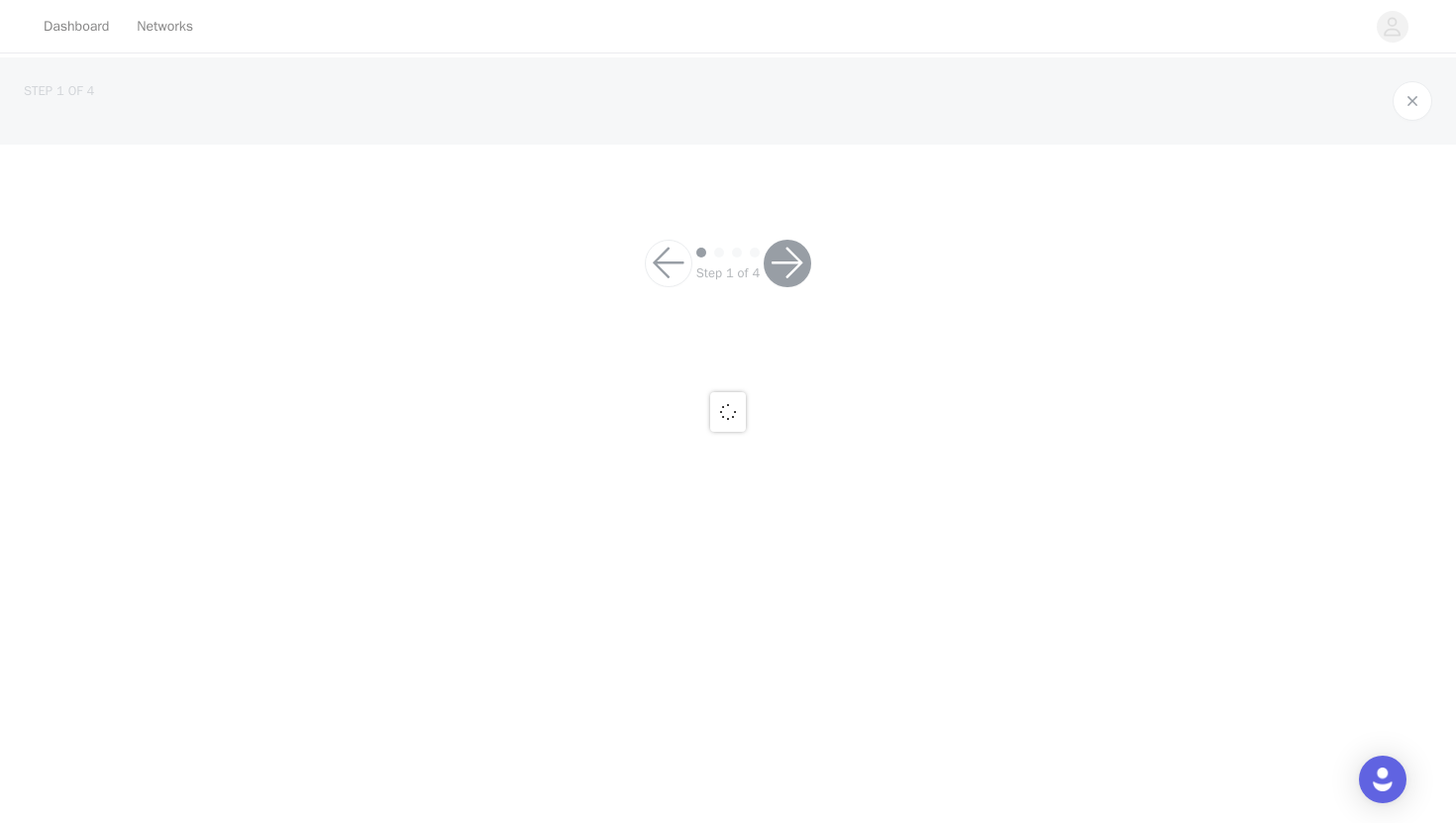 scroll, scrollTop: 0, scrollLeft: 0, axis: both 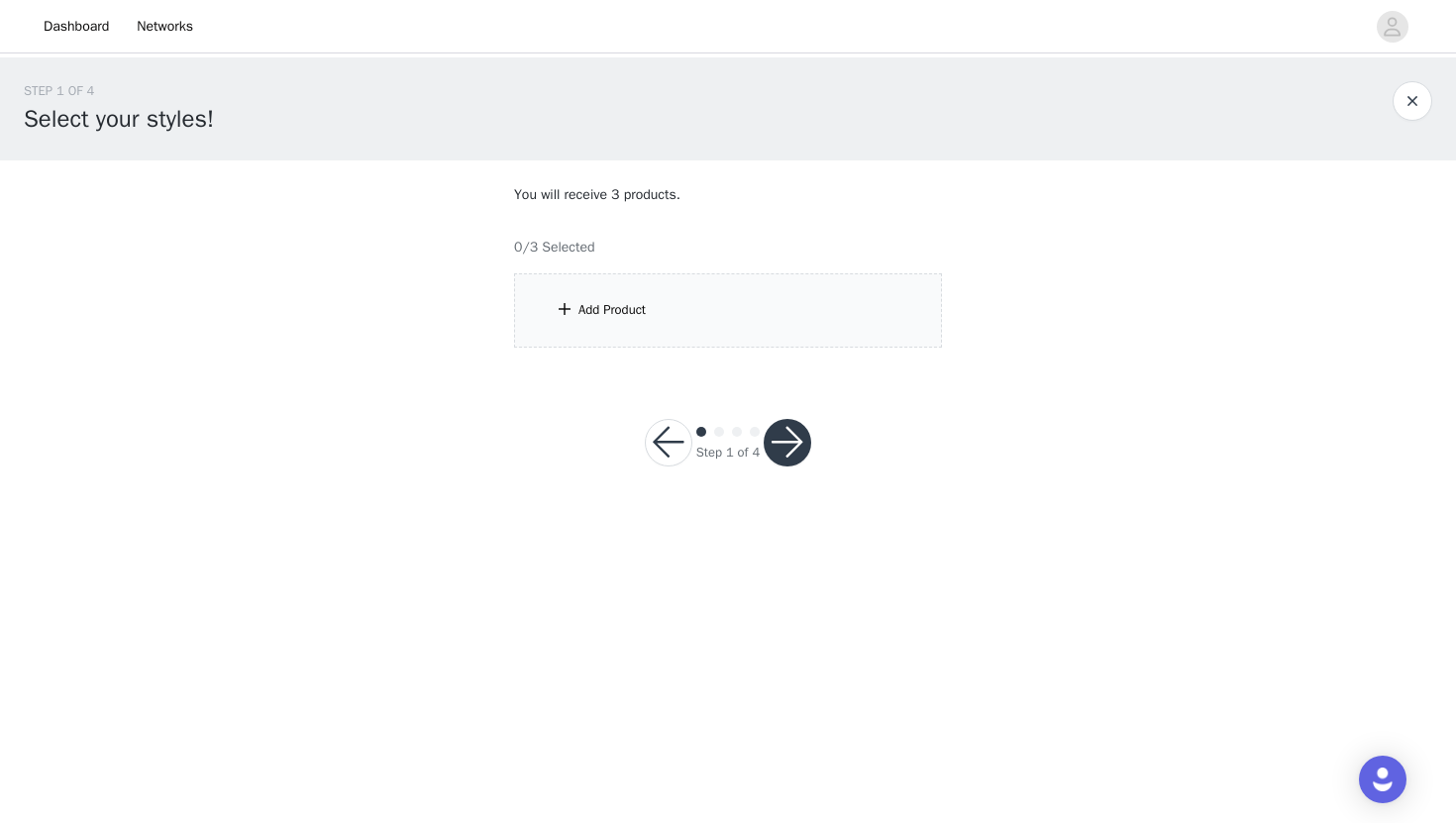 click on "You will receive 3 products.       0/3 Selected           Add Product" at bounding box center (728, 265) 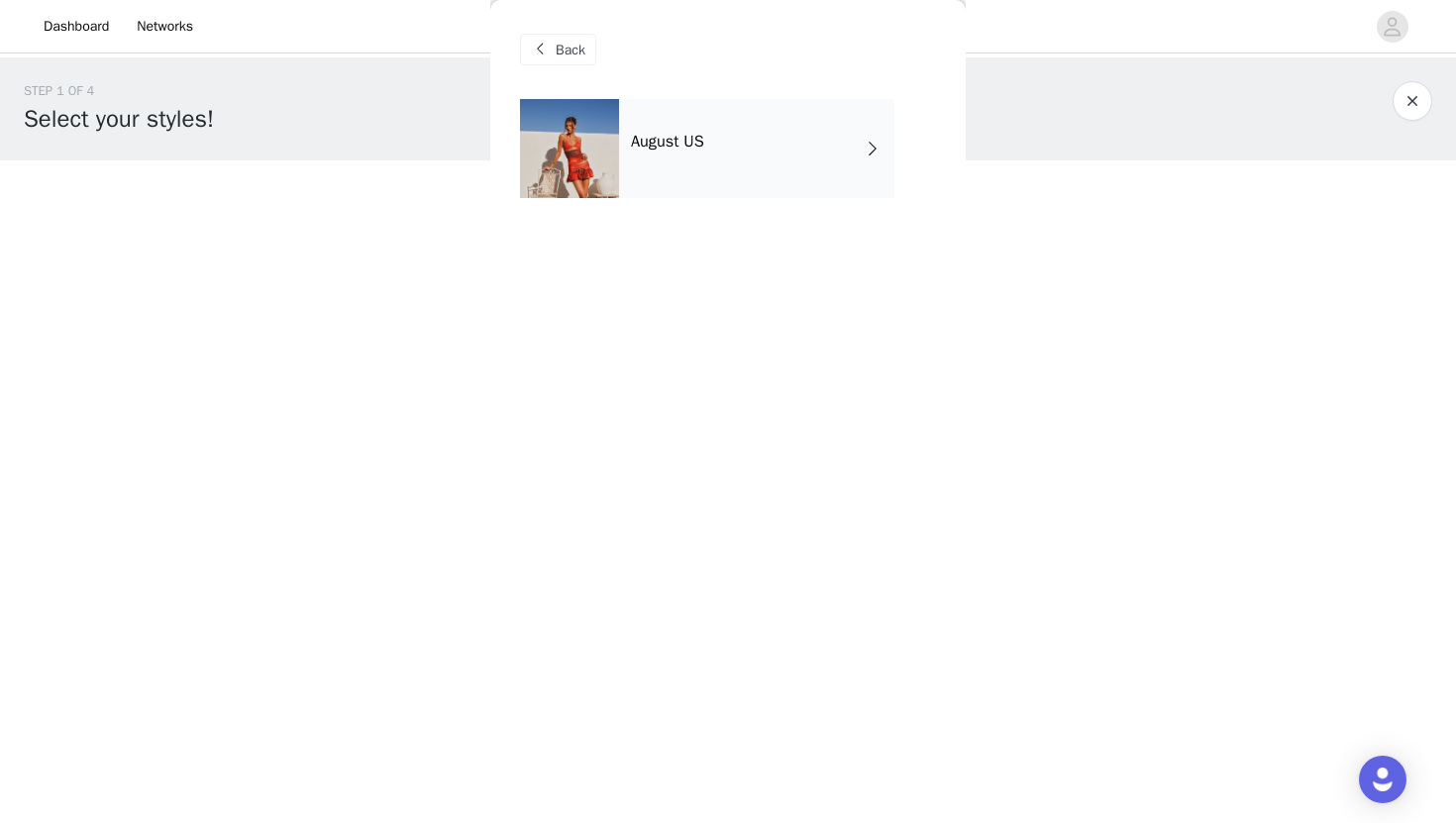 click on "August US" at bounding box center (757, 149) 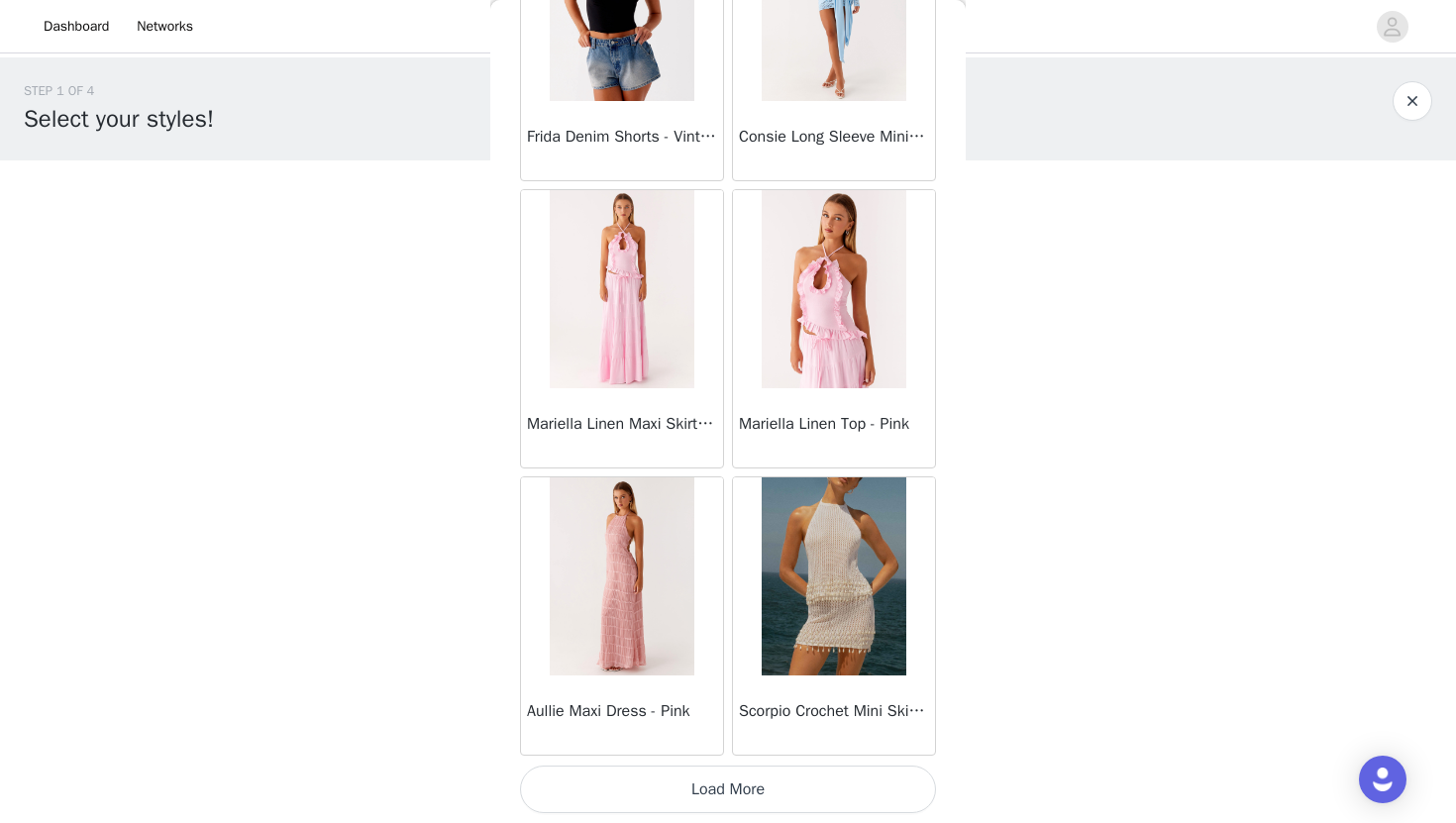 scroll, scrollTop: 2208, scrollLeft: 0, axis: vertical 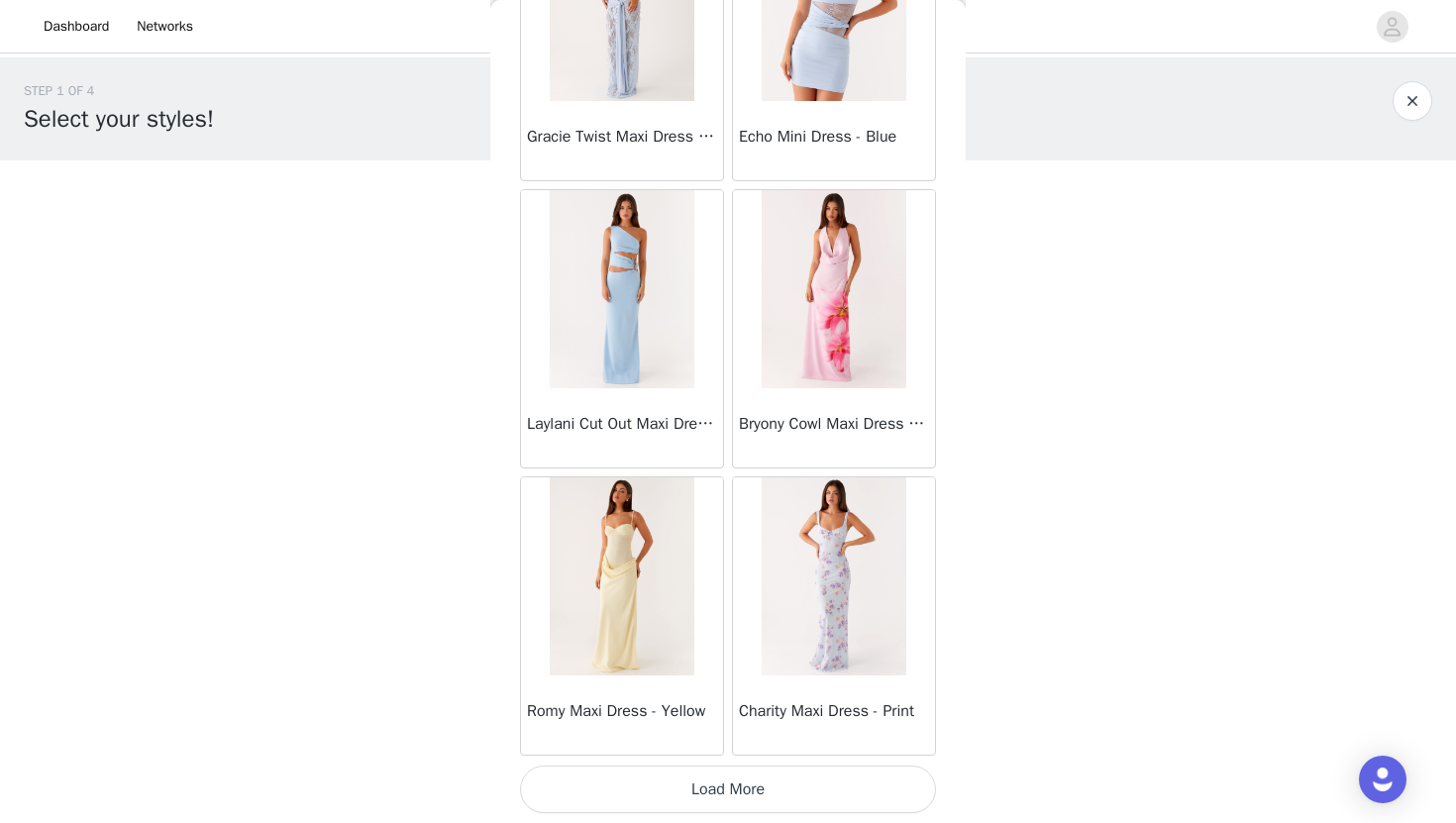 click on "Load More" at bounding box center (728, 789) 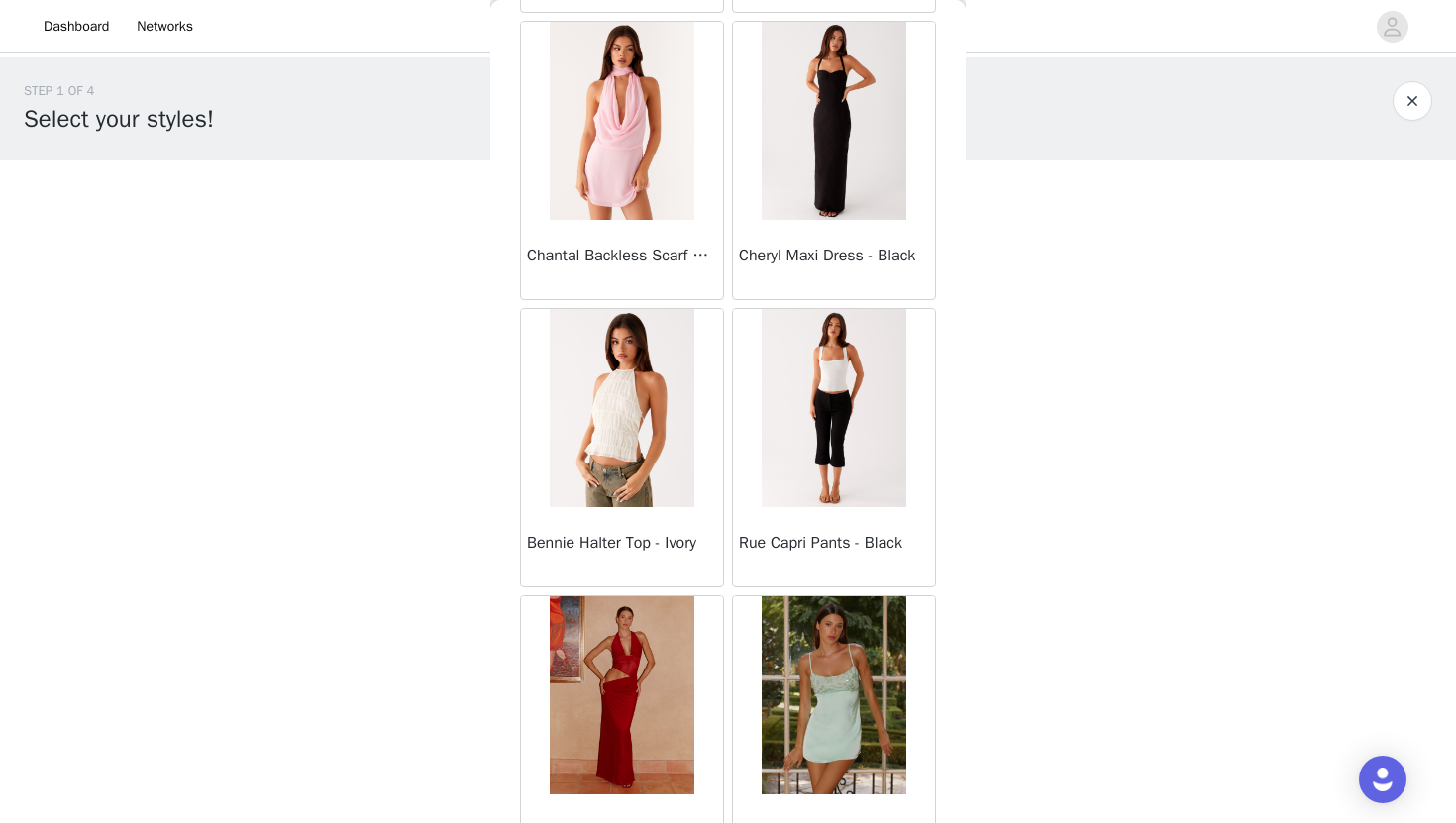 scroll, scrollTop: 7834, scrollLeft: 0, axis: vertical 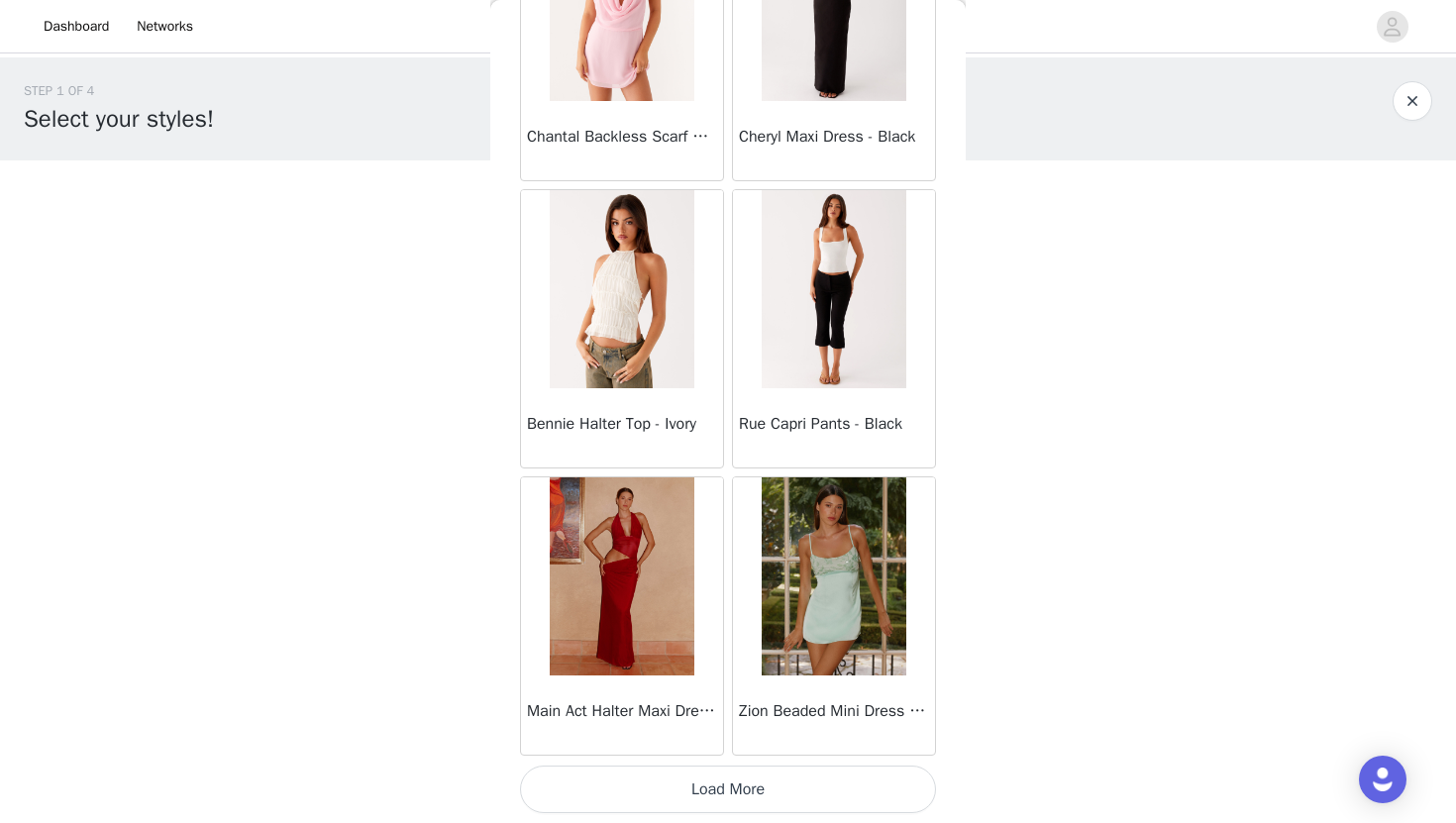 click on "Load More" at bounding box center (728, 789) 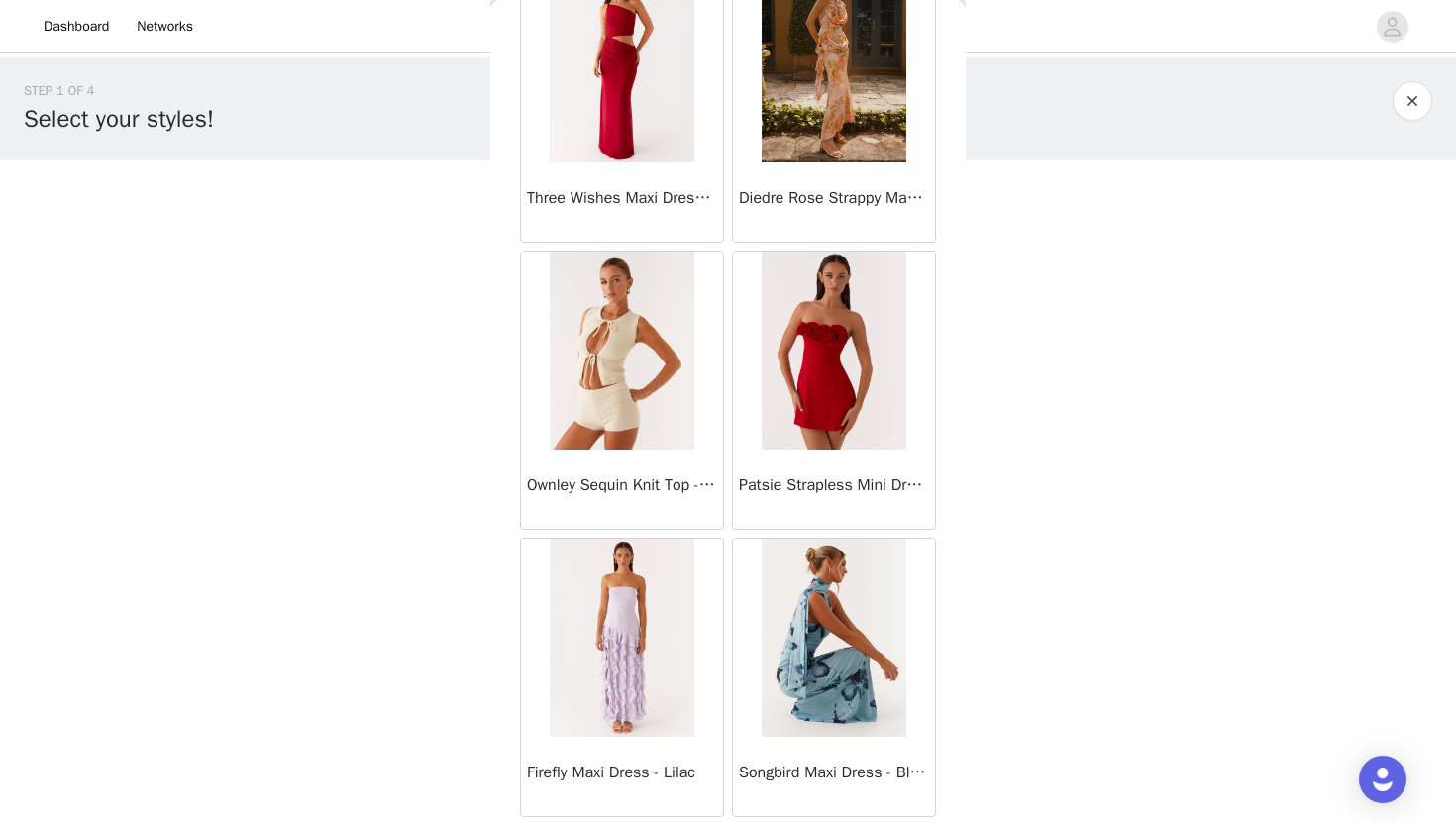 scroll, scrollTop: 10478, scrollLeft: 0, axis: vertical 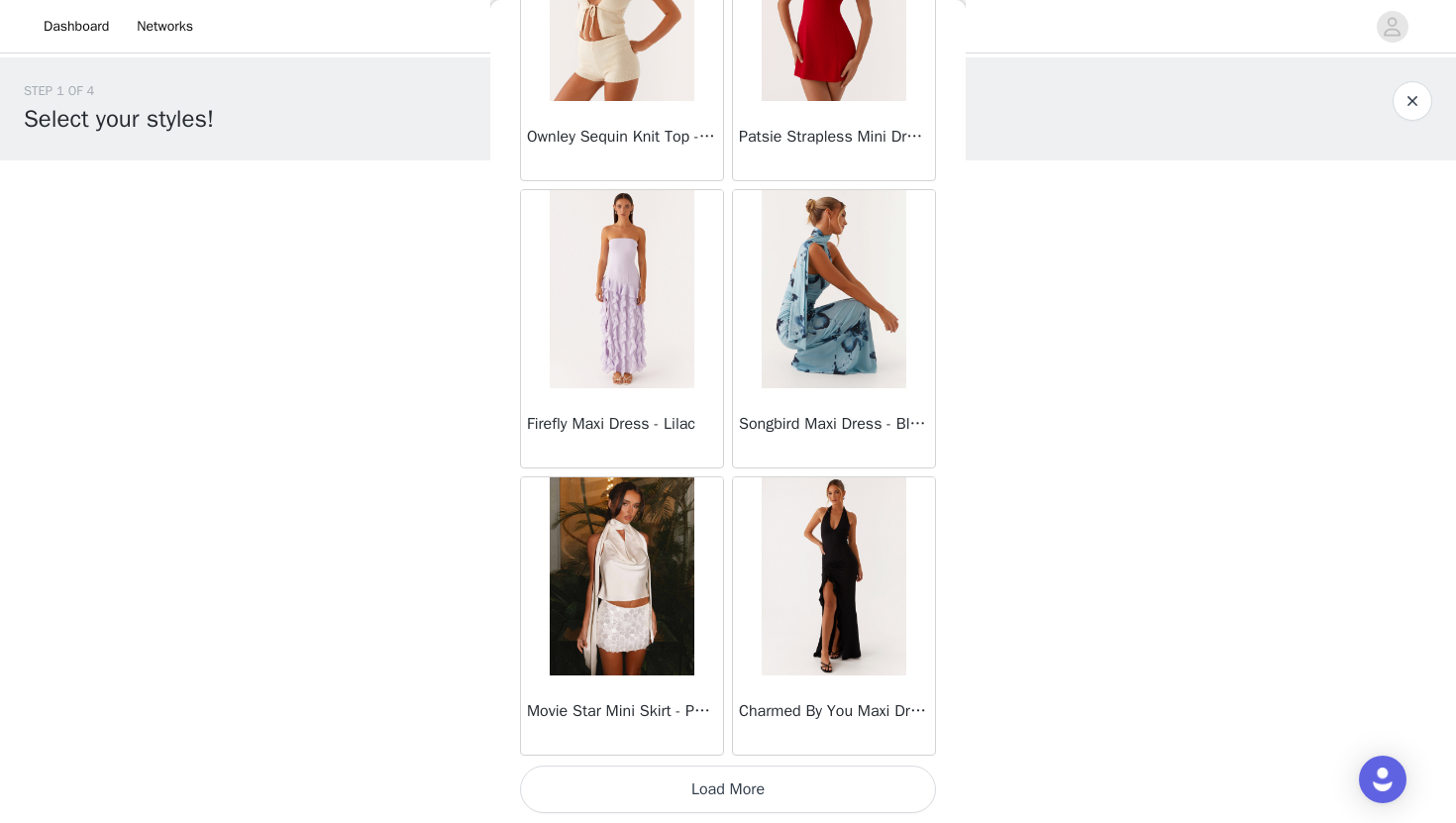 click on "Load More" at bounding box center [728, 789] 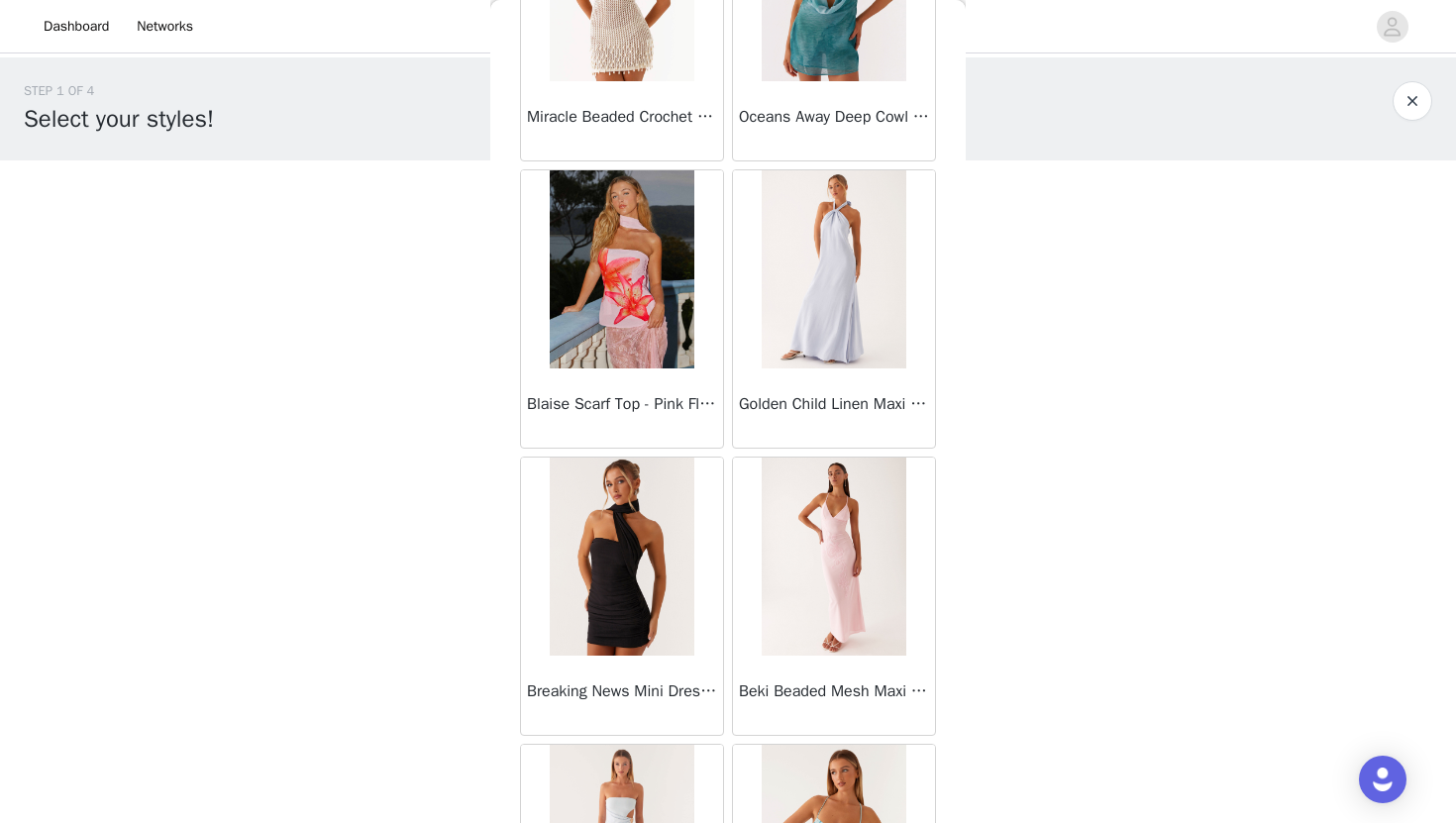 scroll, scrollTop: 12150, scrollLeft: 0, axis: vertical 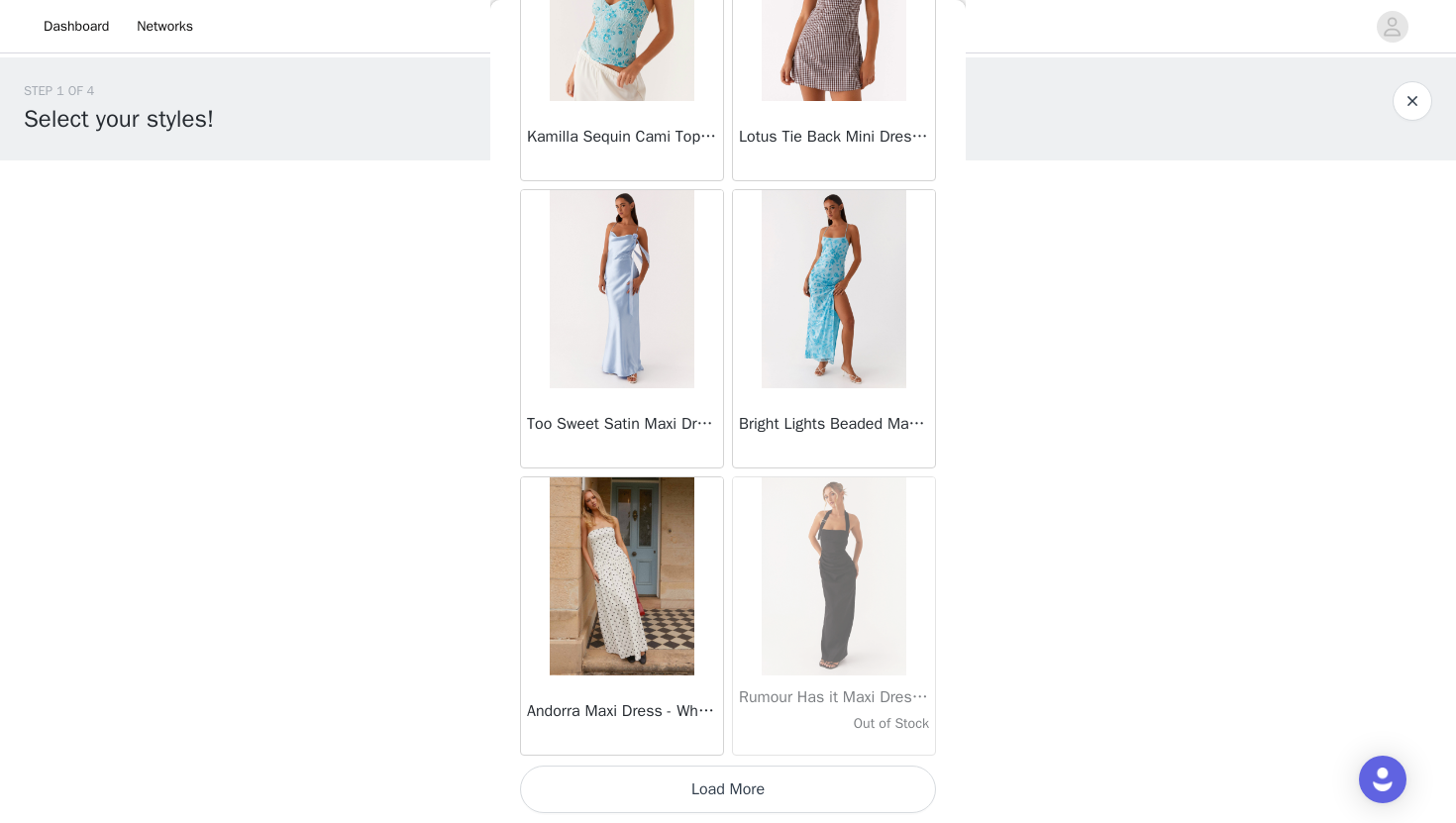 click on "Load More" at bounding box center [728, 789] 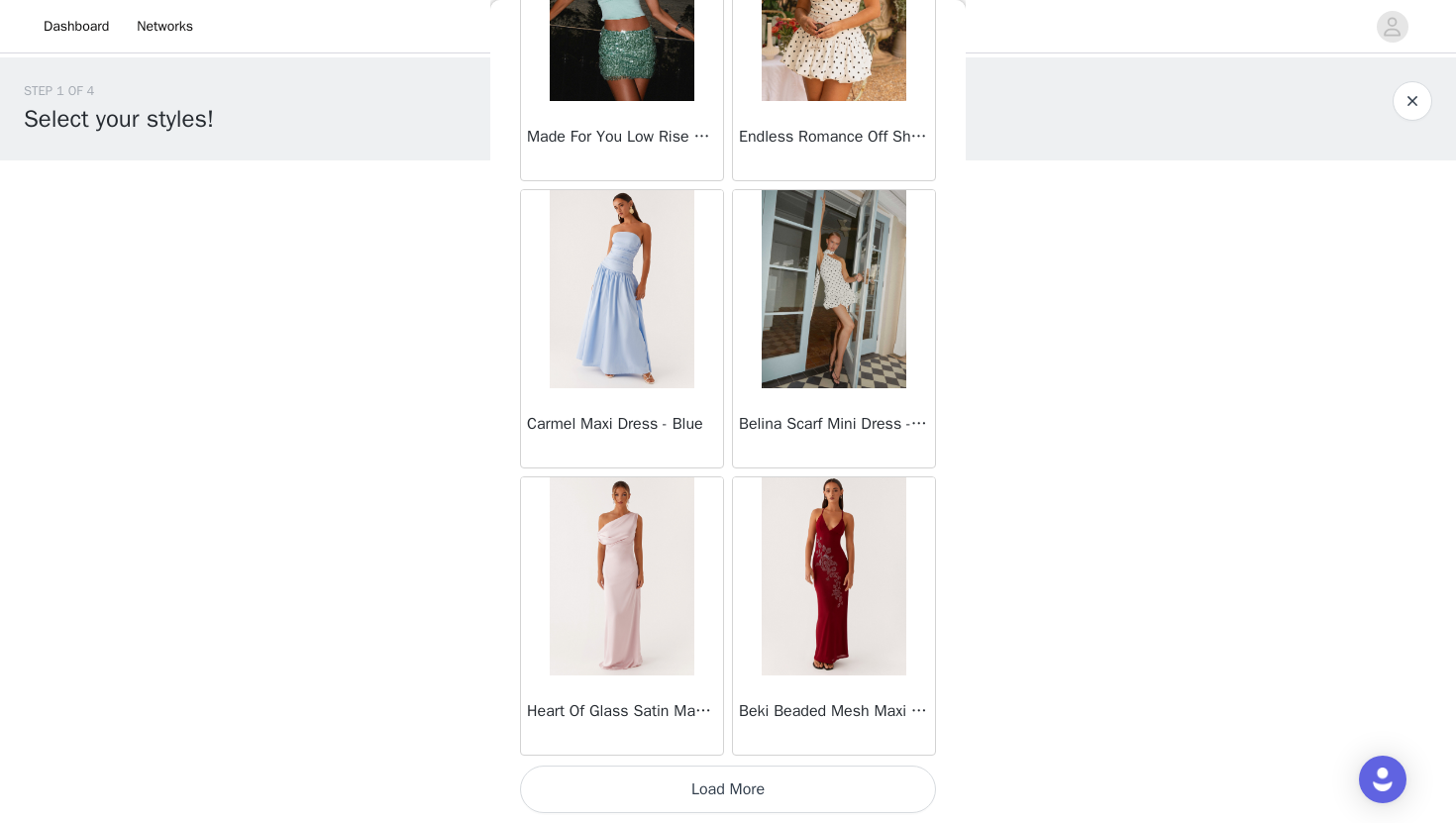 scroll, scrollTop: 16568, scrollLeft: 0, axis: vertical 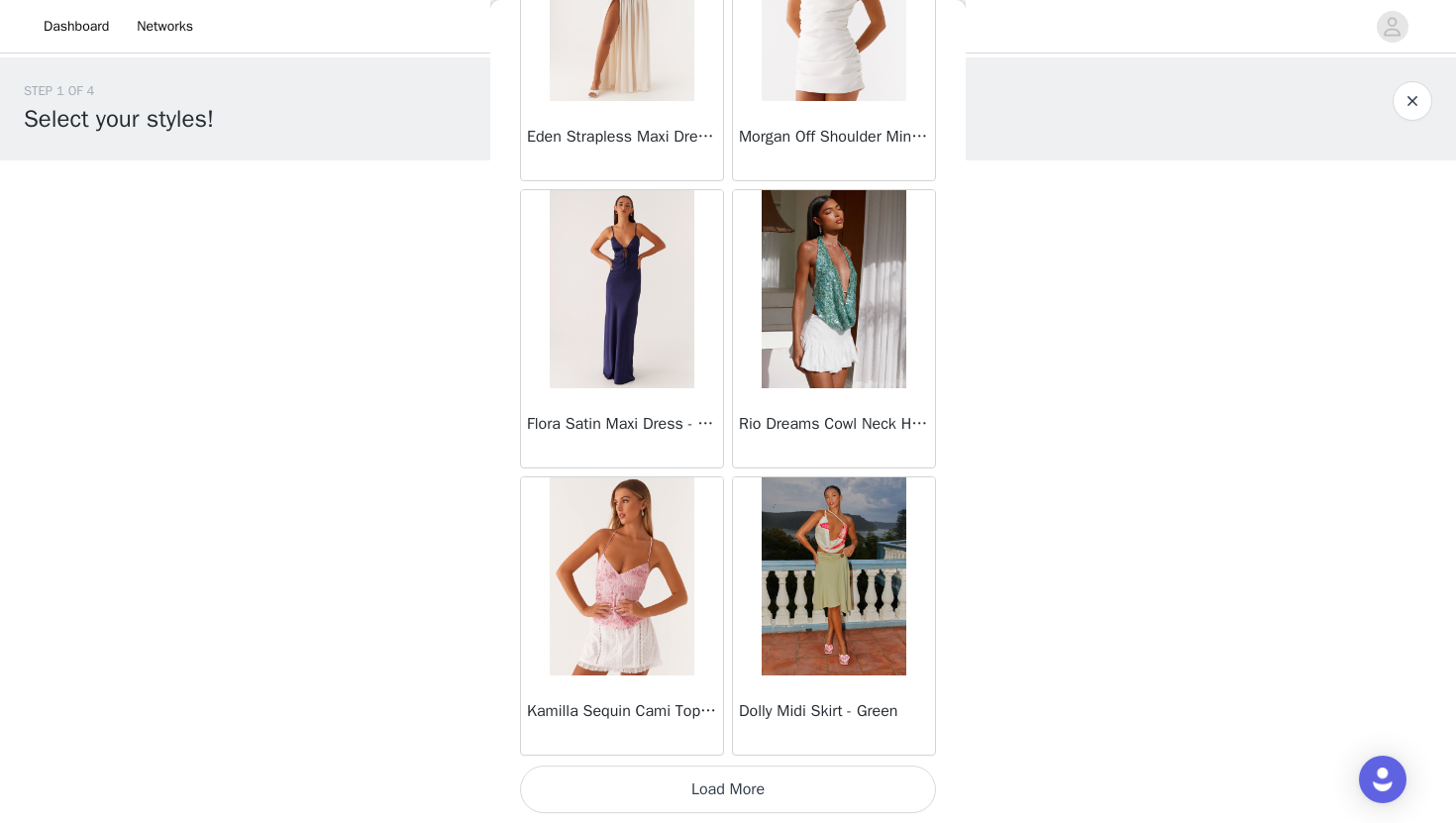 click on "Load More" at bounding box center [728, 789] 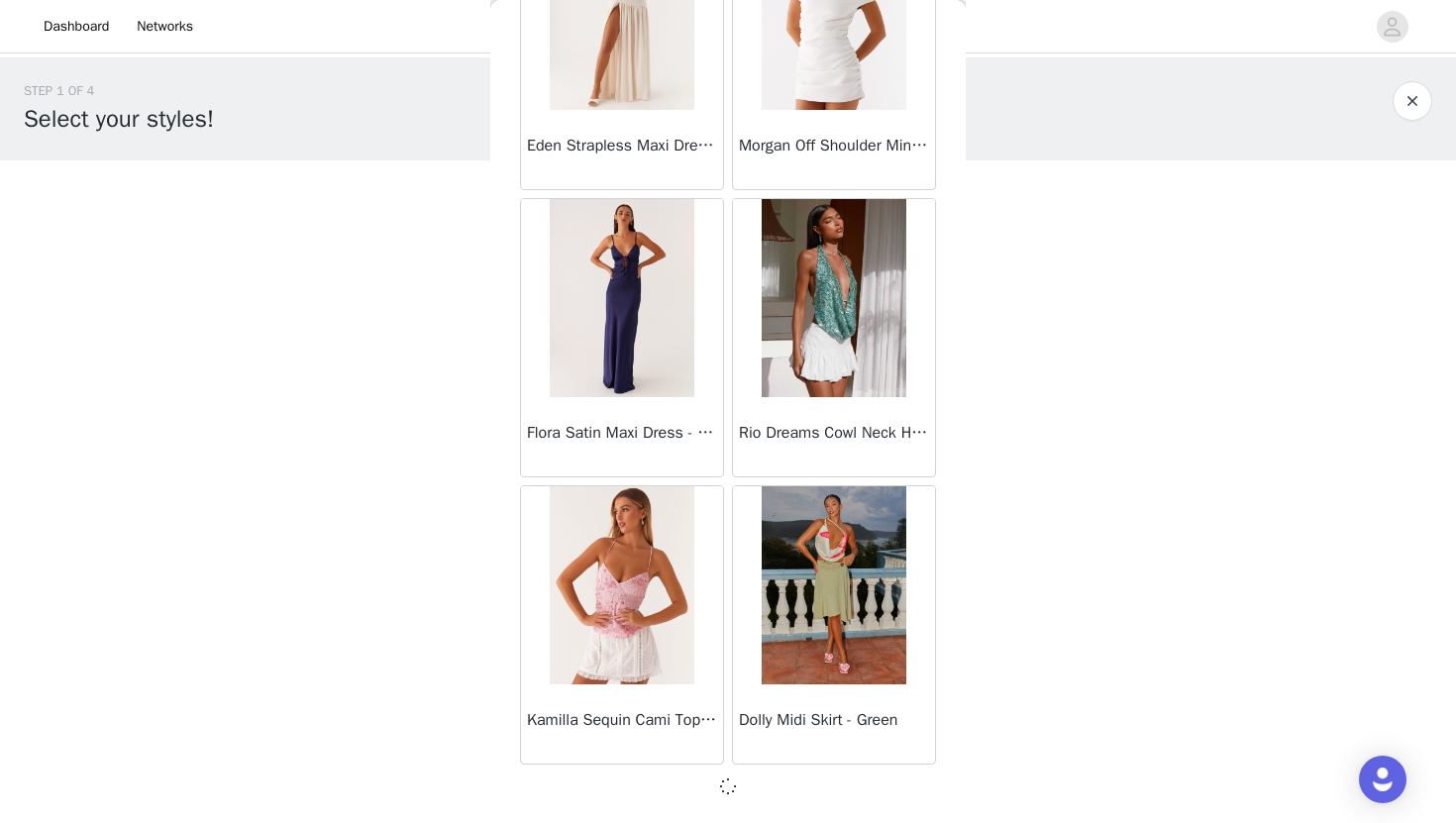 scroll, scrollTop: 0, scrollLeft: 0, axis: both 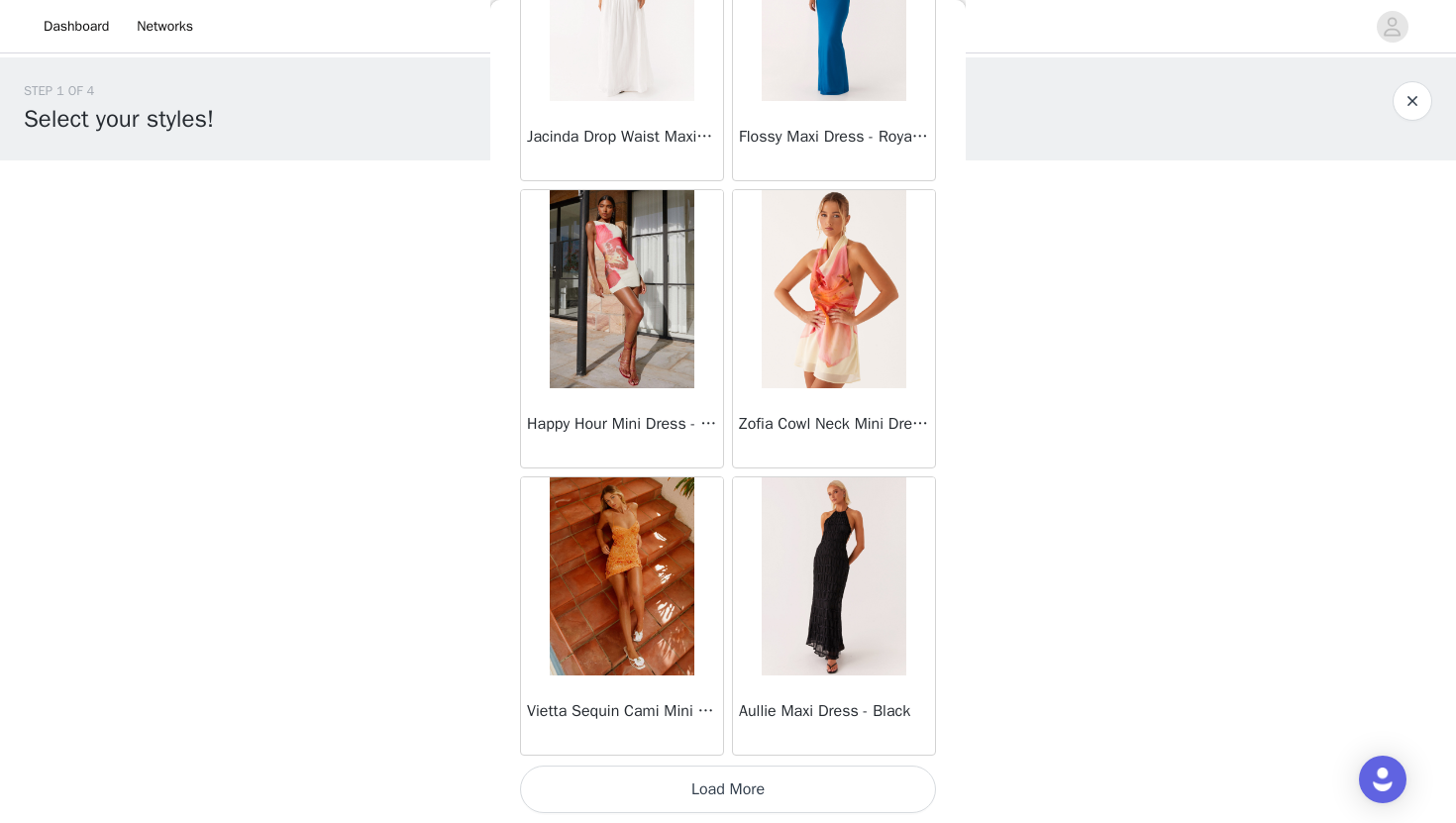 click on "Load More" at bounding box center [728, 789] 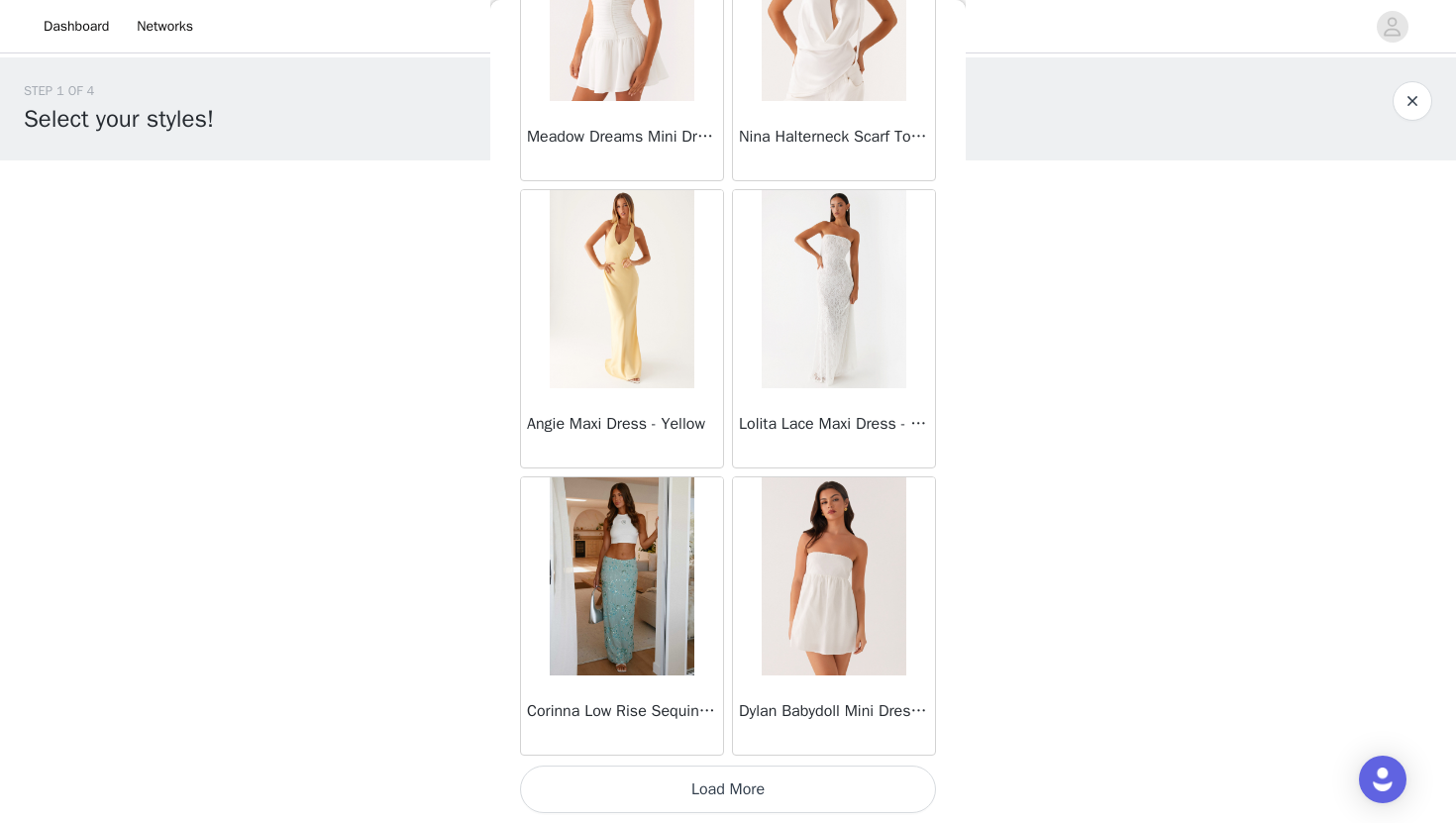 scroll, scrollTop: 25184, scrollLeft: 0, axis: vertical 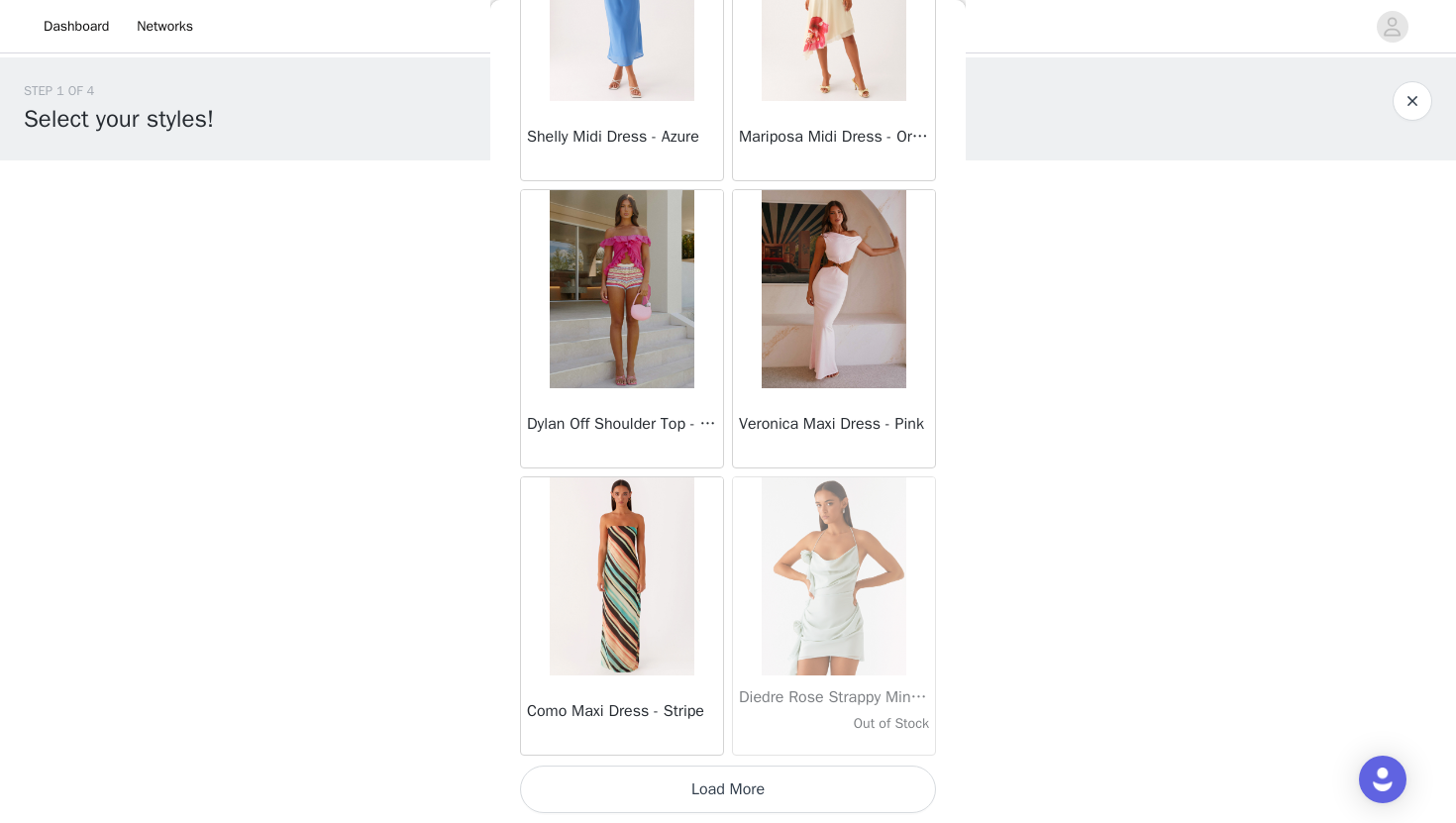 click on "Load More" at bounding box center (728, 789) 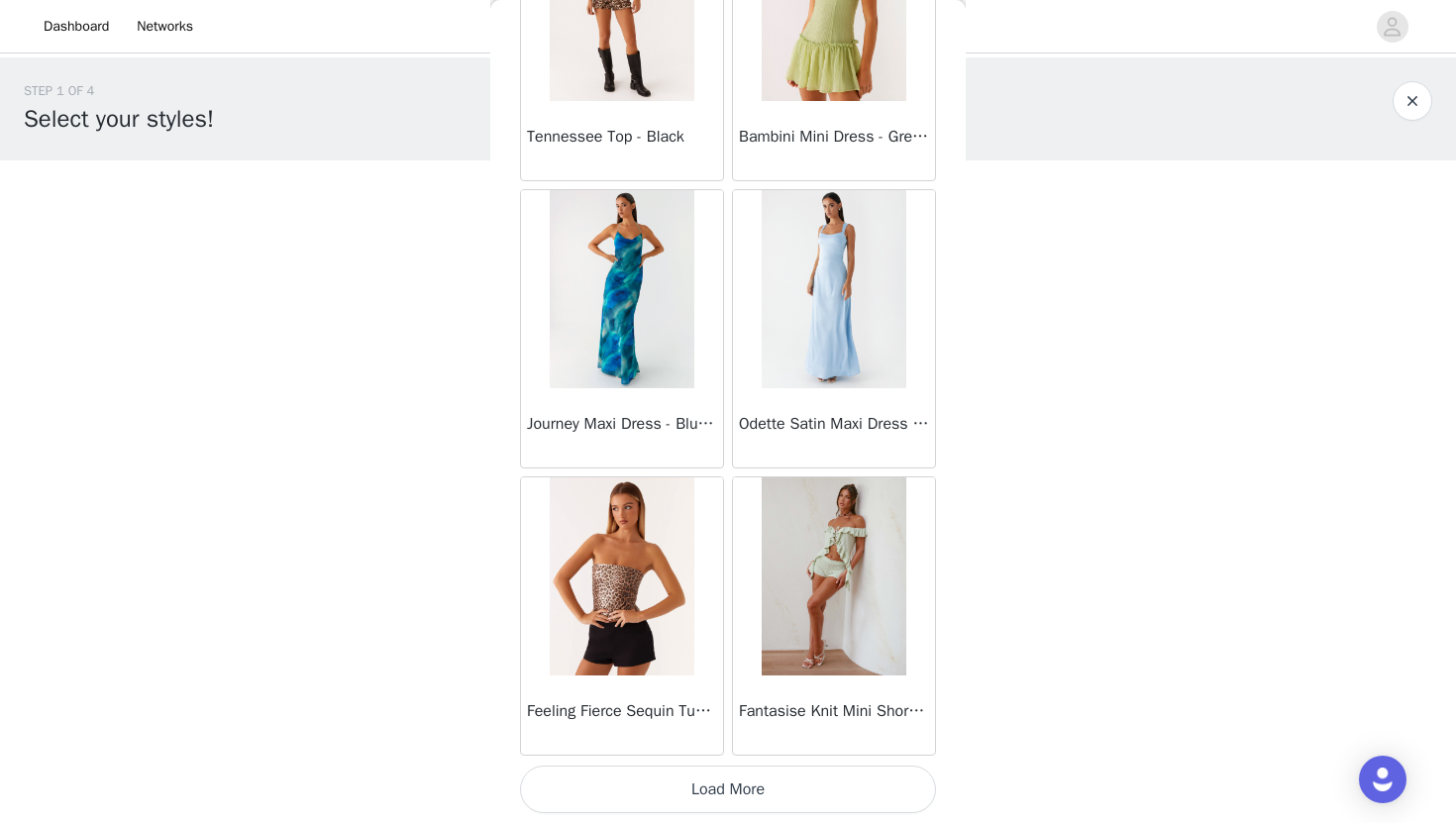 scroll, scrollTop: 30928, scrollLeft: 0, axis: vertical 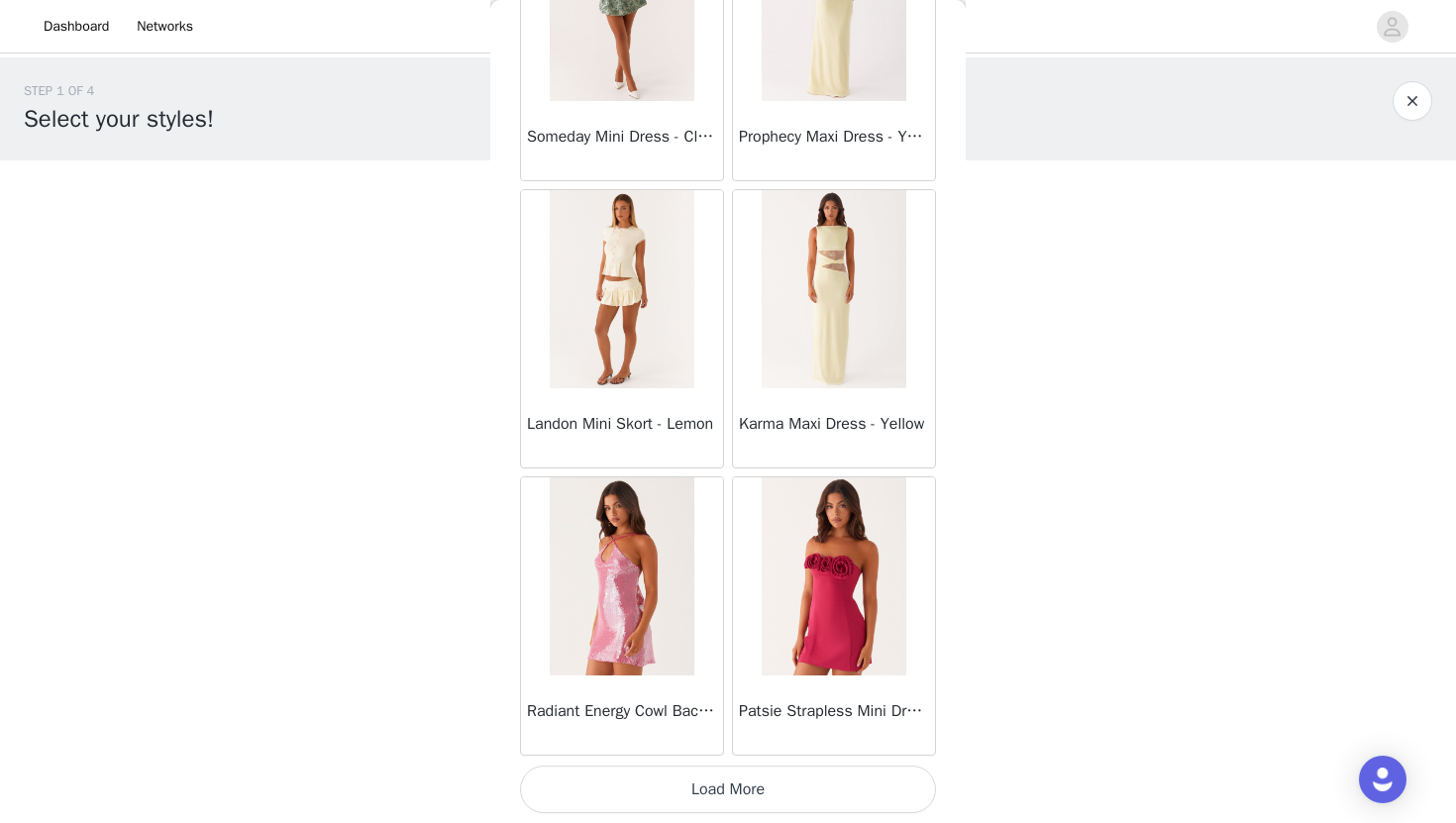 click on "Load More" at bounding box center (728, 789) 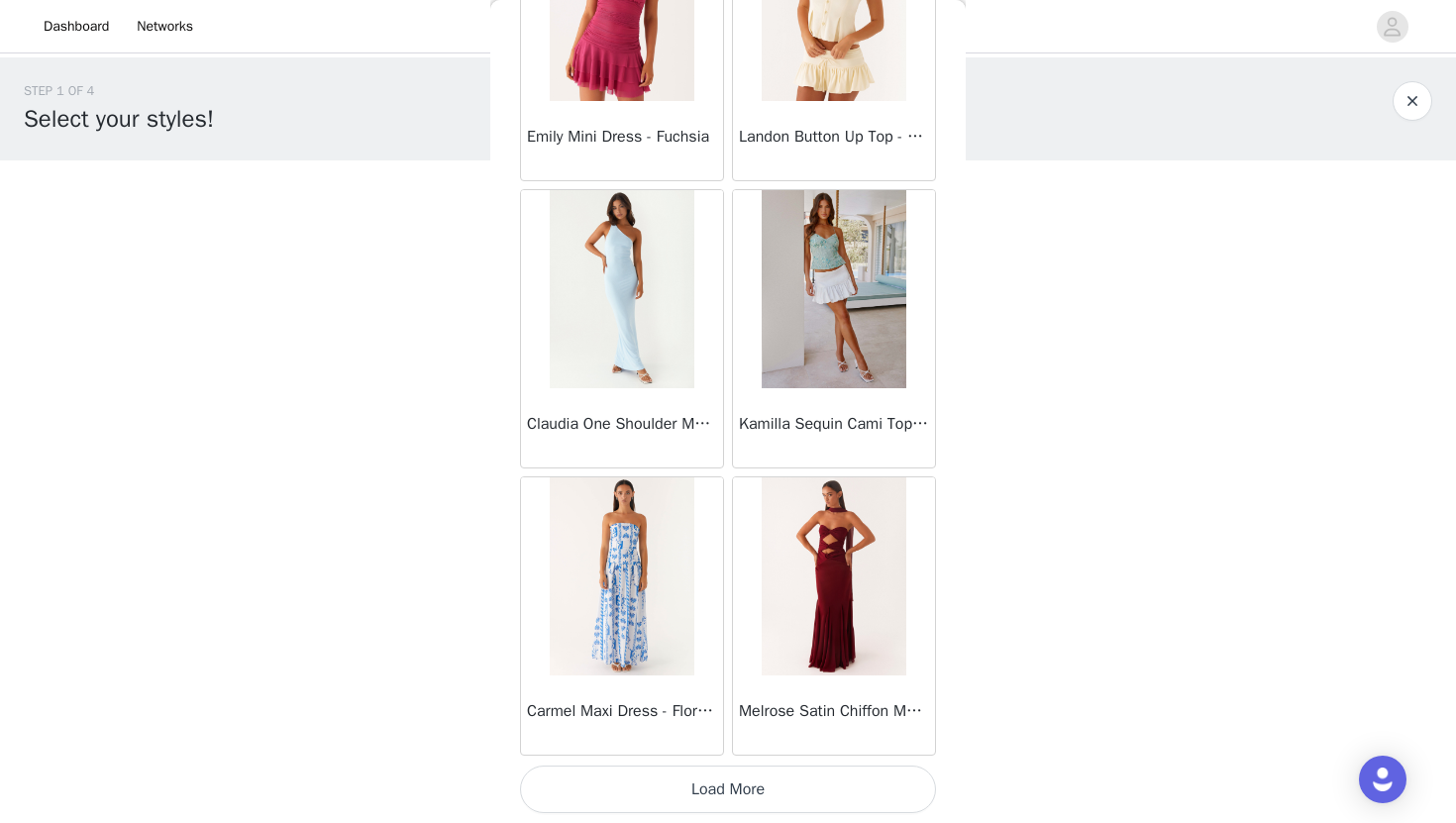 scroll, scrollTop: 36673, scrollLeft: 0, axis: vertical 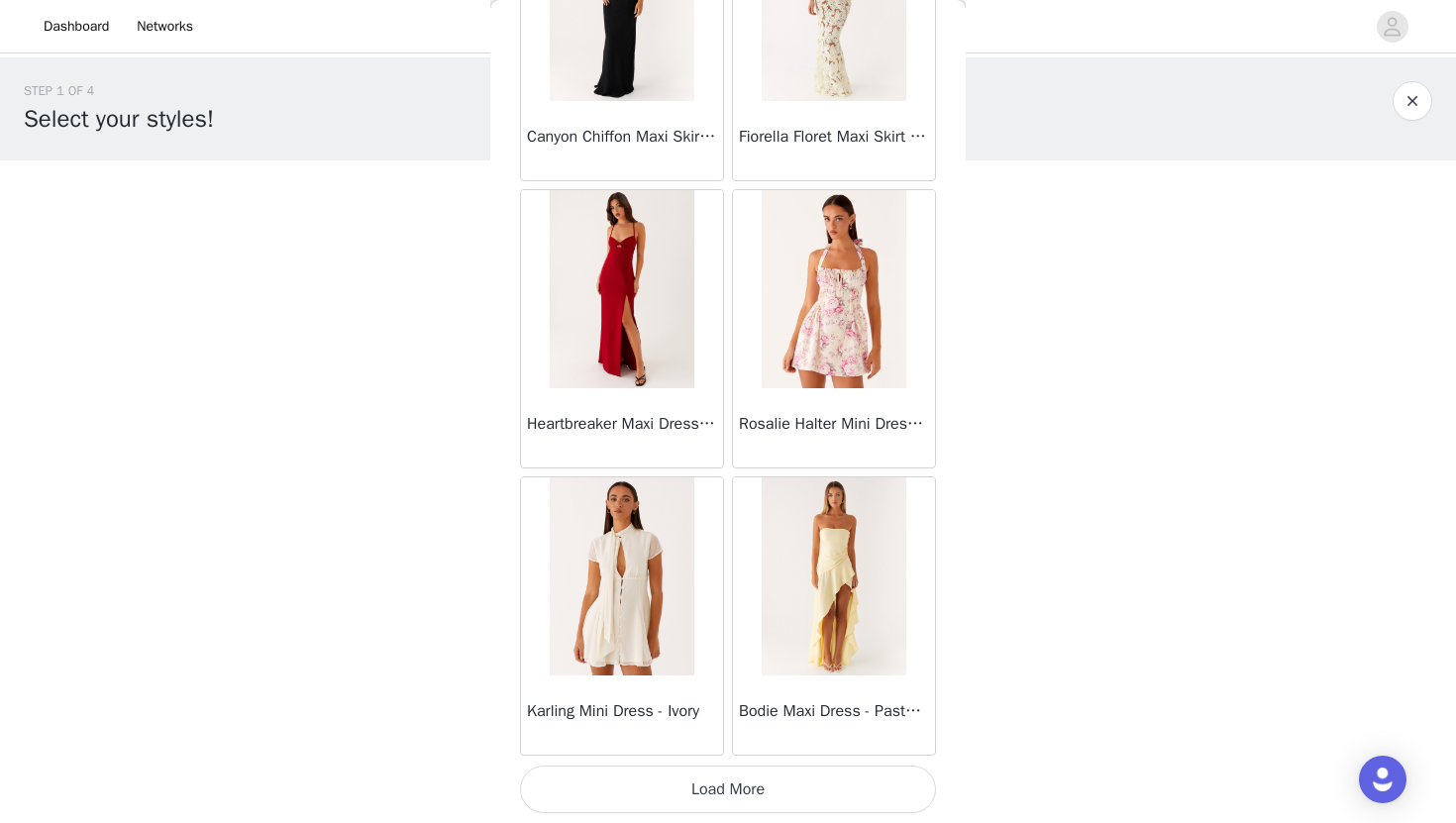 click on "Load More" at bounding box center (728, 789) 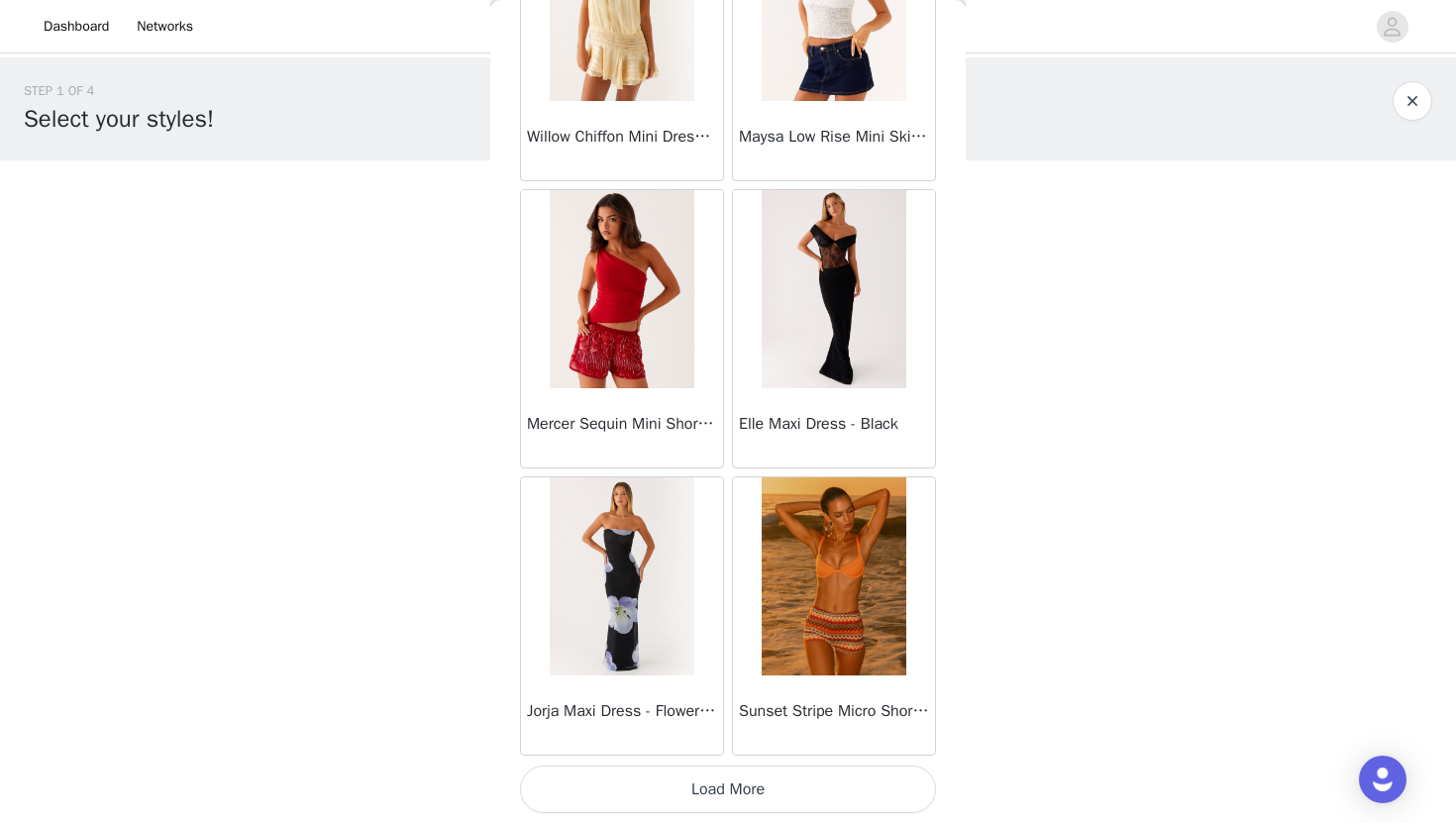 scroll, scrollTop: 42417, scrollLeft: 0, axis: vertical 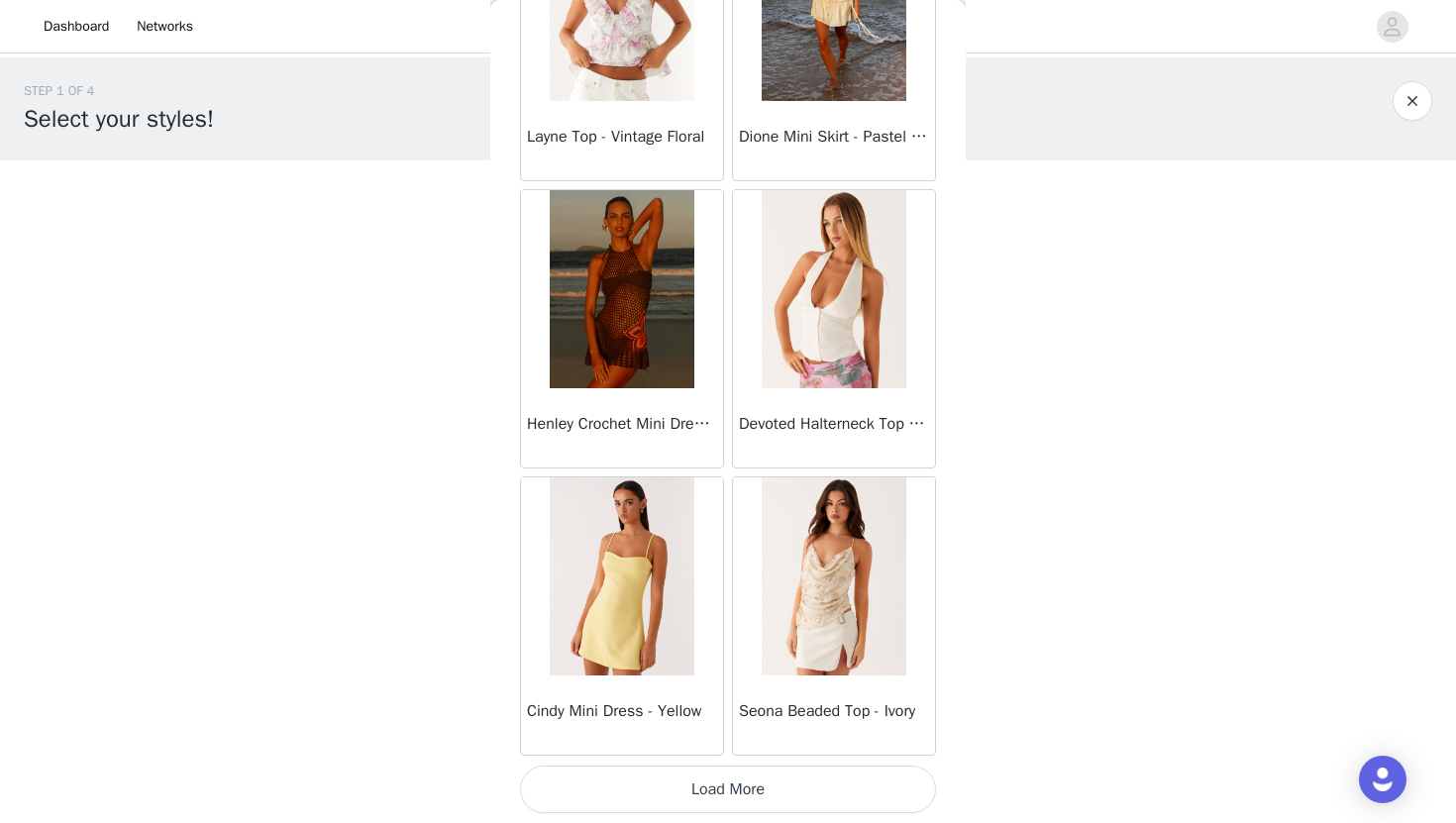 click on "Load More" at bounding box center [728, 789] 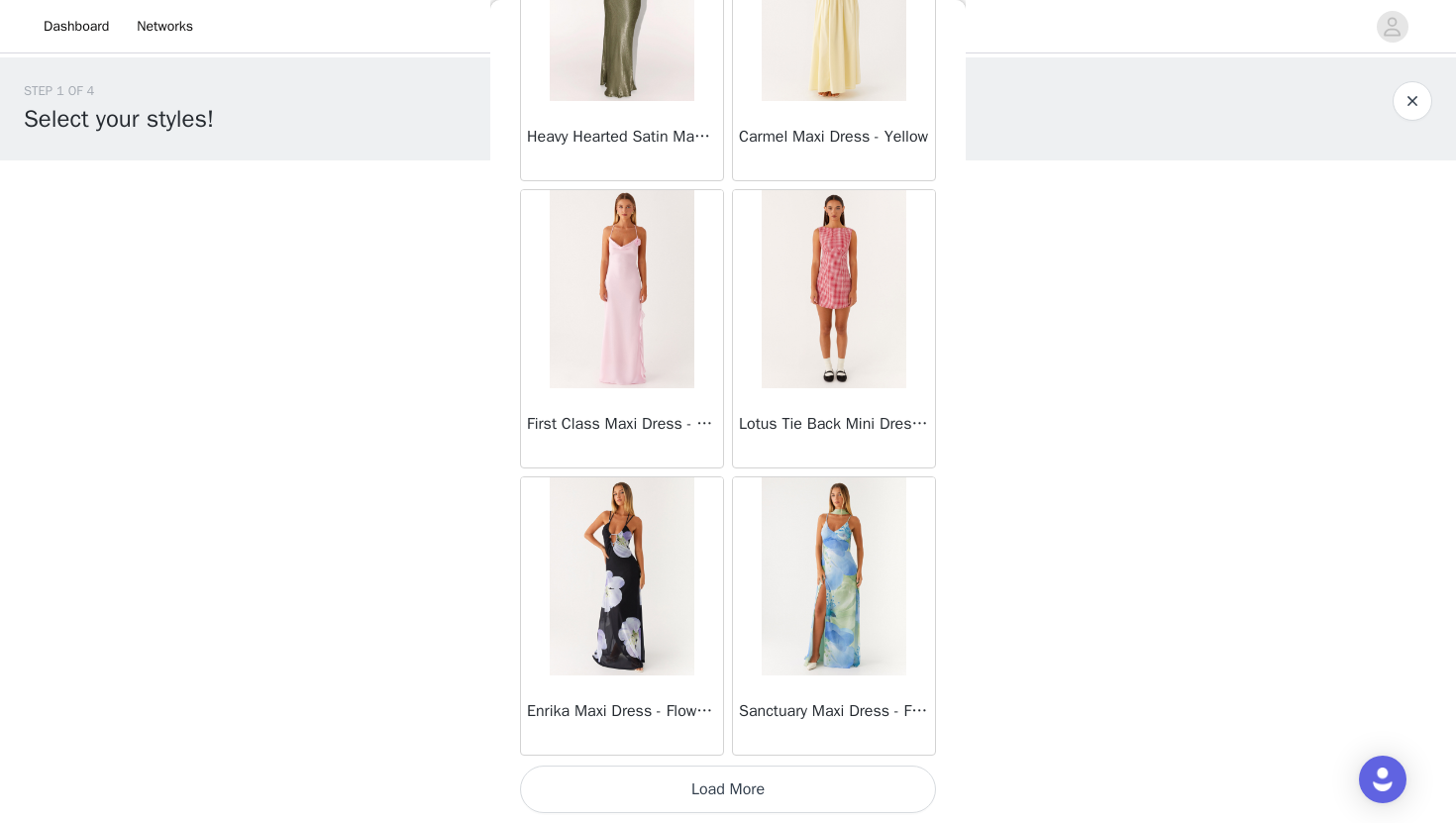 scroll, scrollTop: 48161, scrollLeft: 0, axis: vertical 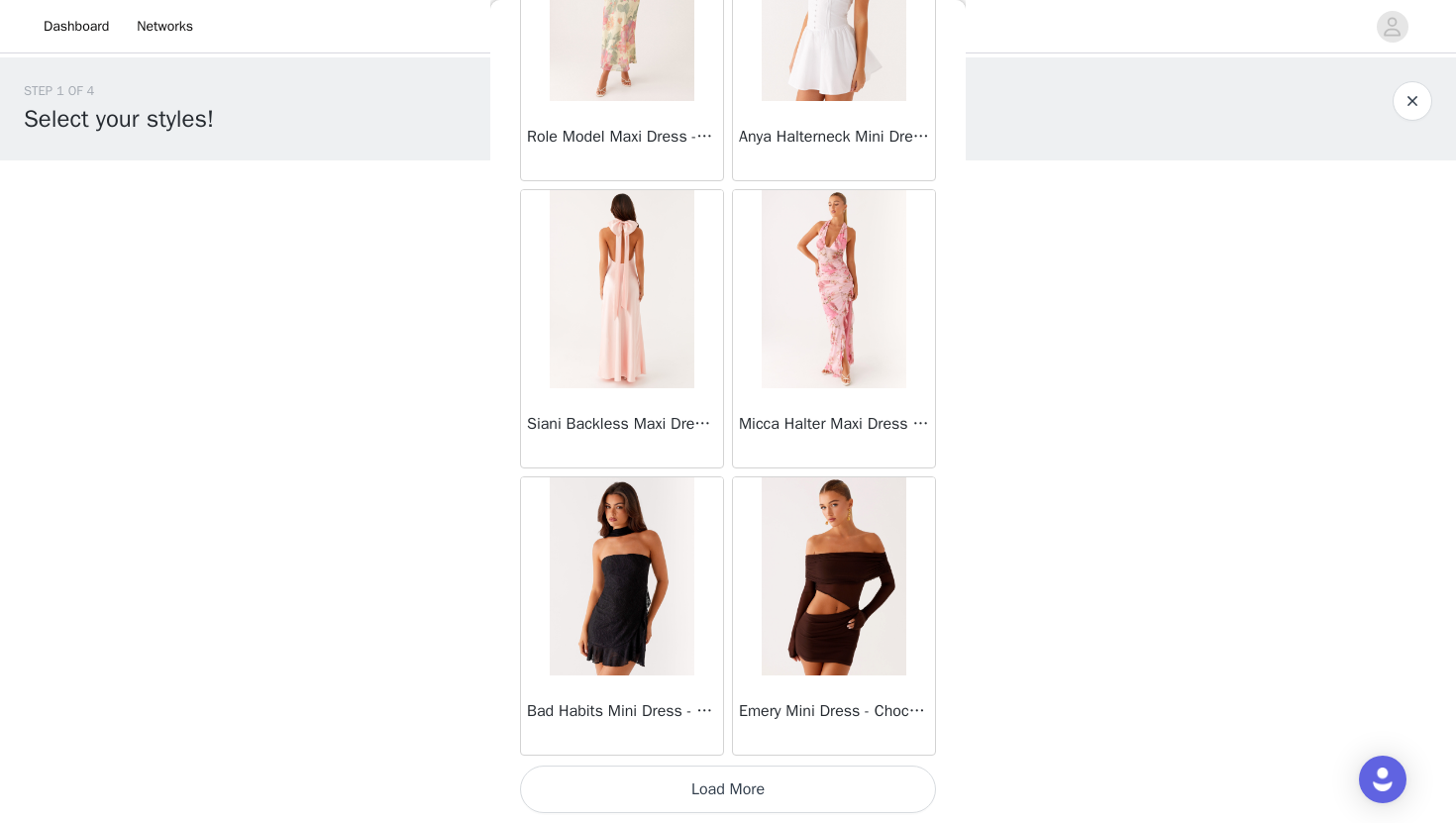 click on "Load More" at bounding box center [728, 789] 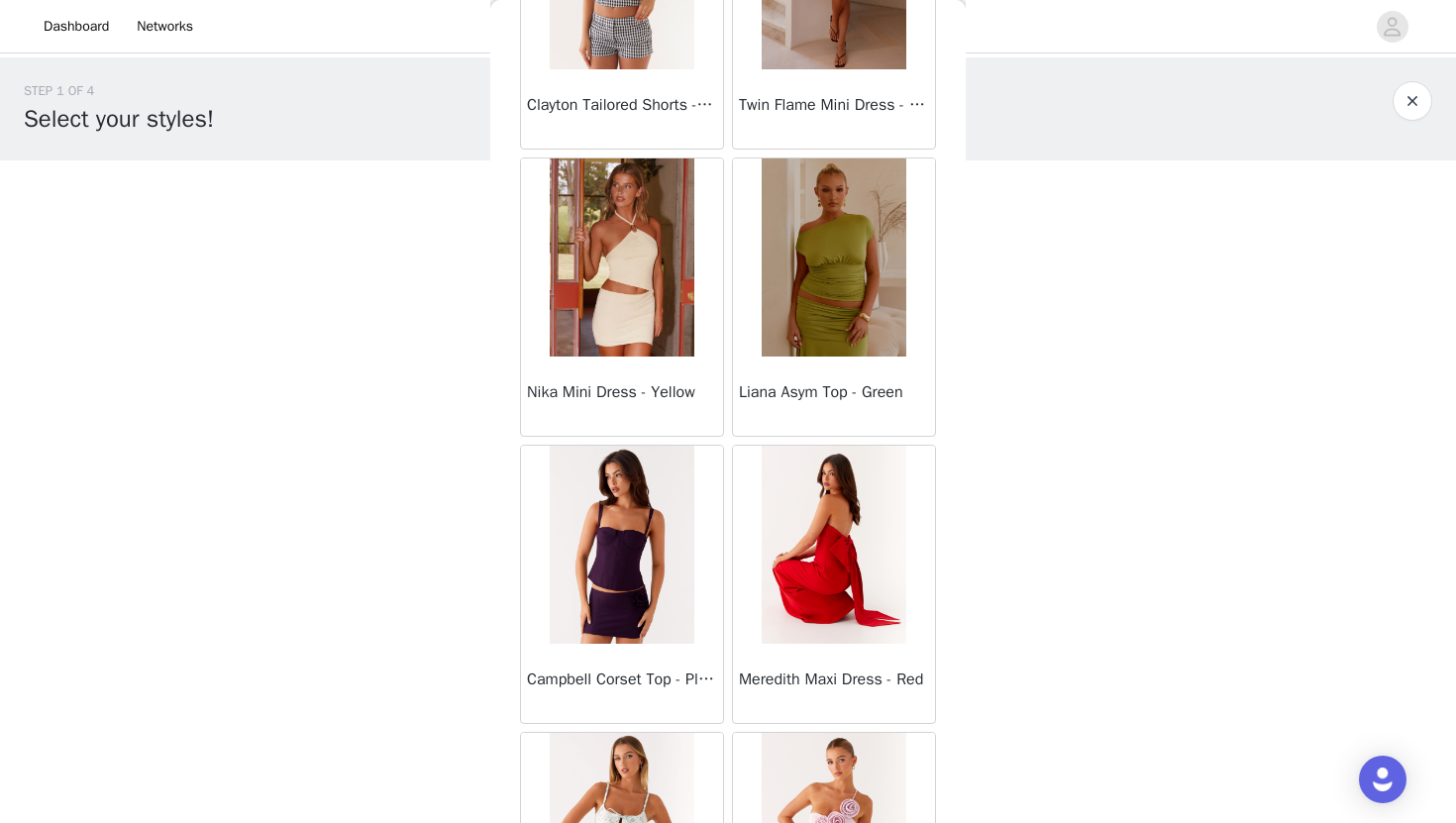scroll, scrollTop: 53163, scrollLeft: 0, axis: vertical 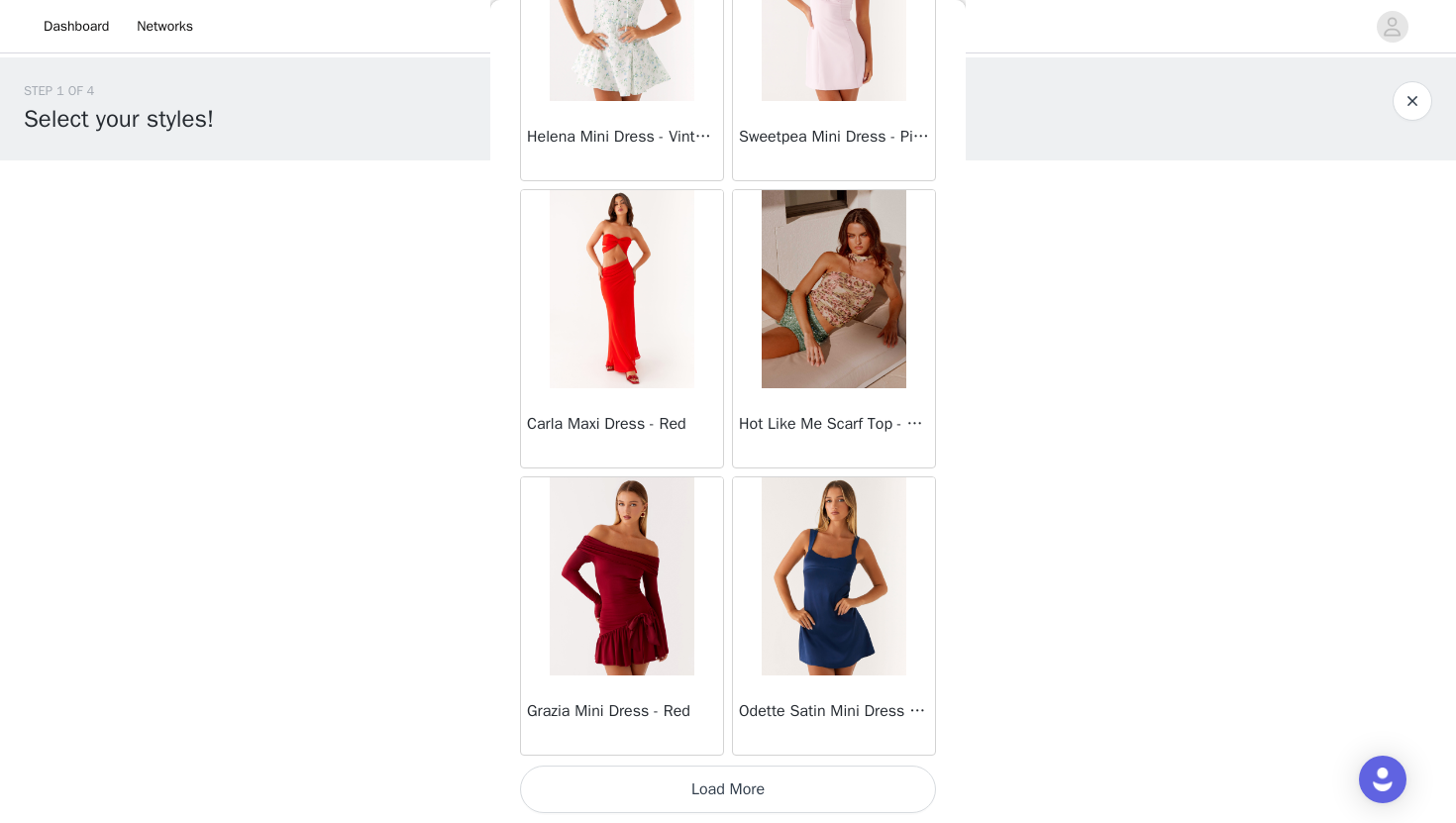 click on "Load More" at bounding box center (728, 789) 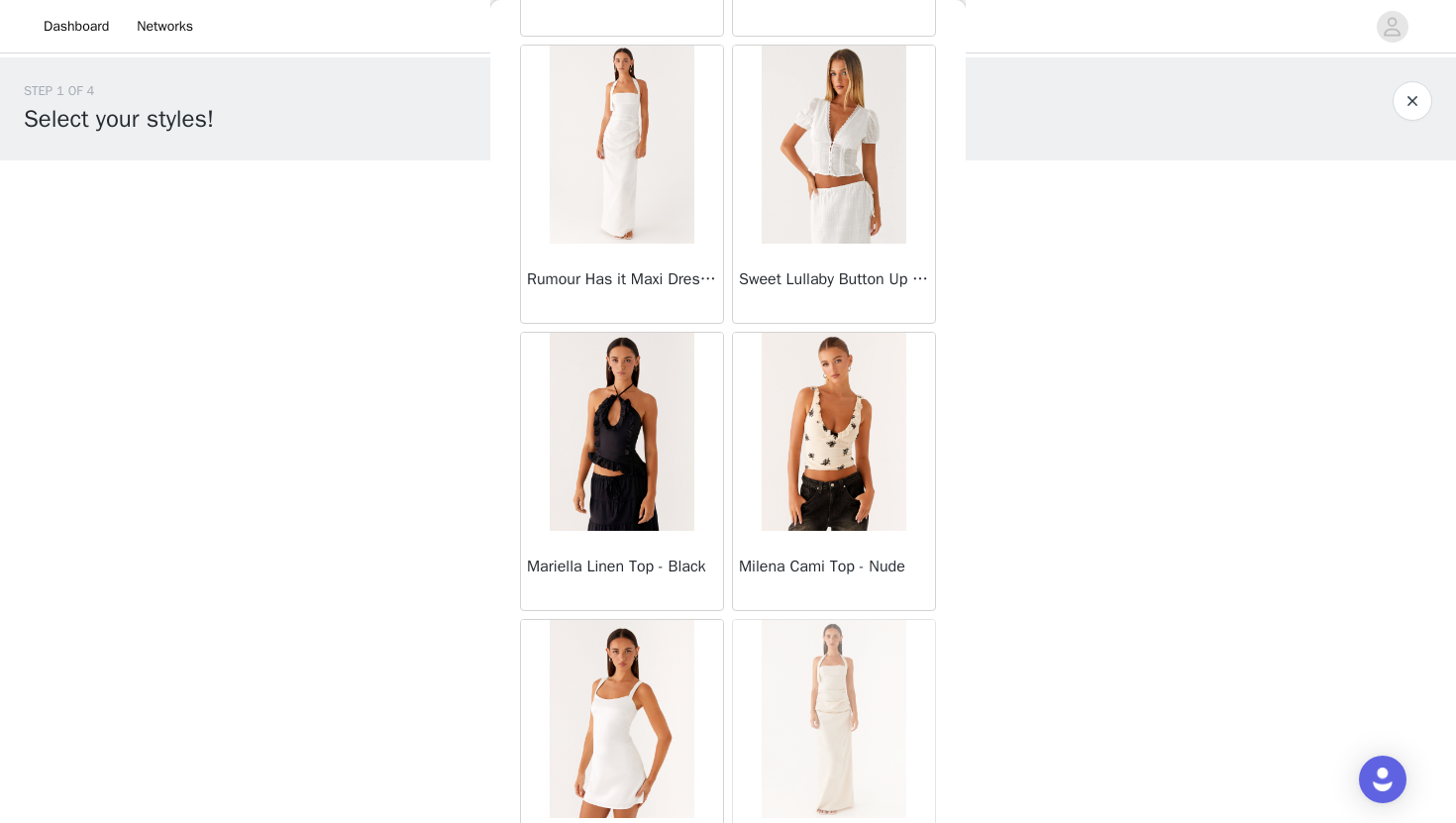 scroll, scrollTop: 56419, scrollLeft: 0, axis: vertical 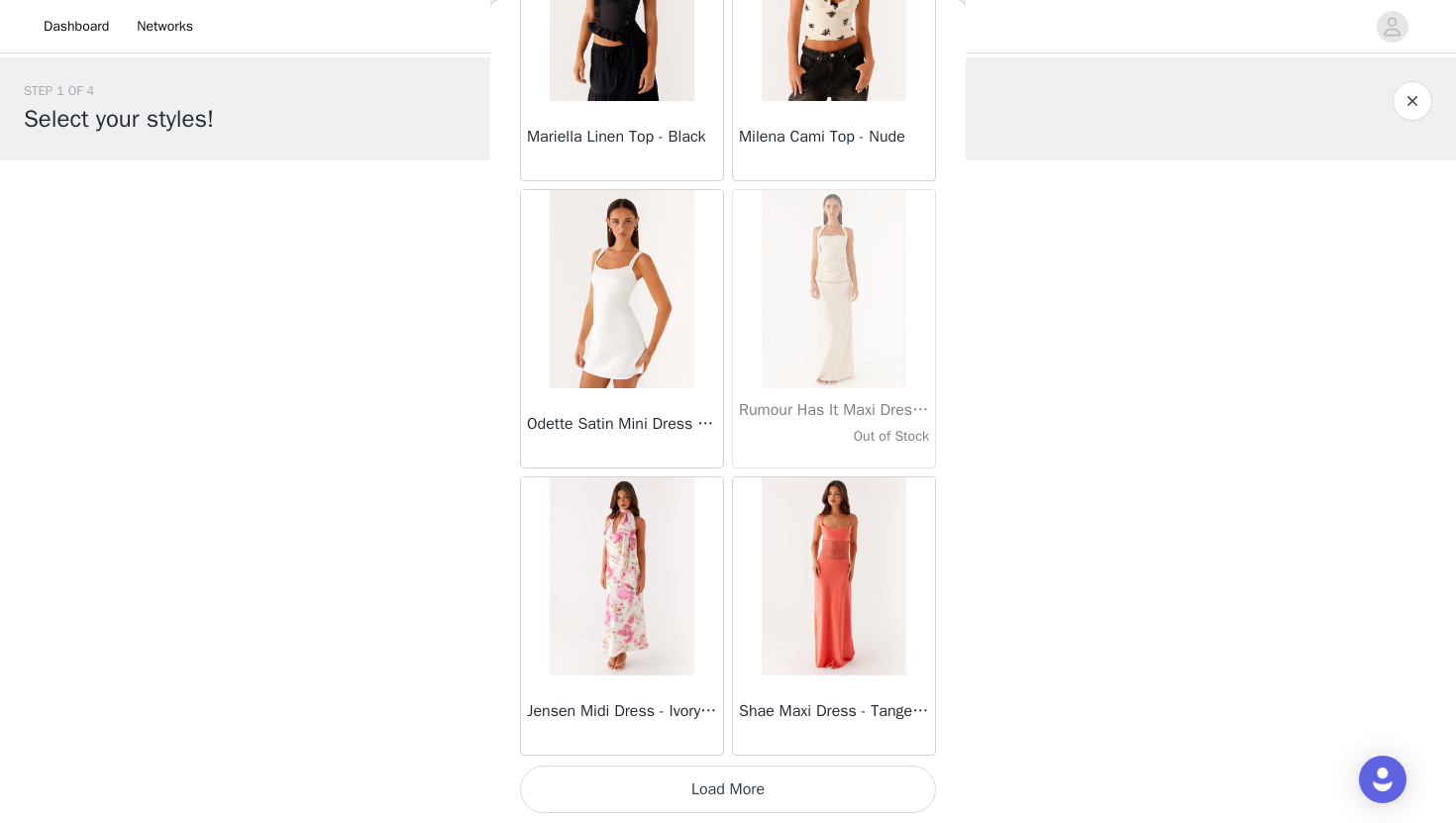 click on "Load More" at bounding box center (728, 789) 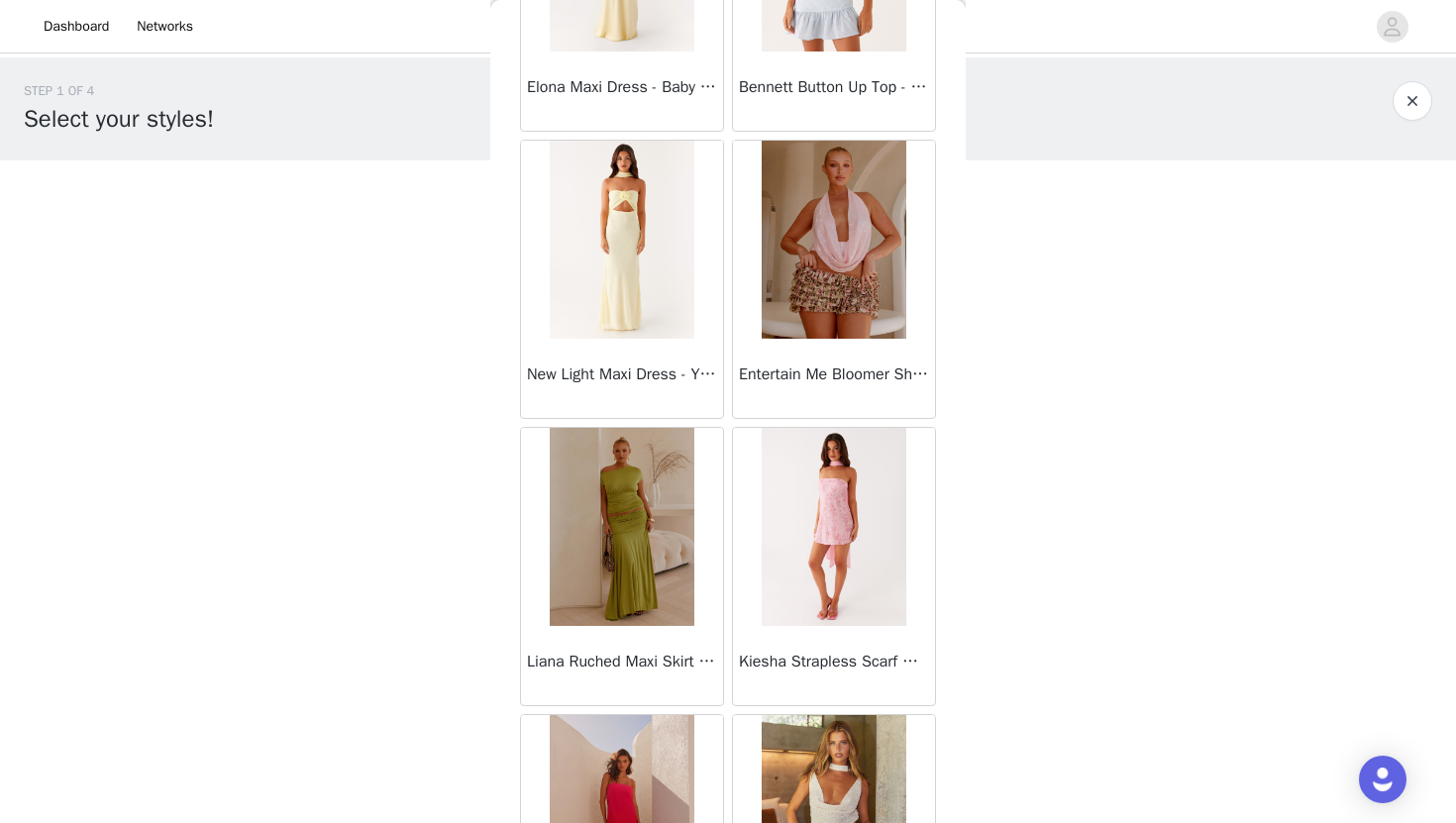 scroll, scrollTop: 59649, scrollLeft: 0, axis: vertical 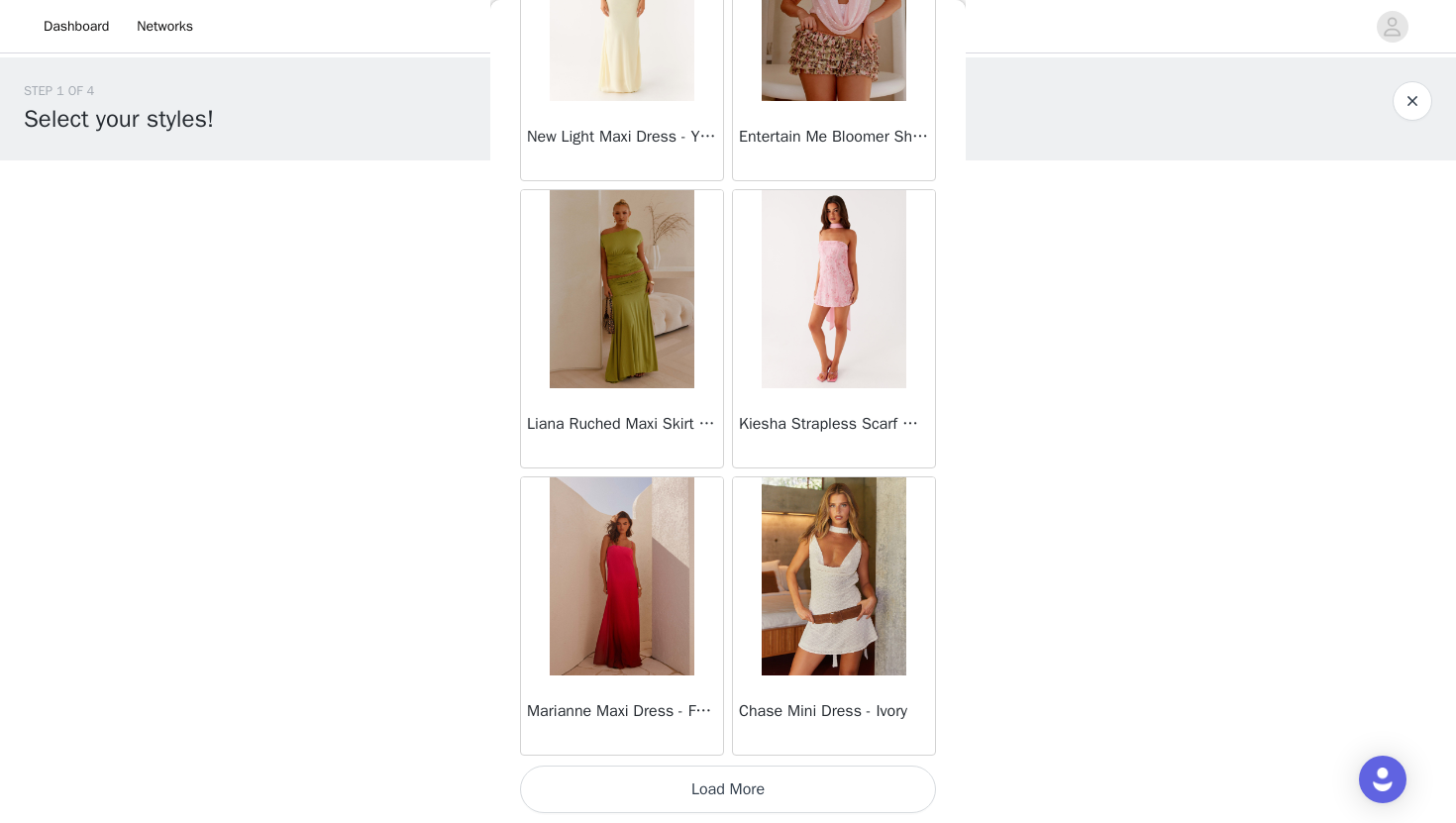 click on "Load More" at bounding box center (728, 789) 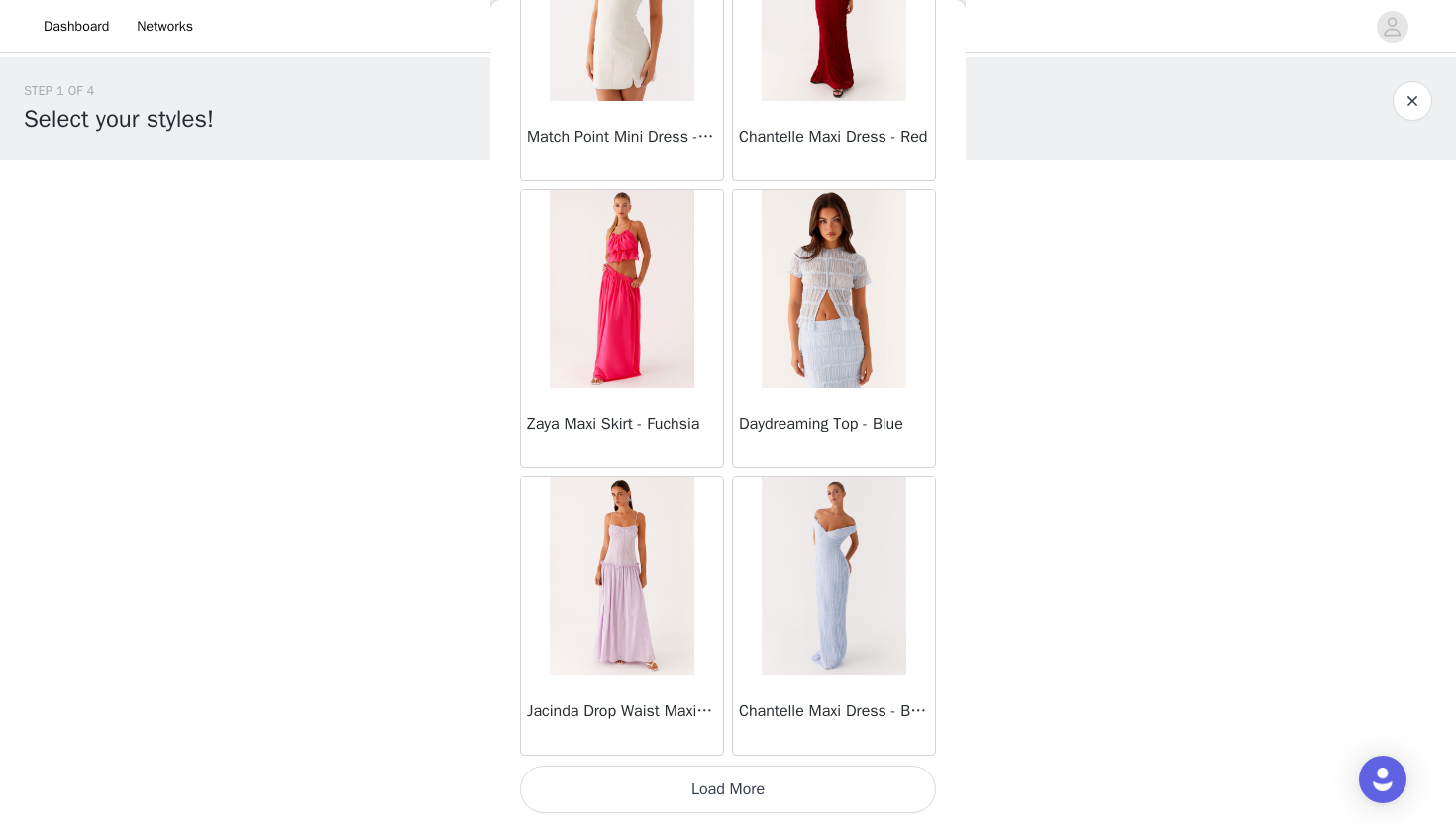 scroll, scrollTop: 62521, scrollLeft: 0, axis: vertical 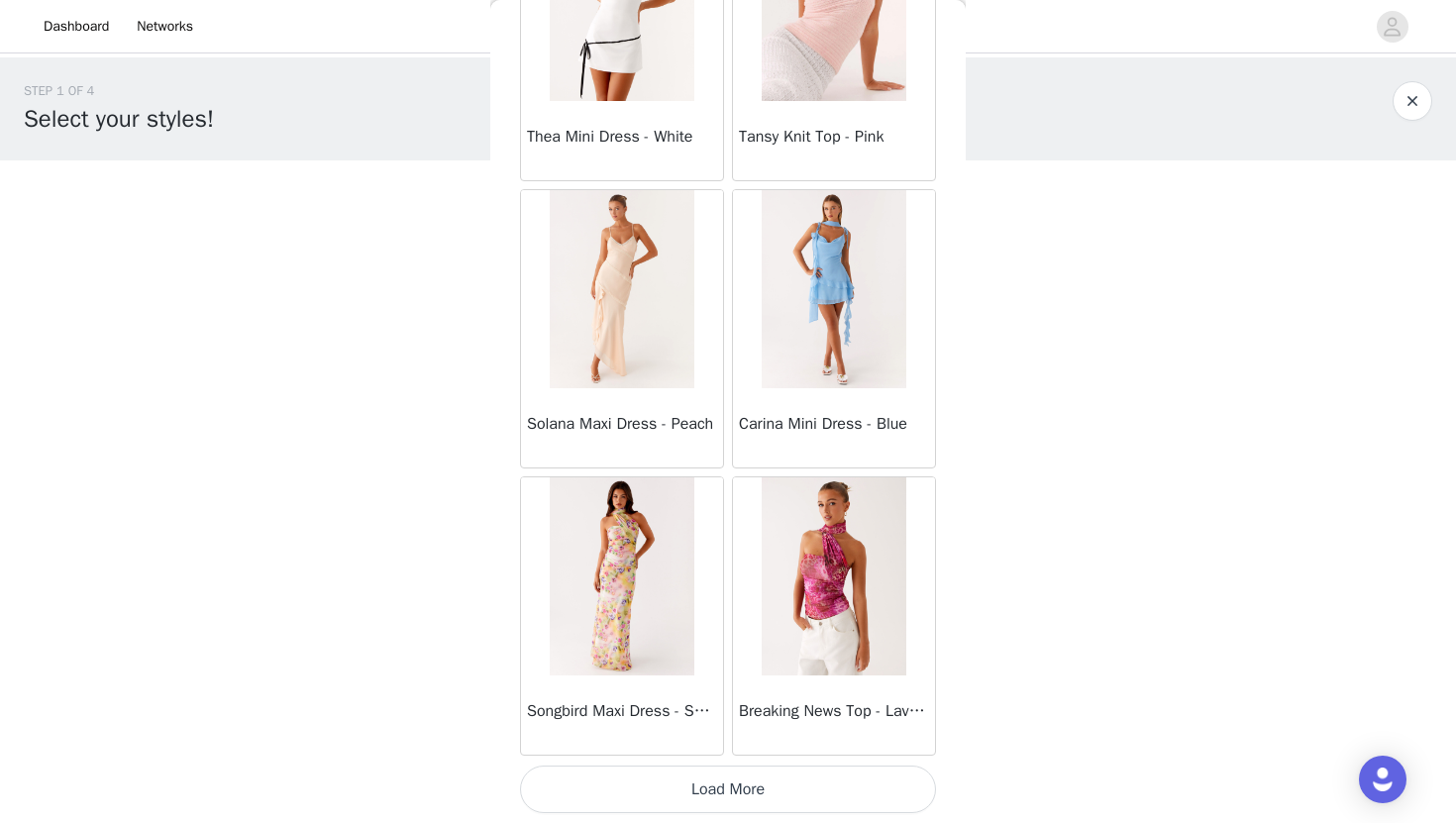 click on "Load More" at bounding box center (728, 789) 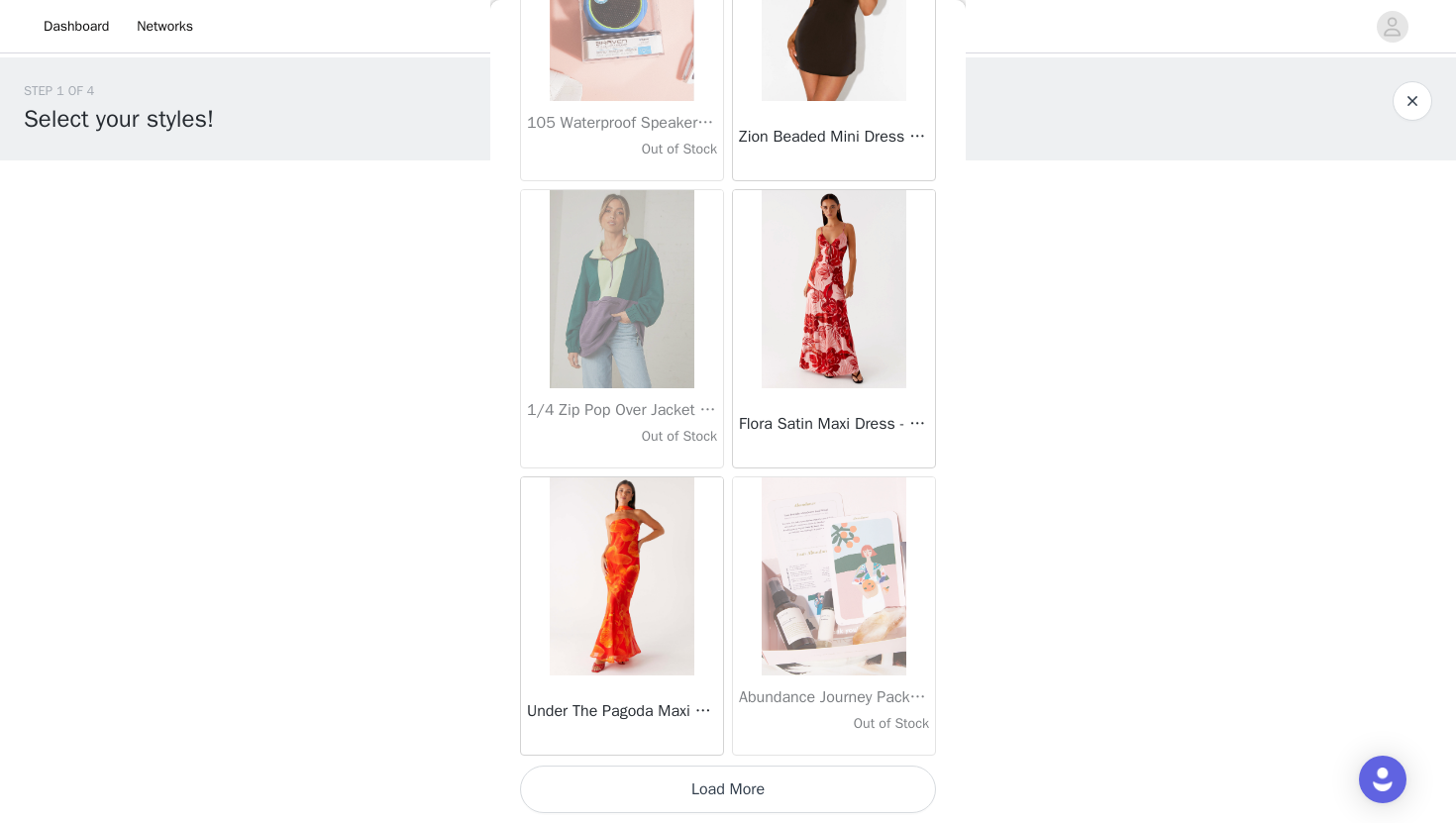 scroll, scrollTop: 68265, scrollLeft: 0, axis: vertical 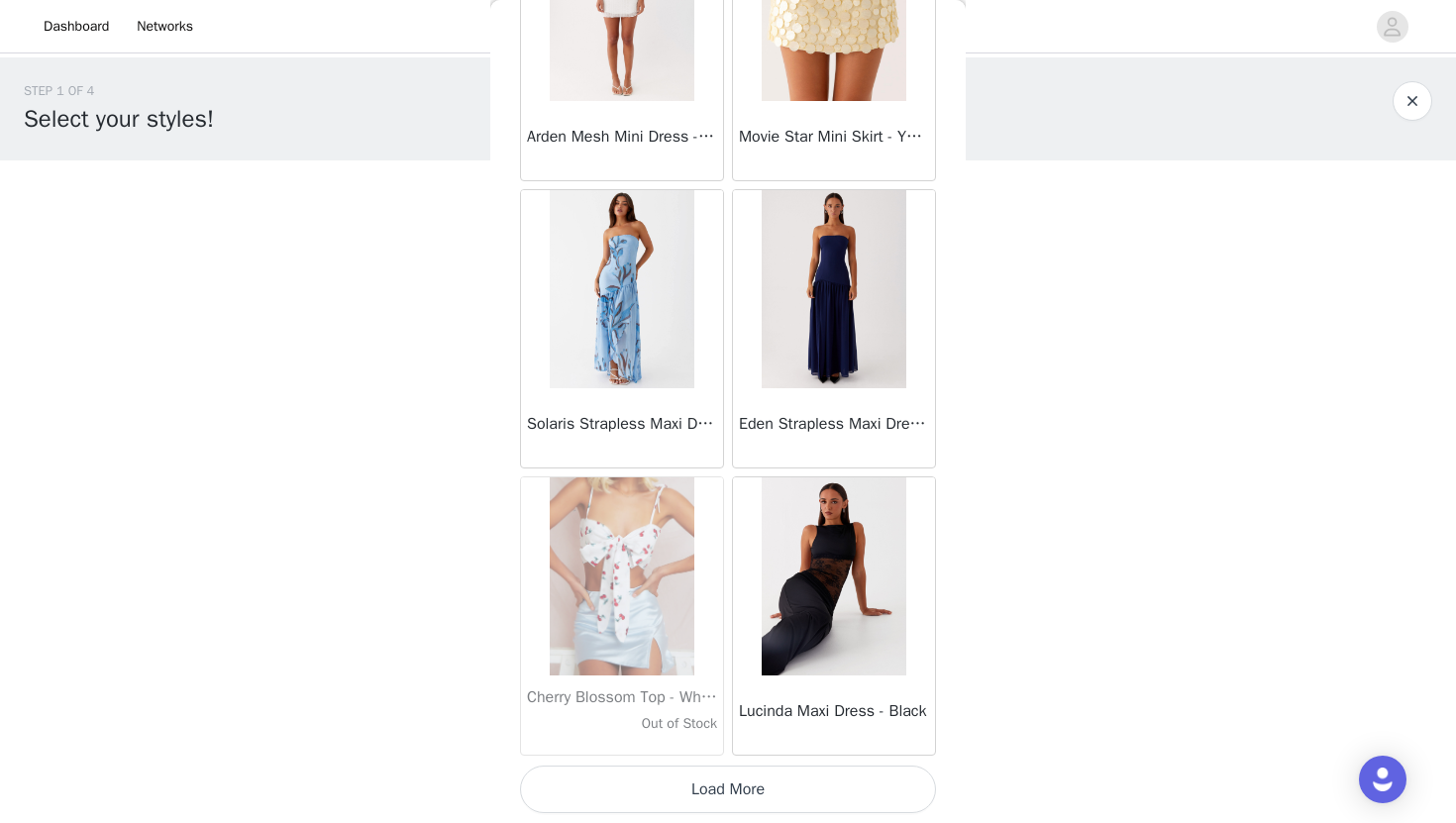 click on "Load More" at bounding box center (728, 789) 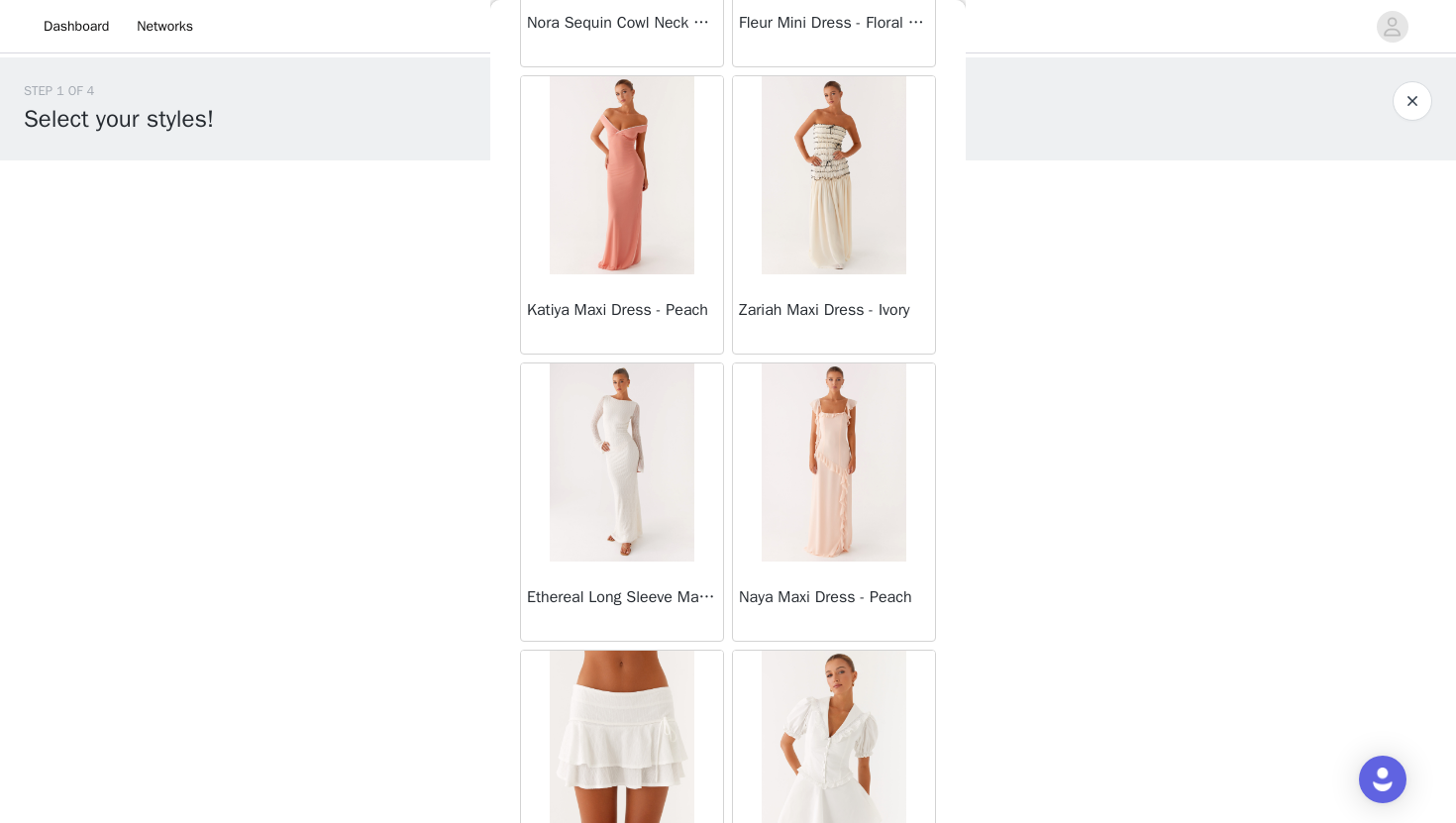 scroll, scrollTop: 74010, scrollLeft: 0, axis: vertical 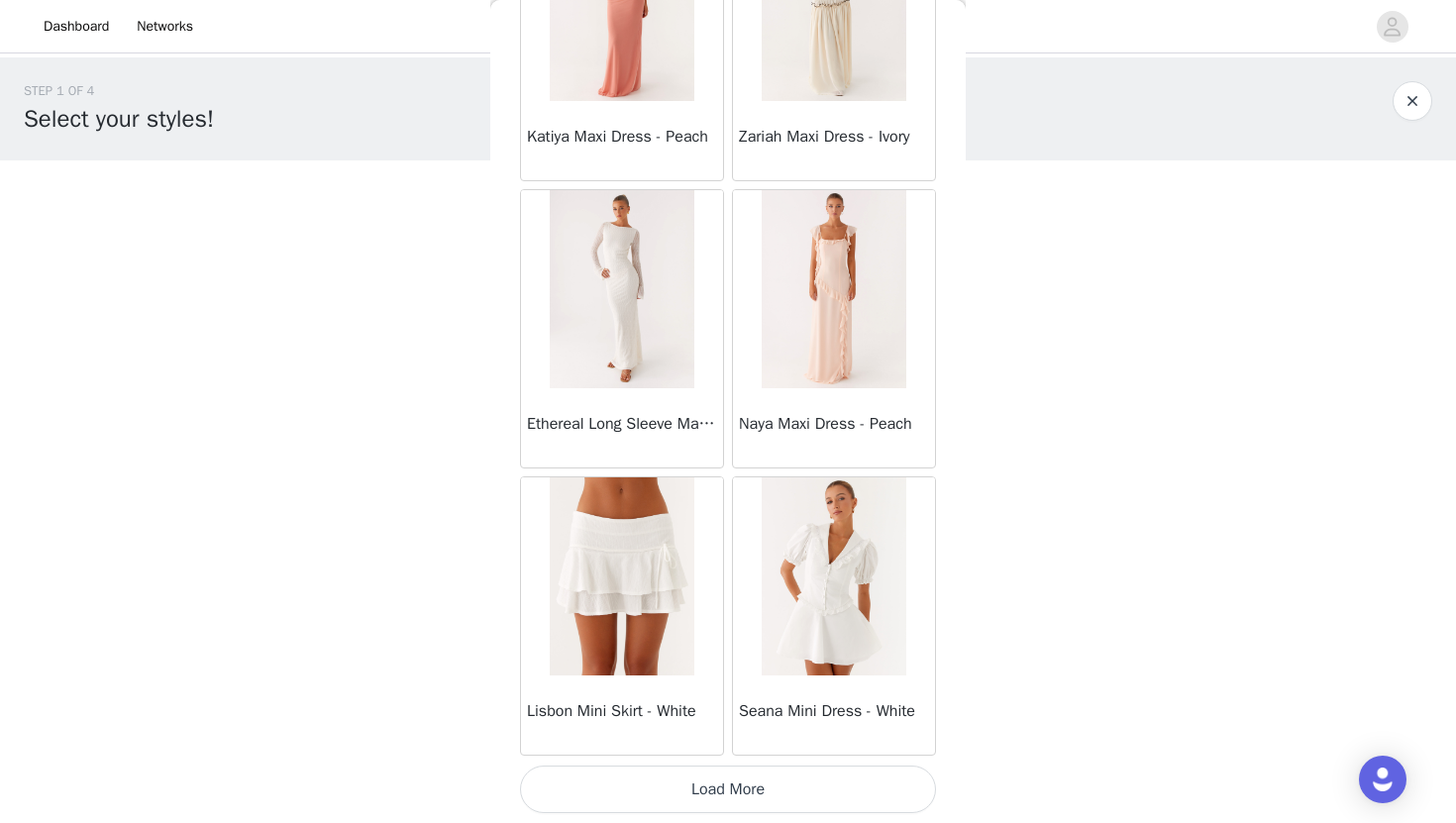 click on "Load More" at bounding box center (728, 789) 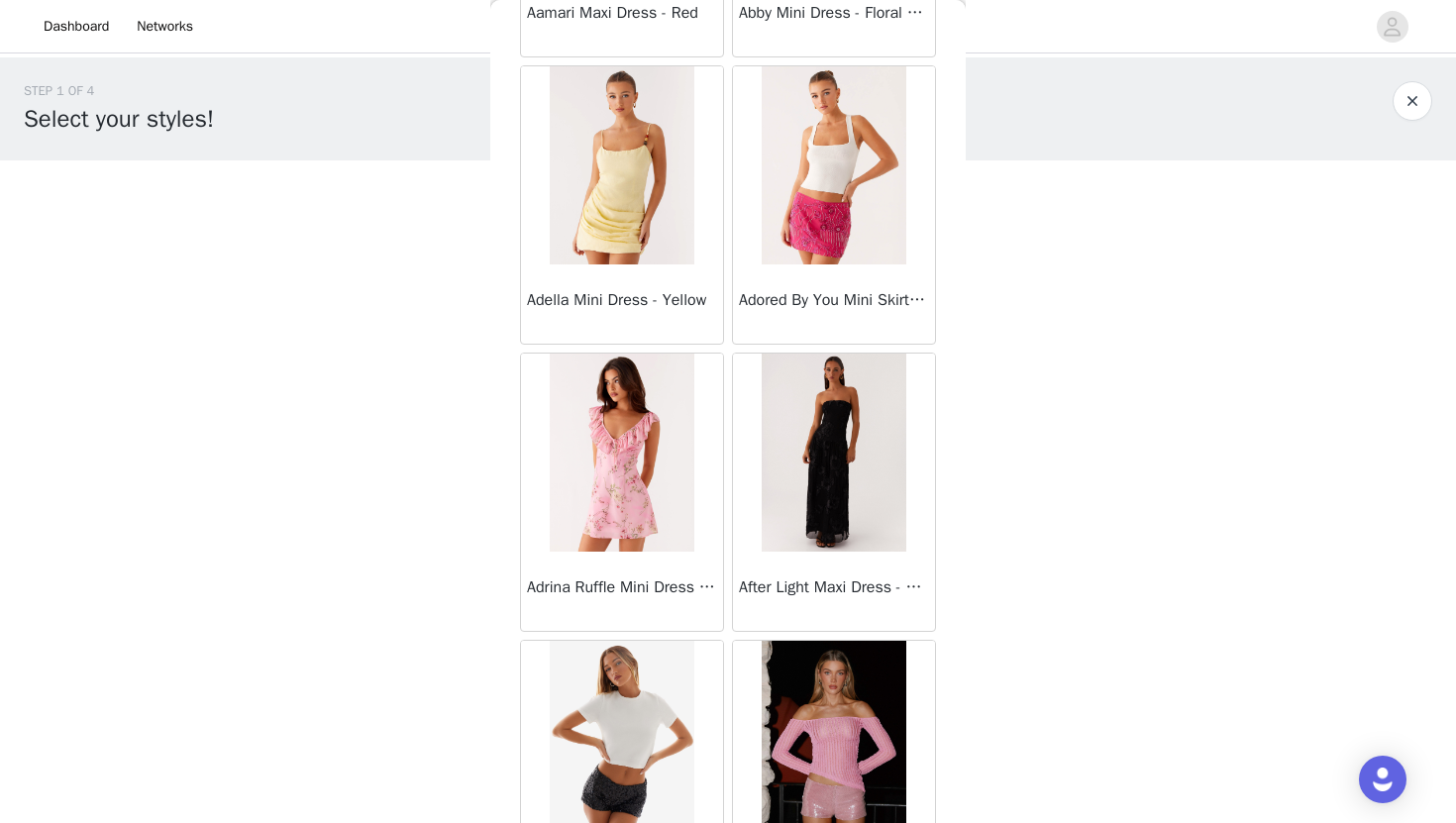 scroll, scrollTop: 76657, scrollLeft: 0, axis: vertical 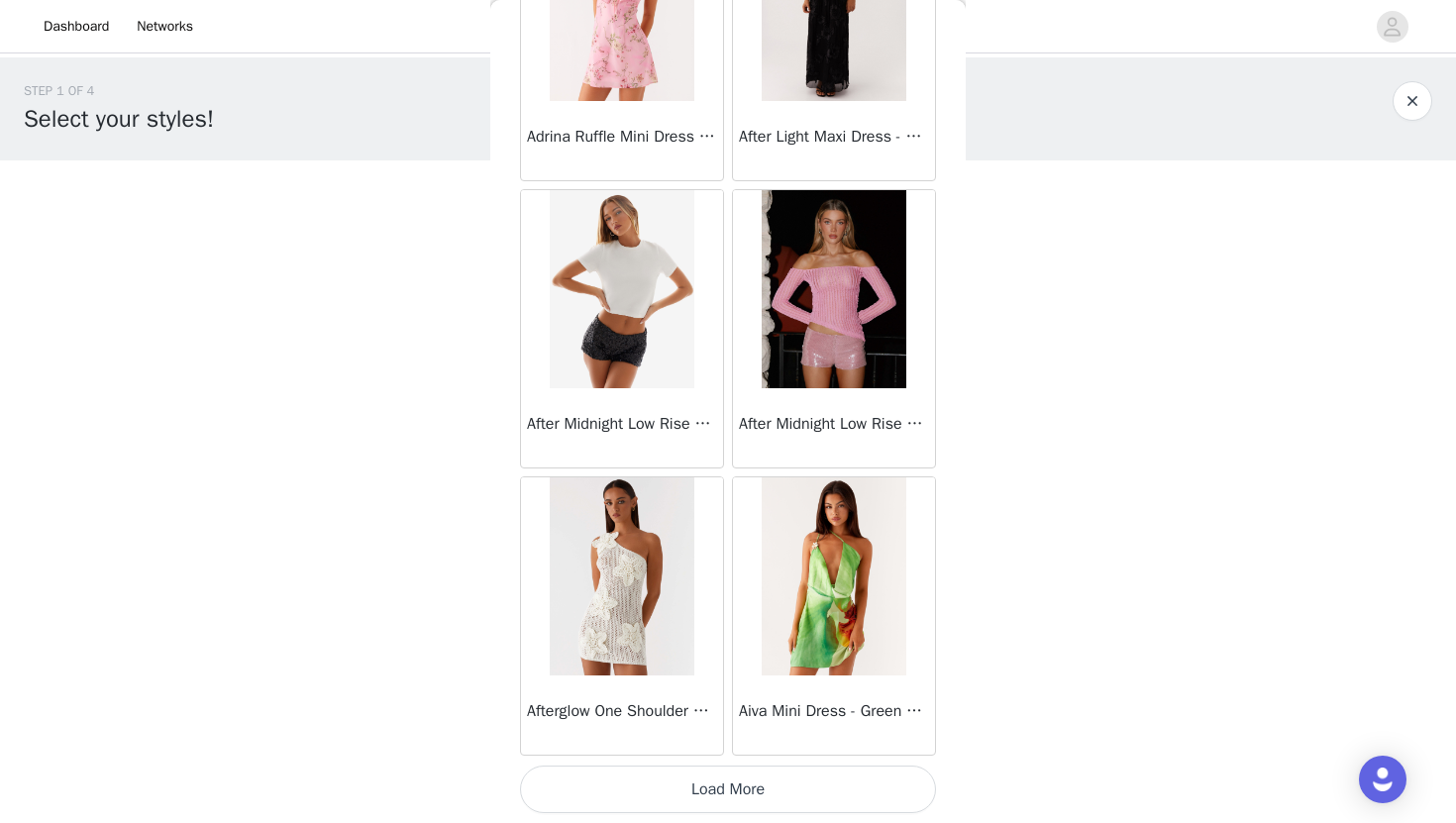 click on "Load More" at bounding box center [728, 789] 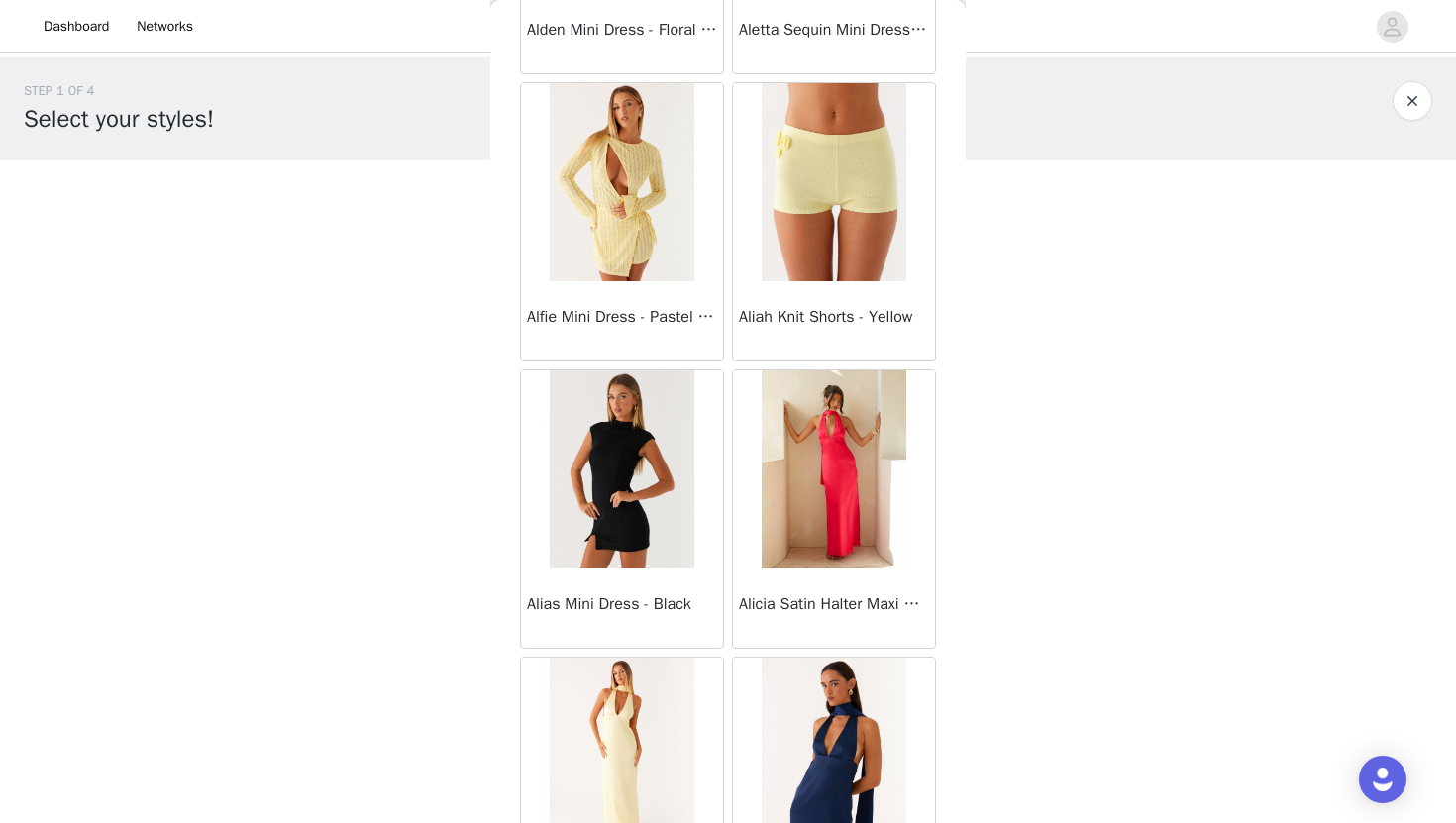 scroll, scrollTop: 78428, scrollLeft: 0, axis: vertical 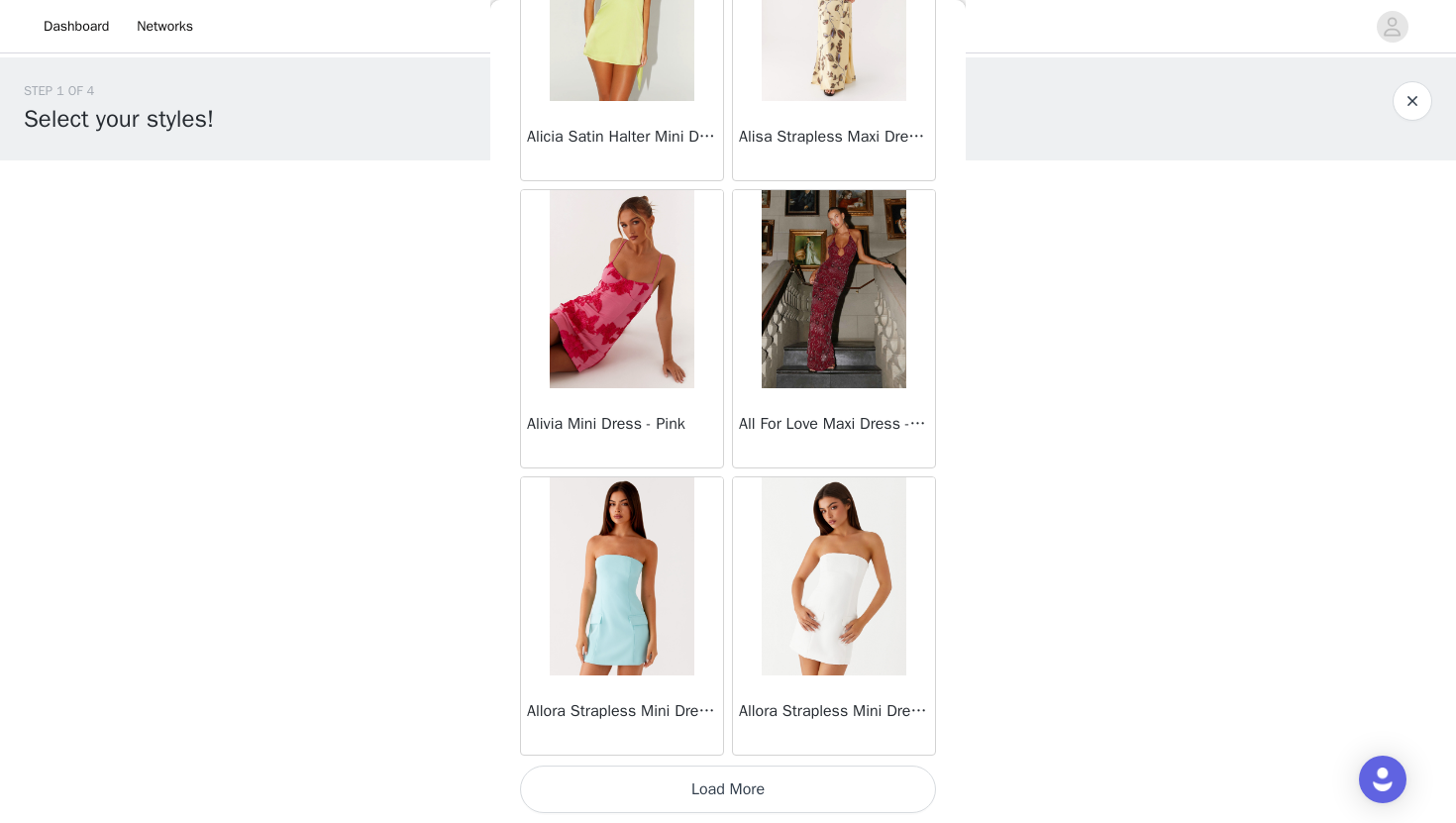 click on "Load More" at bounding box center [728, 789] 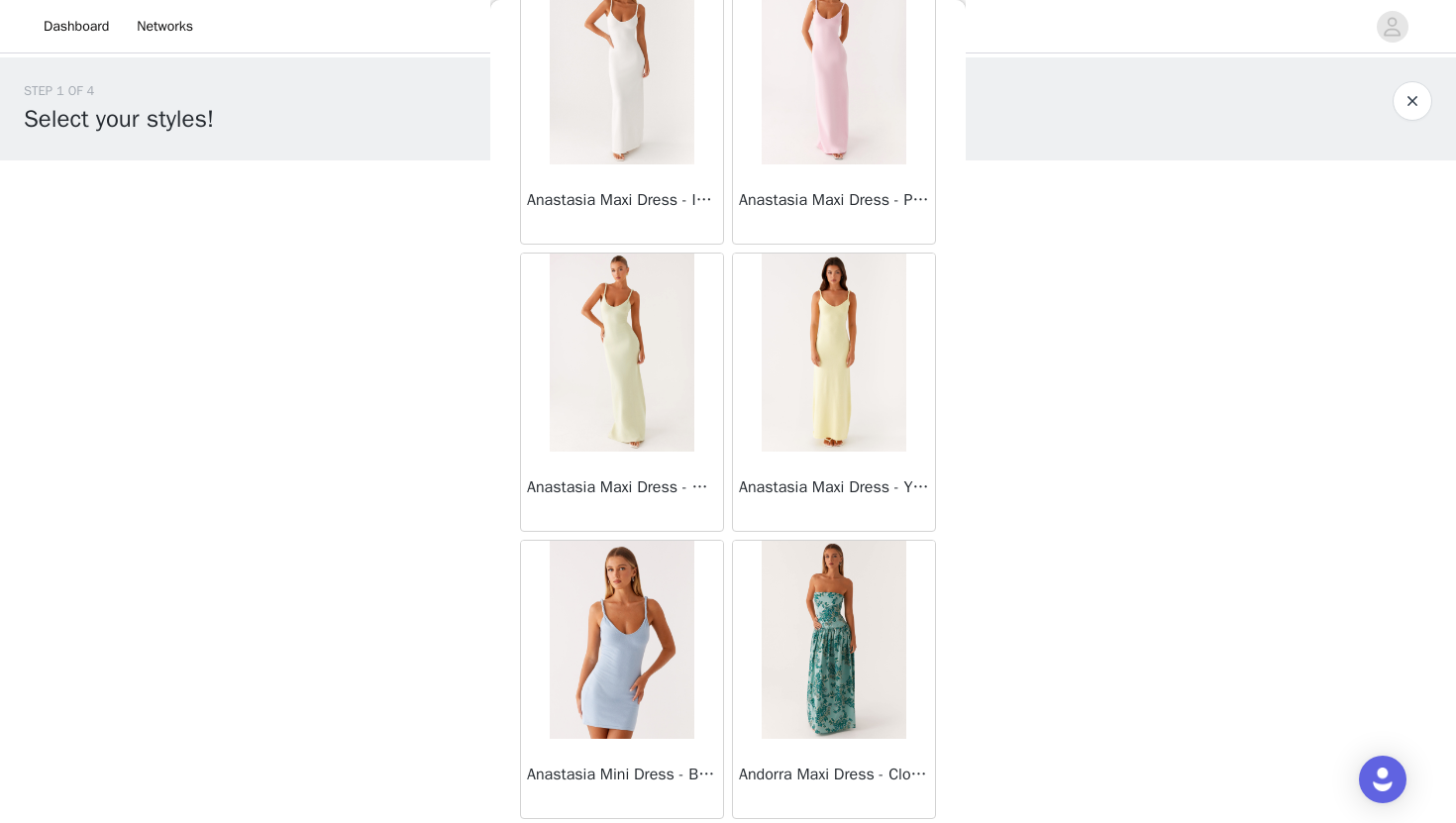 scroll, scrollTop: 82562, scrollLeft: 0, axis: vertical 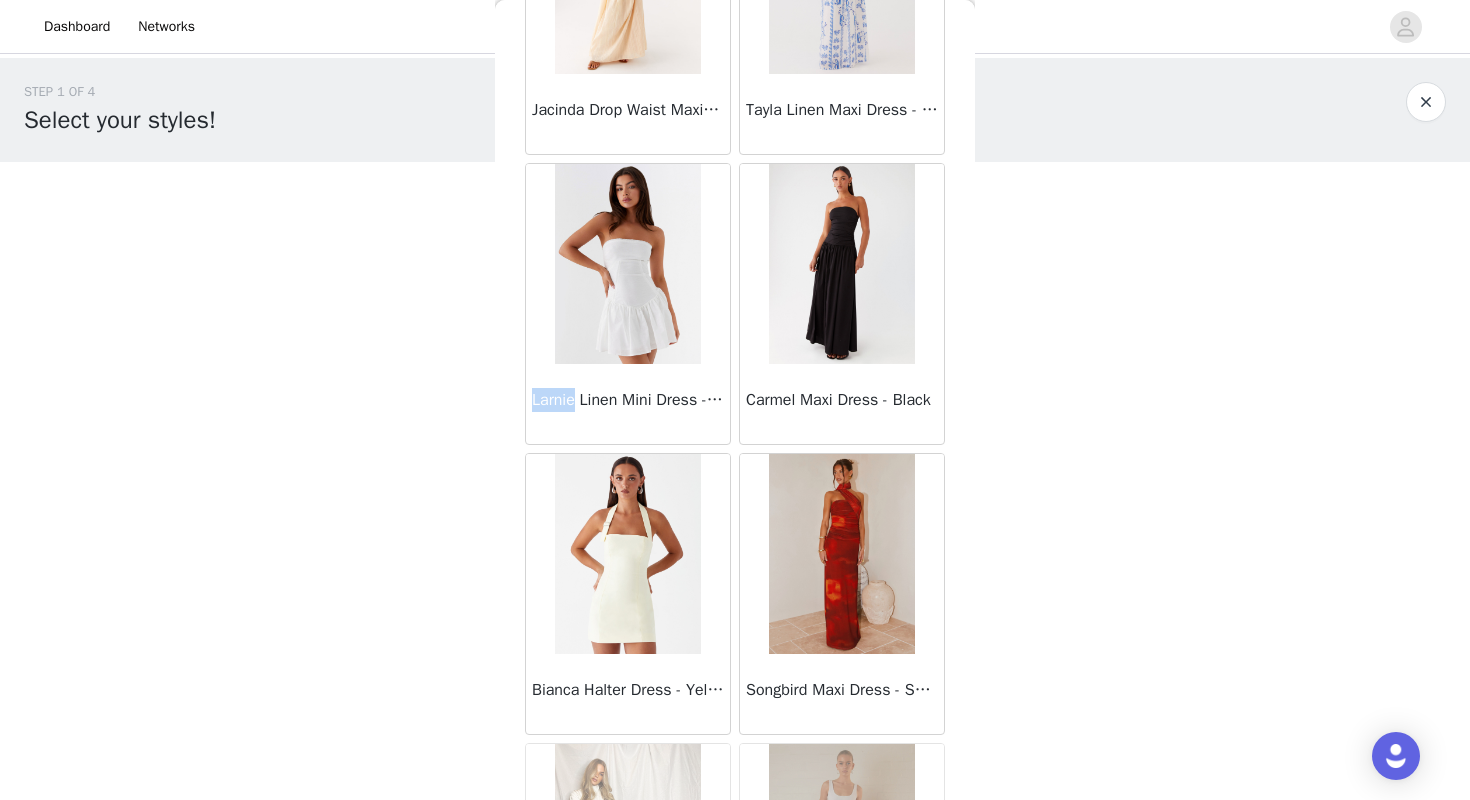 click at bounding box center (627, 264) 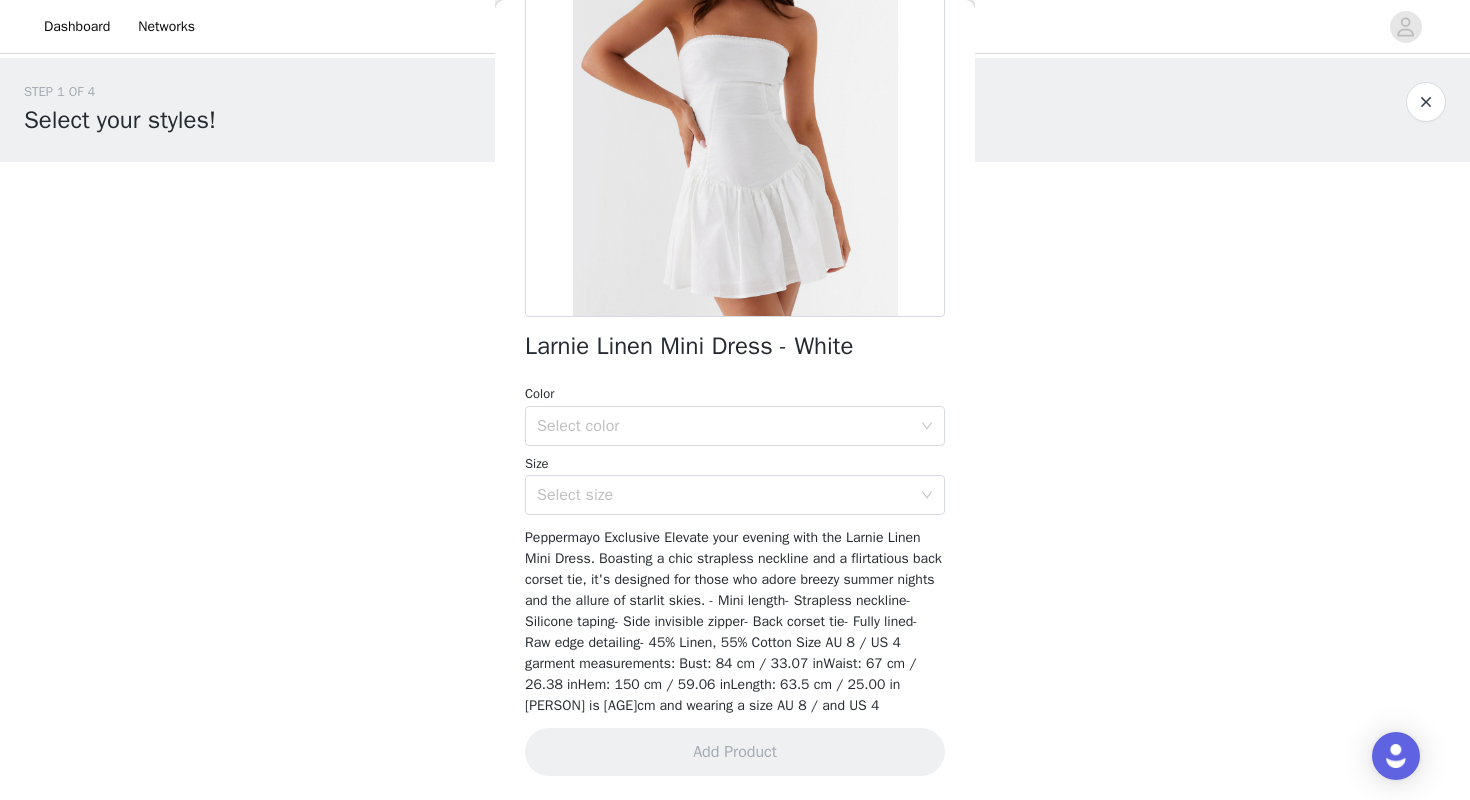 scroll, scrollTop: 253, scrollLeft: 0, axis: vertical 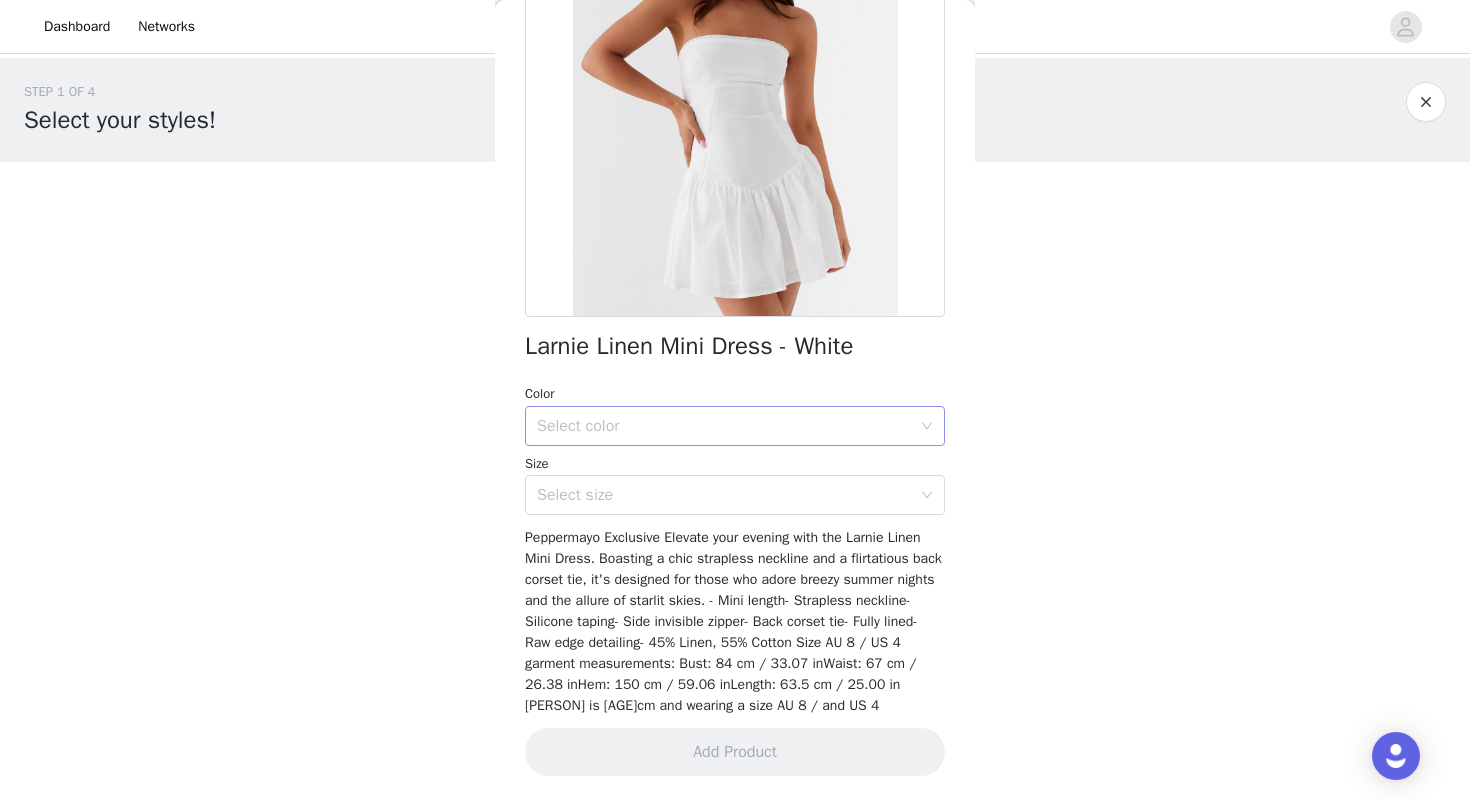 click on "Select color" at bounding box center [728, 426] 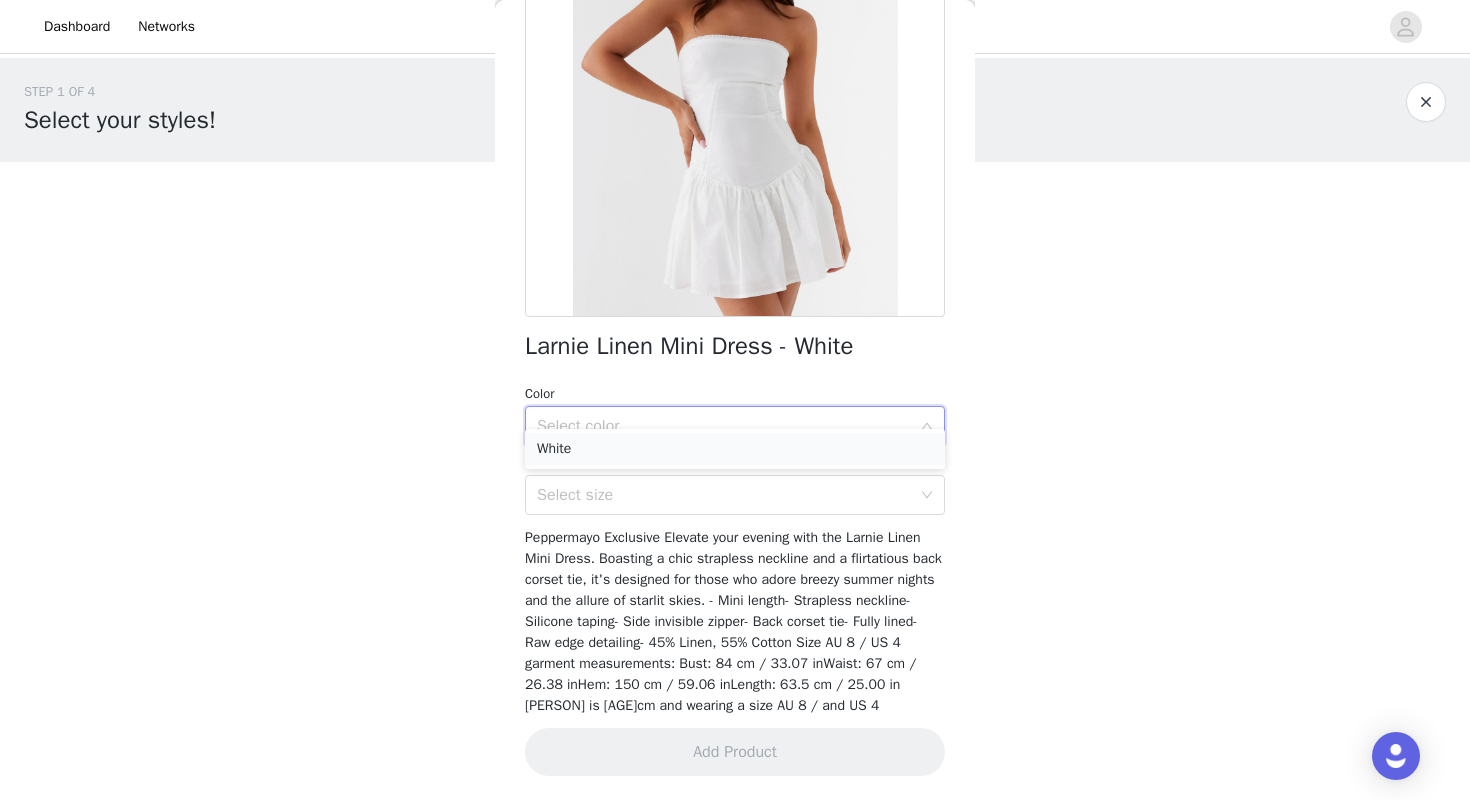 click on "White" at bounding box center [735, 449] 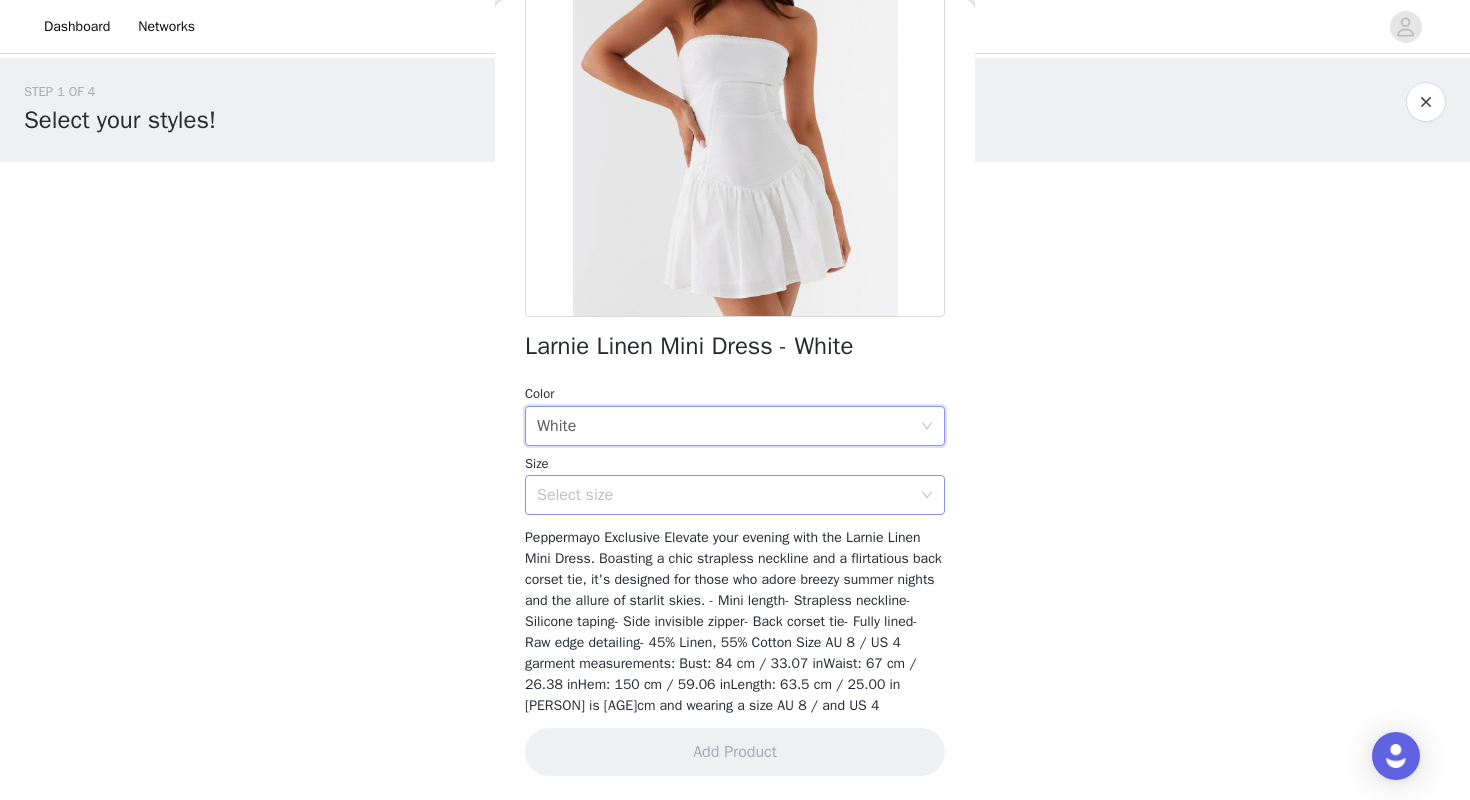 click on "Select size" at bounding box center (724, 495) 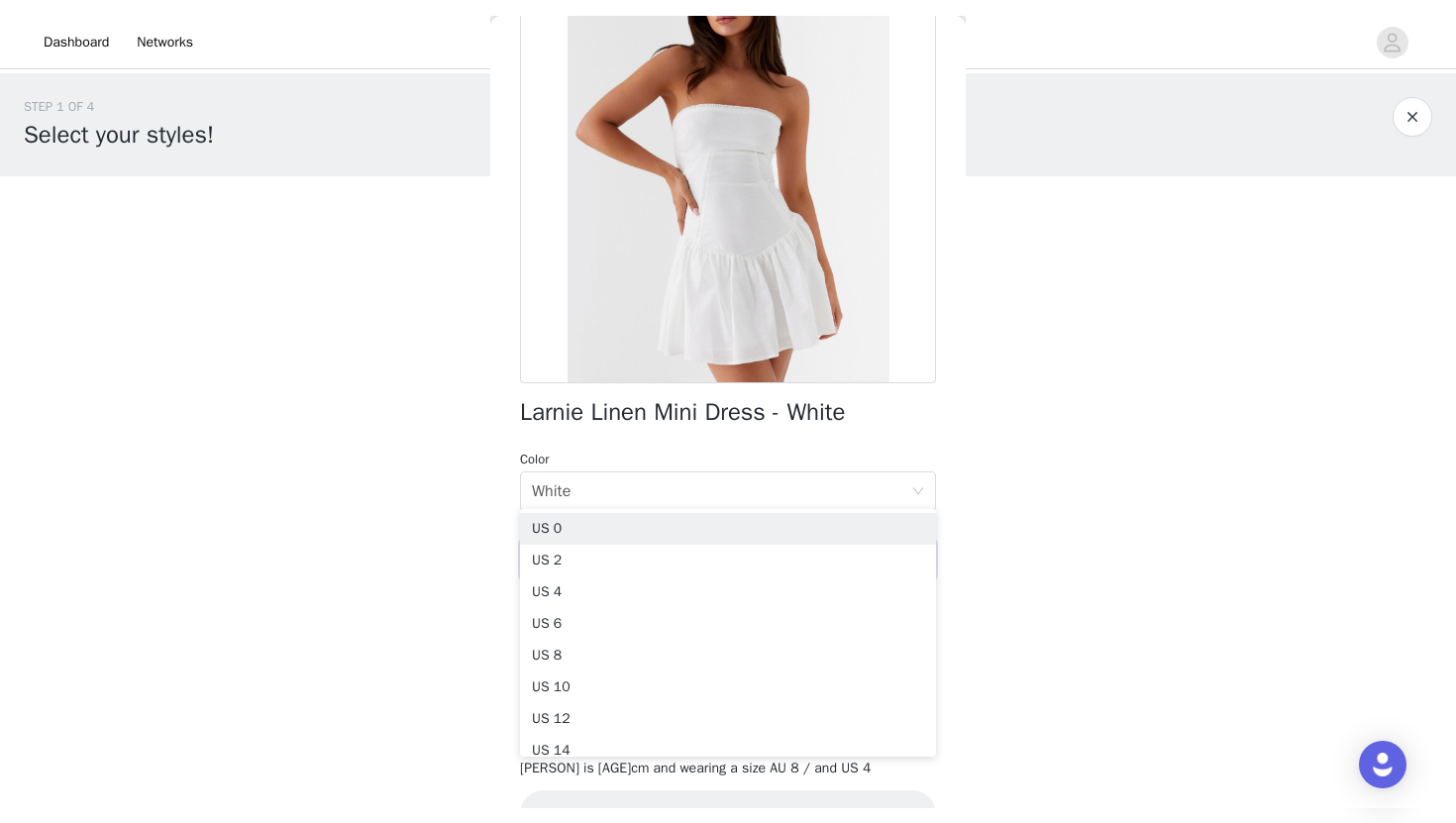 scroll, scrollTop: 159, scrollLeft: 0, axis: vertical 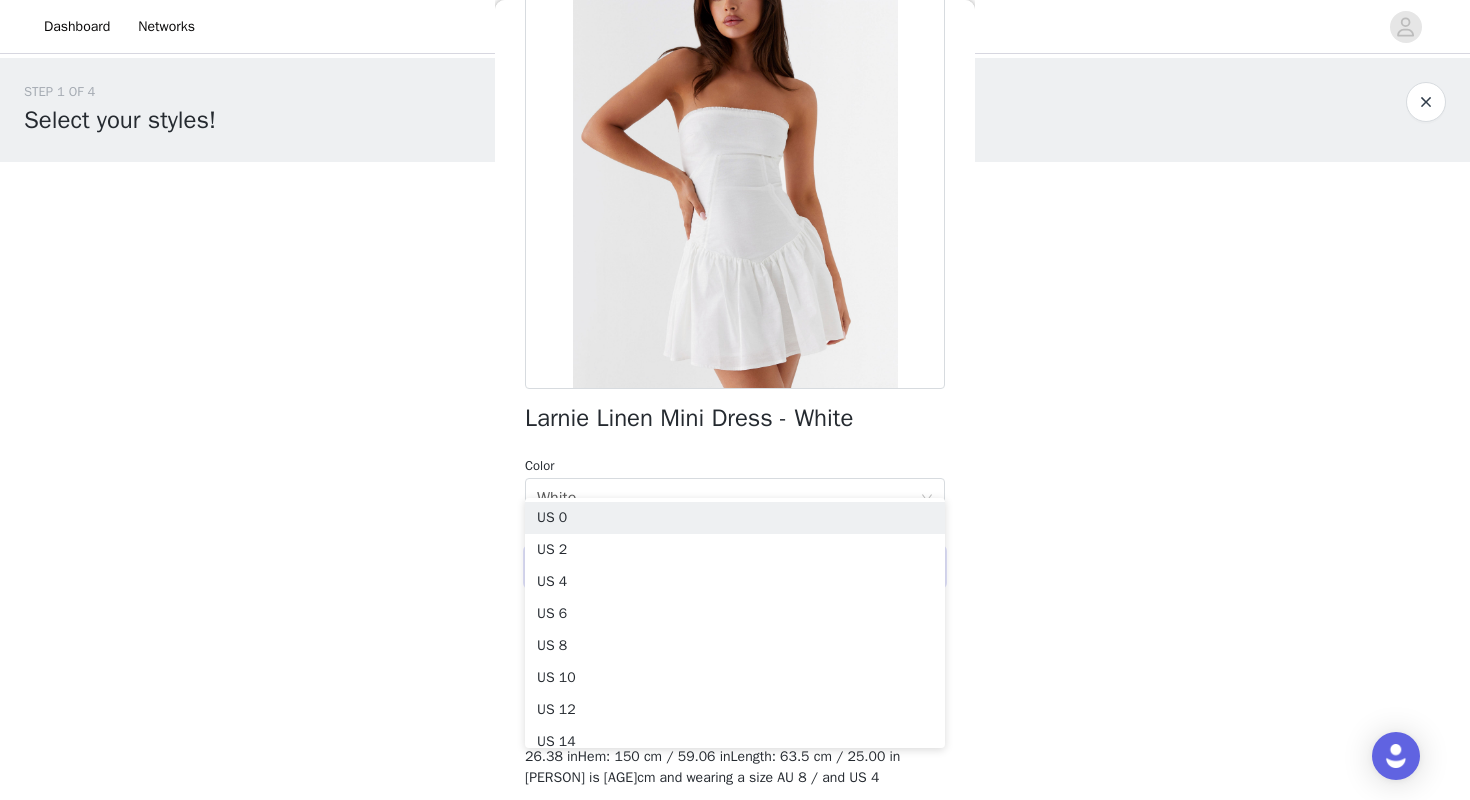 click on "STEP 1 OF 4
Select your styles!
You will receive 3 products.       0/3 Selected           Add Product       Back     Larnie Linen Mini Dress - White               Color   Select color White Size   Select size   Peppermayo Exclusive Elevate your evening with the Larnie Linen Mini Dress. Boasting a chic strapless neckline and a flirtatious back corset tie, it's designed for those who adore breezy summer nights and the allure of starlit skies. - Mini length- Strapless neckline- Silicone taping- Side invisible zipper- Back corset tie- Fully lined- Raw edge detailing- 45% Linen, 55% Cotton Size AU 8 / US 4 garment measurements: Bust: 84 cm / 33.07 inWaist: 67 cm / 26.38 inHem: 150 cm / 59.06 inLength: 63.5 cm / 25.00 in [PERSON] is [AGE]cm and wearing a size AU 8 / and US 4   Add Product" at bounding box center [735, 216] 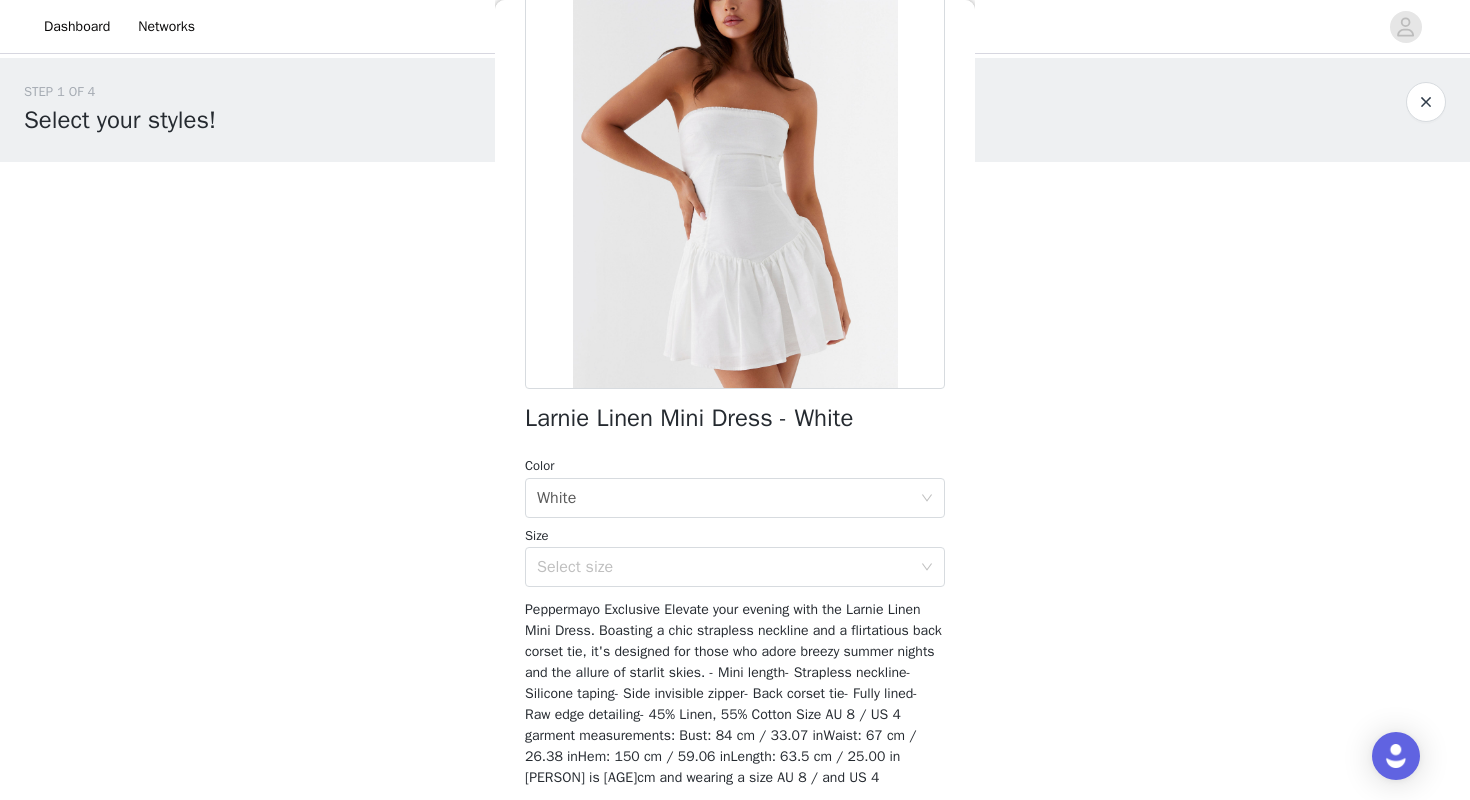 click at bounding box center (1426, 102) 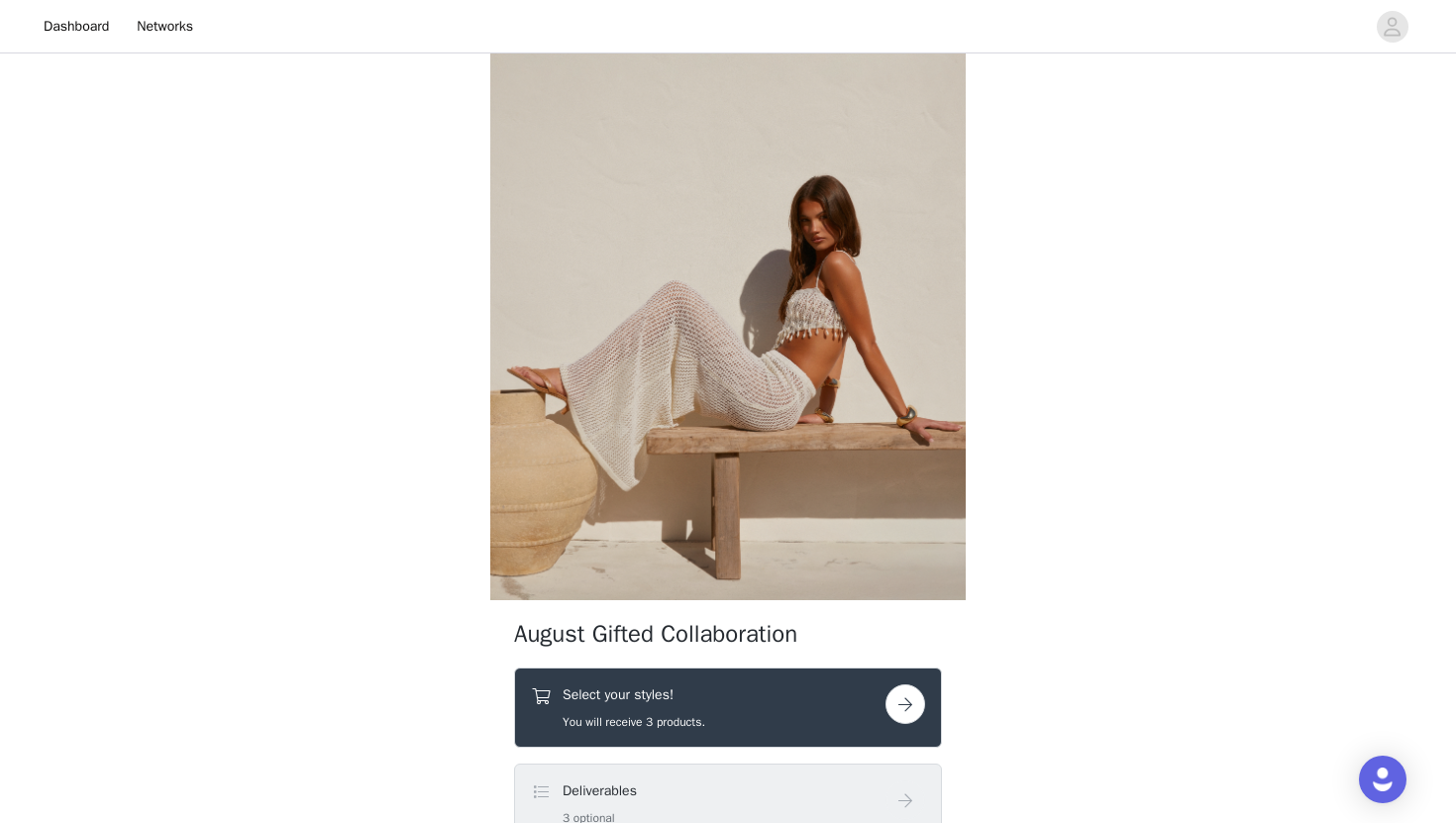 scroll, scrollTop: 403, scrollLeft: 0, axis: vertical 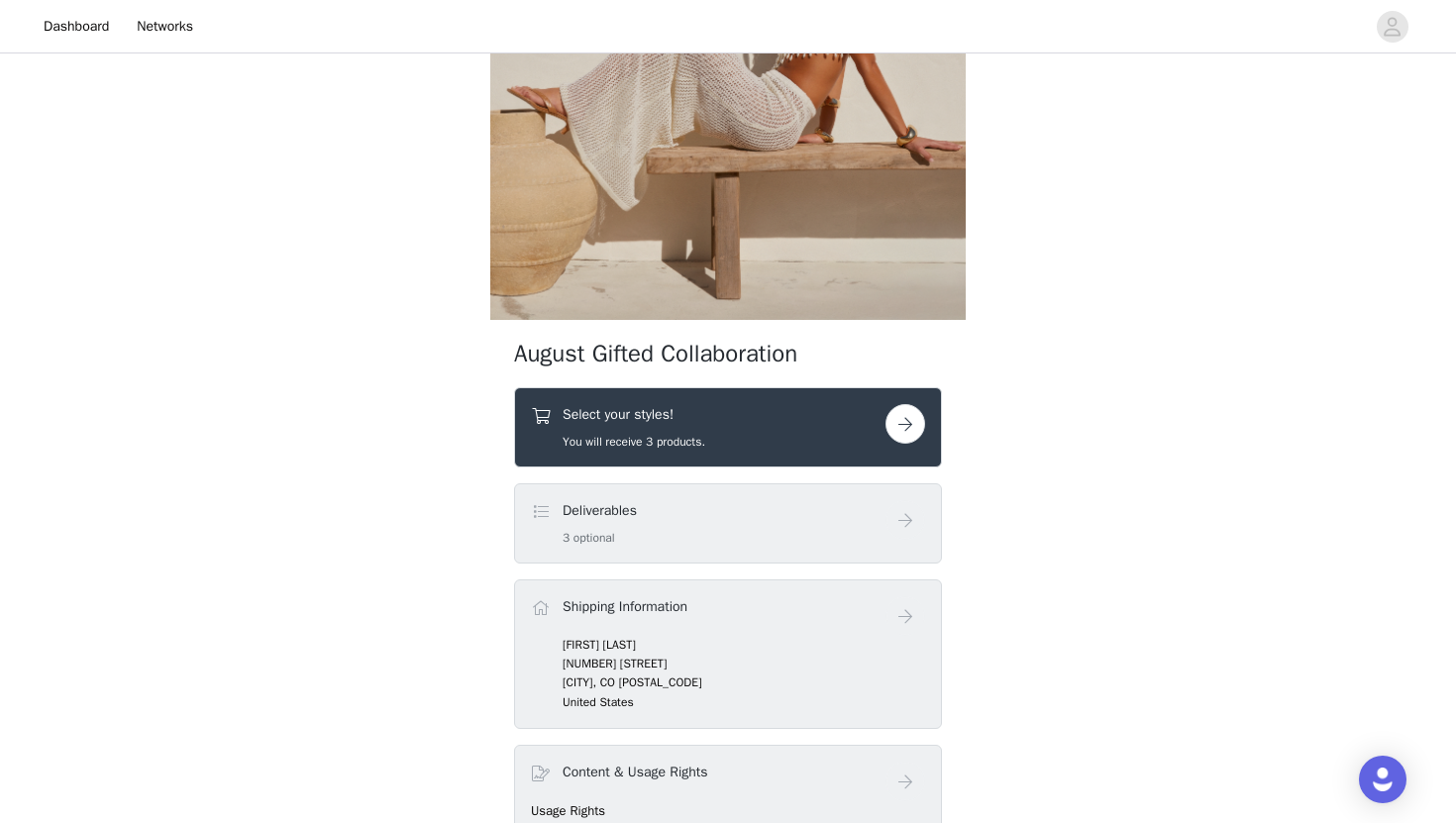 click at bounding box center (905, 424) 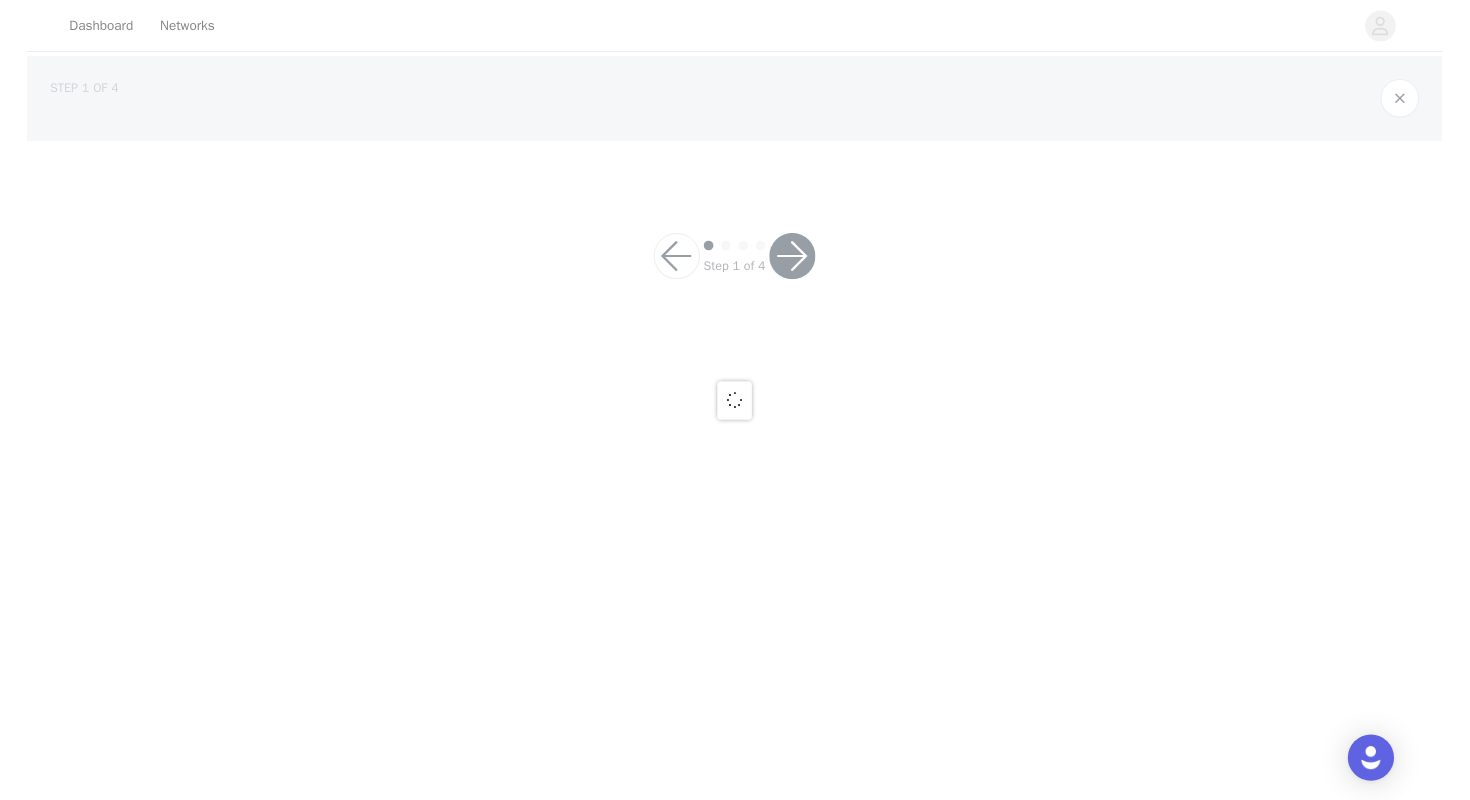 scroll, scrollTop: 0, scrollLeft: 0, axis: both 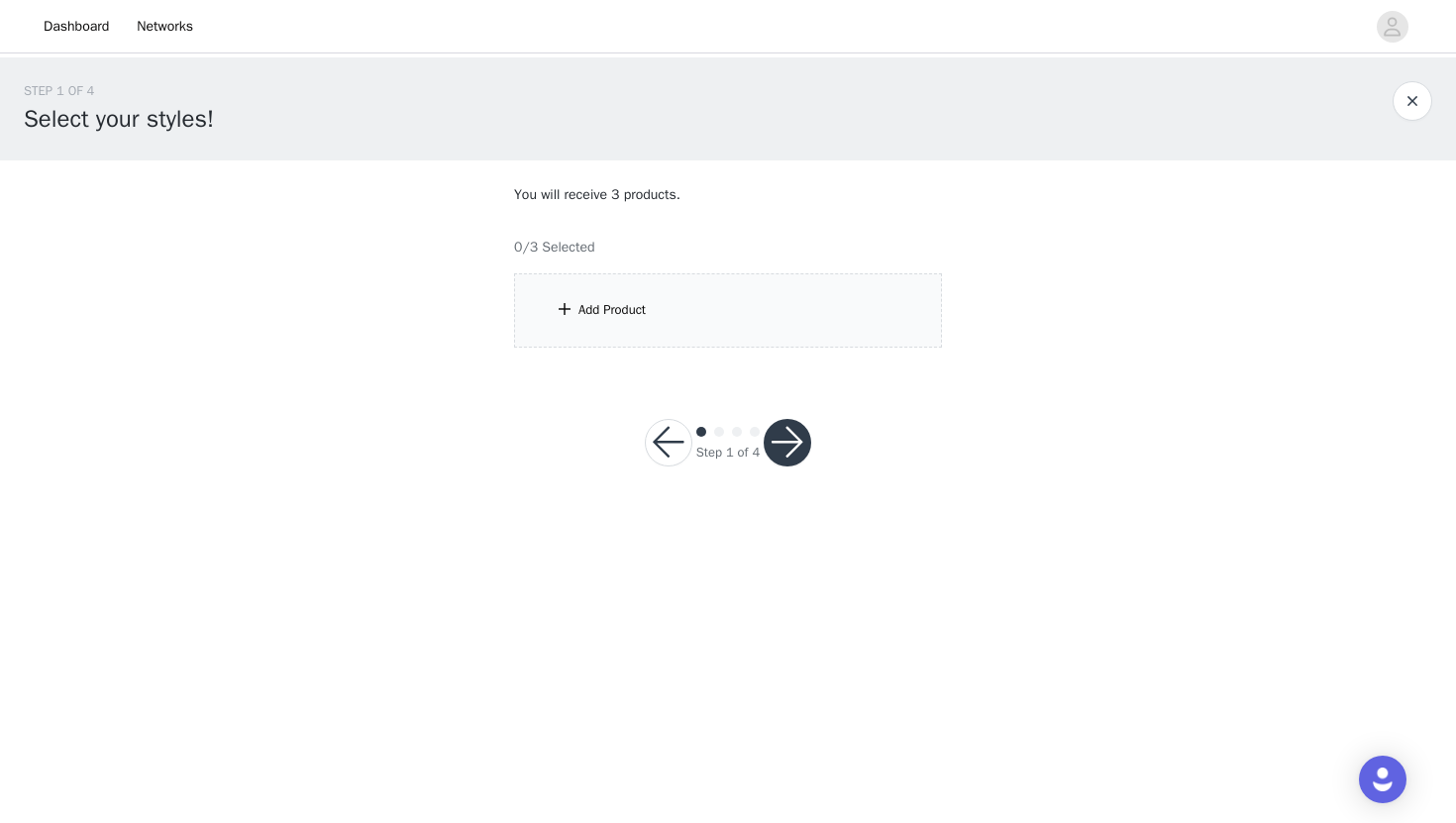 click on "Add Product" at bounding box center [728, 310] 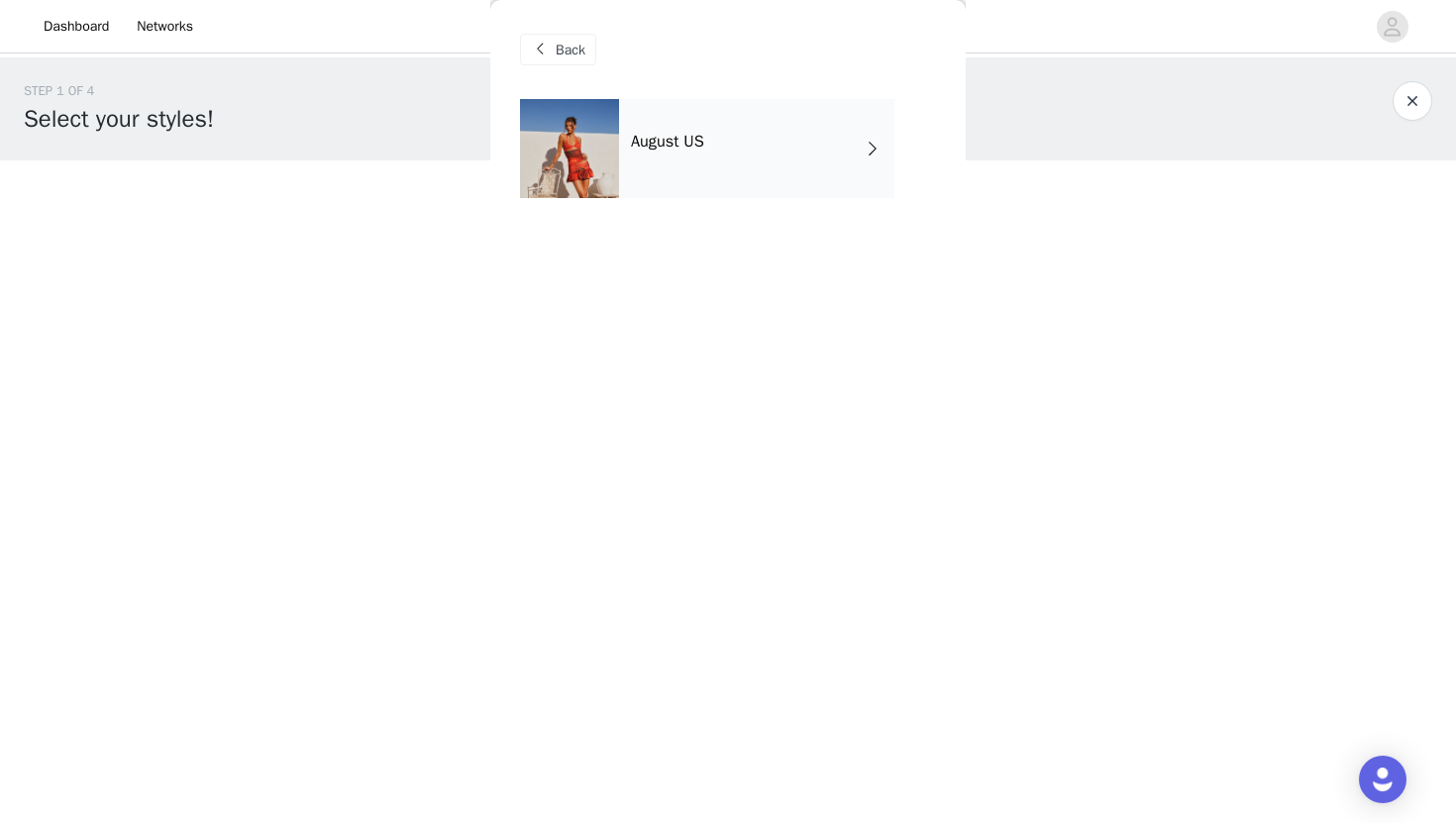 click on "August US" at bounding box center [757, 149] 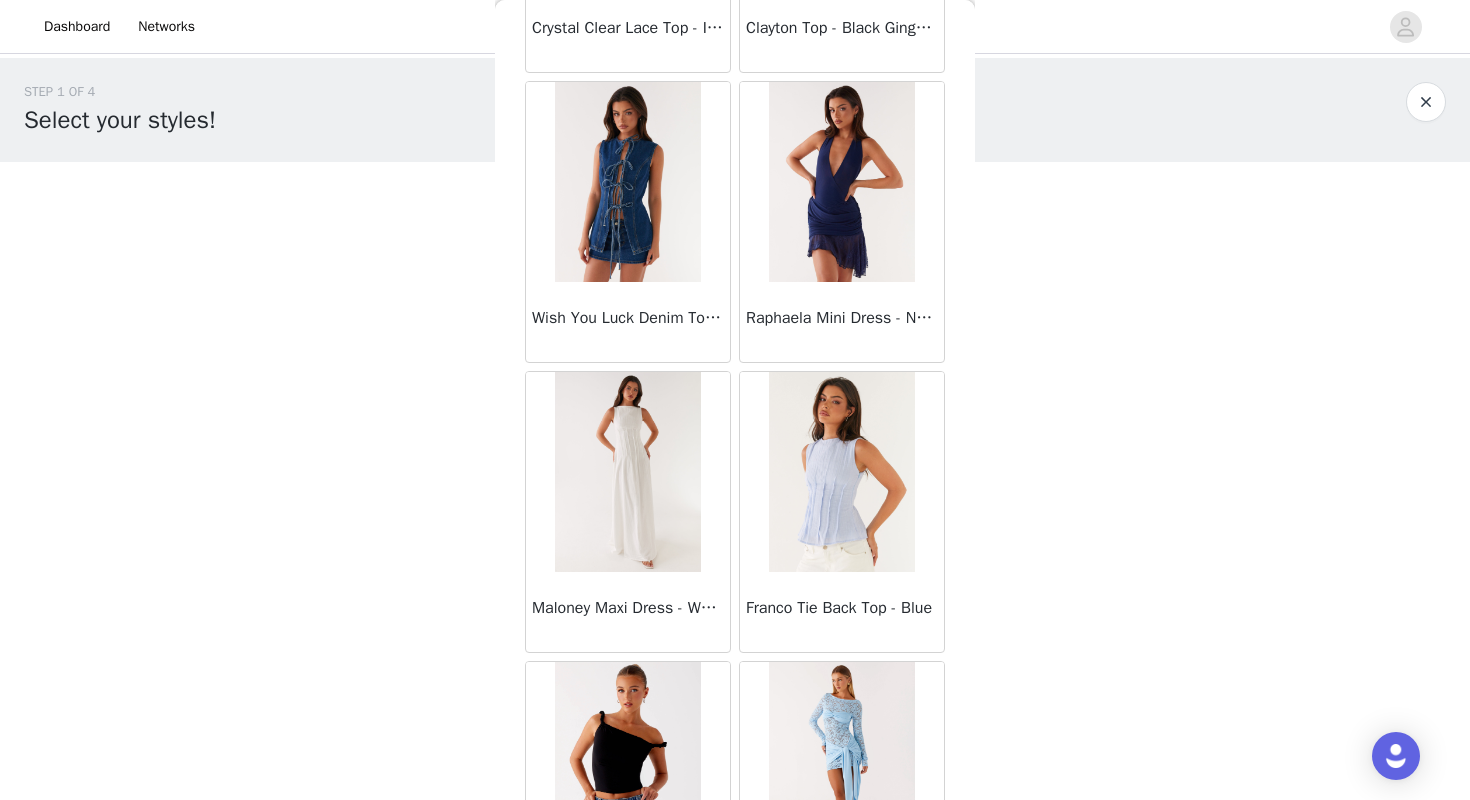 scroll, scrollTop: 1472, scrollLeft: 0, axis: vertical 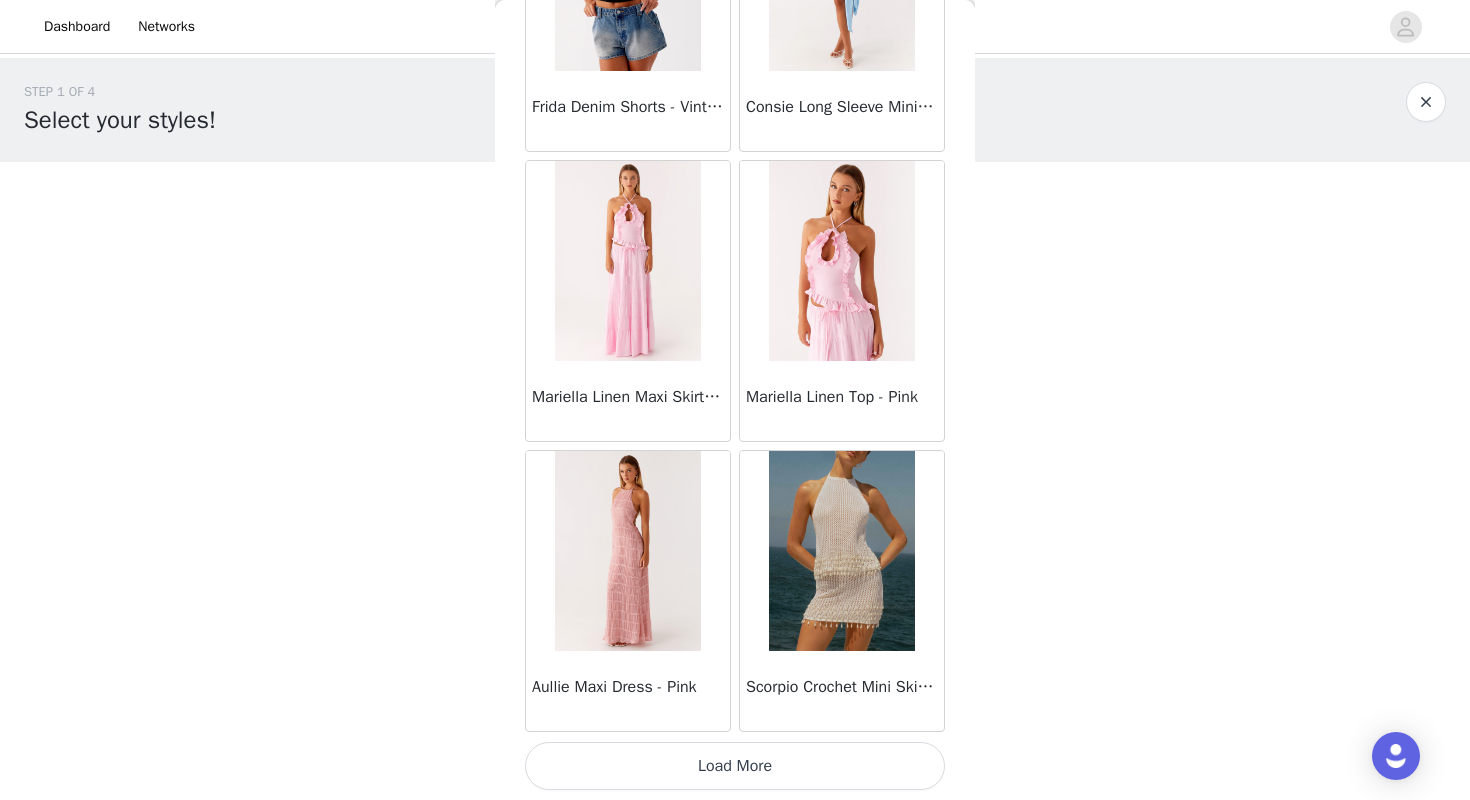 click on "Load More" at bounding box center [735, 766] 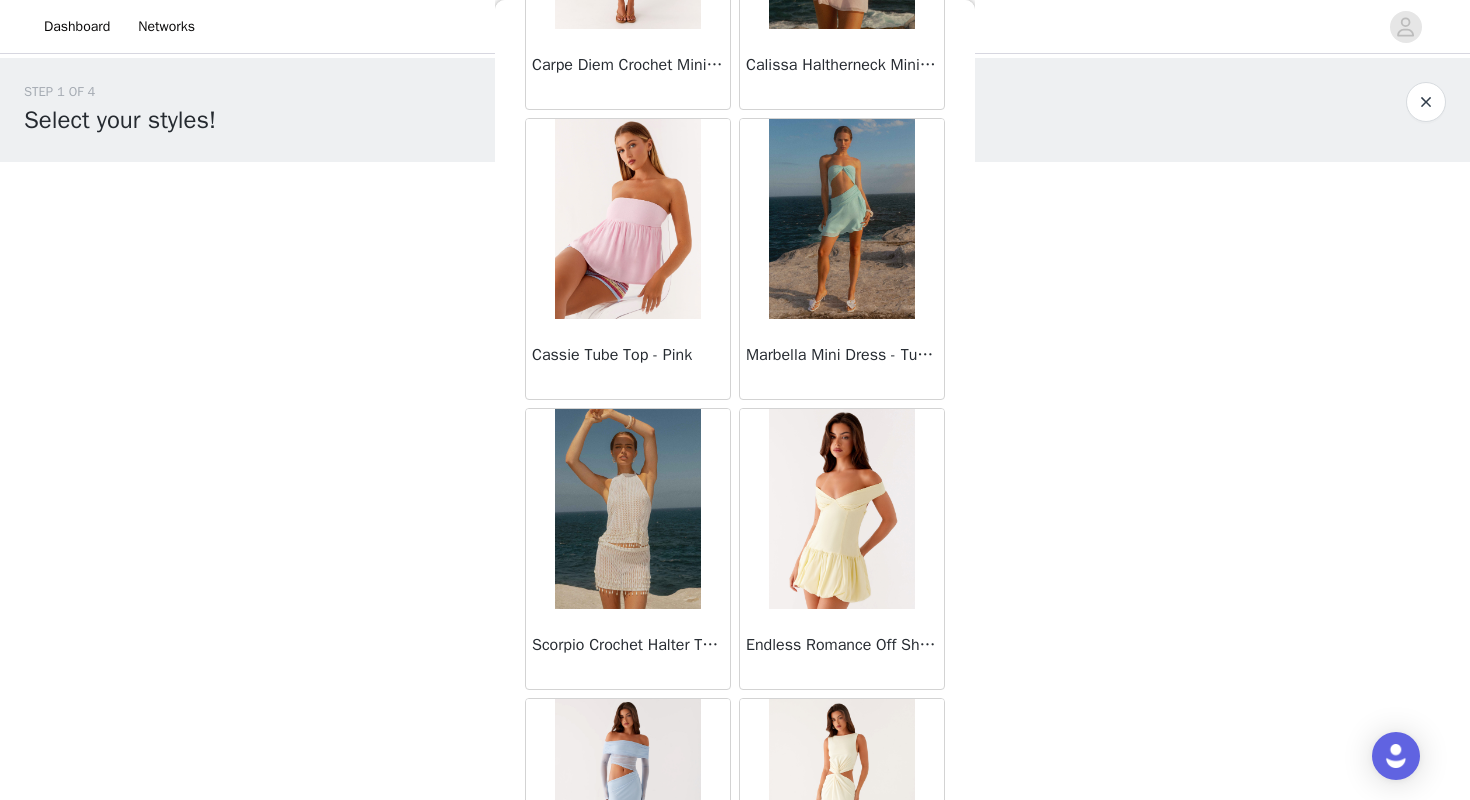 scroll, scrollTop: 3923, scrollLeft: 0, axis: vertical 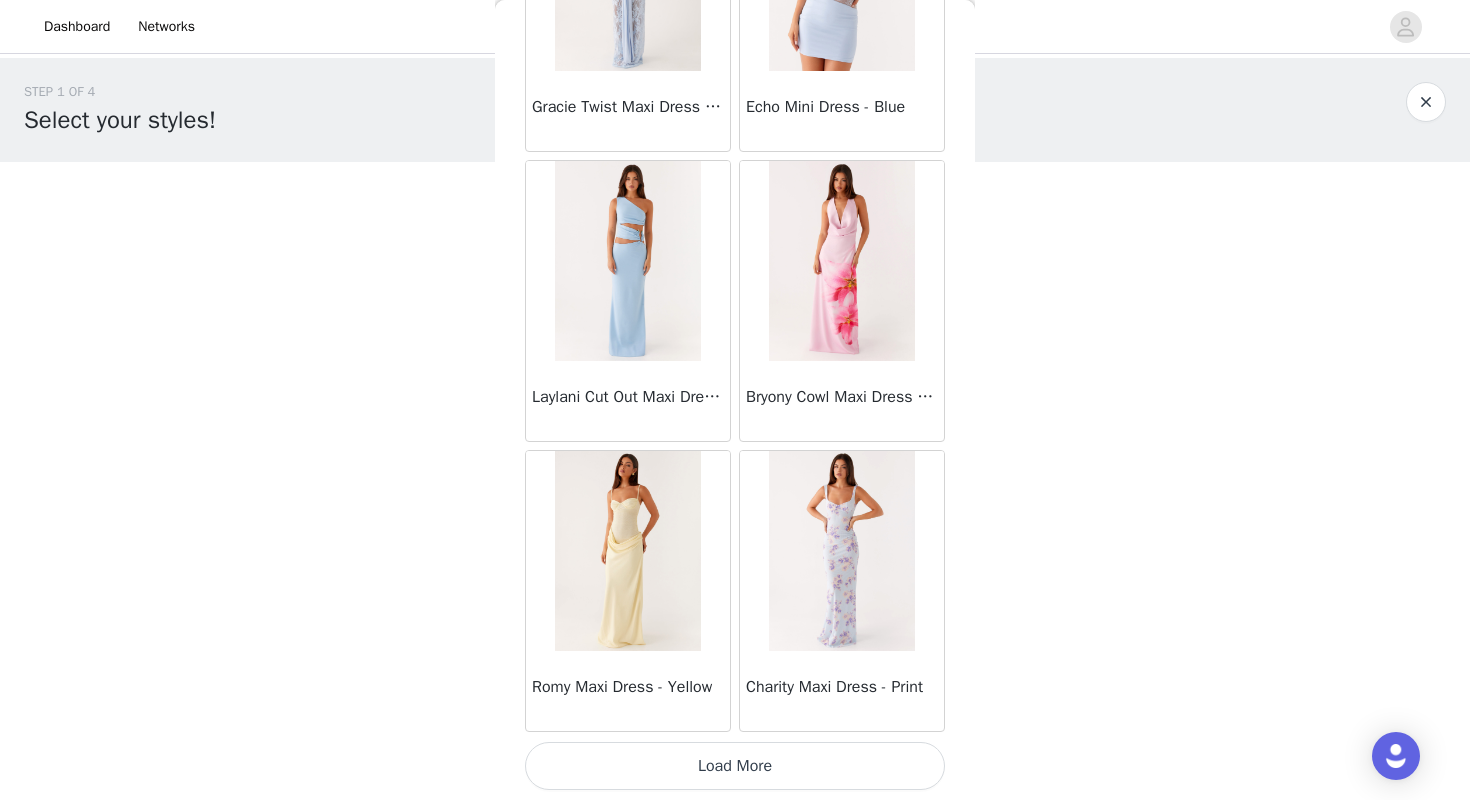 click on "Load More" at bounding box center [735, 766] 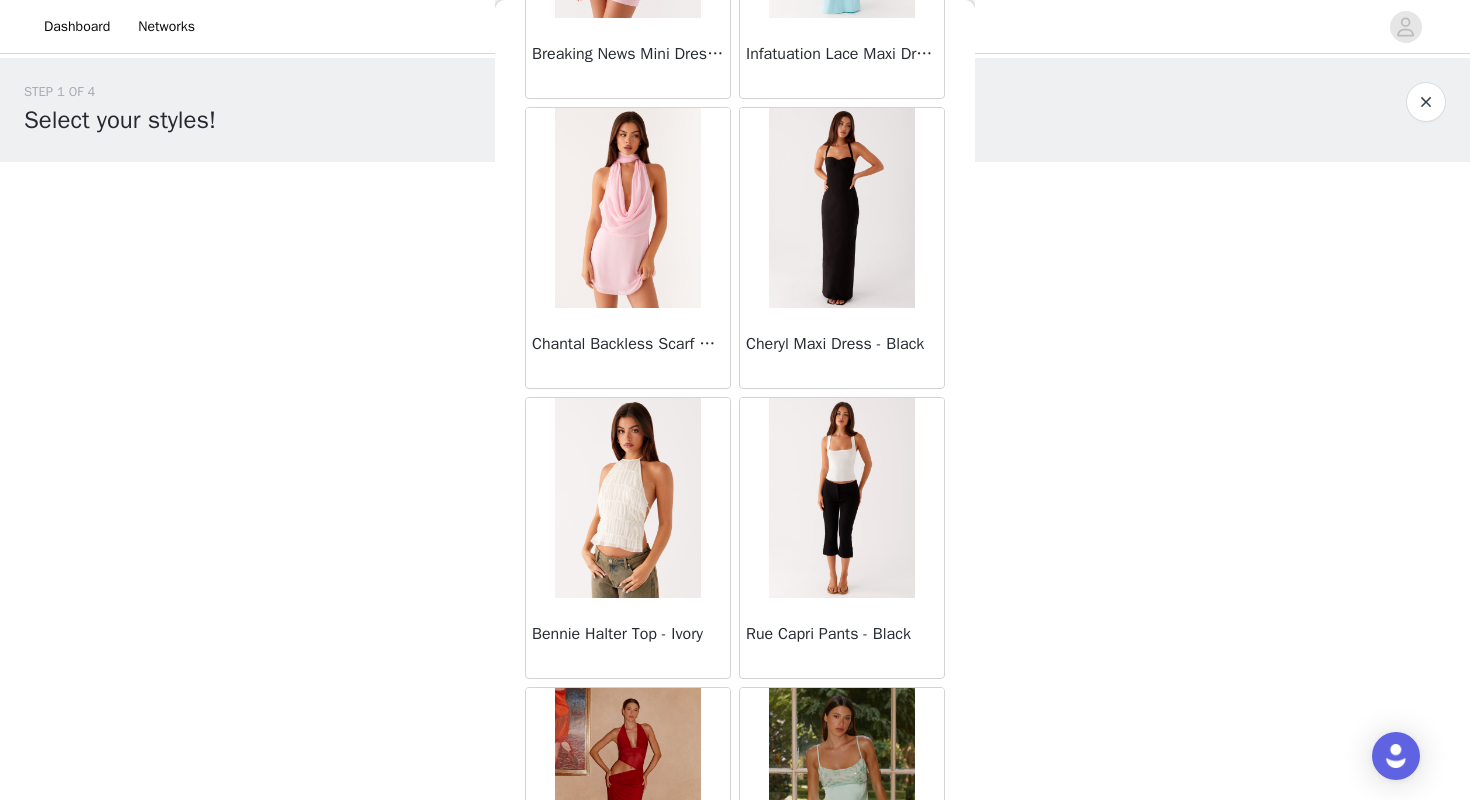 scroll, scrollTop: 7859, scrollLeft: 0, axis: vertical 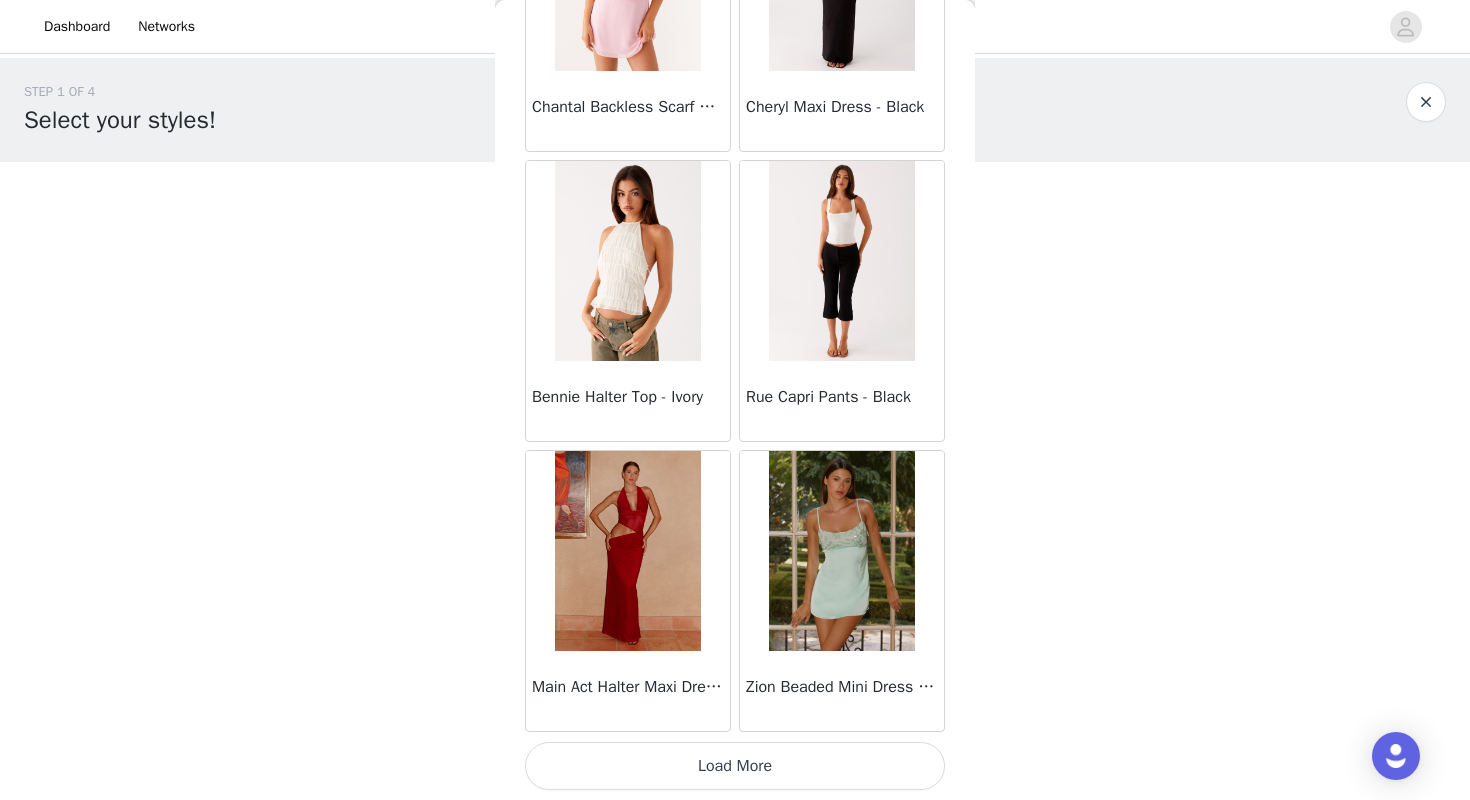 click on "Load More" at bounding box center [735, 766] 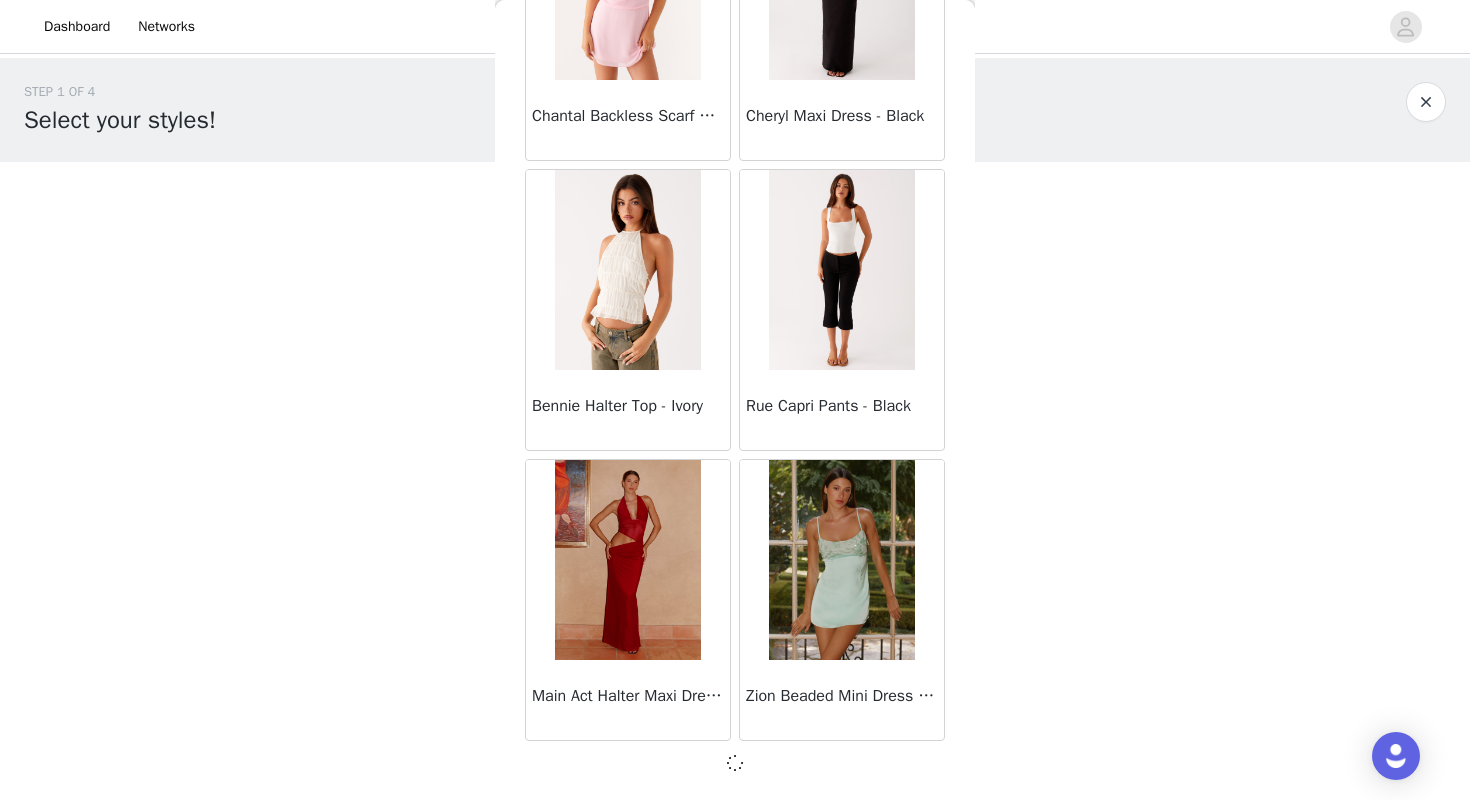 scroll, scrollTop: 0, scrollLeft: 0, axis: both 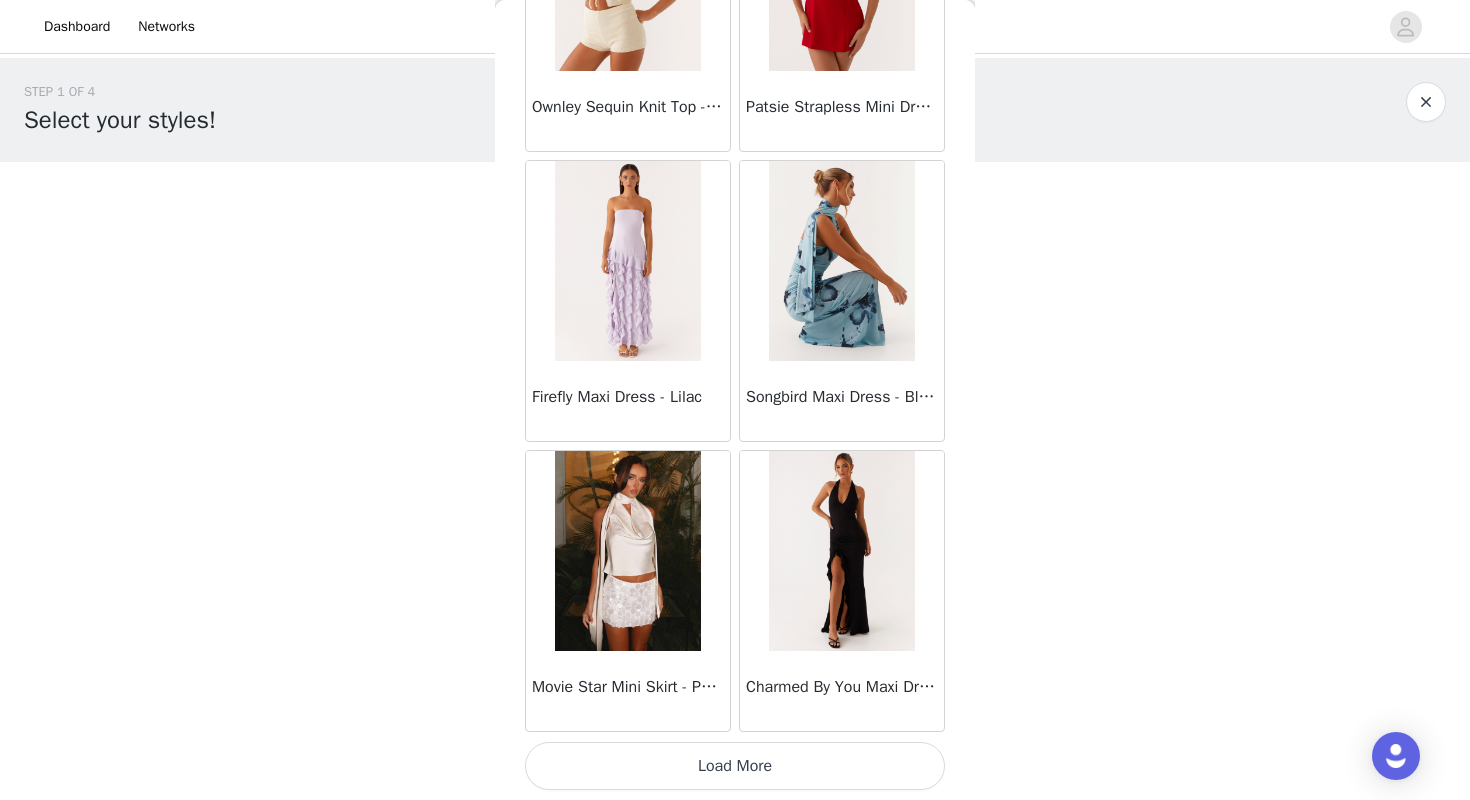click on "Load More" at bounding box center (735, 766) 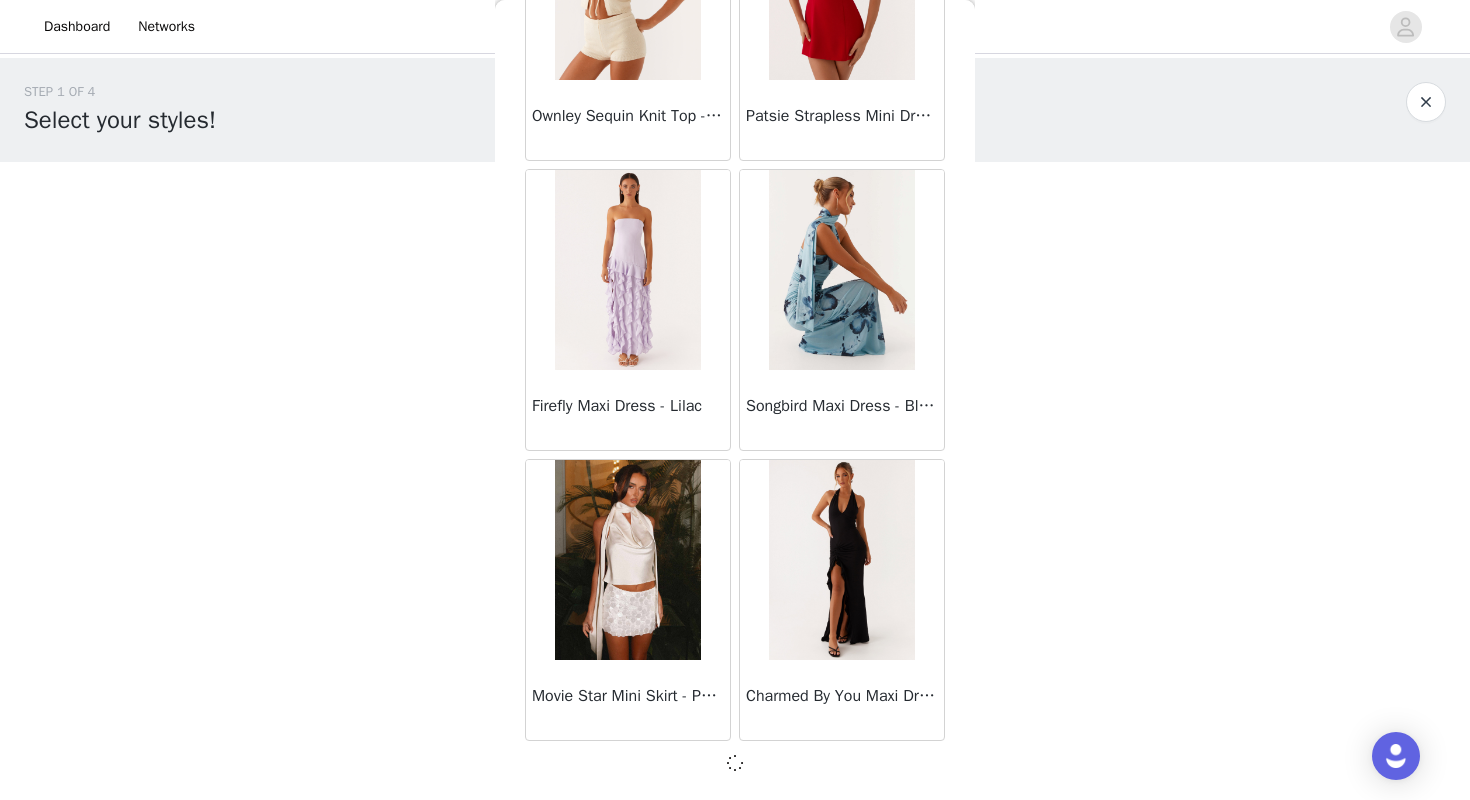 scroll, scrollTop: 0, scrollLeft: 0, axis: both 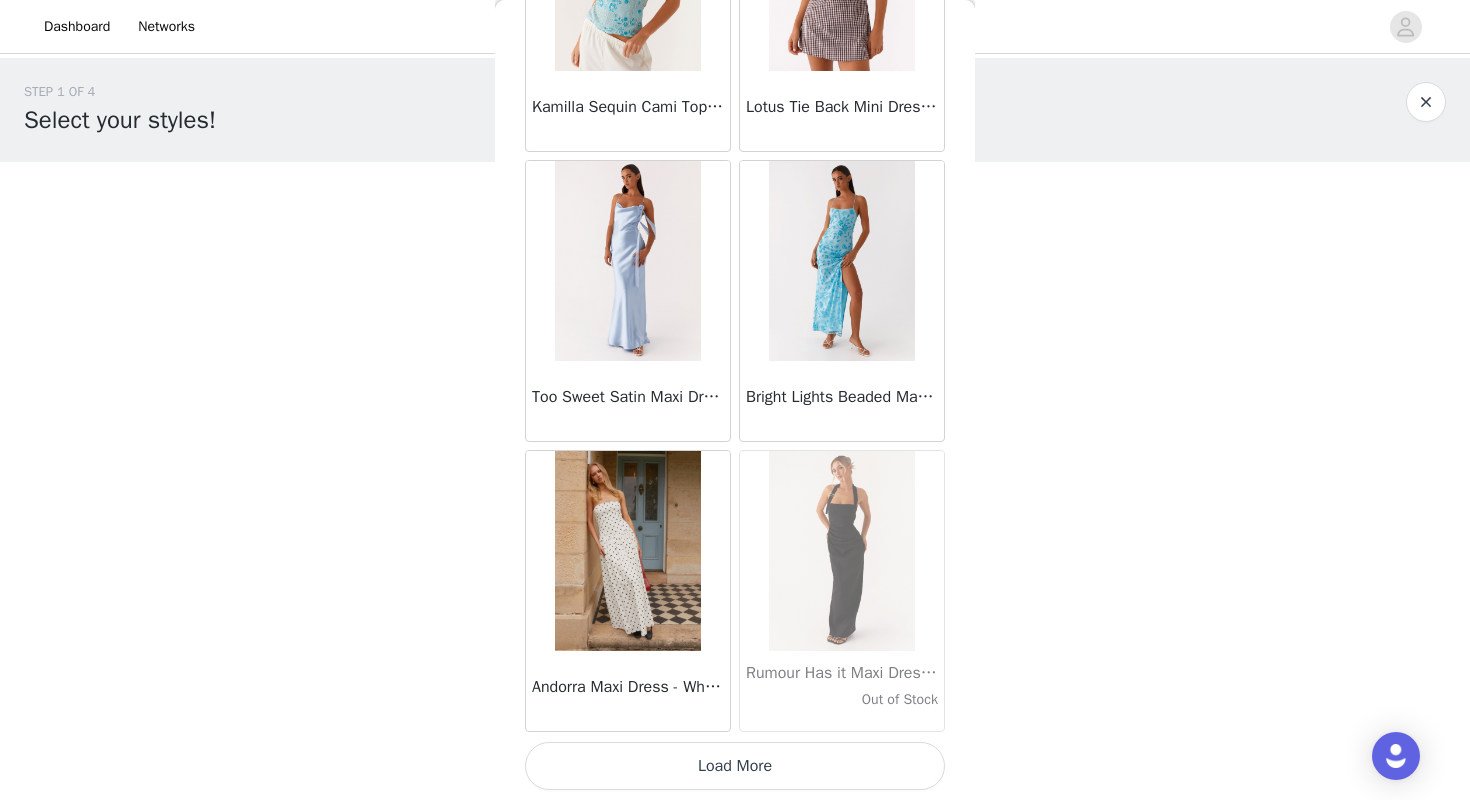 click on "Load More" at bounding box center (735, 766) 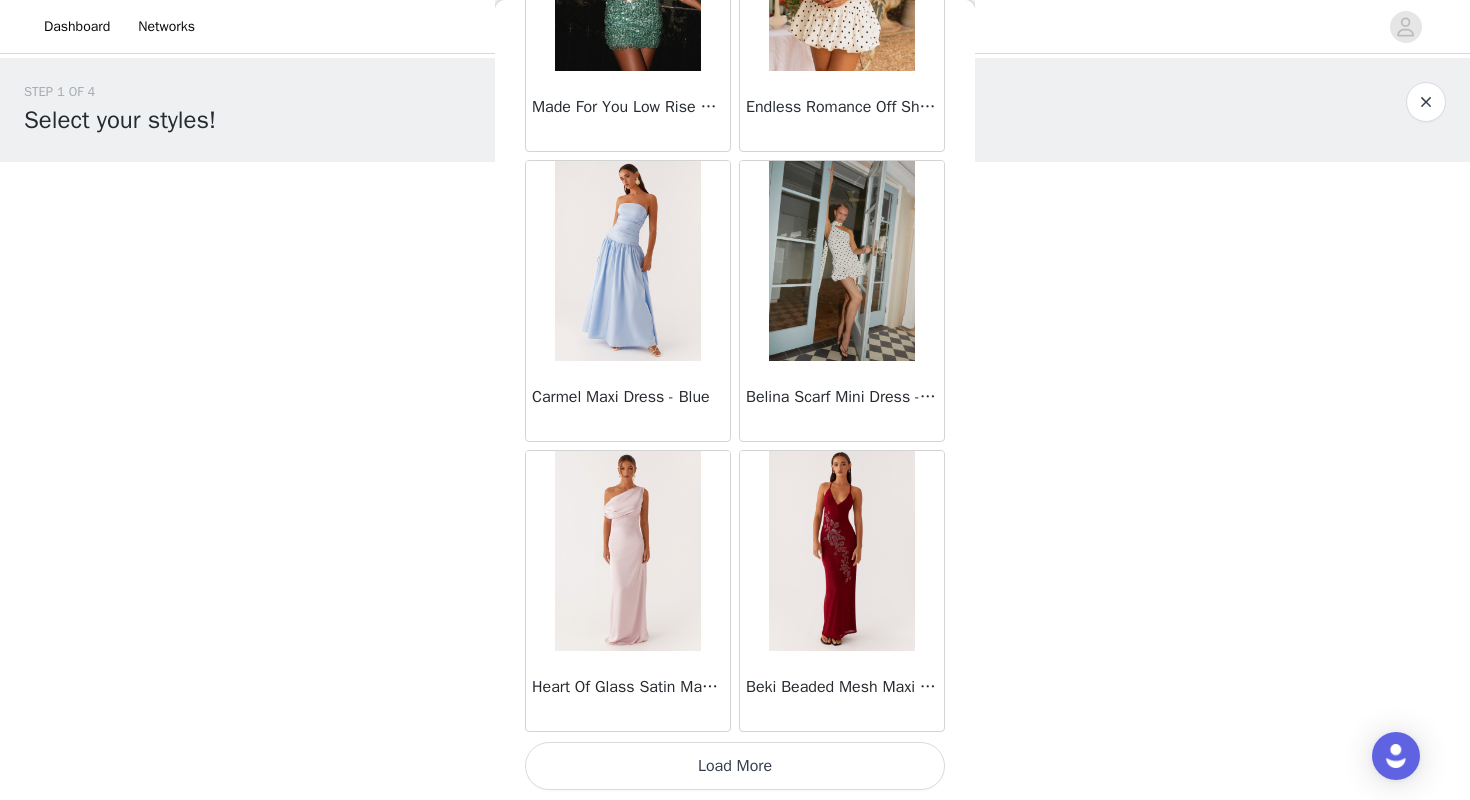 scroll, scrollTop: 16760, scrollLeft: 0, axis: vertical 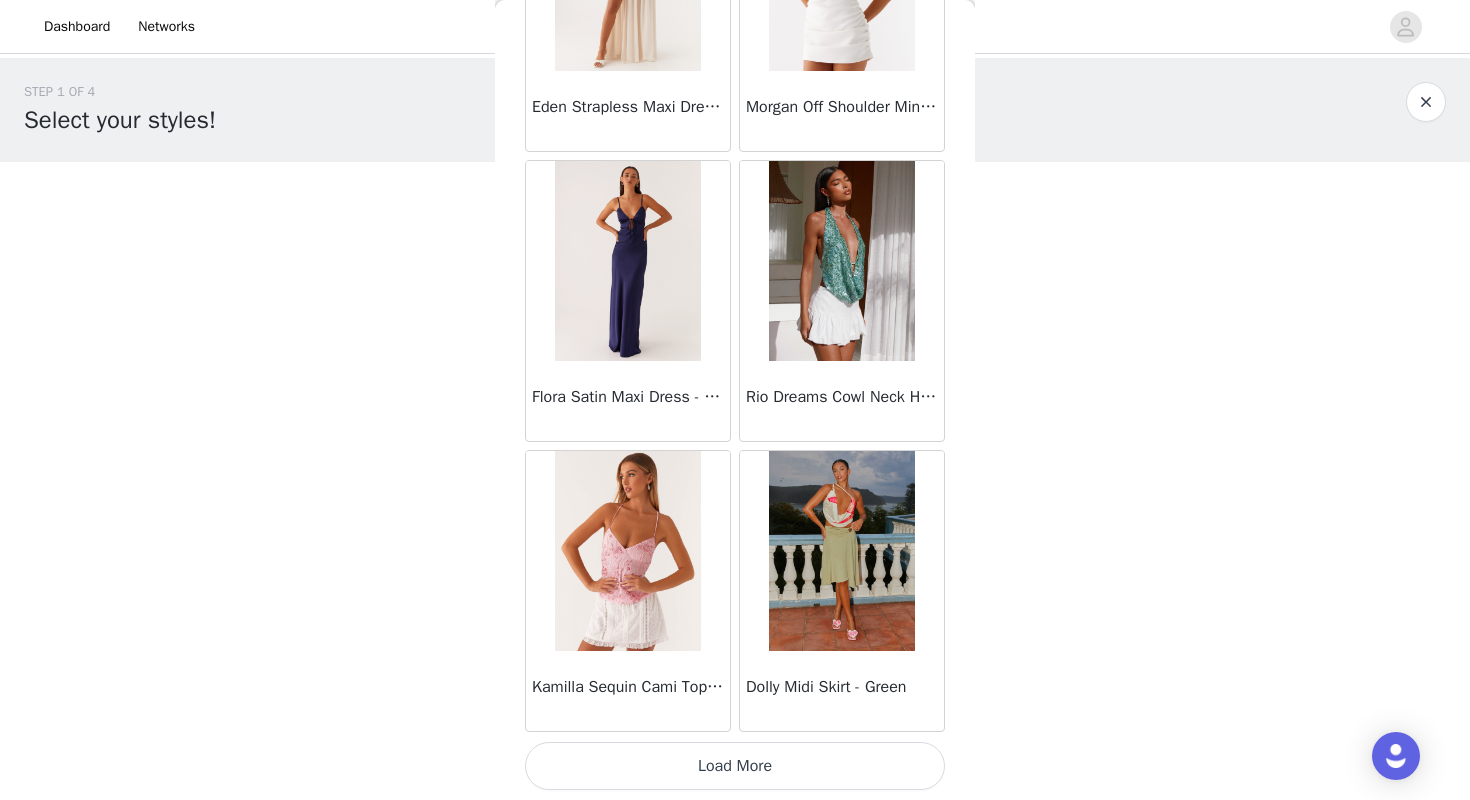 click on "Load More" at bounding box center [735, 766] 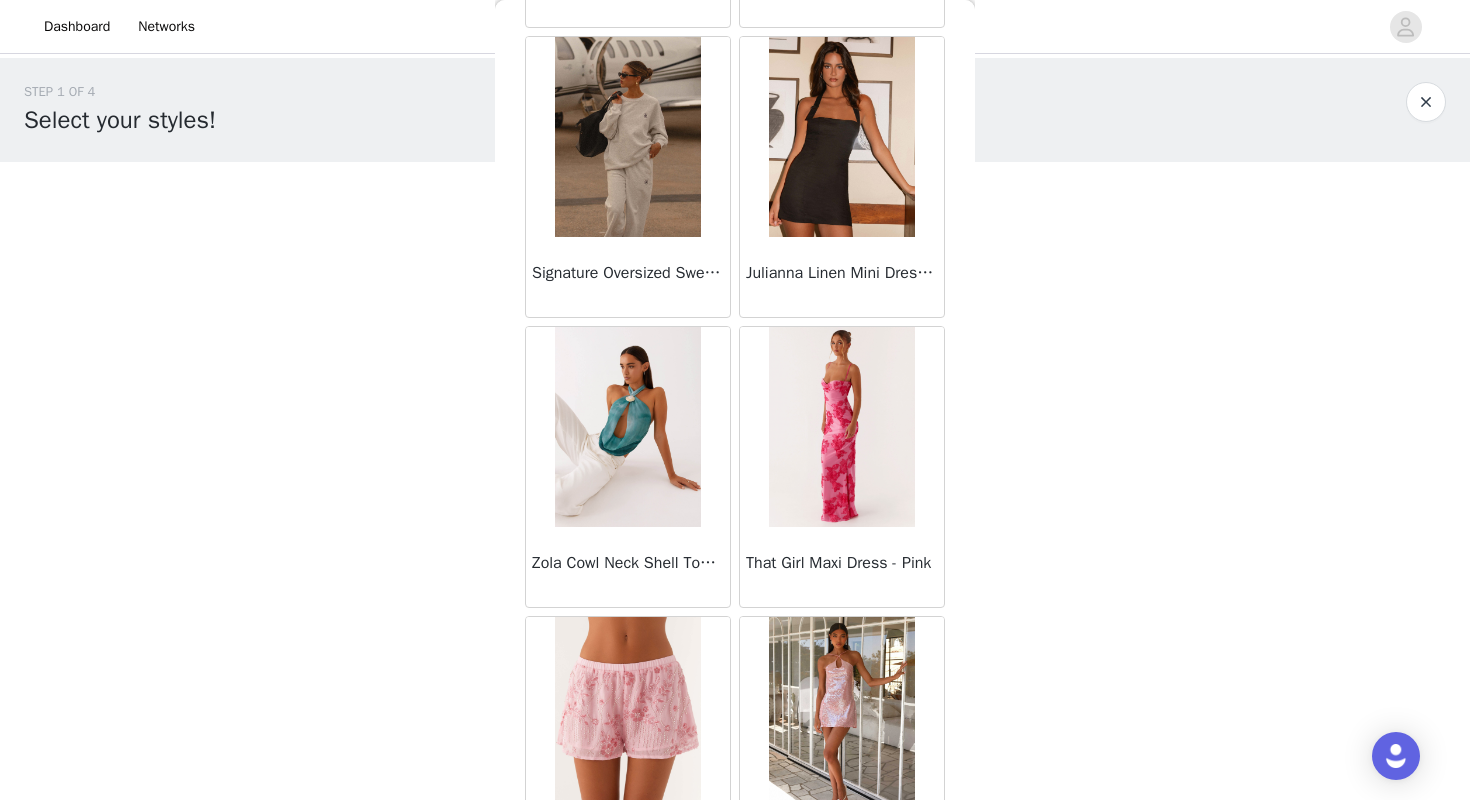 scroll, scrollTop: 21391, scrollLeft: 0, axis: vertical 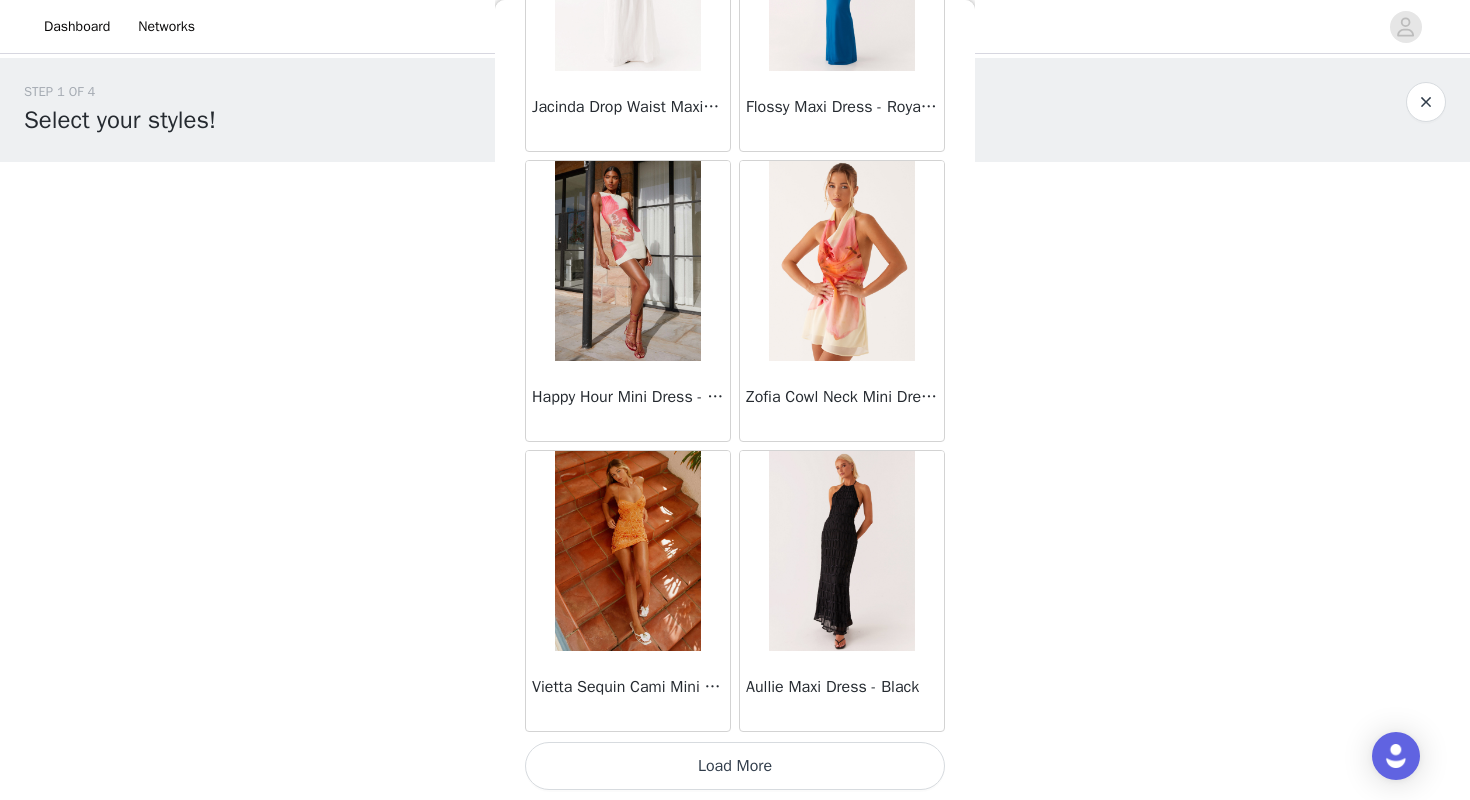 click on "Load More" at bounding box center [735, 766] 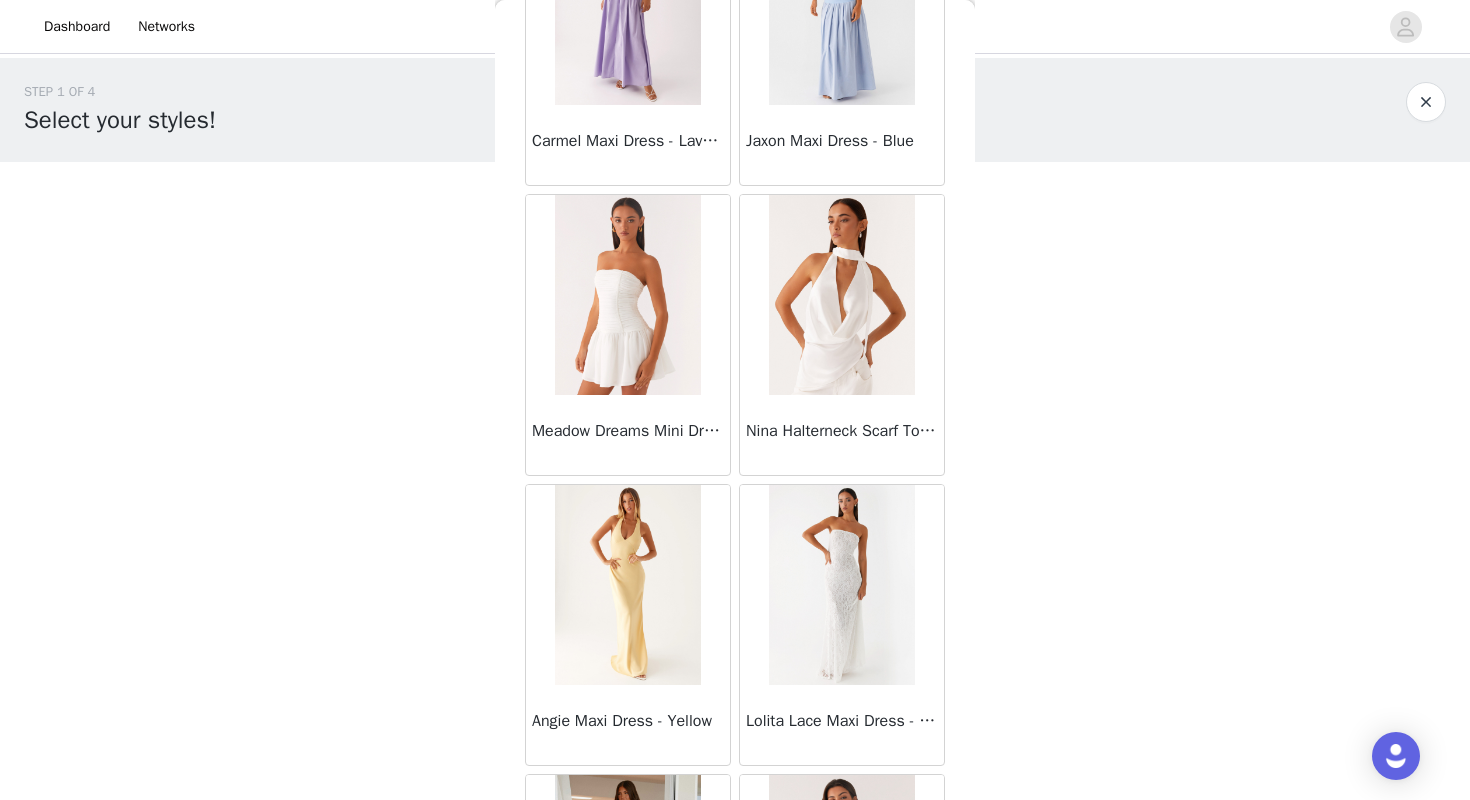 scroll, scrollTop: 25488, scrollLeft: 0, axis: vertical 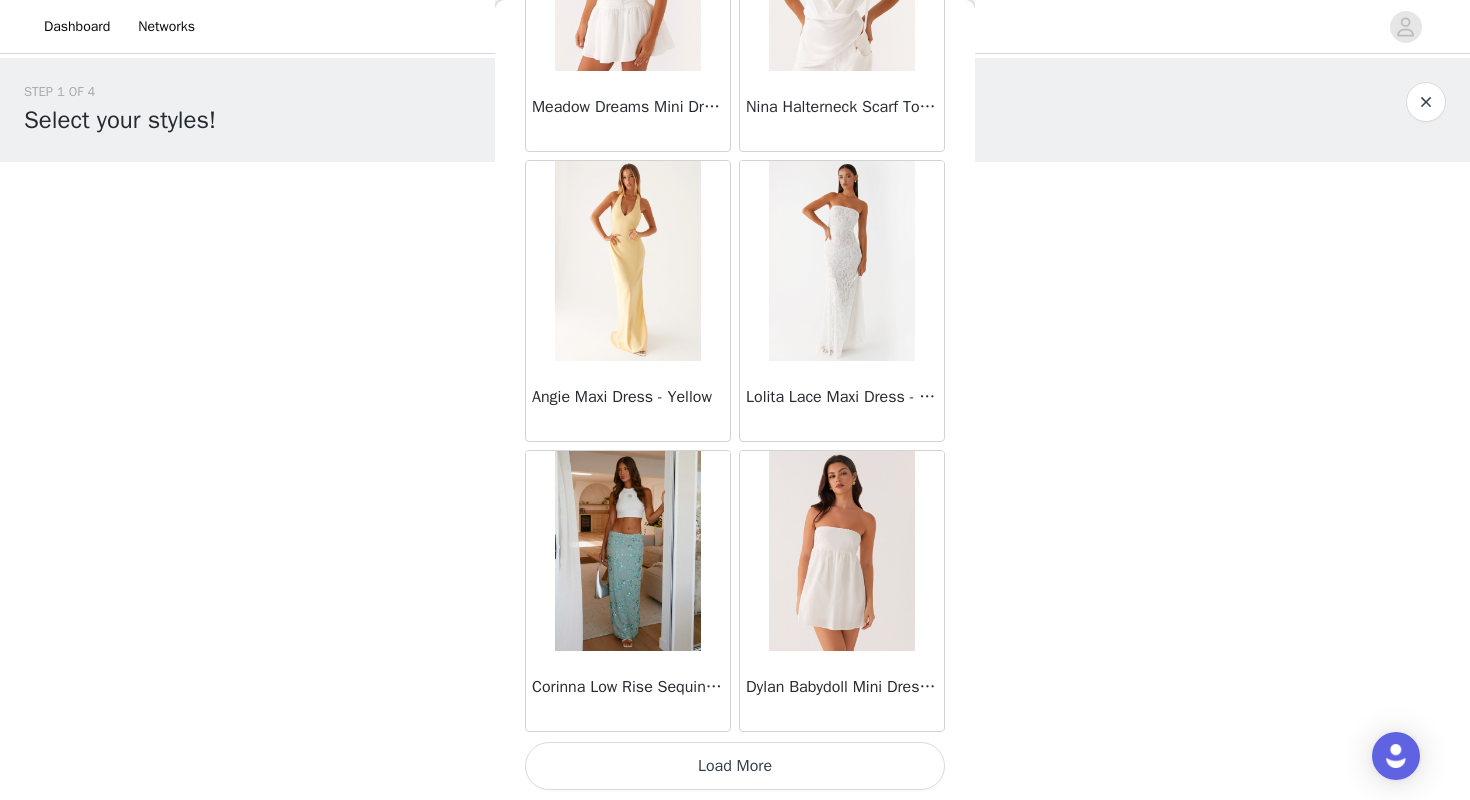 click on "Load More" at bounding box center [735, 766] 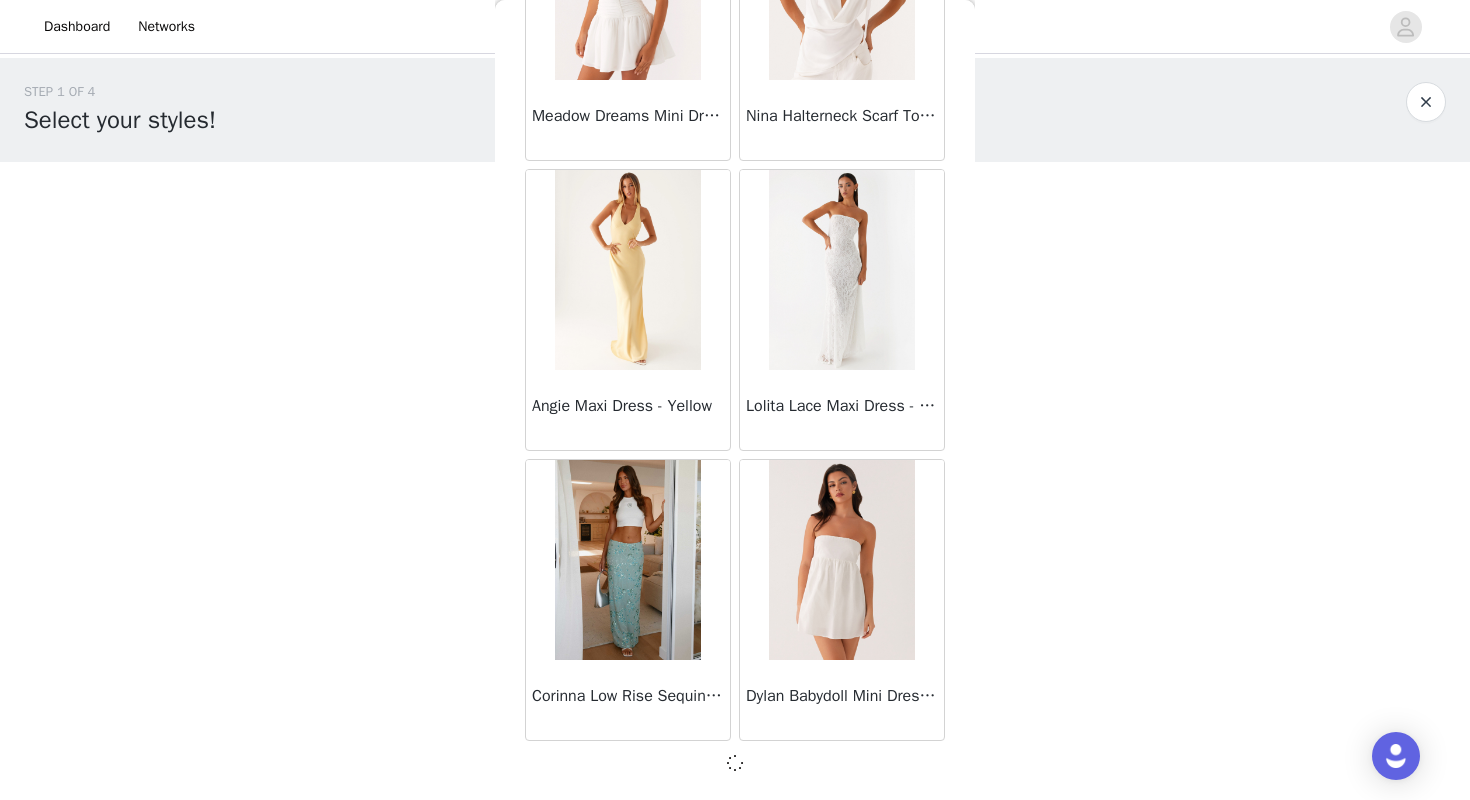 scroll, scrollTop: 25451, scrollLeft: 0, axis: vertical 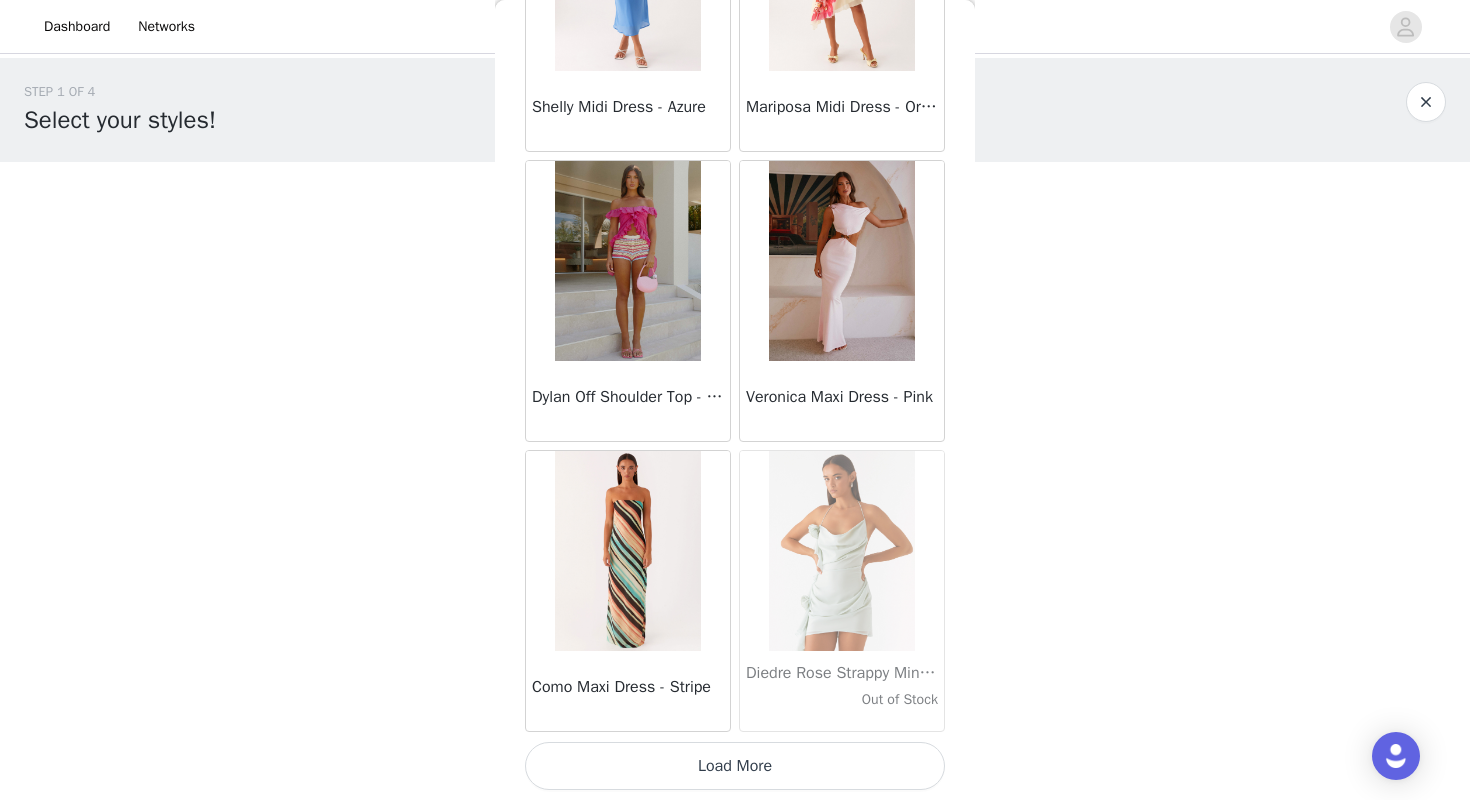 click on "Load More" at bounding box center (735, 766) 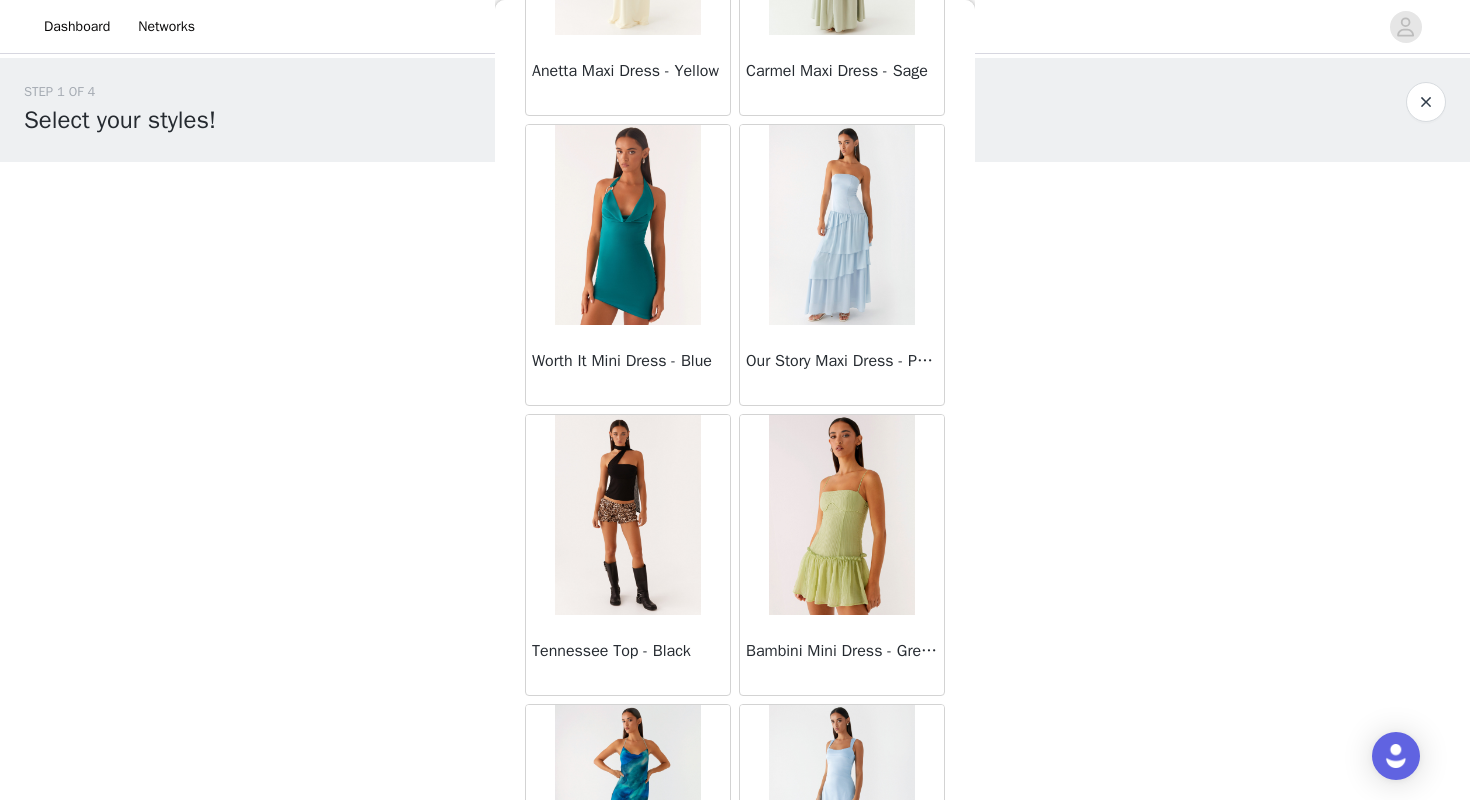 scroll, scrollTop: 30722, scrollLeft: 0, axis: vertical 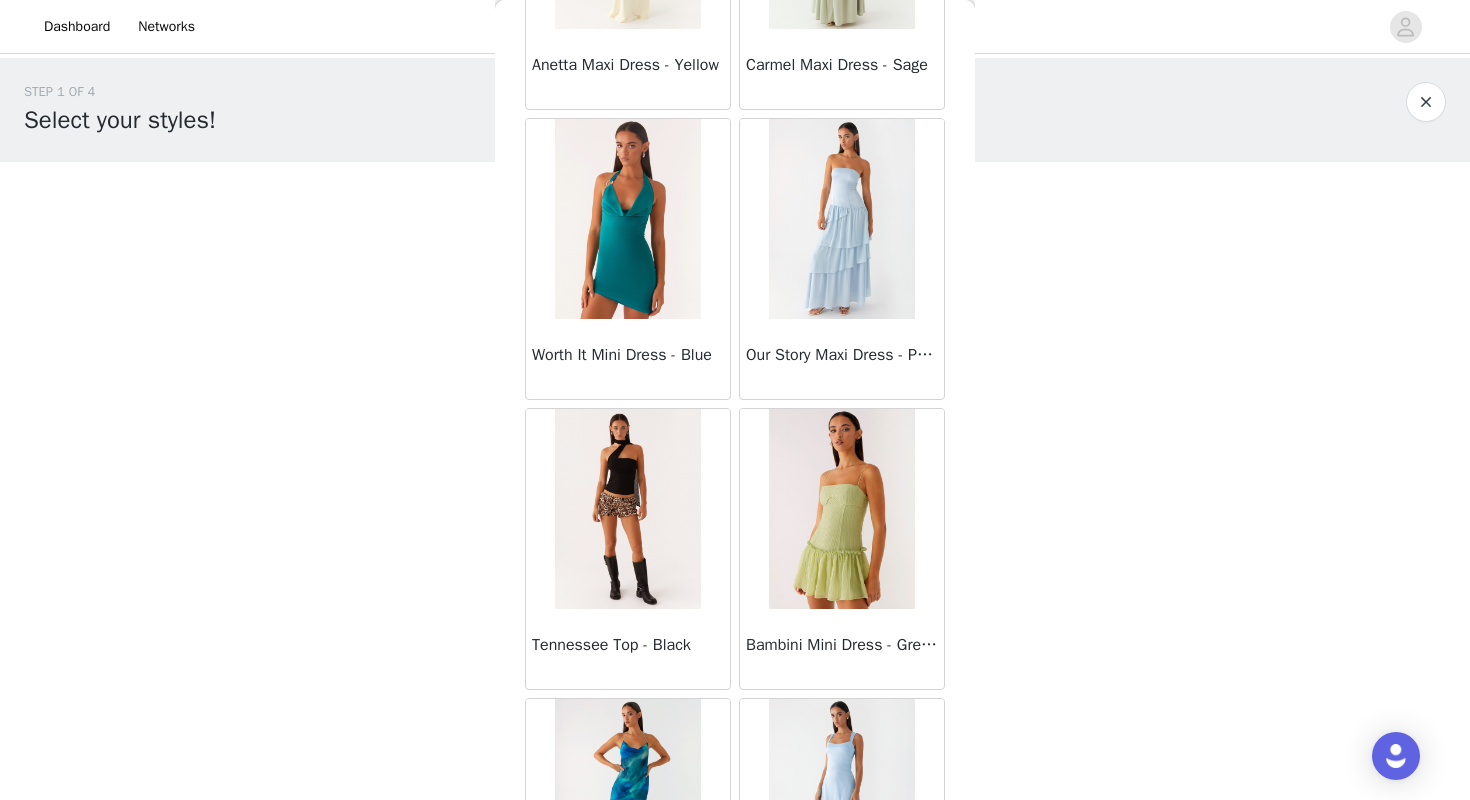 click at bounding box center [627, 509] 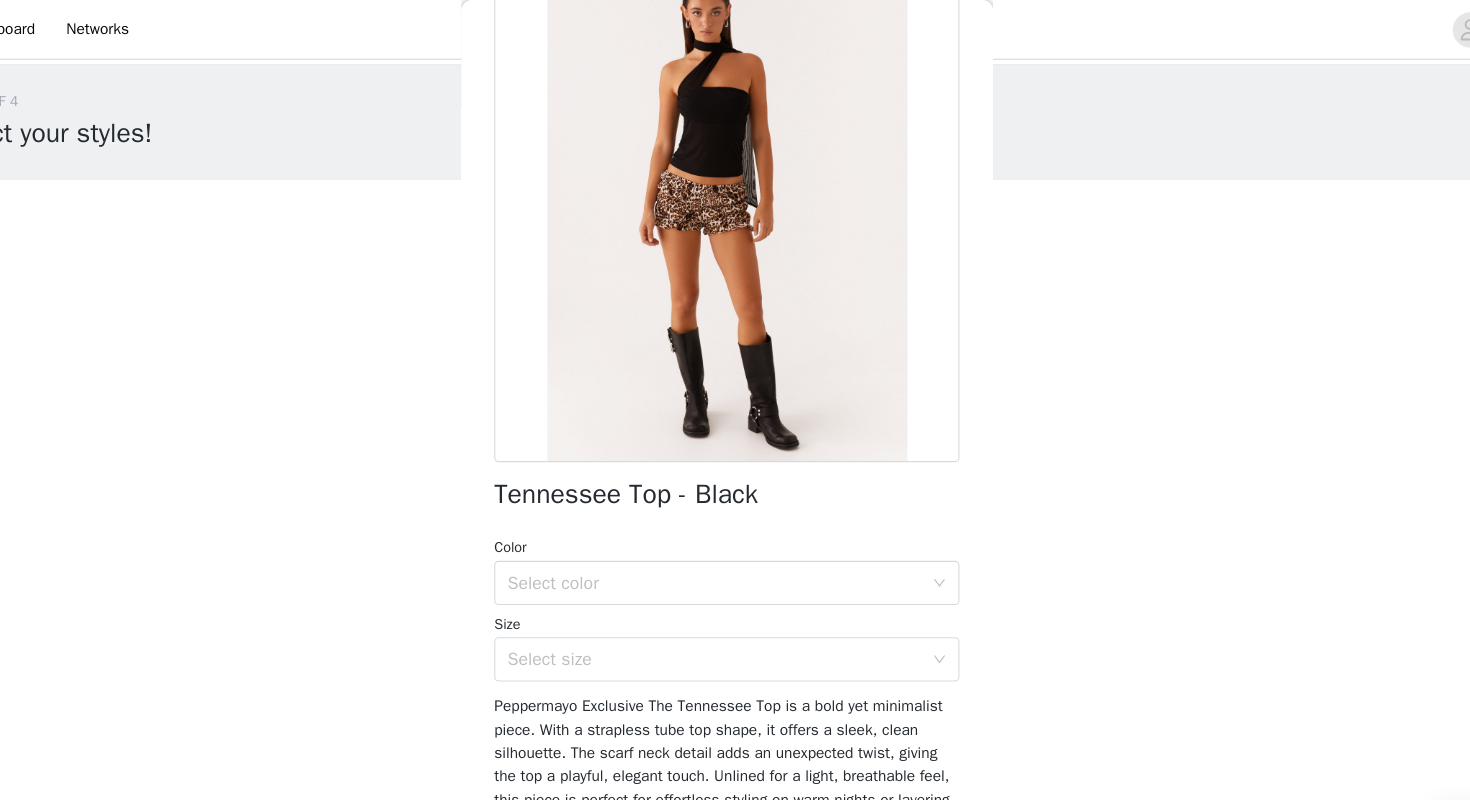 scroll, scrollTop: 267, scrollLeft: 0, axis: vertical 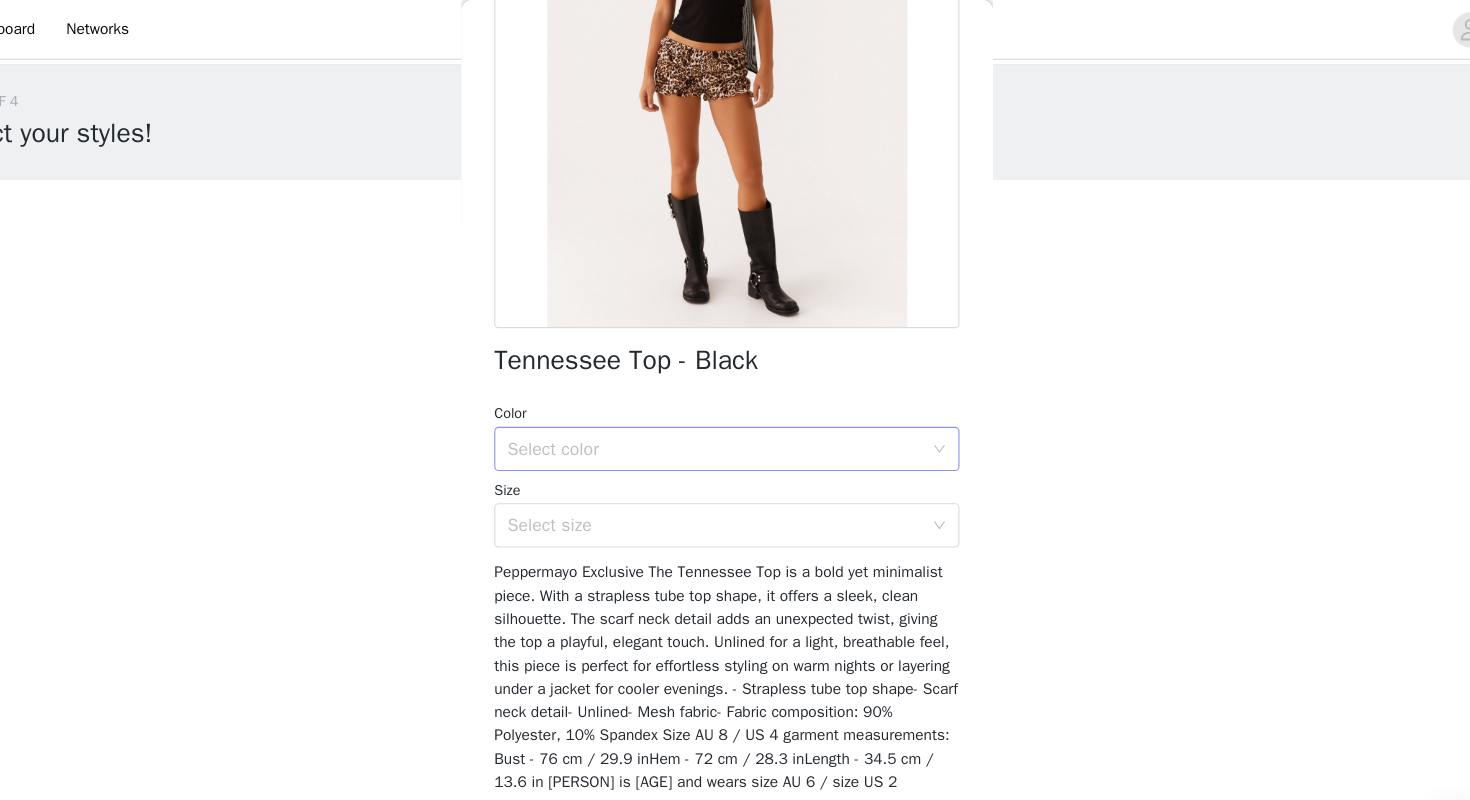click on "Select color" at bounding box center (724, 405) 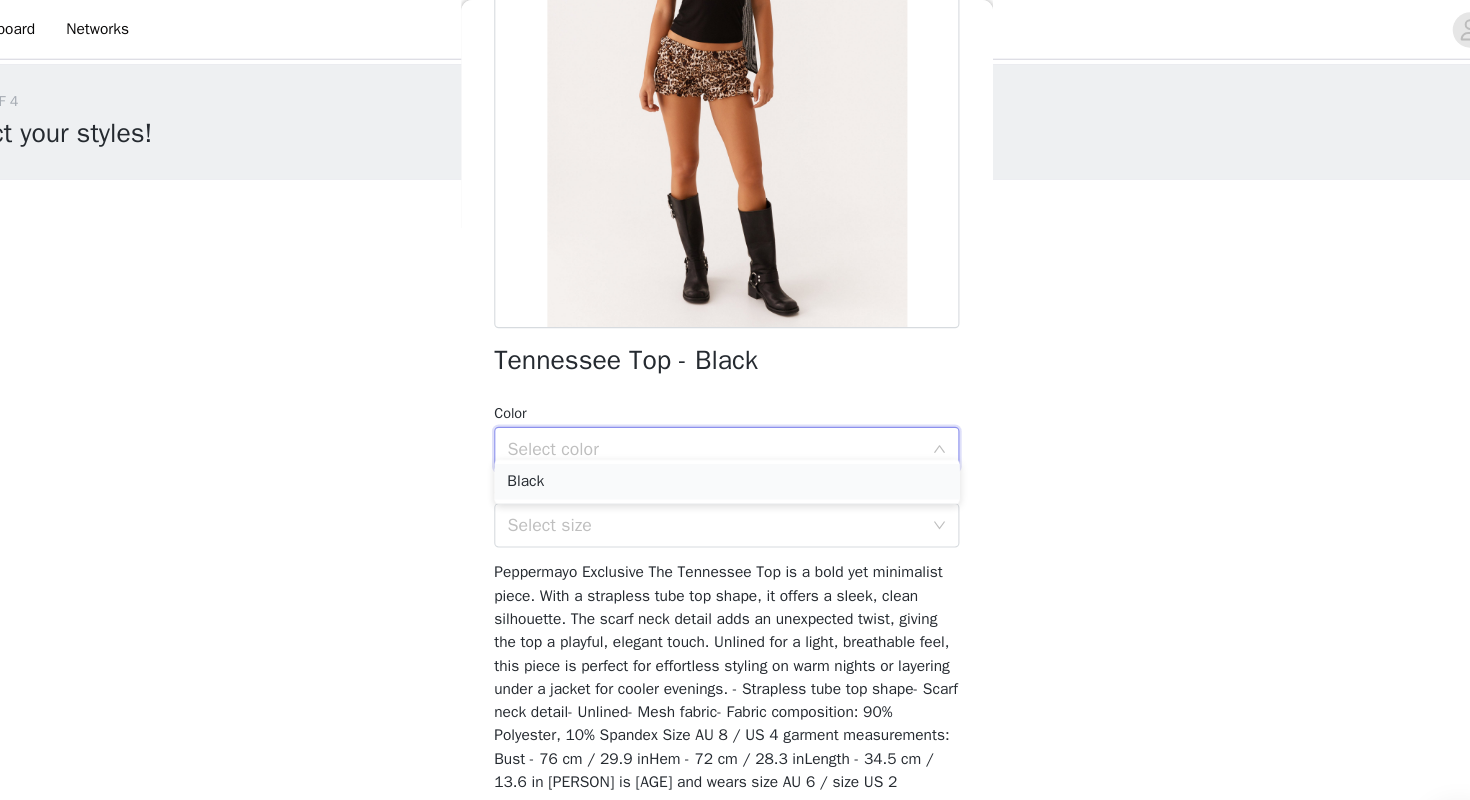 click on "Black" at bounding box center (735, 435) 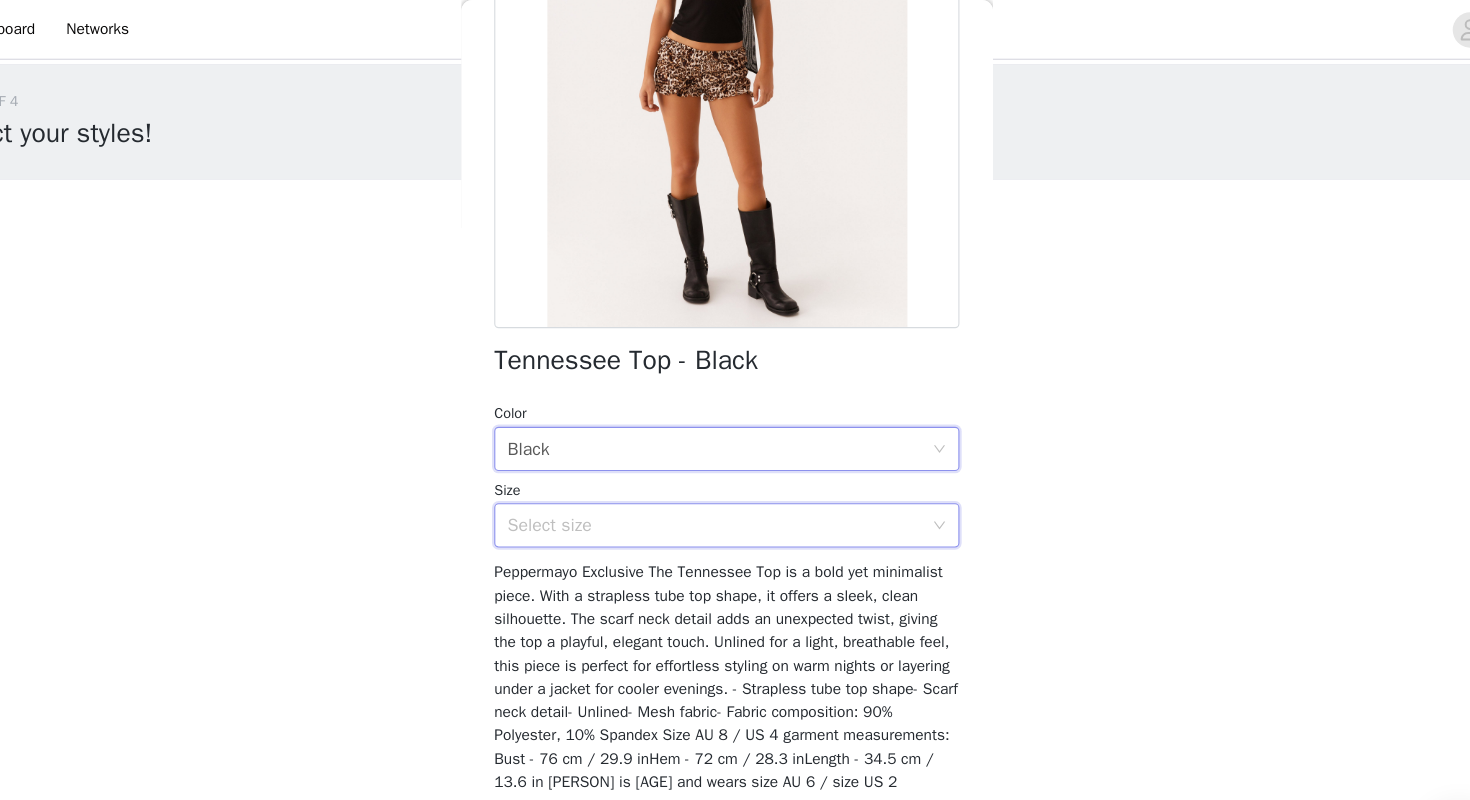 click on "Select size" at bounding box center (728, 474) 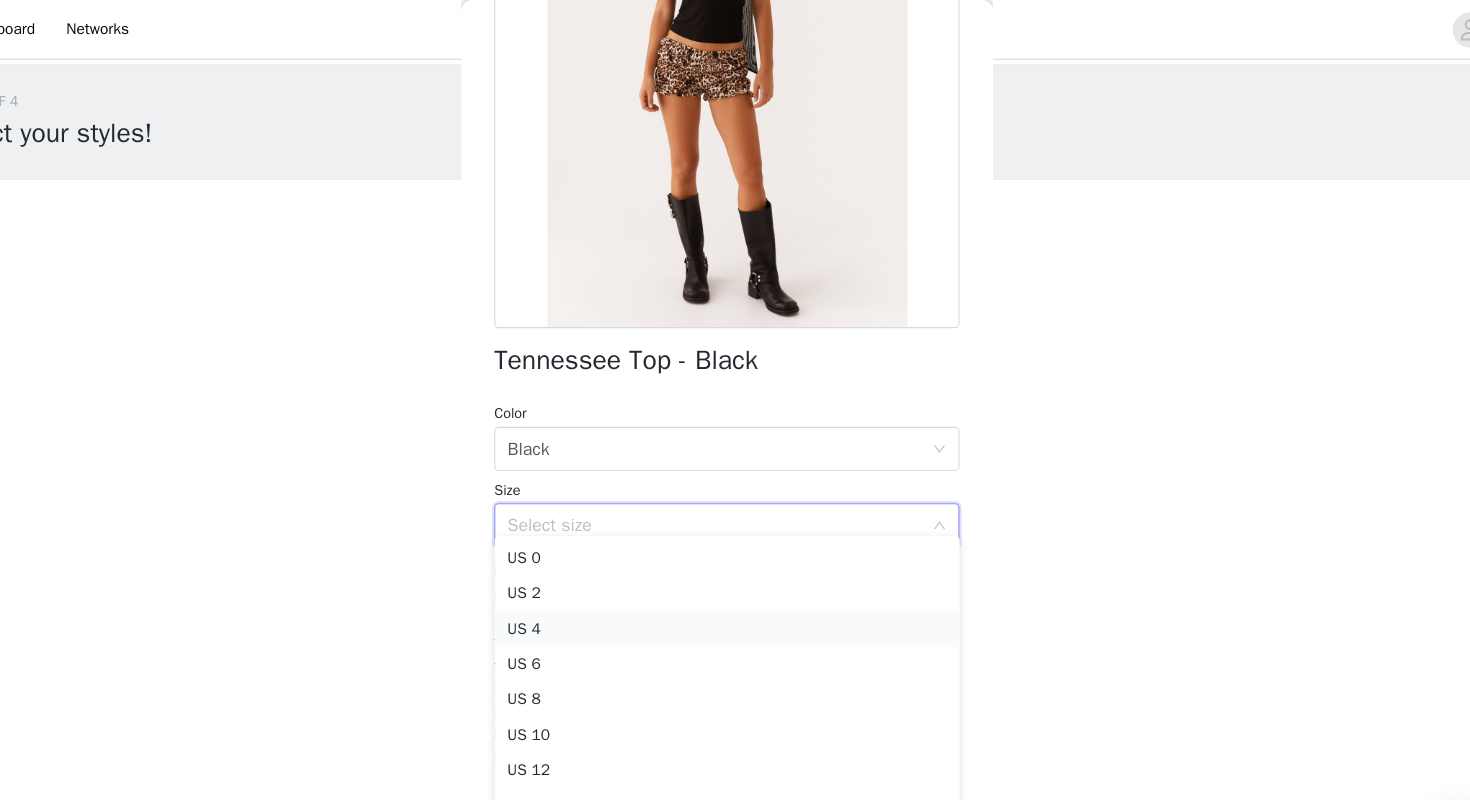 click on "US 4" at bounding box center (735, 568) 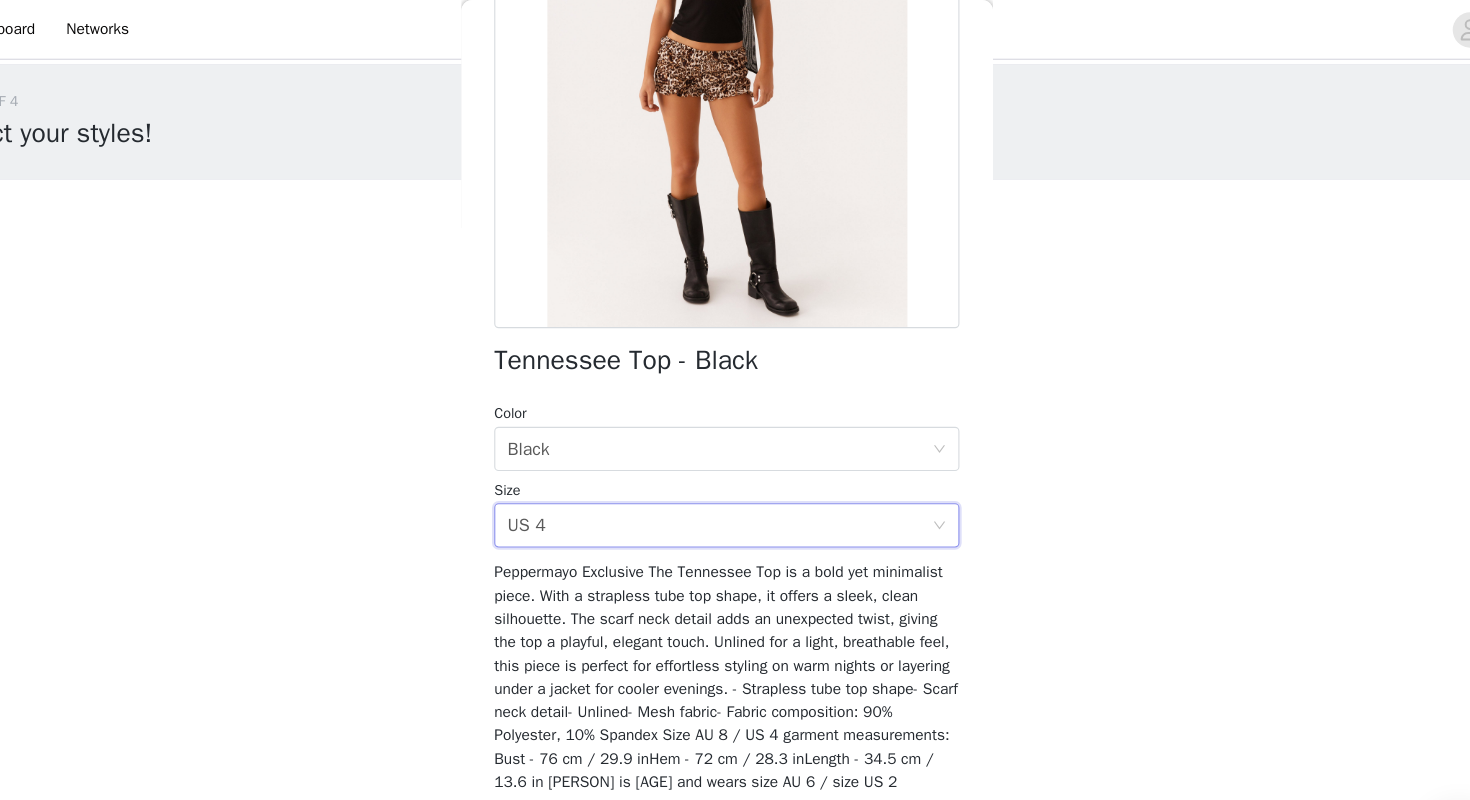 scroll, scrollTop: 274, scrollLeft: 0, axis: vertical 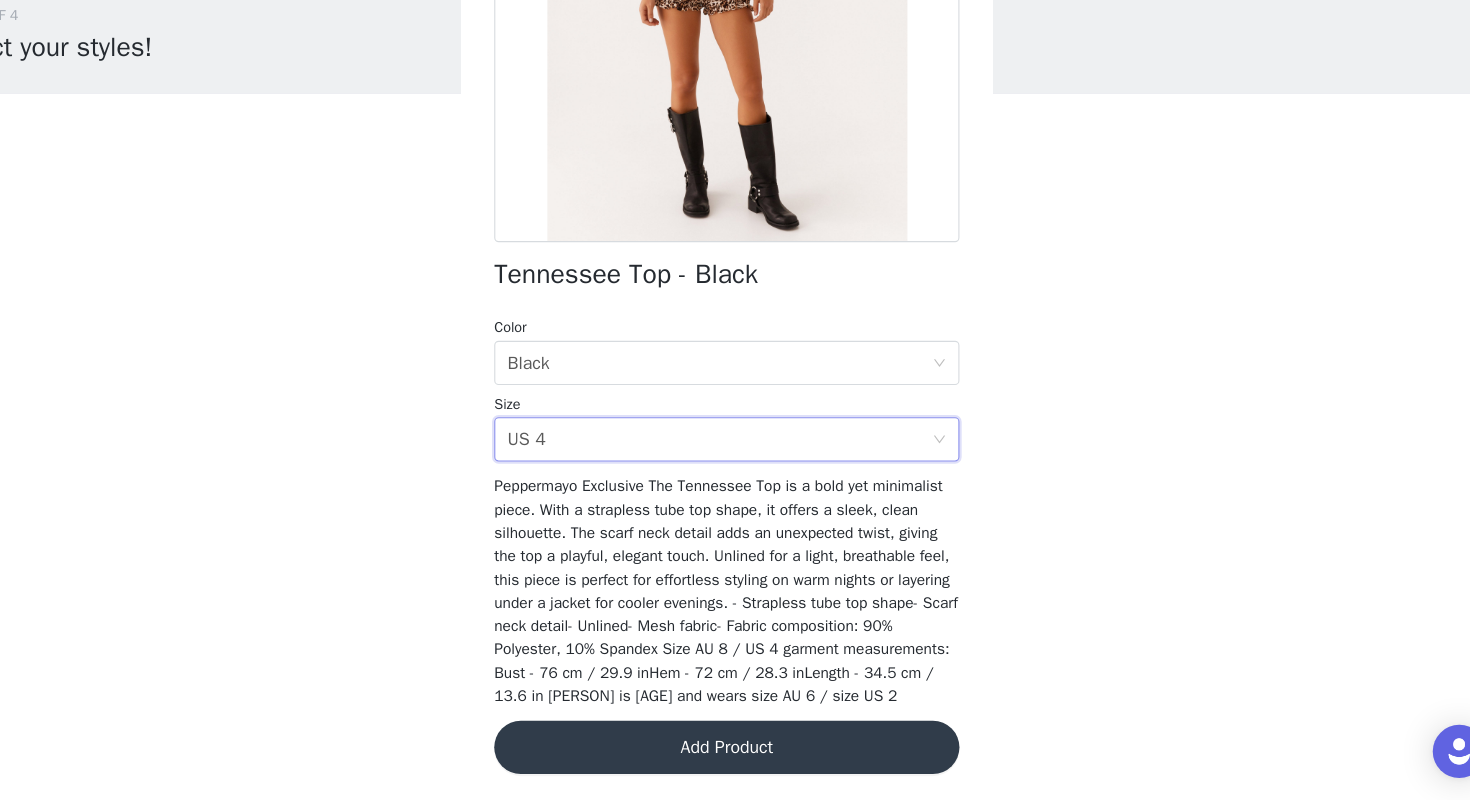 click on "Add Product" at bounding box center [735, 752] 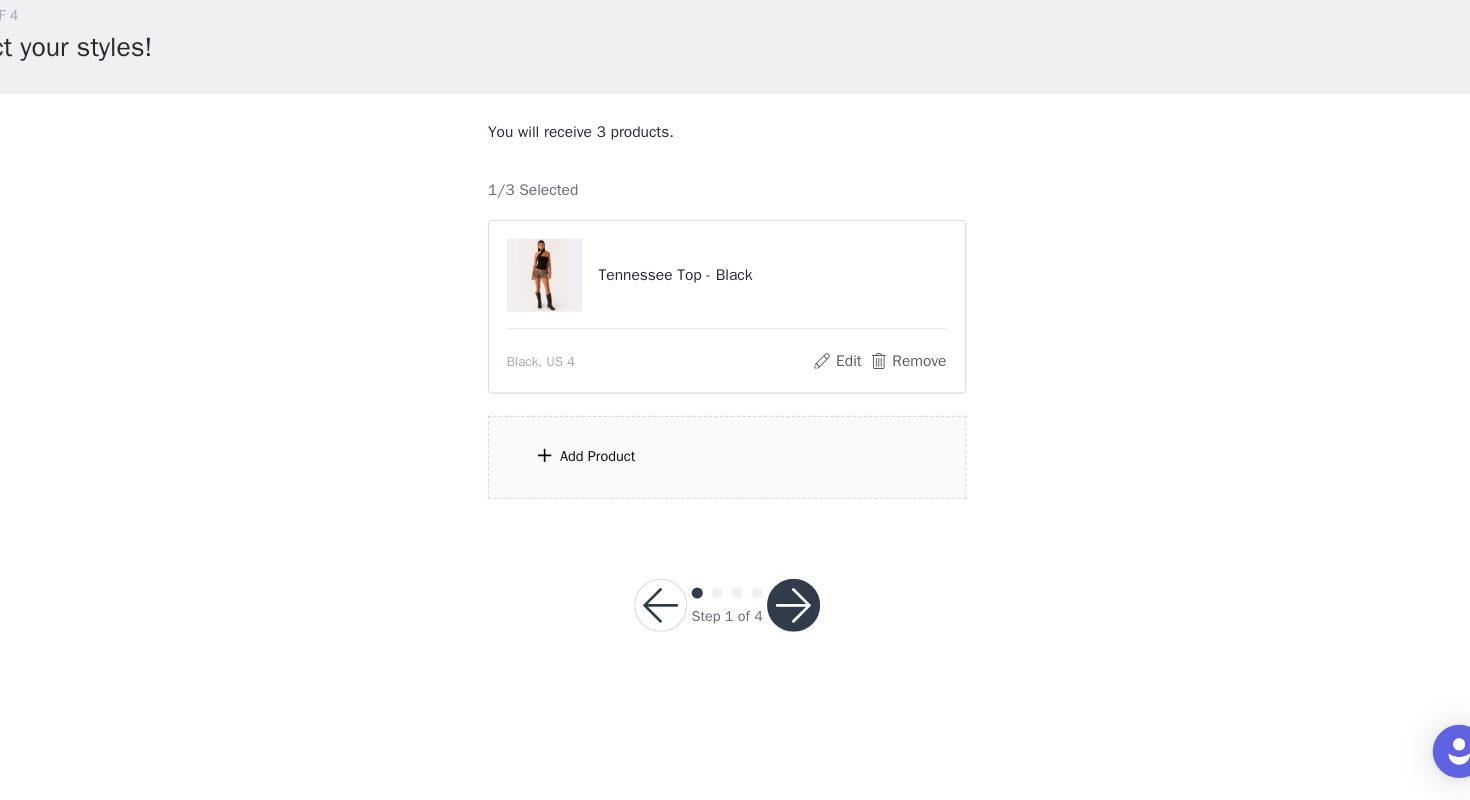 click on "Add Product" at bounding box center (618, 490) 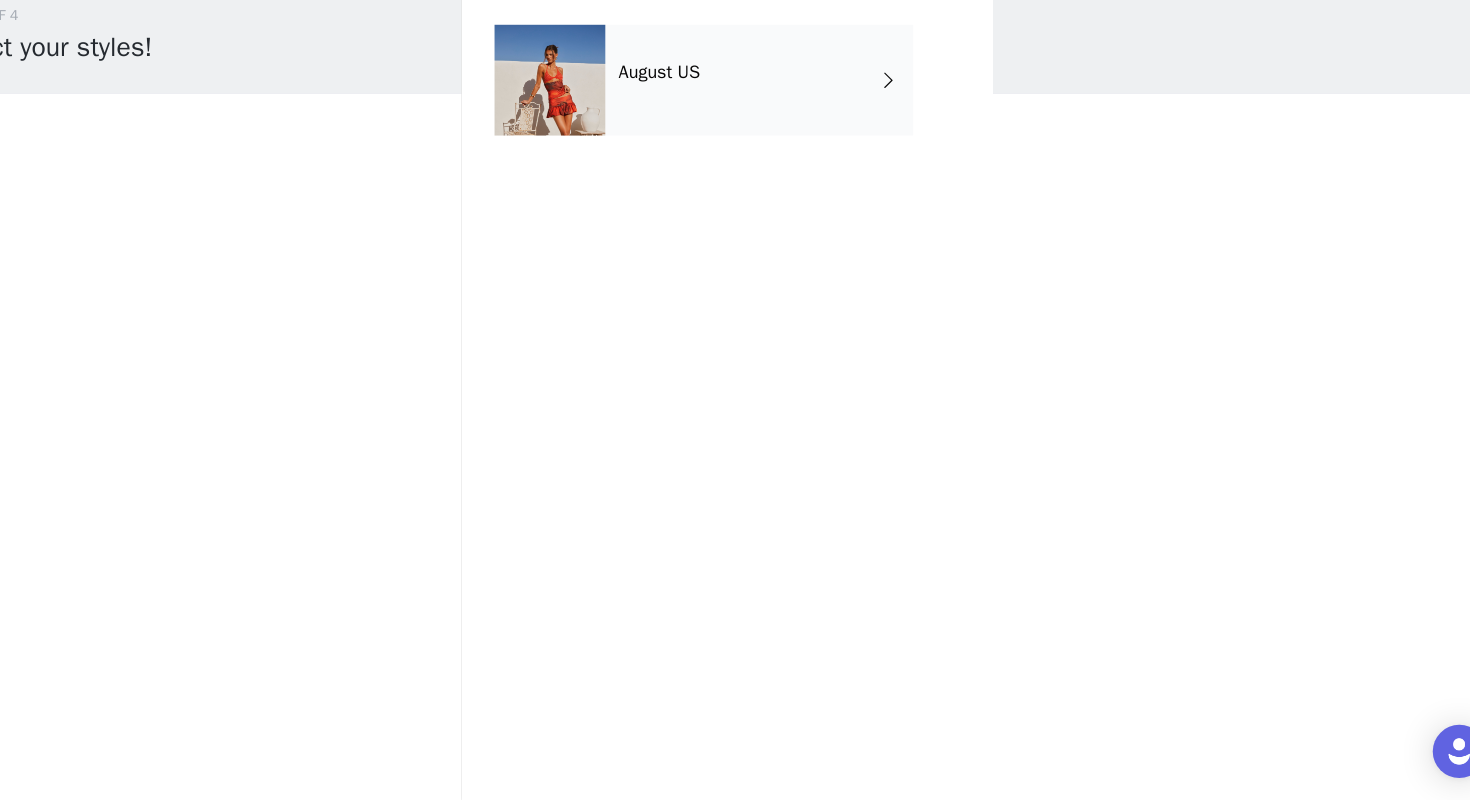 click on "August US" at bounding box center (764, 150) 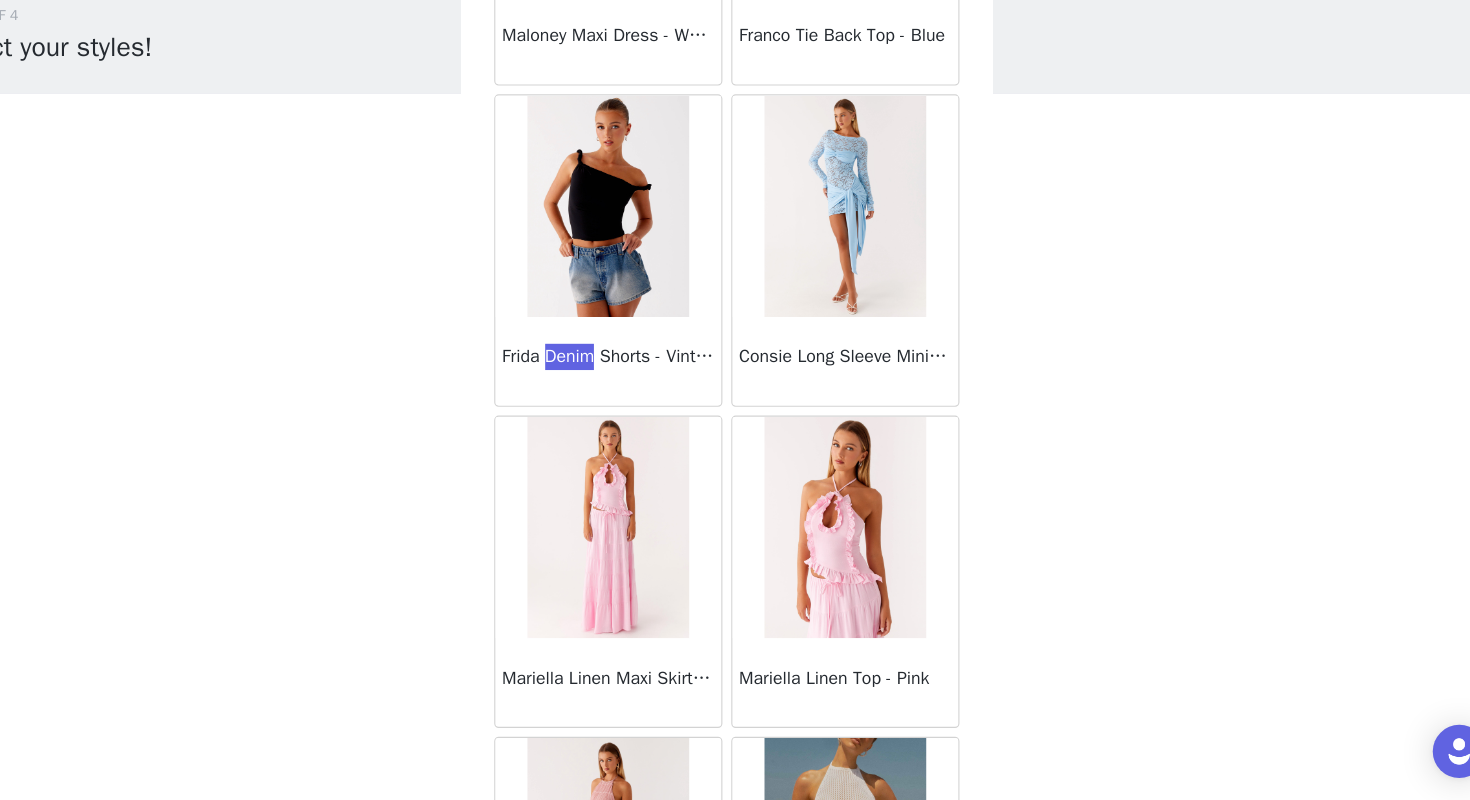 scroll, scrollTop: 1387, scrollLeft: 0, axis: vertical 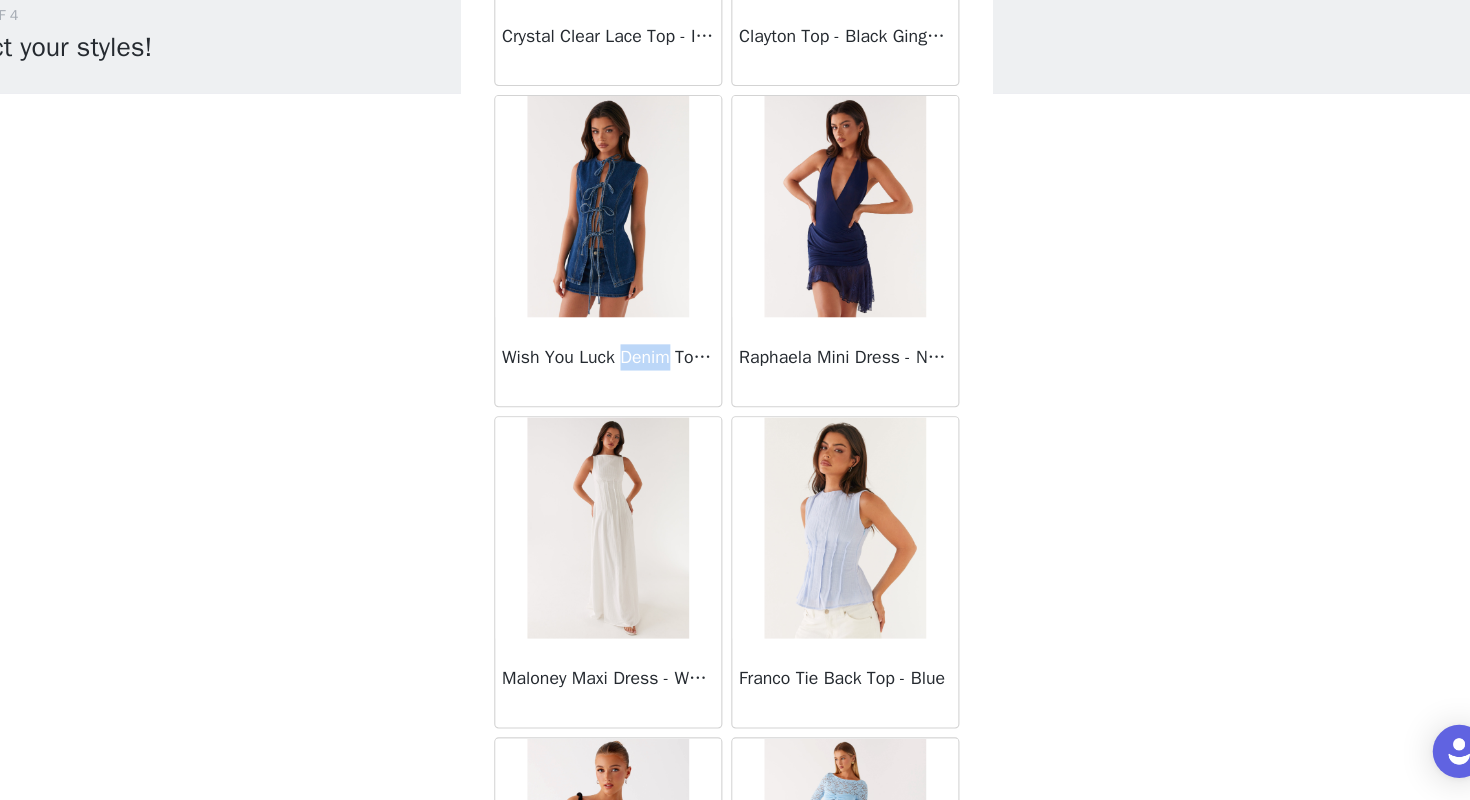 click at bounding box center (627, 264) 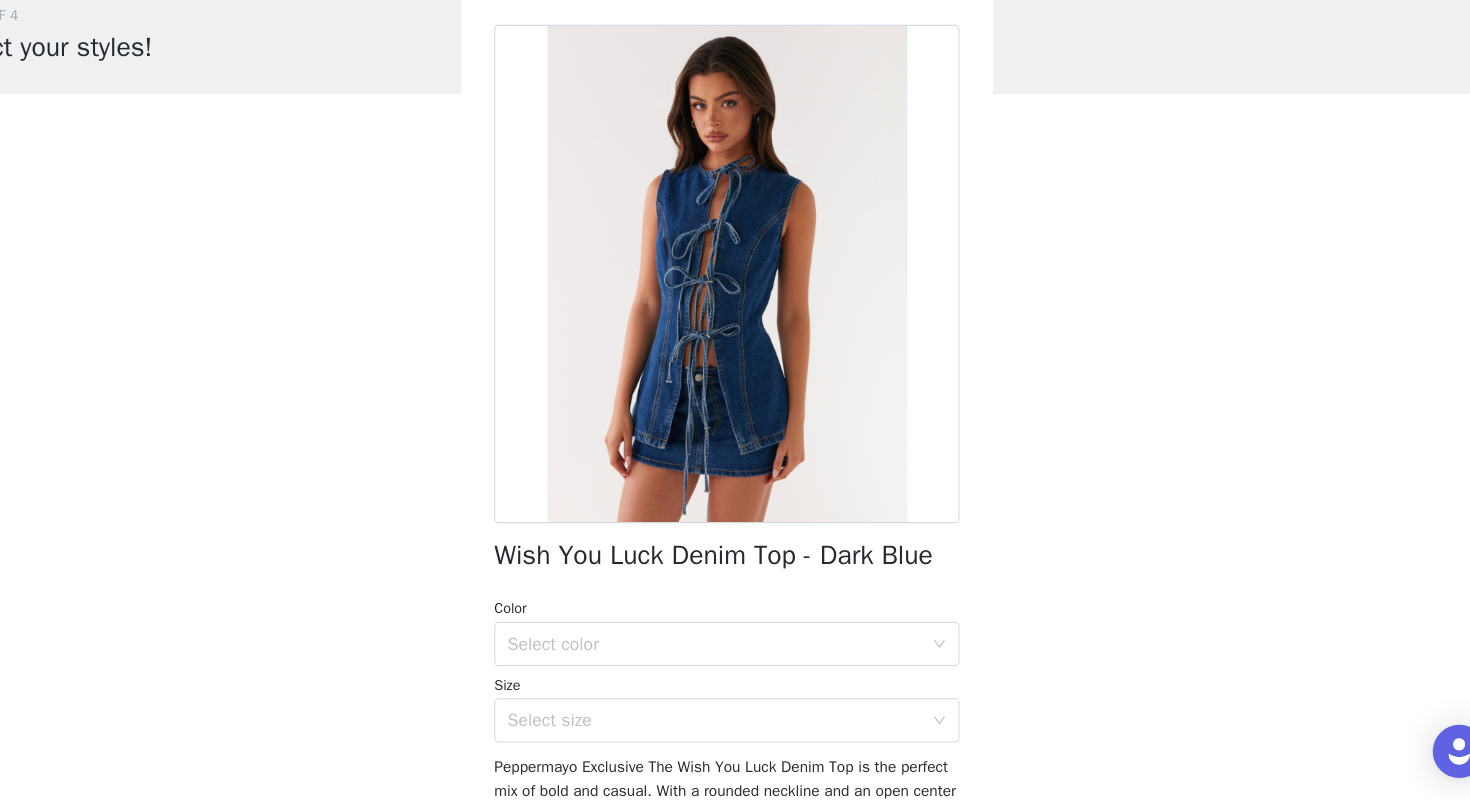 scroll, scrollTop: 102, scrollLeft: 0, axis: vertical 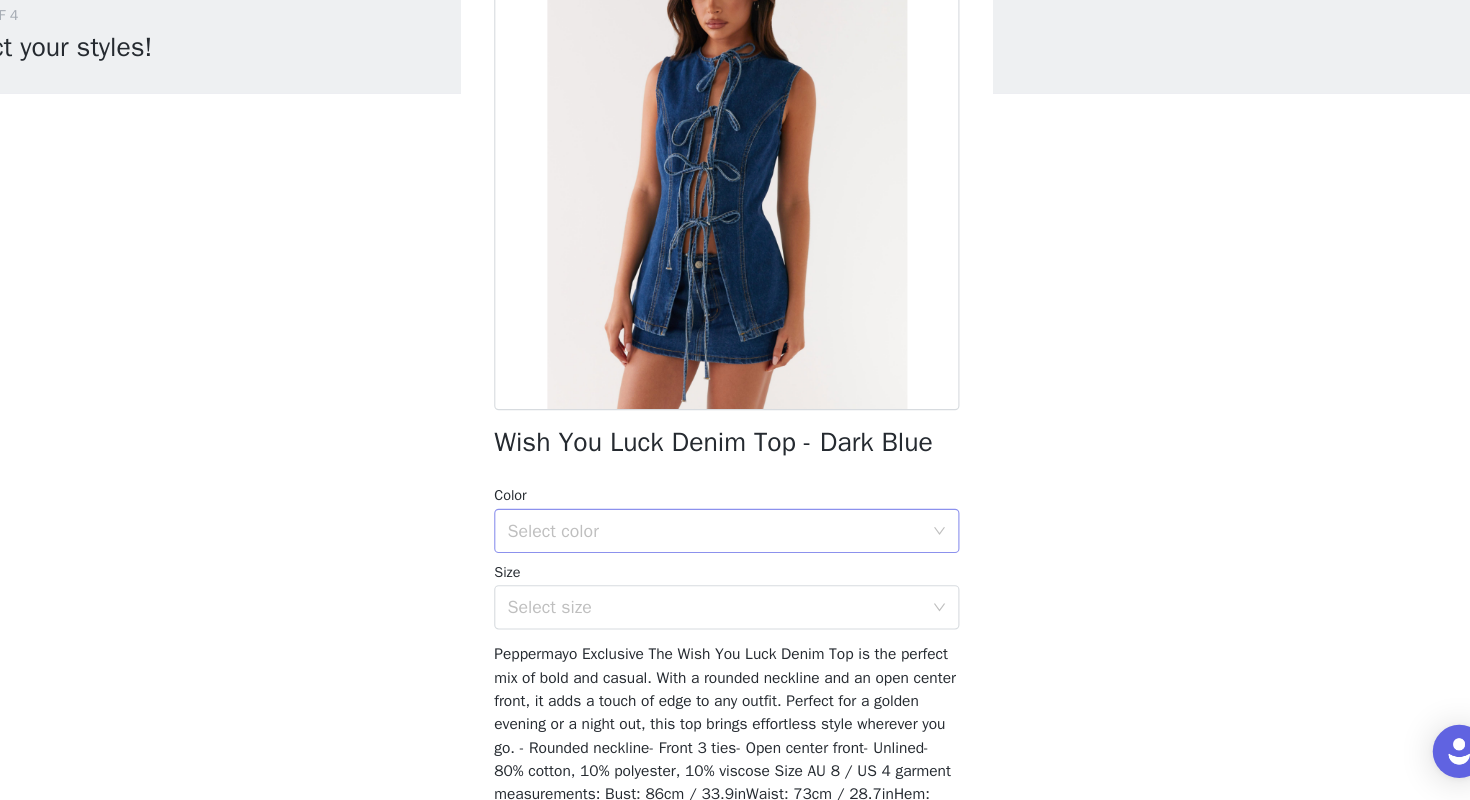 click on "Select color" at bounding box center [724, 557] 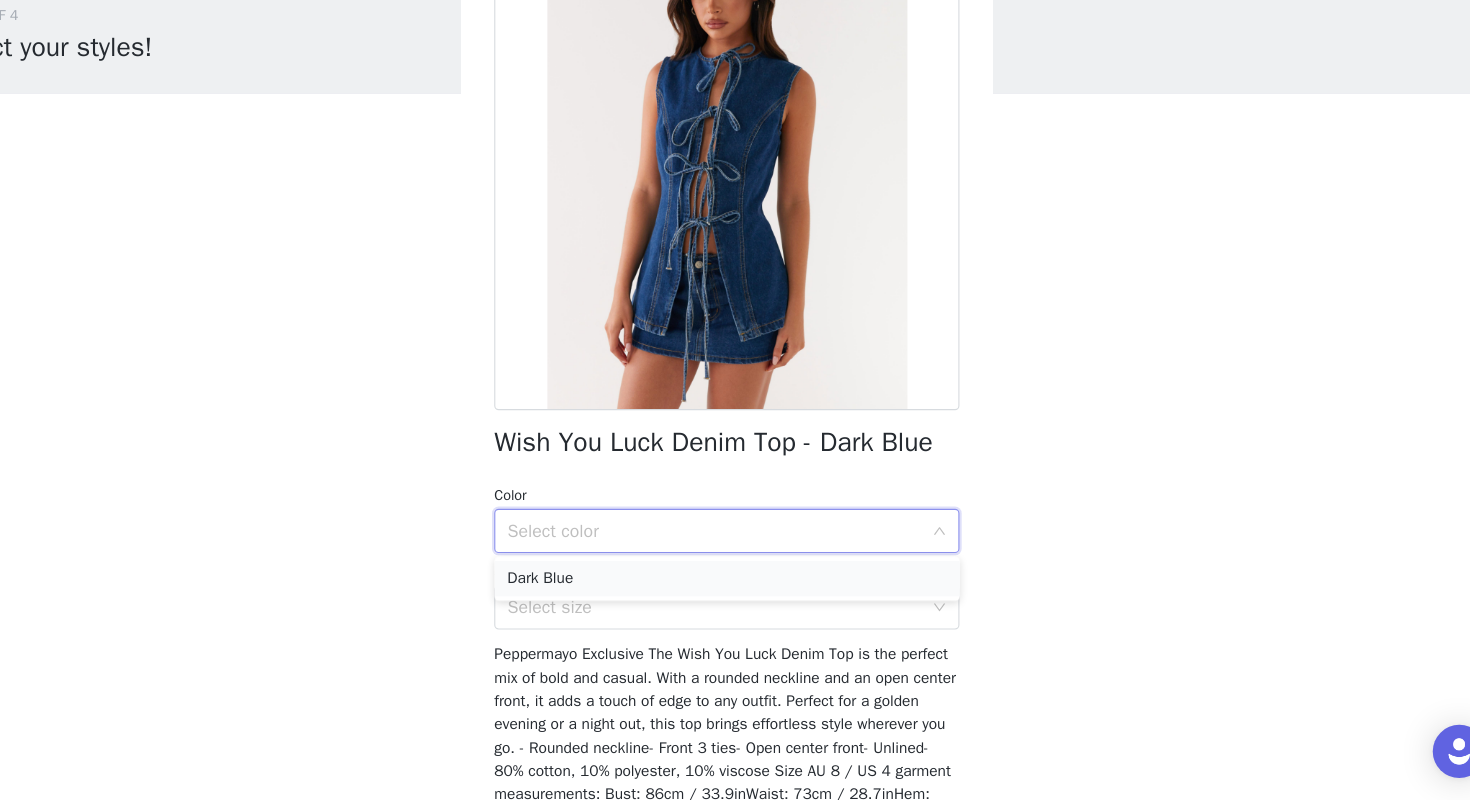 click on "Dark Blue" at bounding box center [735, 600] 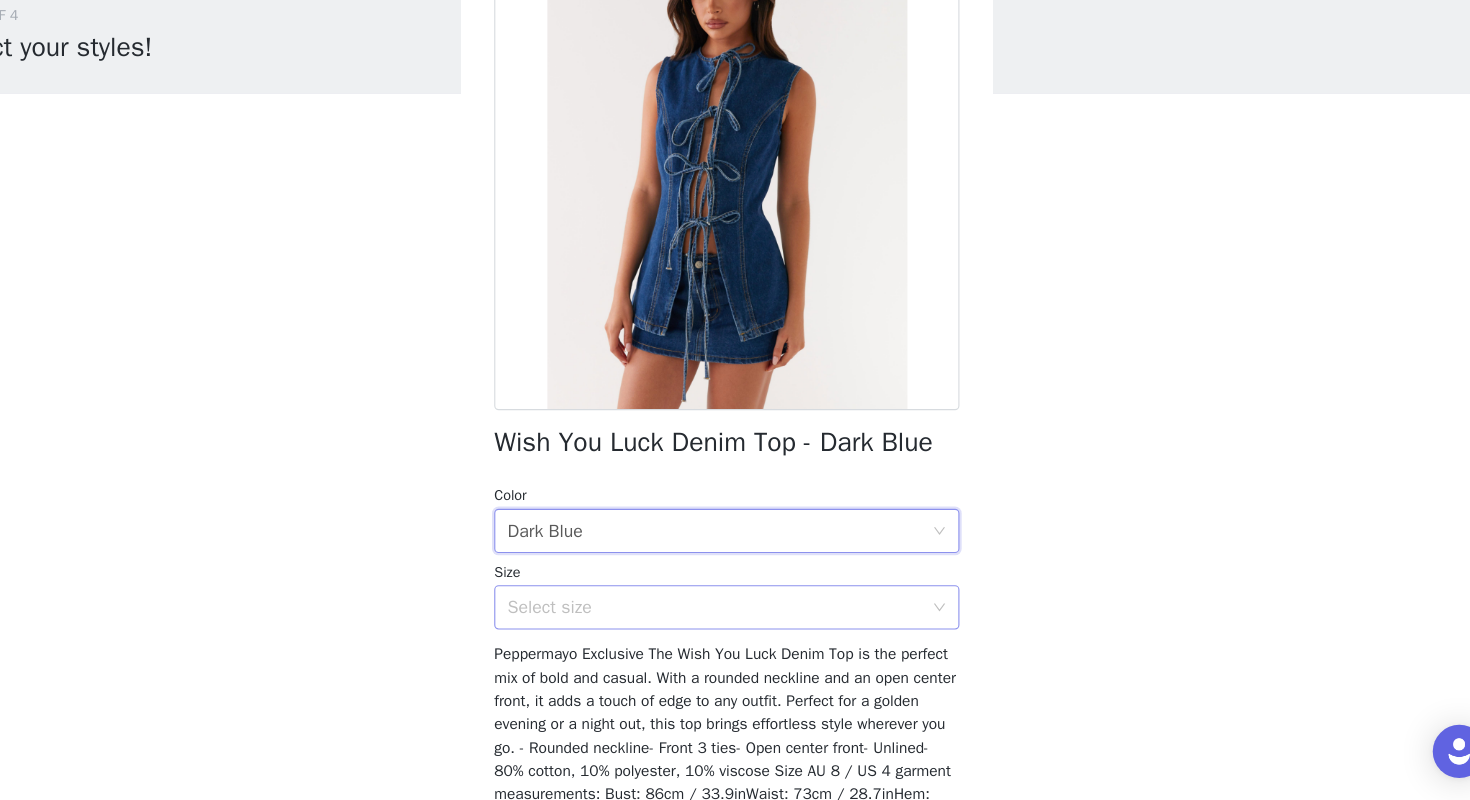click on "Select size" at bounding box center (724, 626) 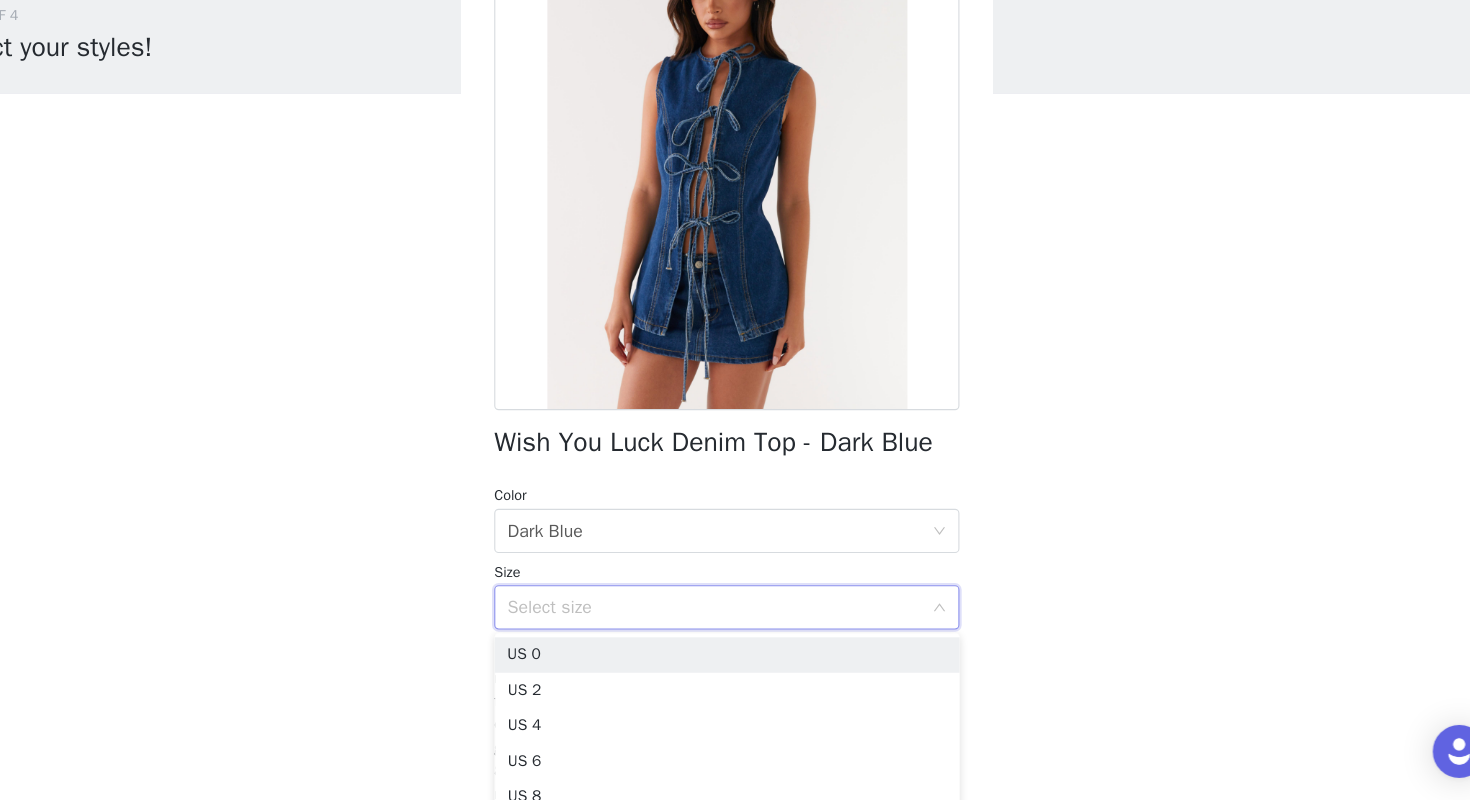 scroll, scrollTop: 197, scrollLeft: 0, axis: vertical 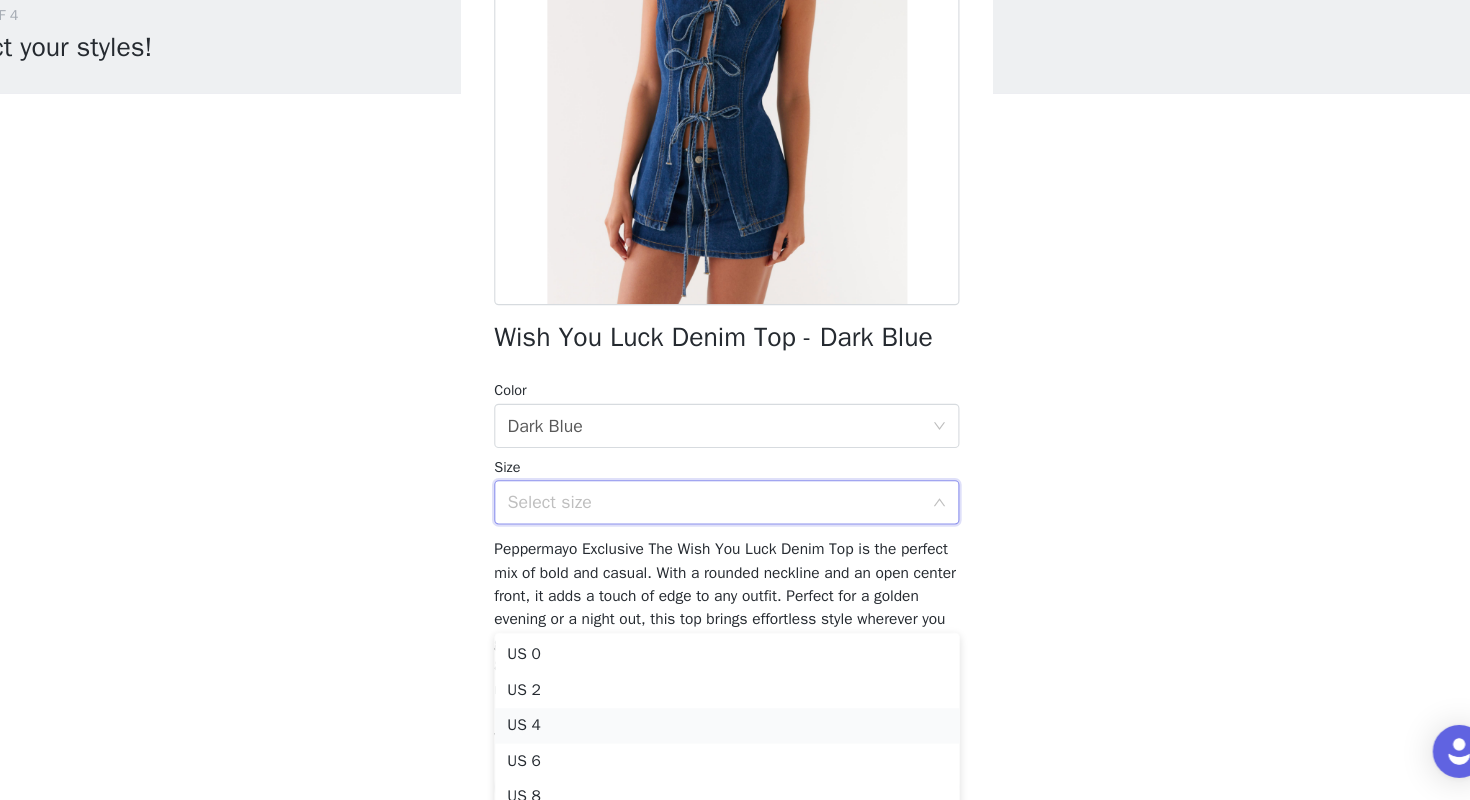 click on "US 4" at bounding box center (735, 733) 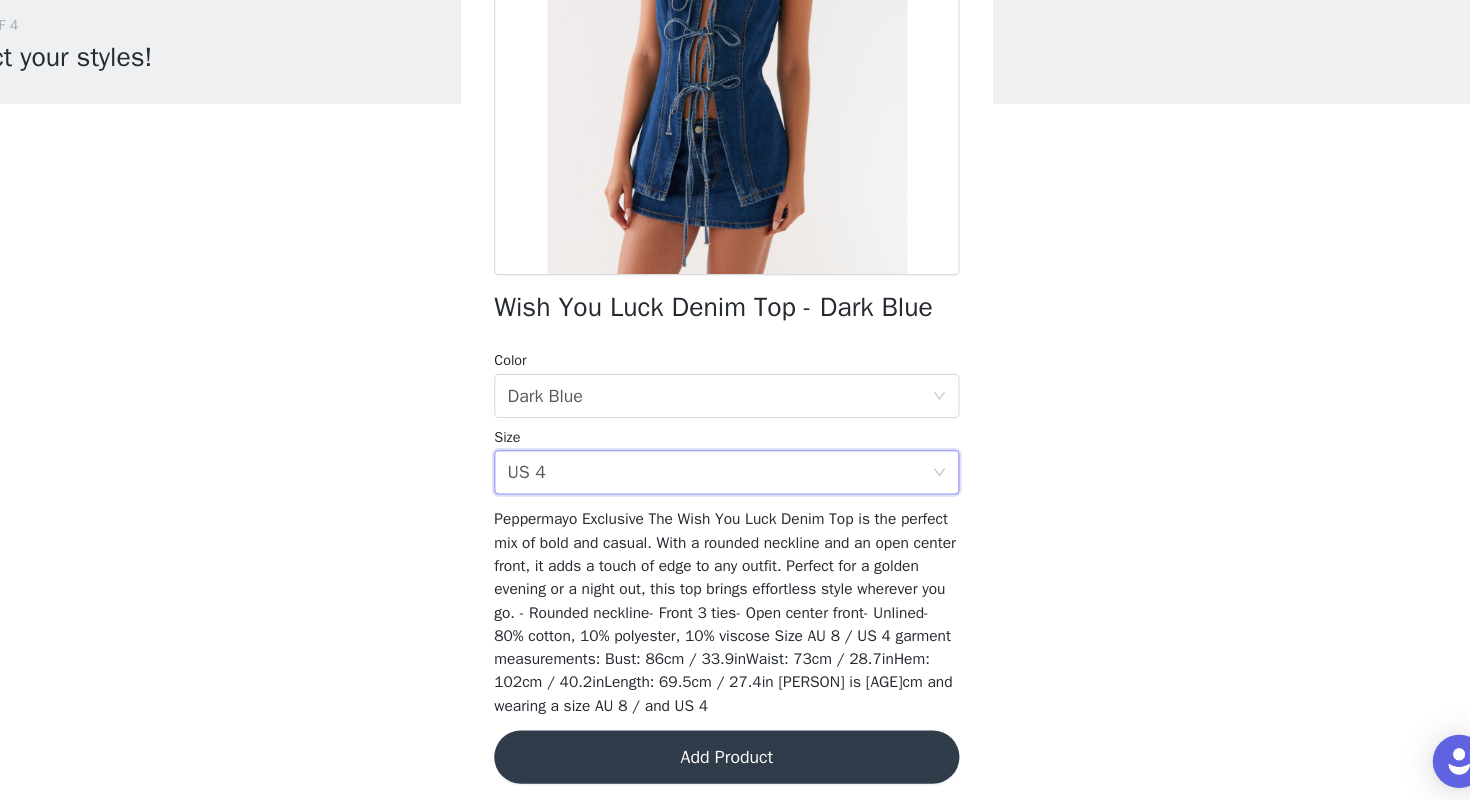 scroll, scrollTop: 232, scrollLeft: 0, axis: vertical 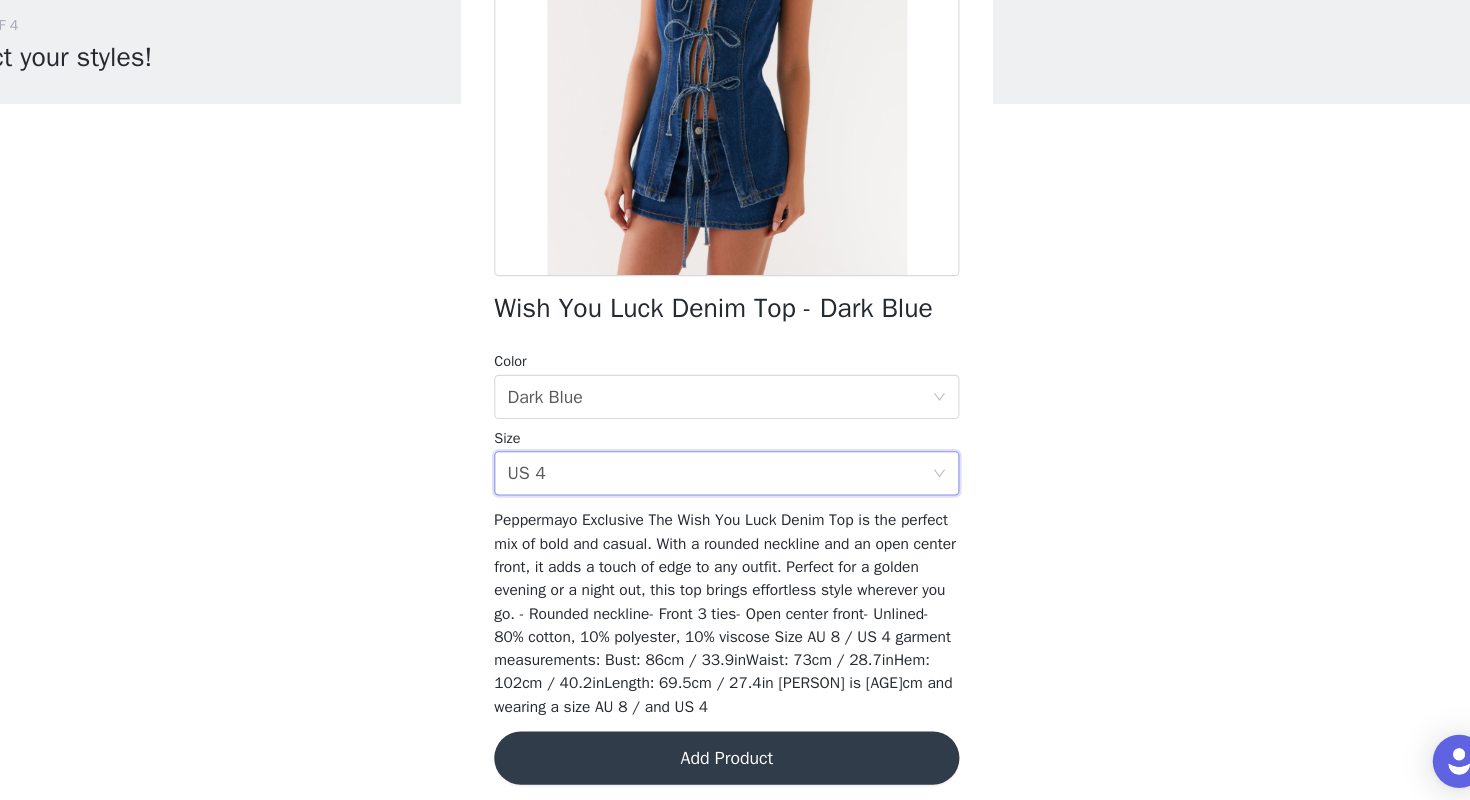 click on "Add Product" at bounding box center (735, 753) 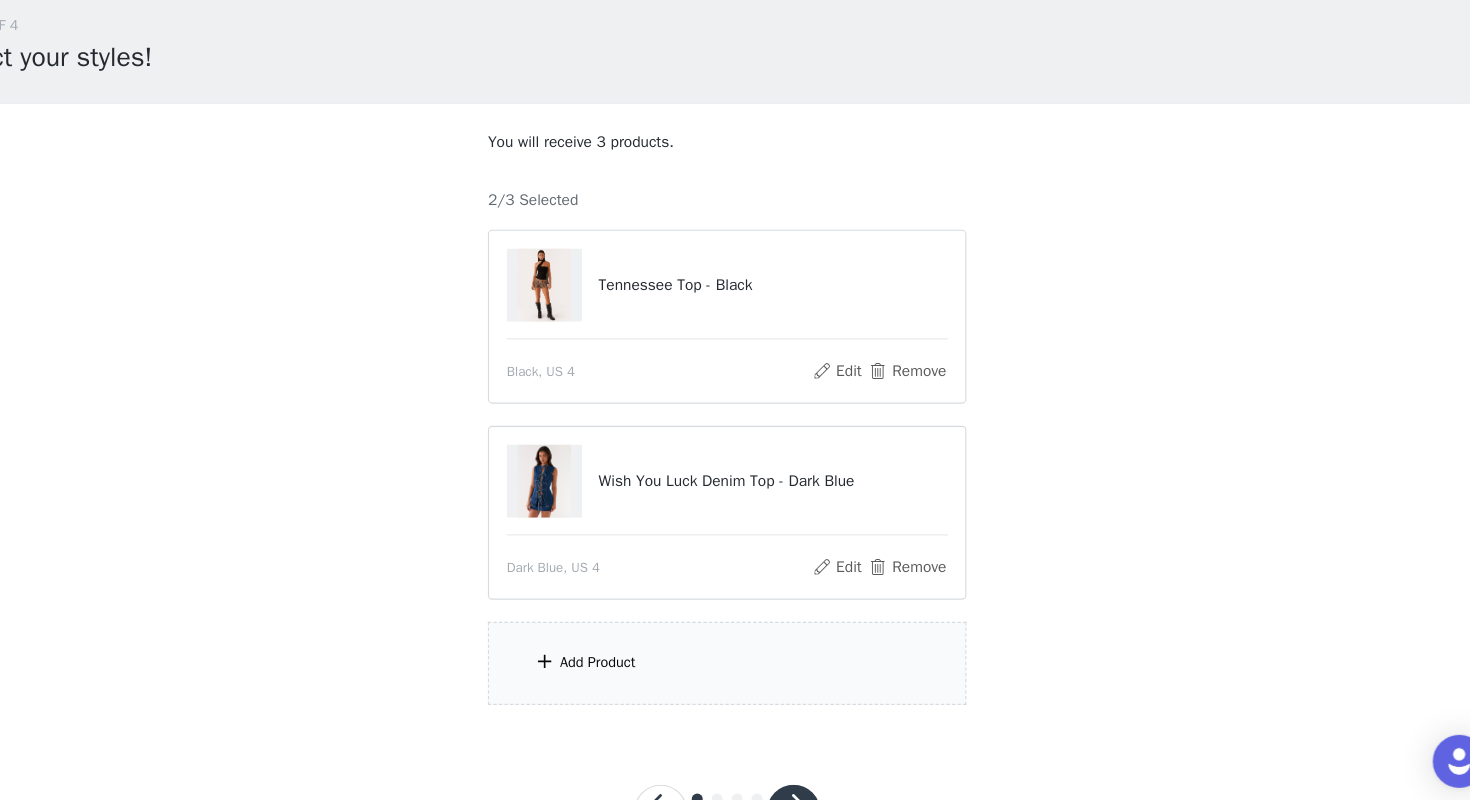 click on "Add Product" at bounding box center (618, 667) 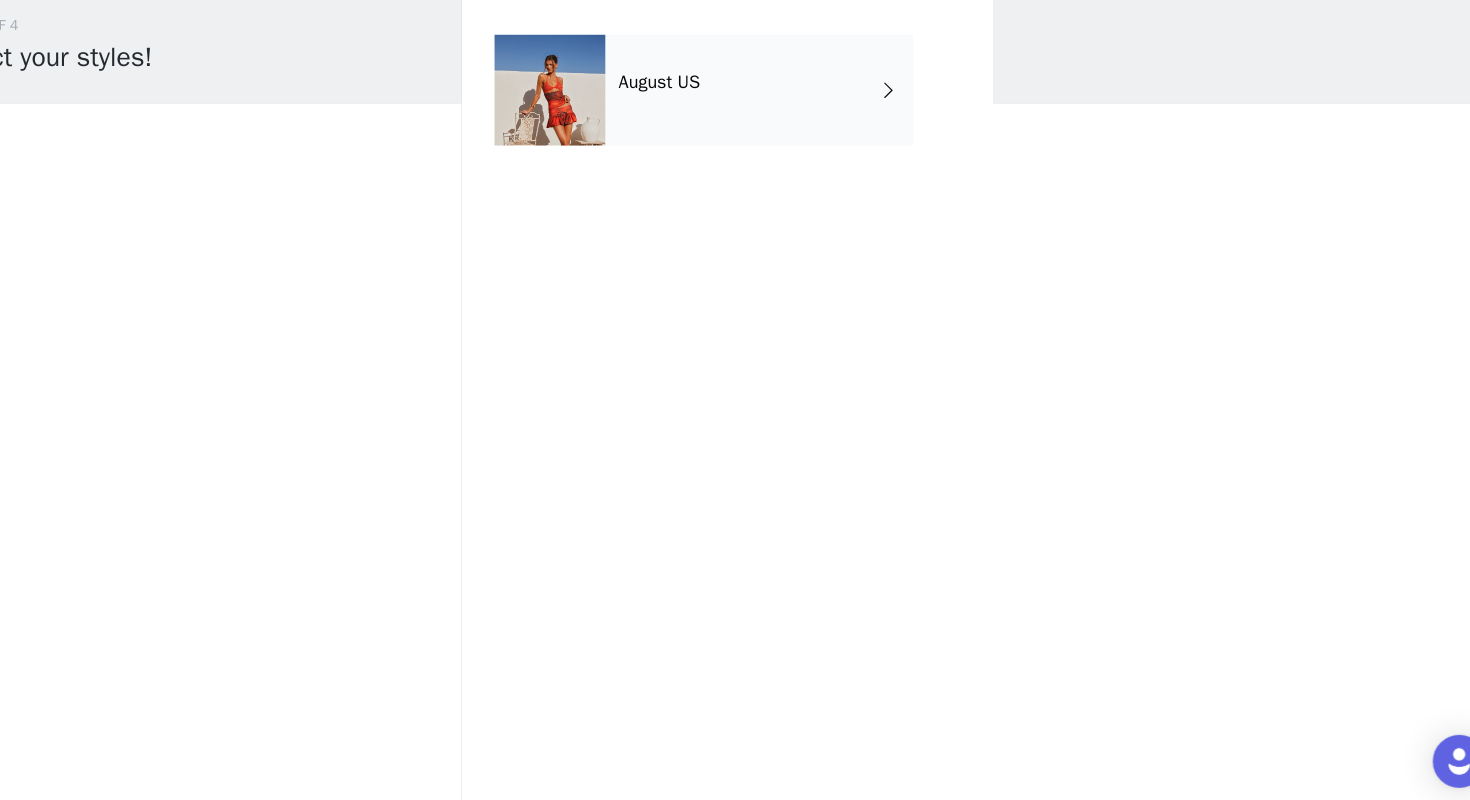 click on "August US" at bounding box center (764, 150) 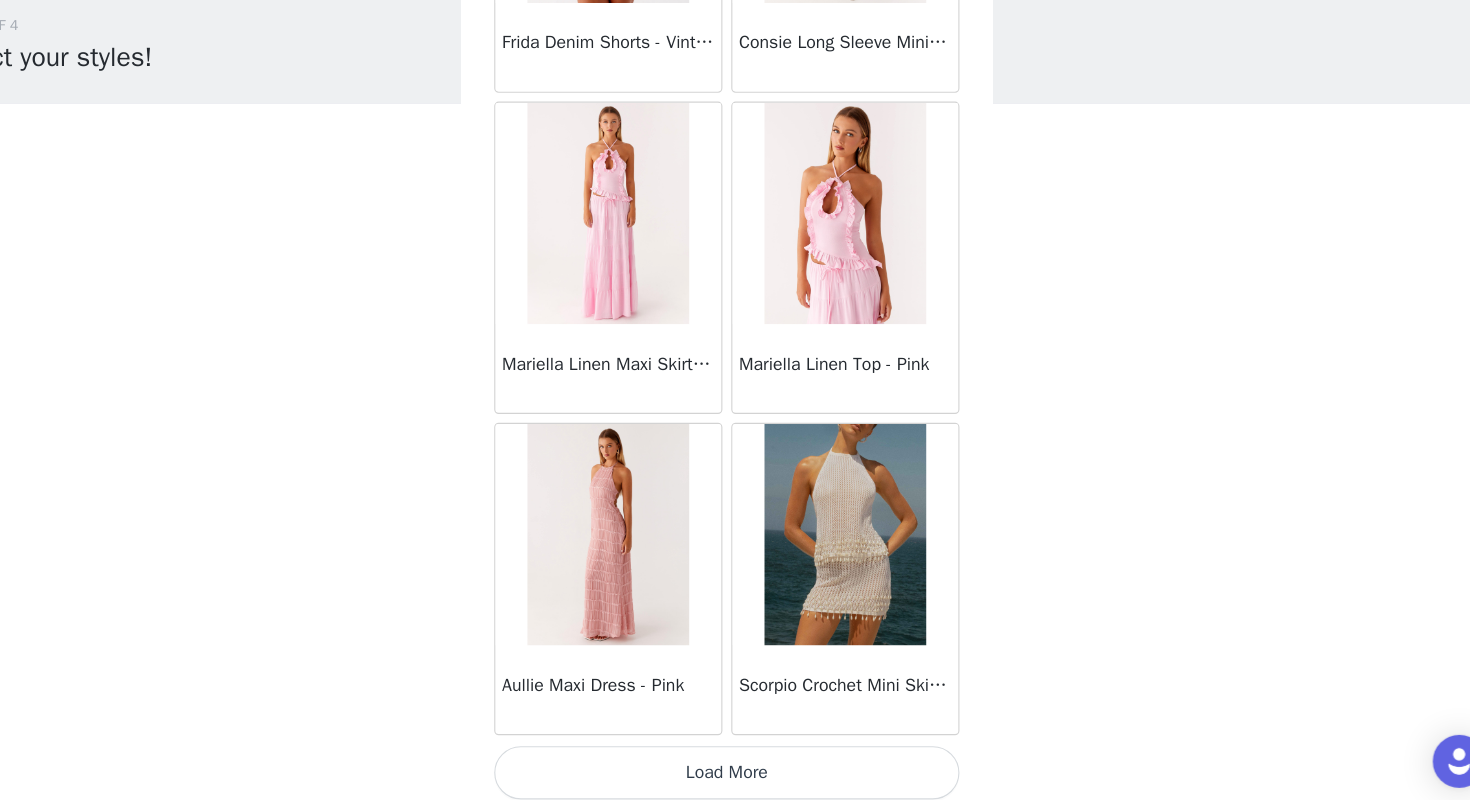 scroll, scrollTop: 2260, scrollLeft: 0, axis: vertical 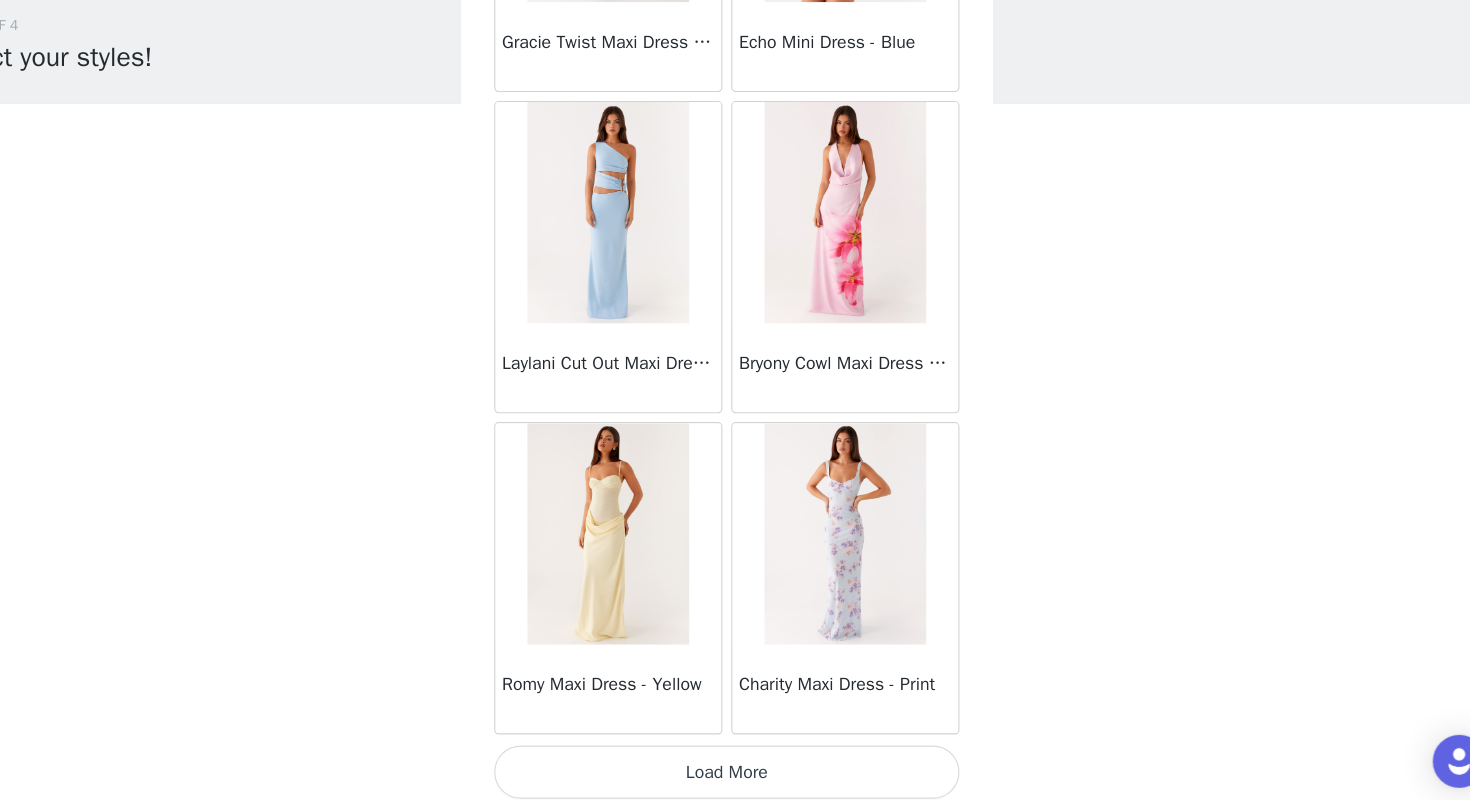 click on "Load More" at bounding box center (735, 766) 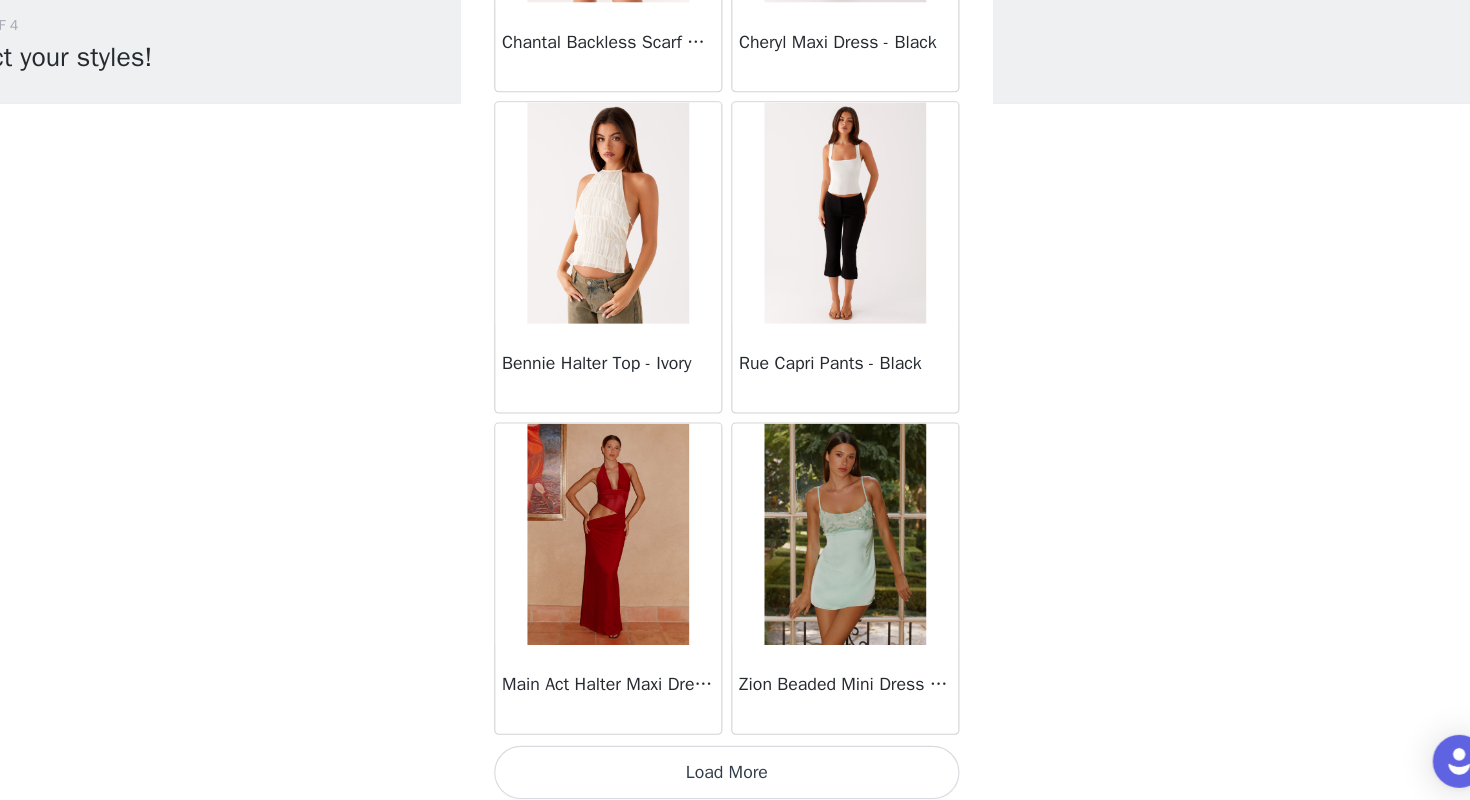 scroll, scrollTop: 8060, scrollLeft: 0, axis: vertical 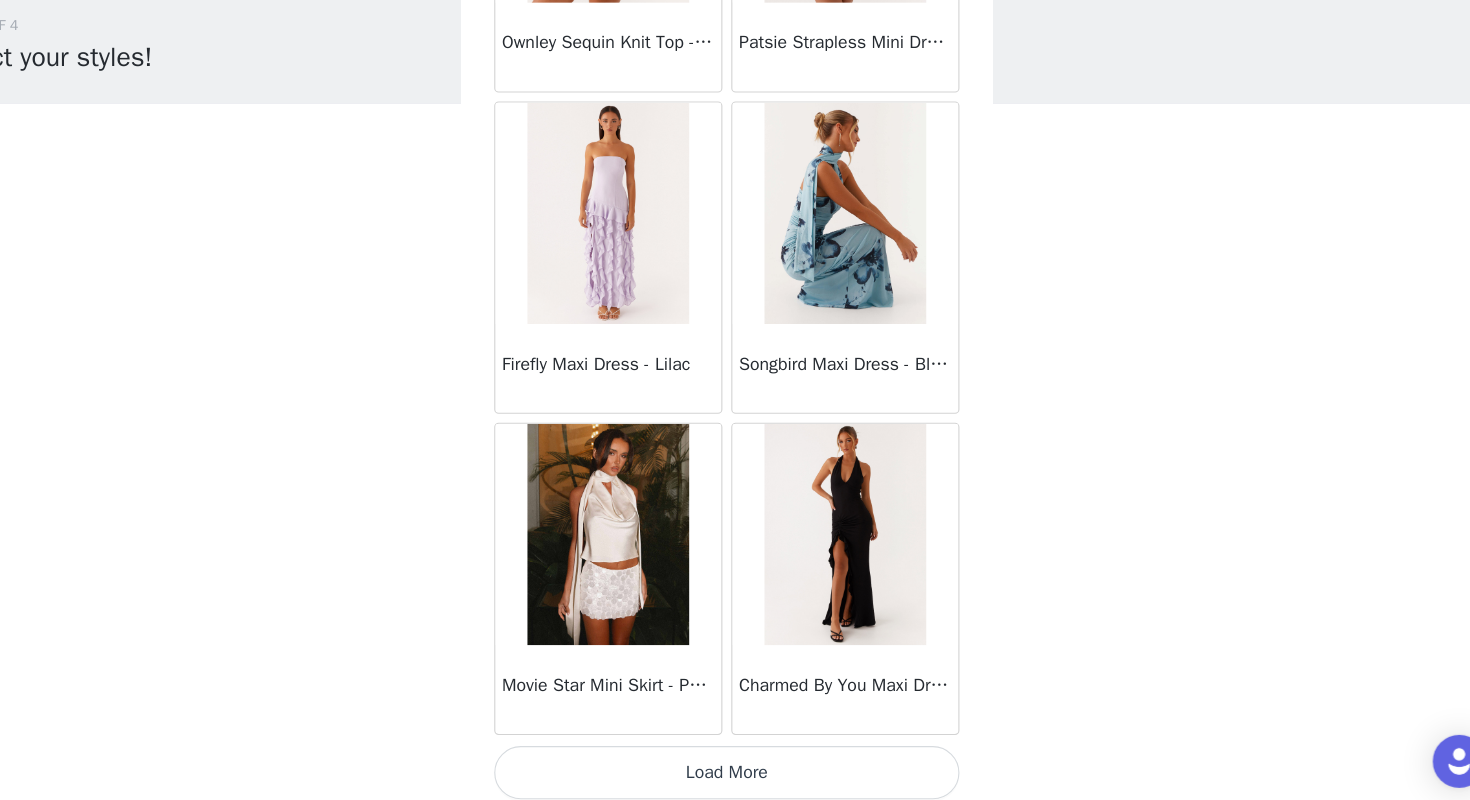 click on "Load More" at bounding box center [735, 766] 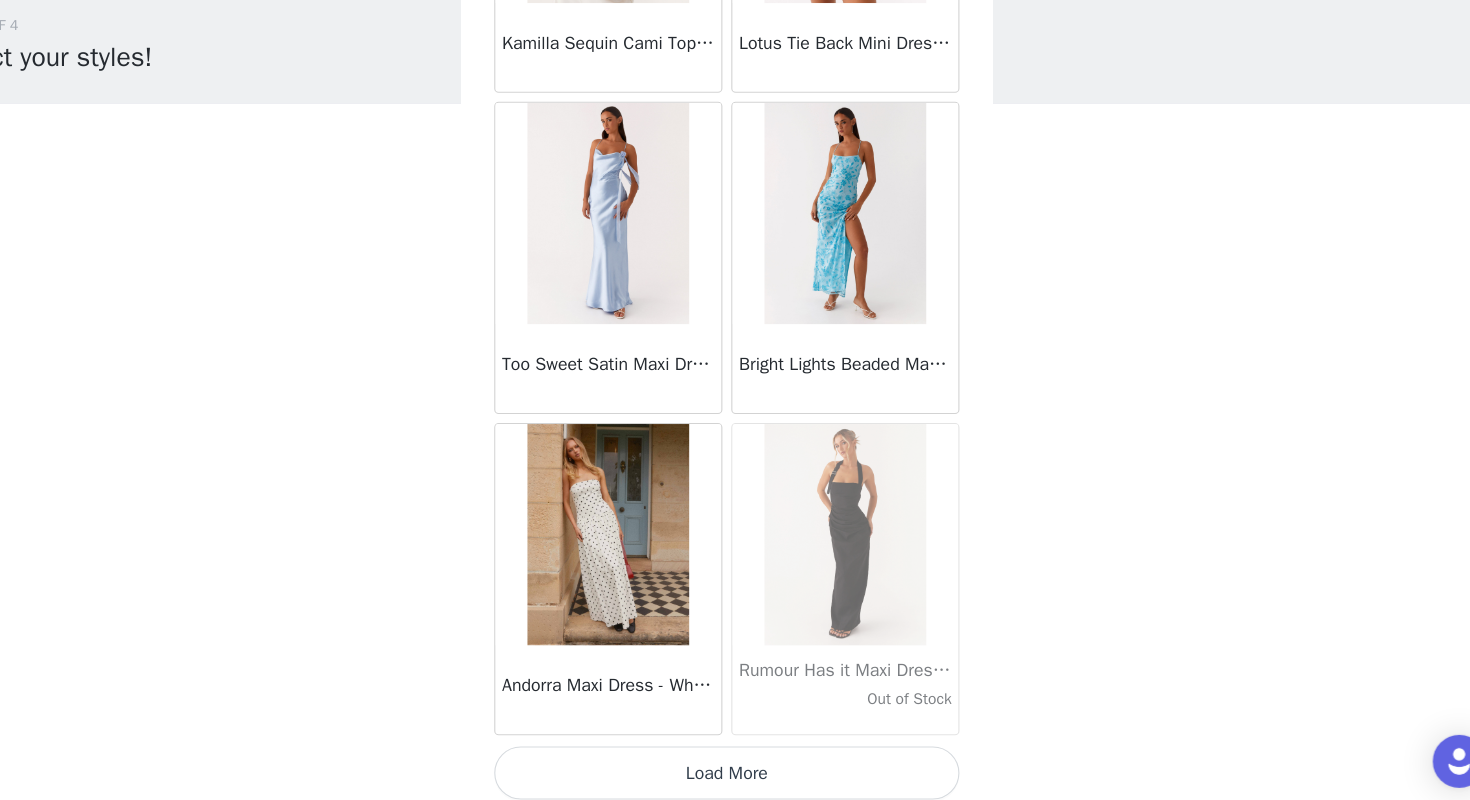 scroll, scrollTop: 13860, scrollLeft: 0, axis: vertical 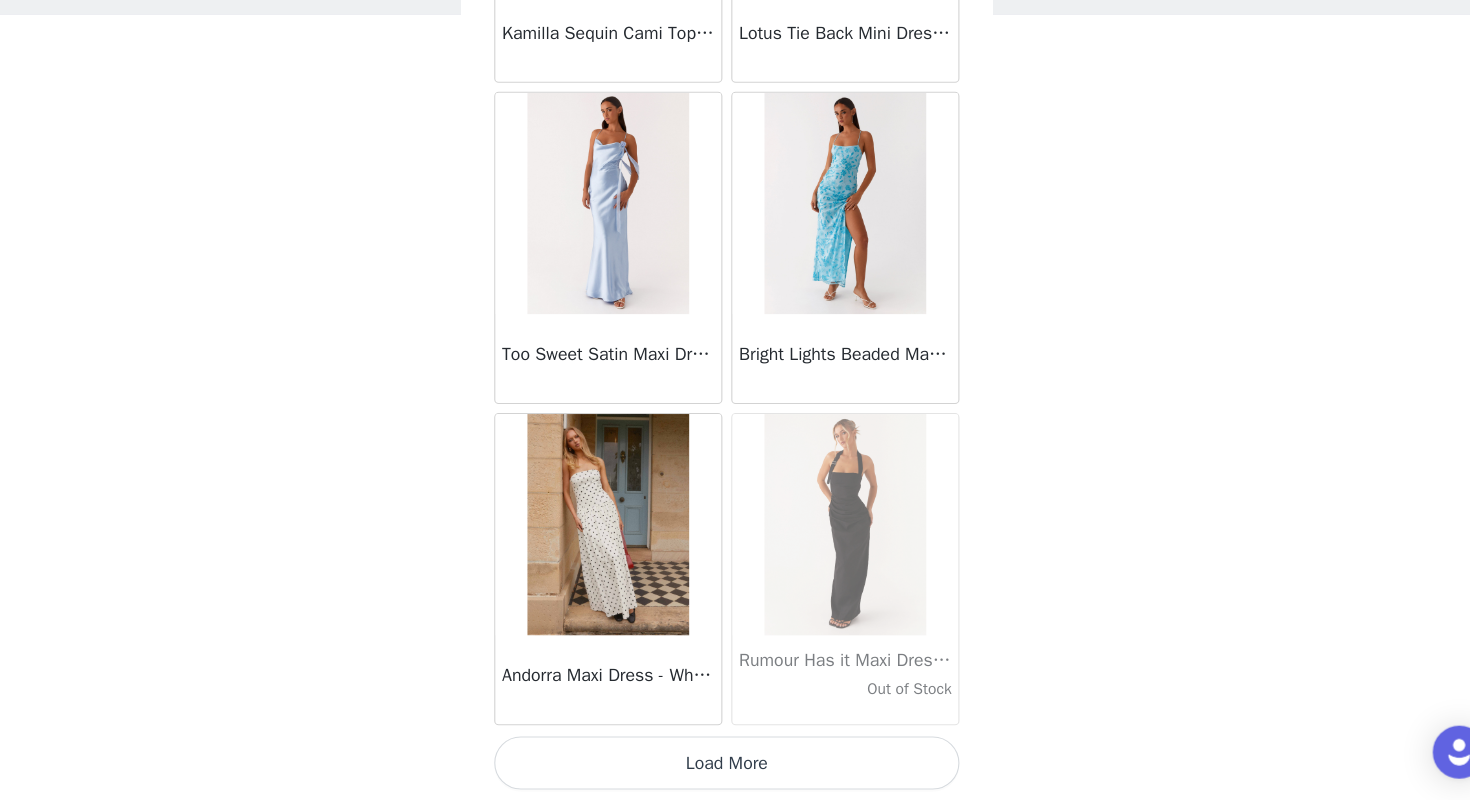 click on "Load More" at bounding box center [735, 766] 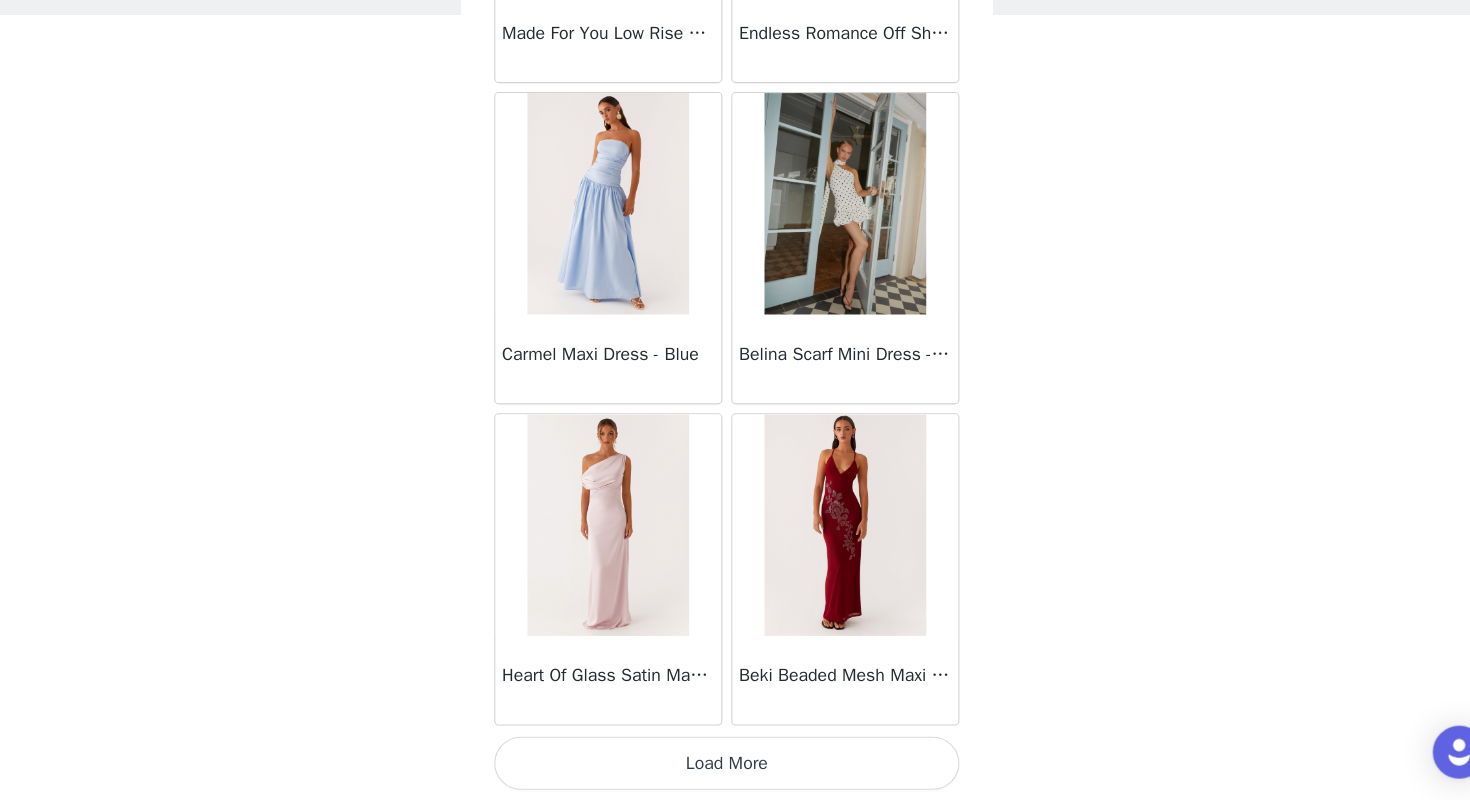 click on "Load More" at bounding box center [735, 766] 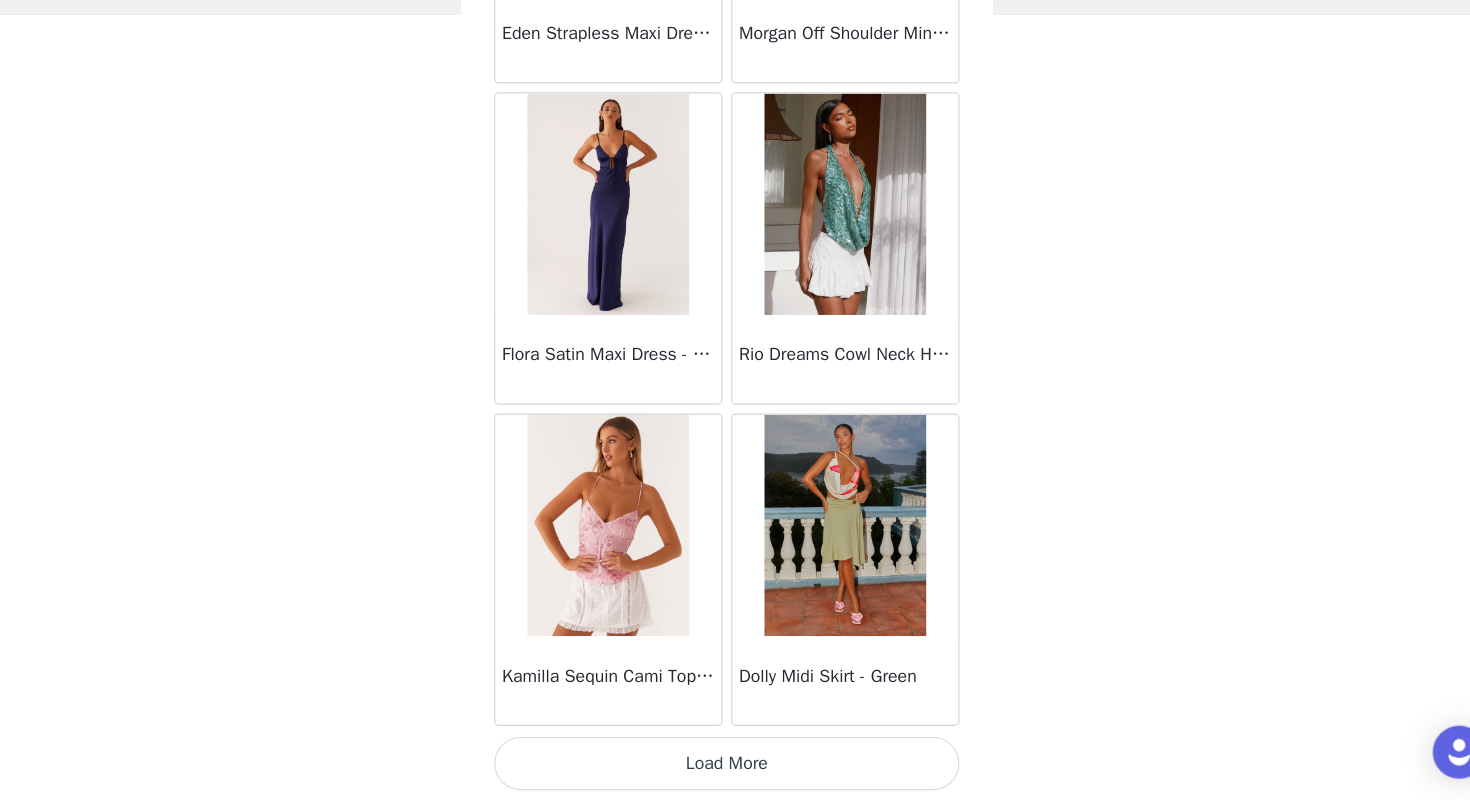 scroll, scrollTop: 19660, scrollLeft: 0, axis: vertical 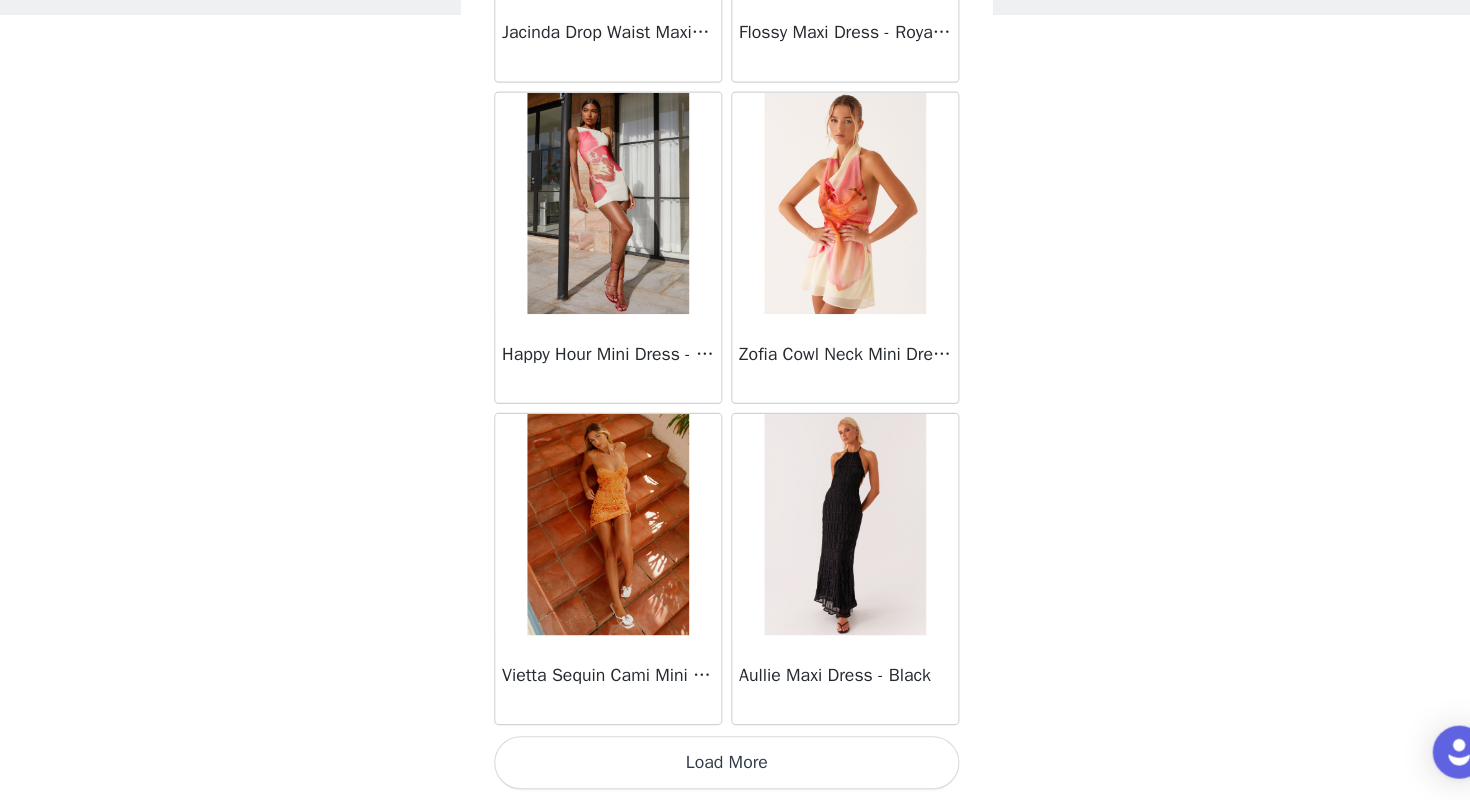 click on "Load More" at bounding box center [735, 766] 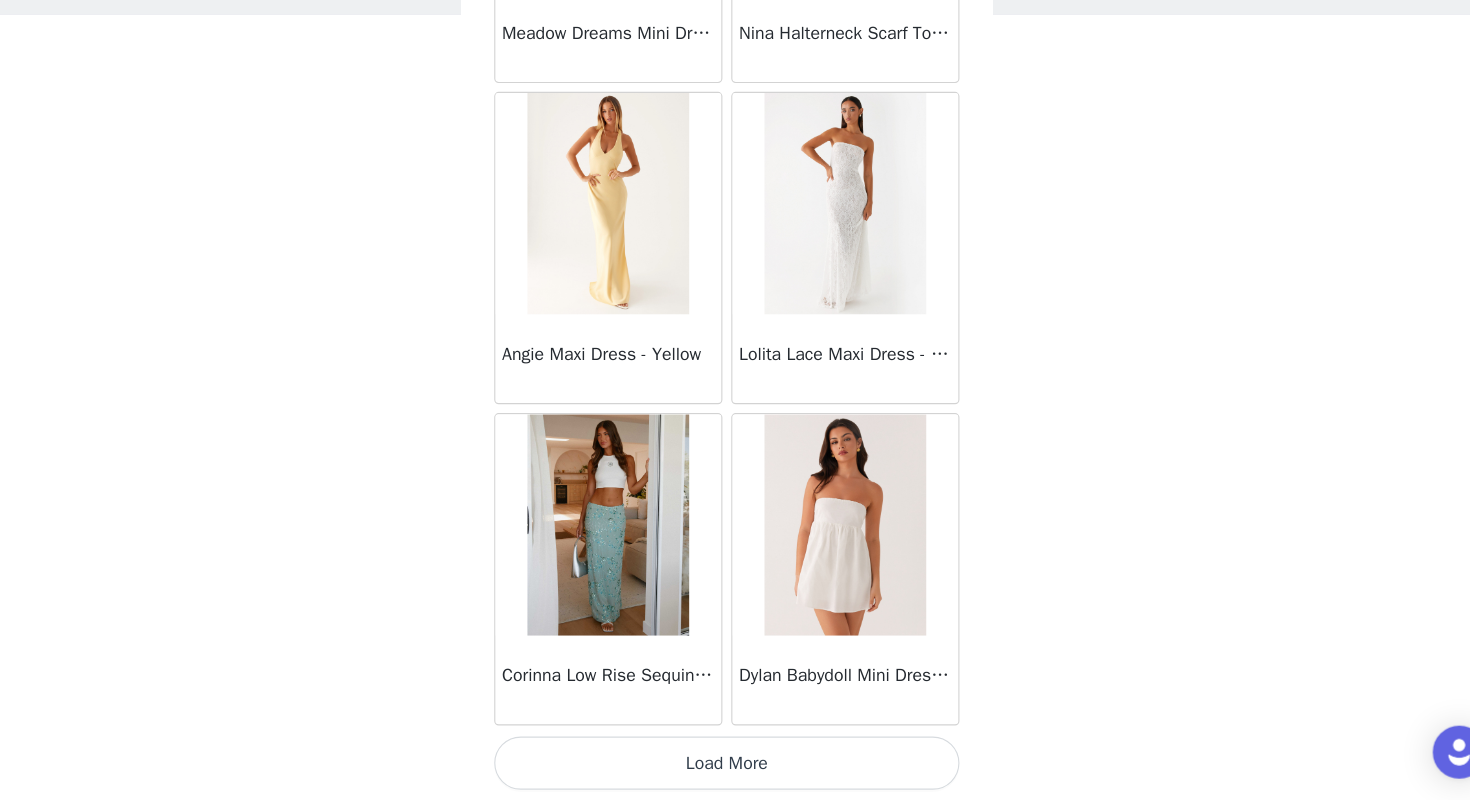 scroll, scrollTop: 25460, scrollLeft: 0, axis: vertical 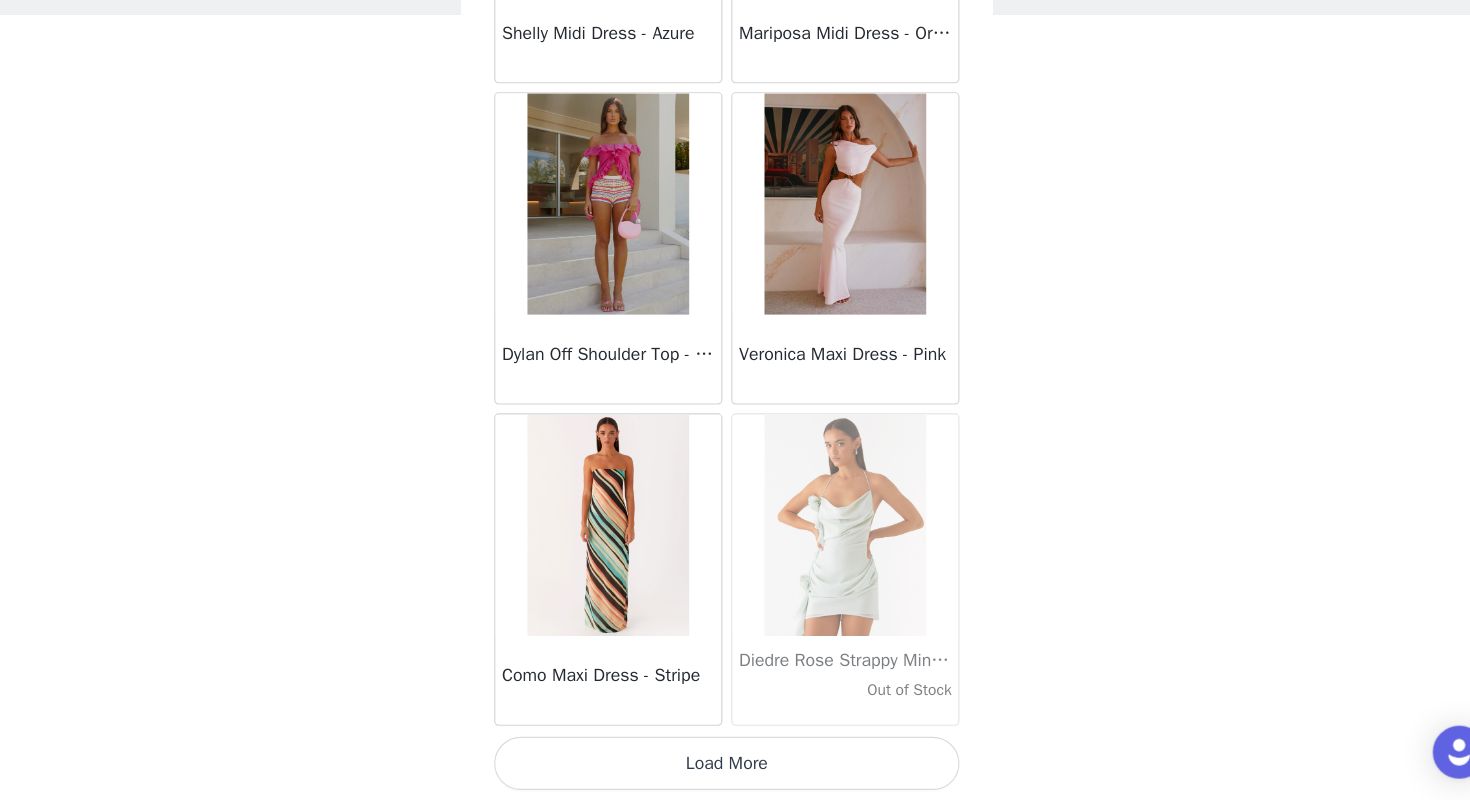 click on "Load More" at bounding box center [735, 766] 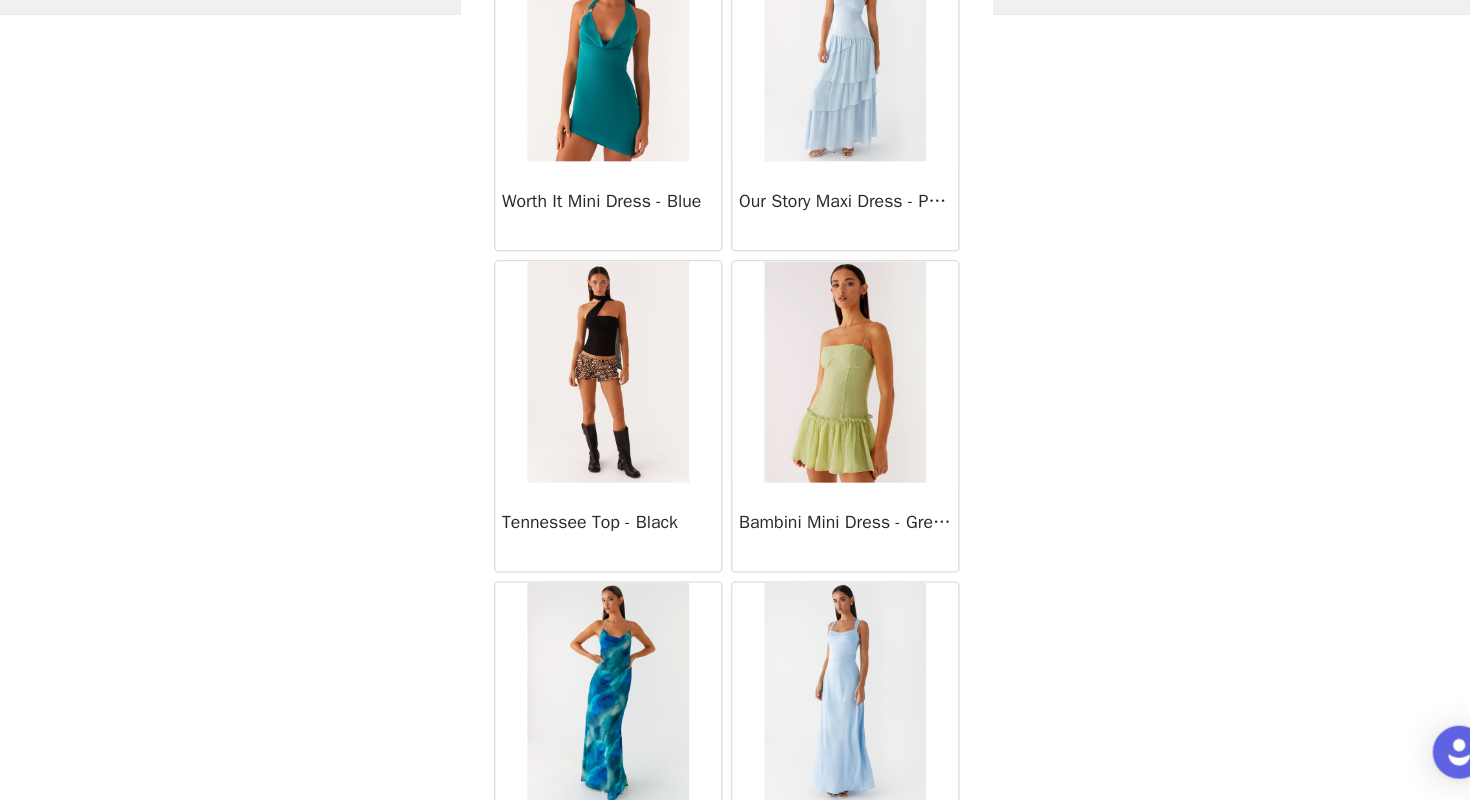 scroll, scrollTop: 31006, scrollLeft: 0, axis: vertical 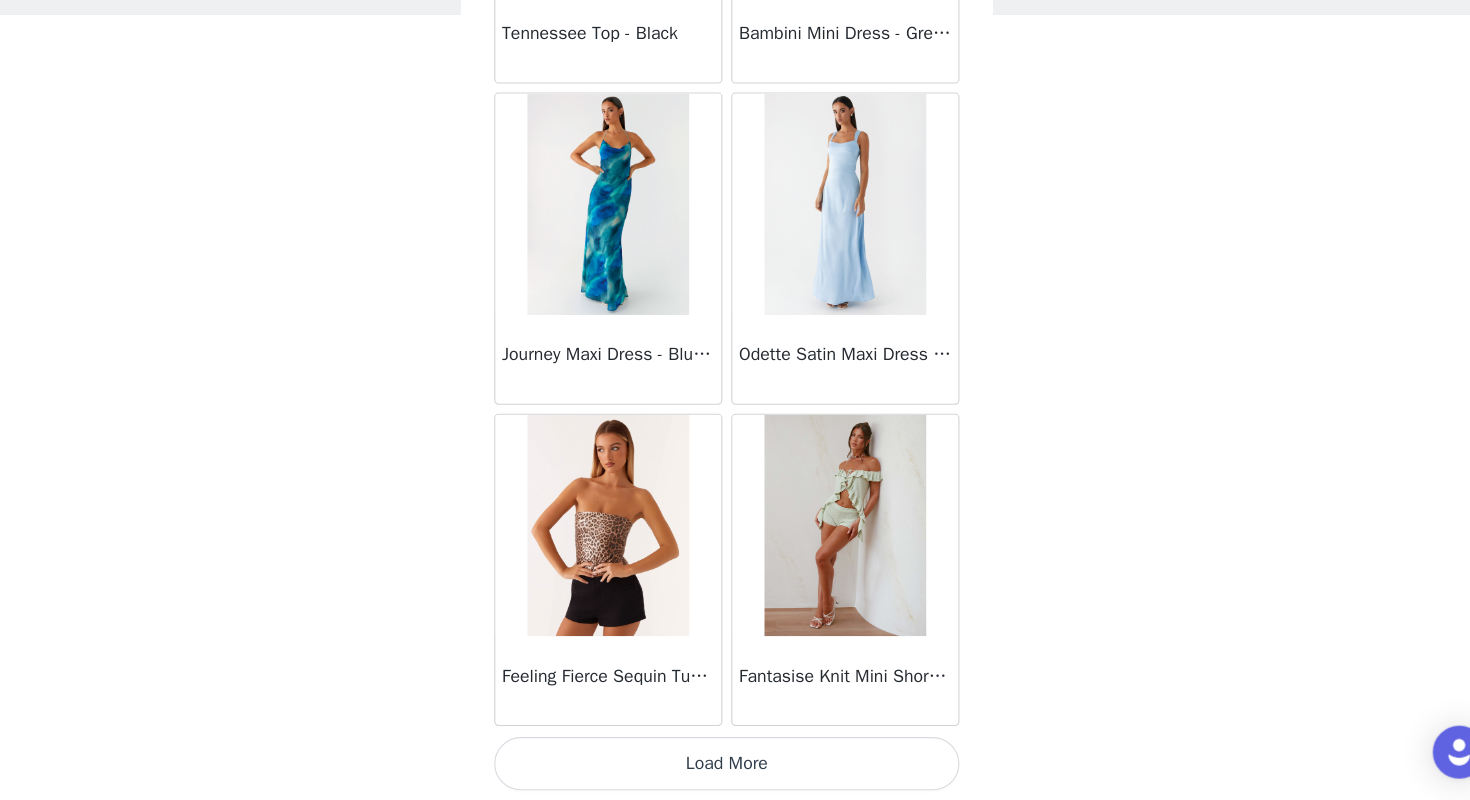 click on "Load More" at bounding box center (735, 766) 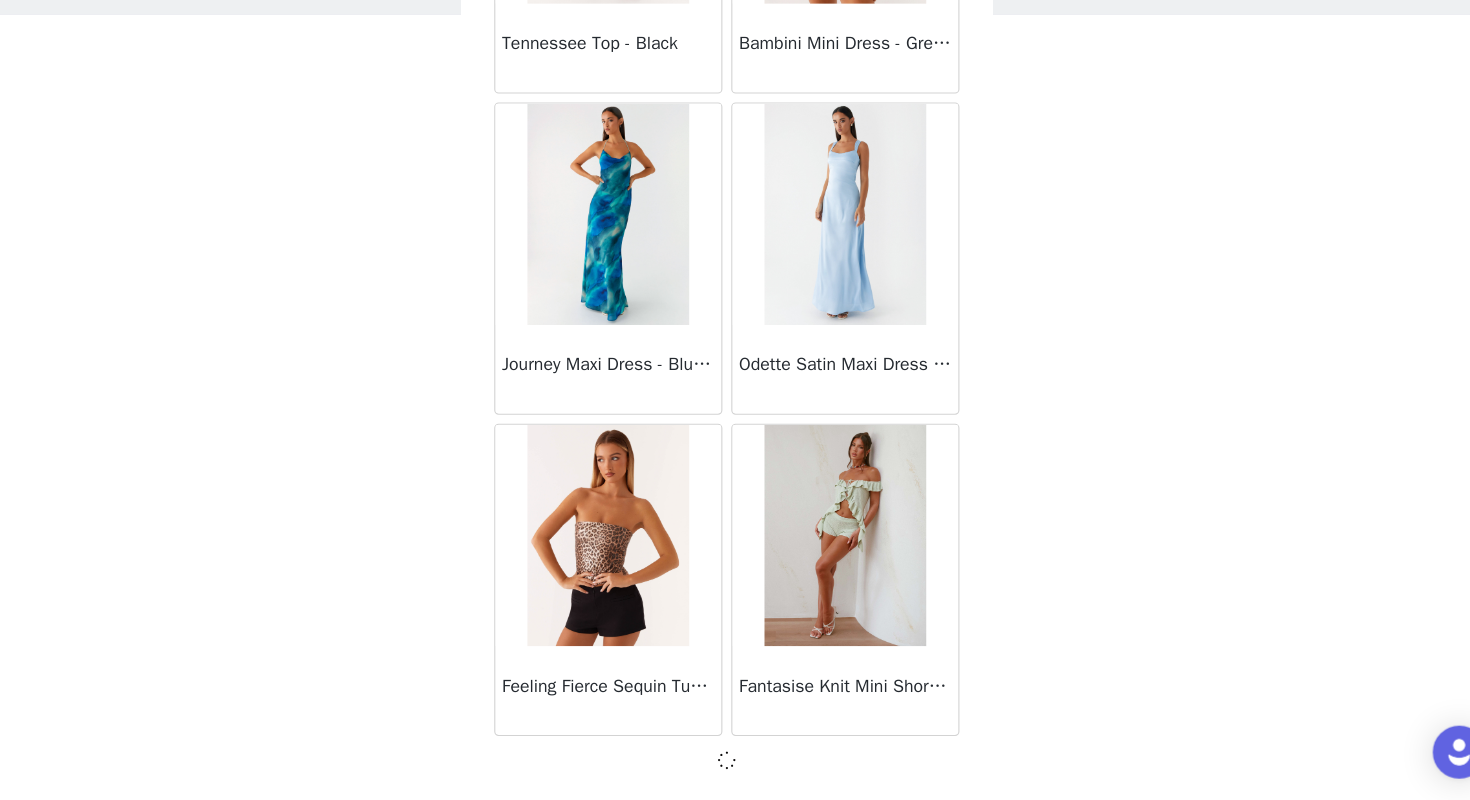 scroll, scrollTop: 31251, scrollLeft: 0, axis: vertical 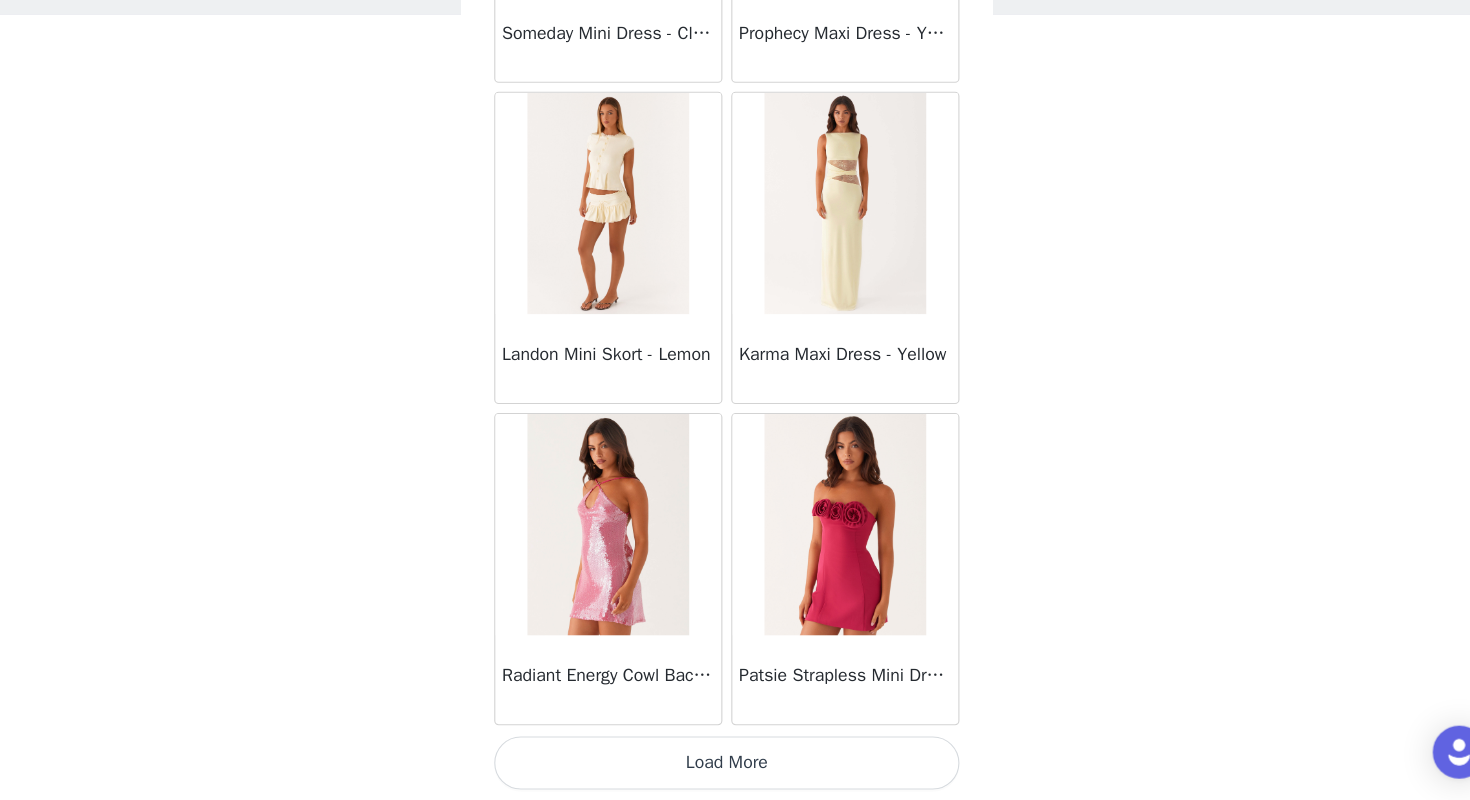 click on "Load More" at bounding box center [735, 766] 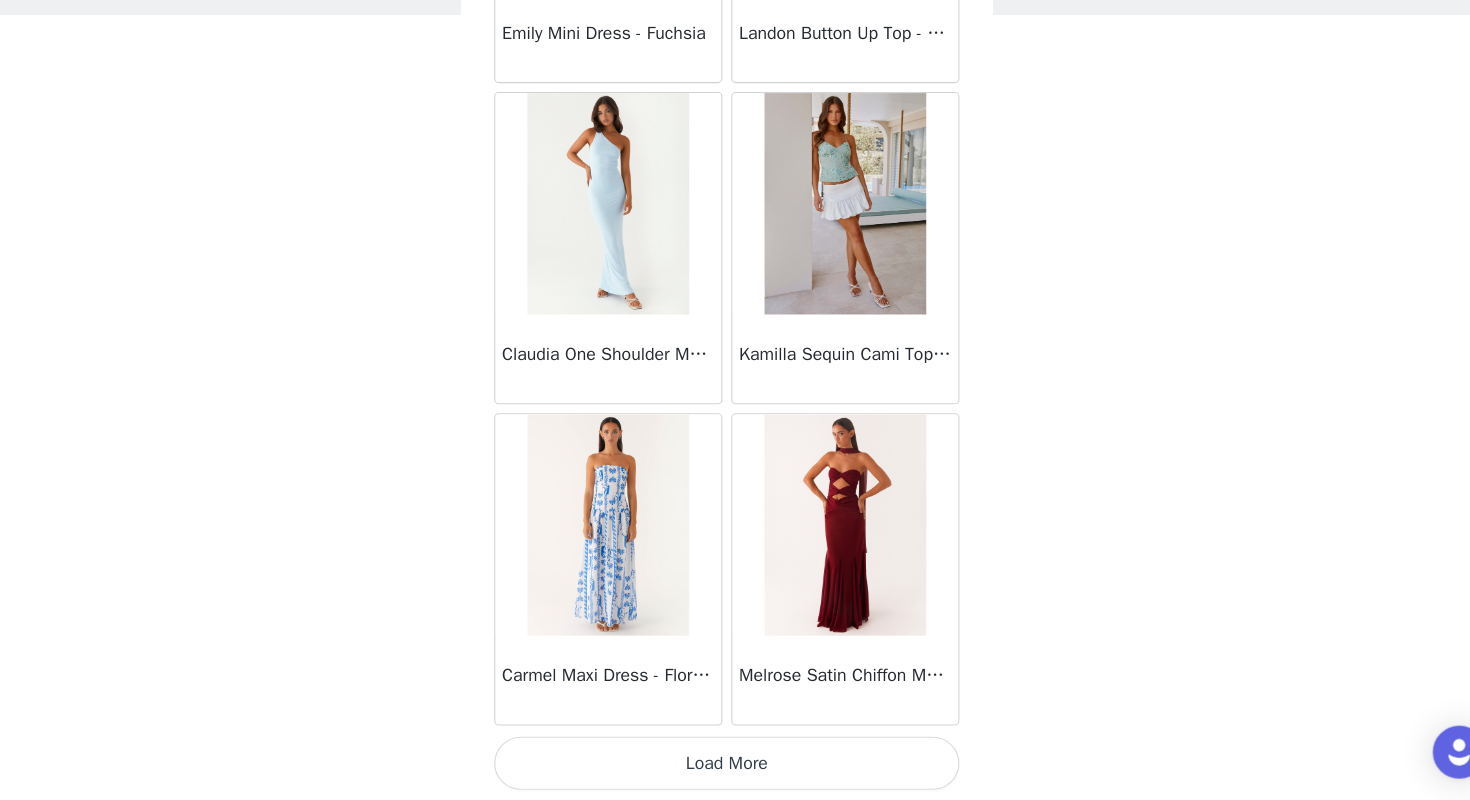 scroll, scrollTop: 37060, scrollLeft: 0, axis: vertical 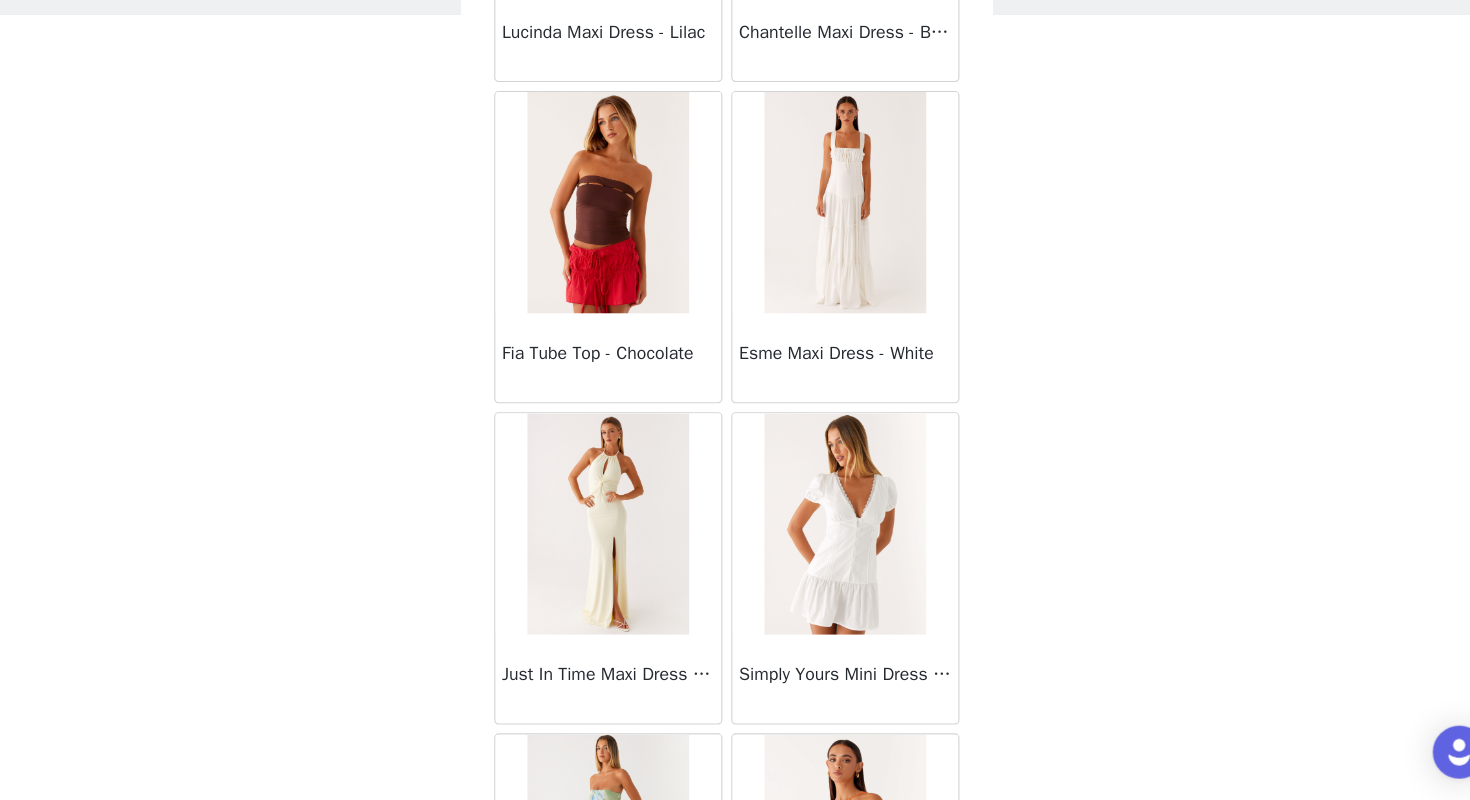 click at bounding box center (627, 260) 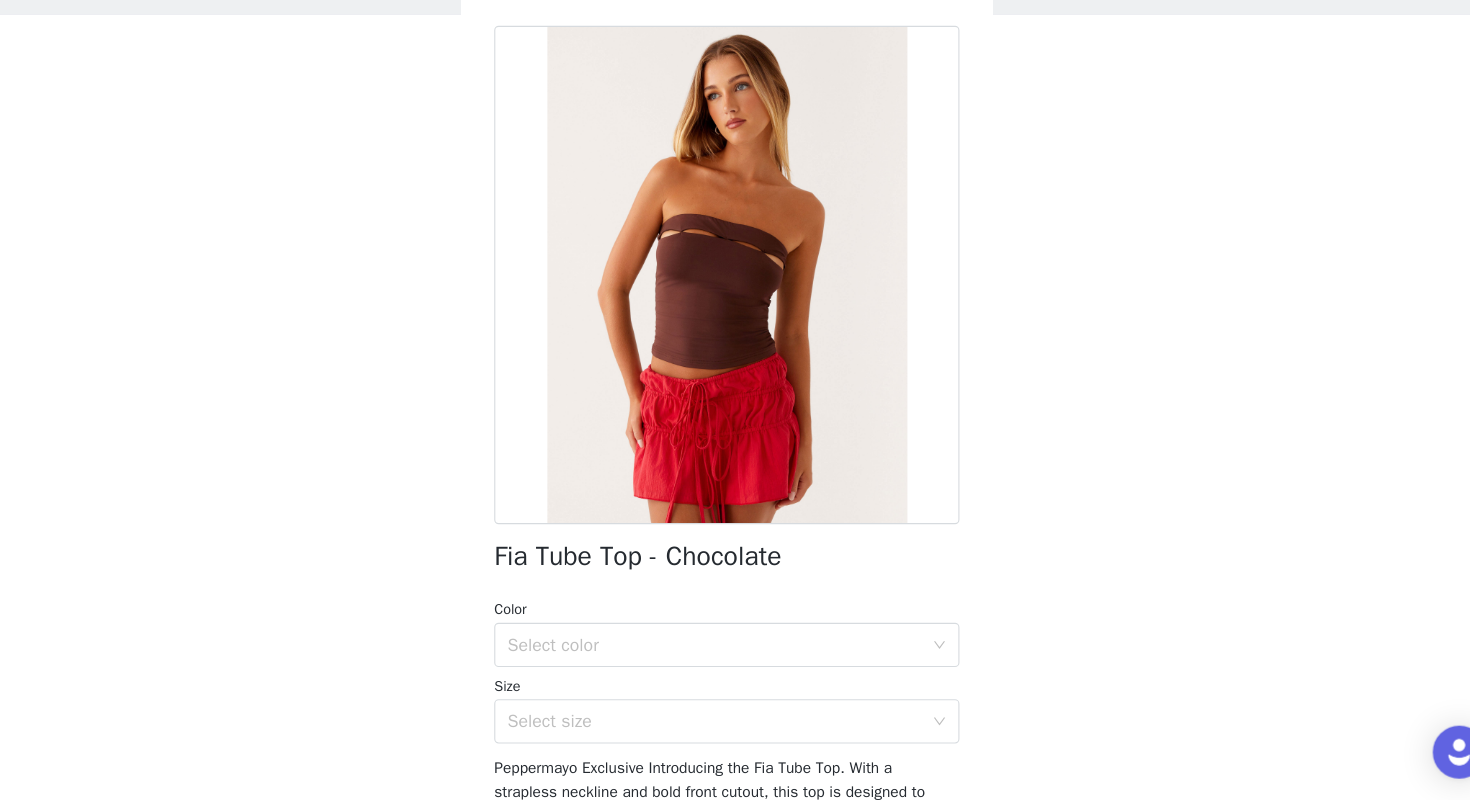 scroll, scrollTop: 146, scrollLeft: 0, axis: vertical 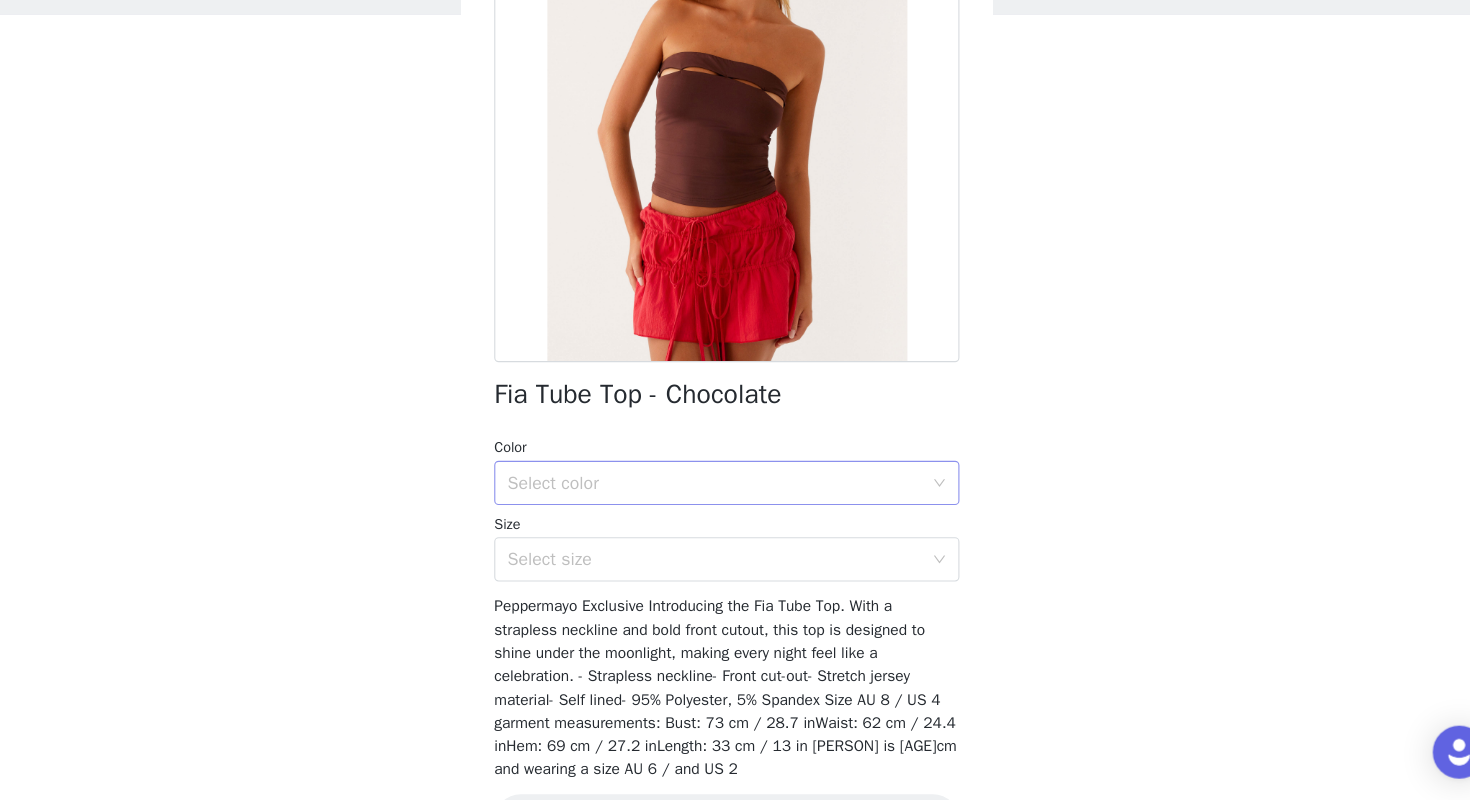 click on "Select color" at bounding box center (728, 513) 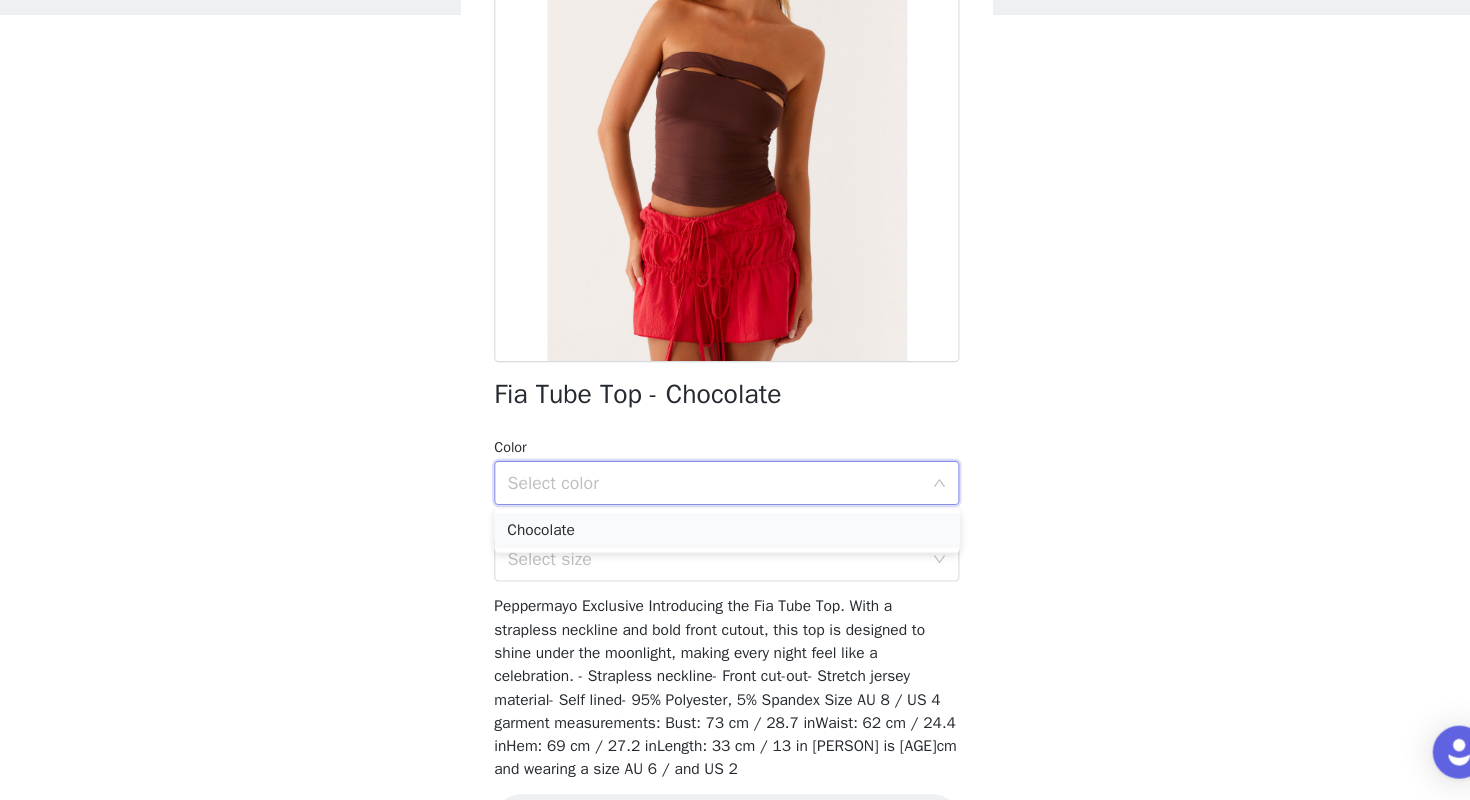 click on "Chocolate" at bounding box center (735, 556) 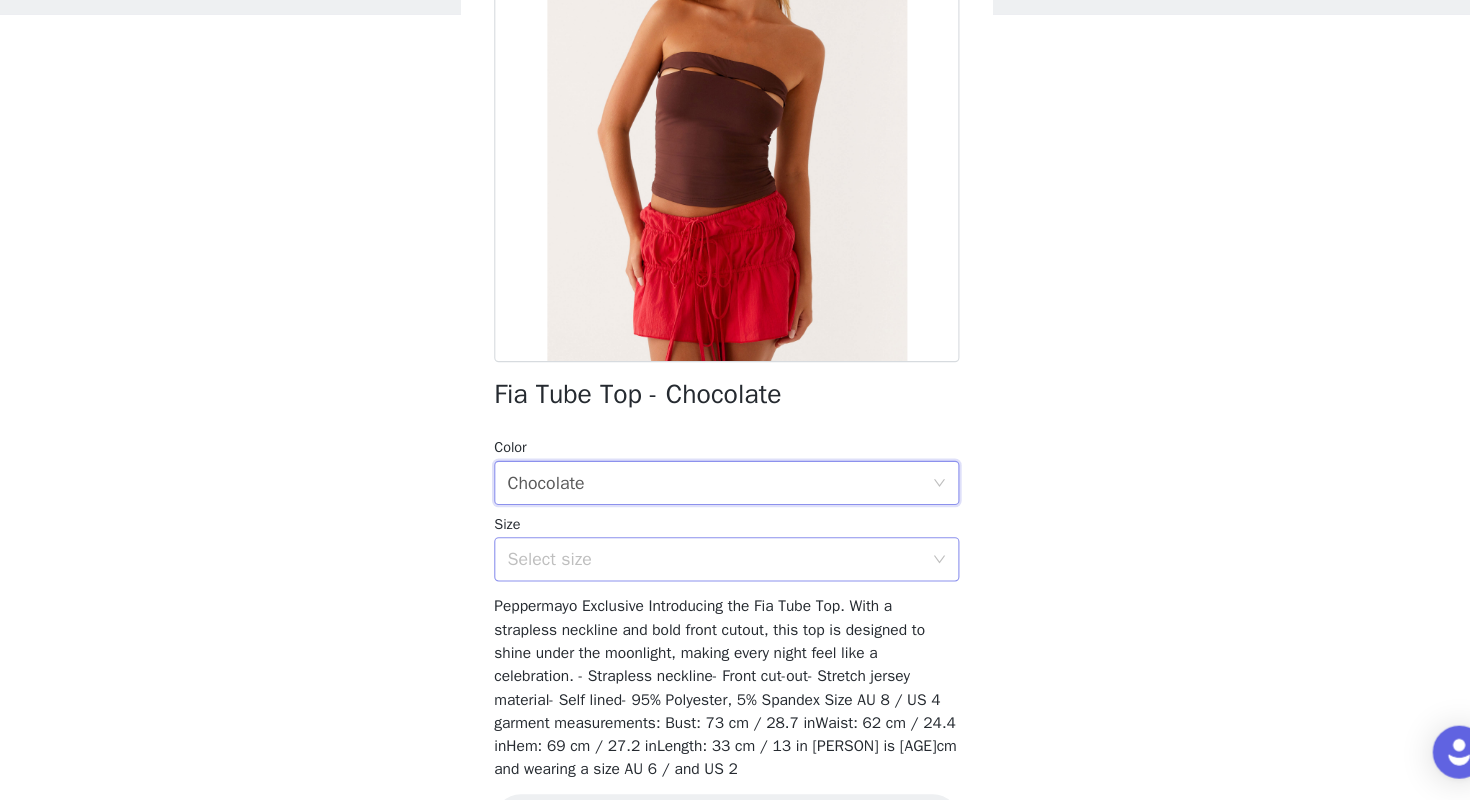 click on "Select size" at bounding box center [724, 582] 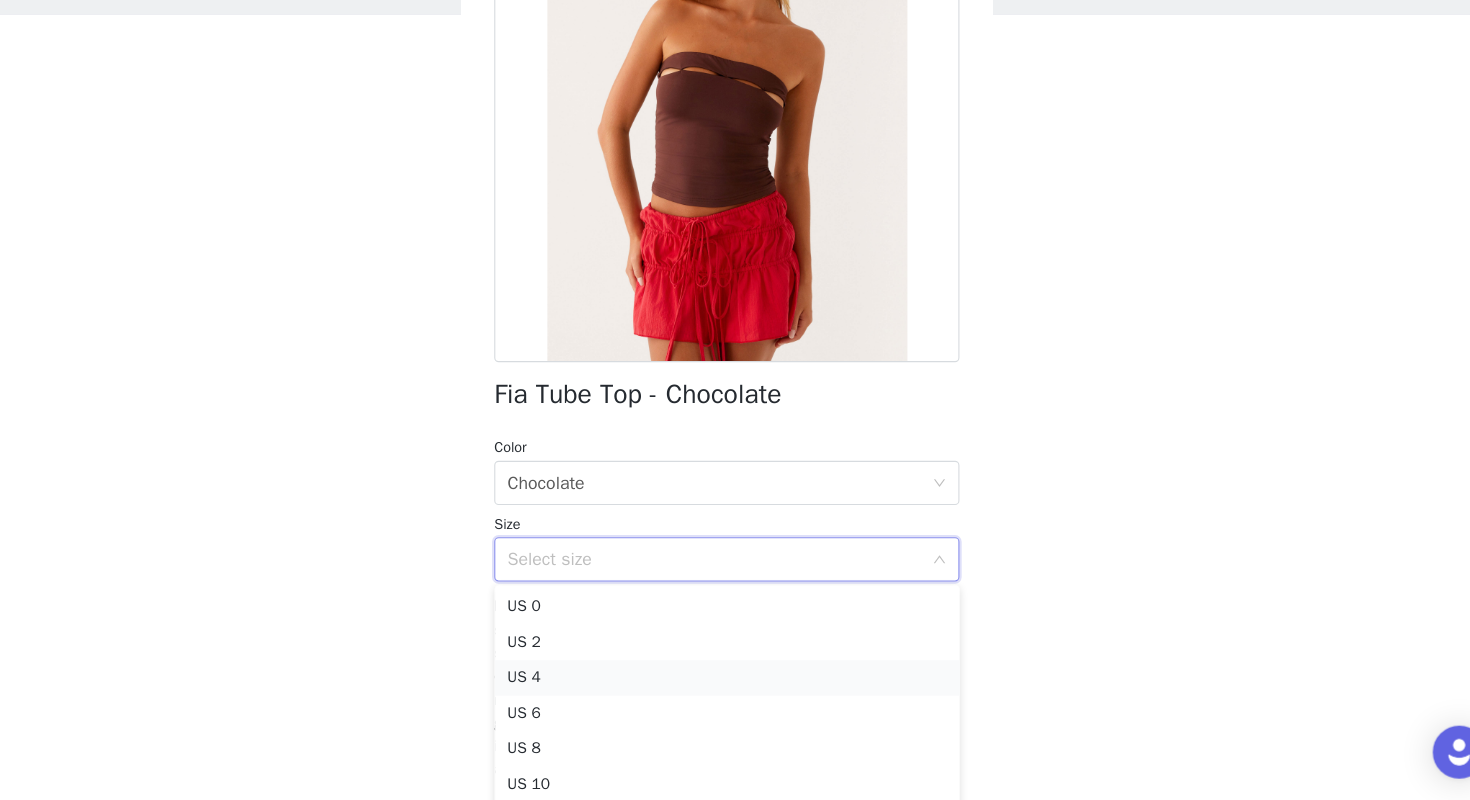 click on "US 4" at bounding box center (735, 689) 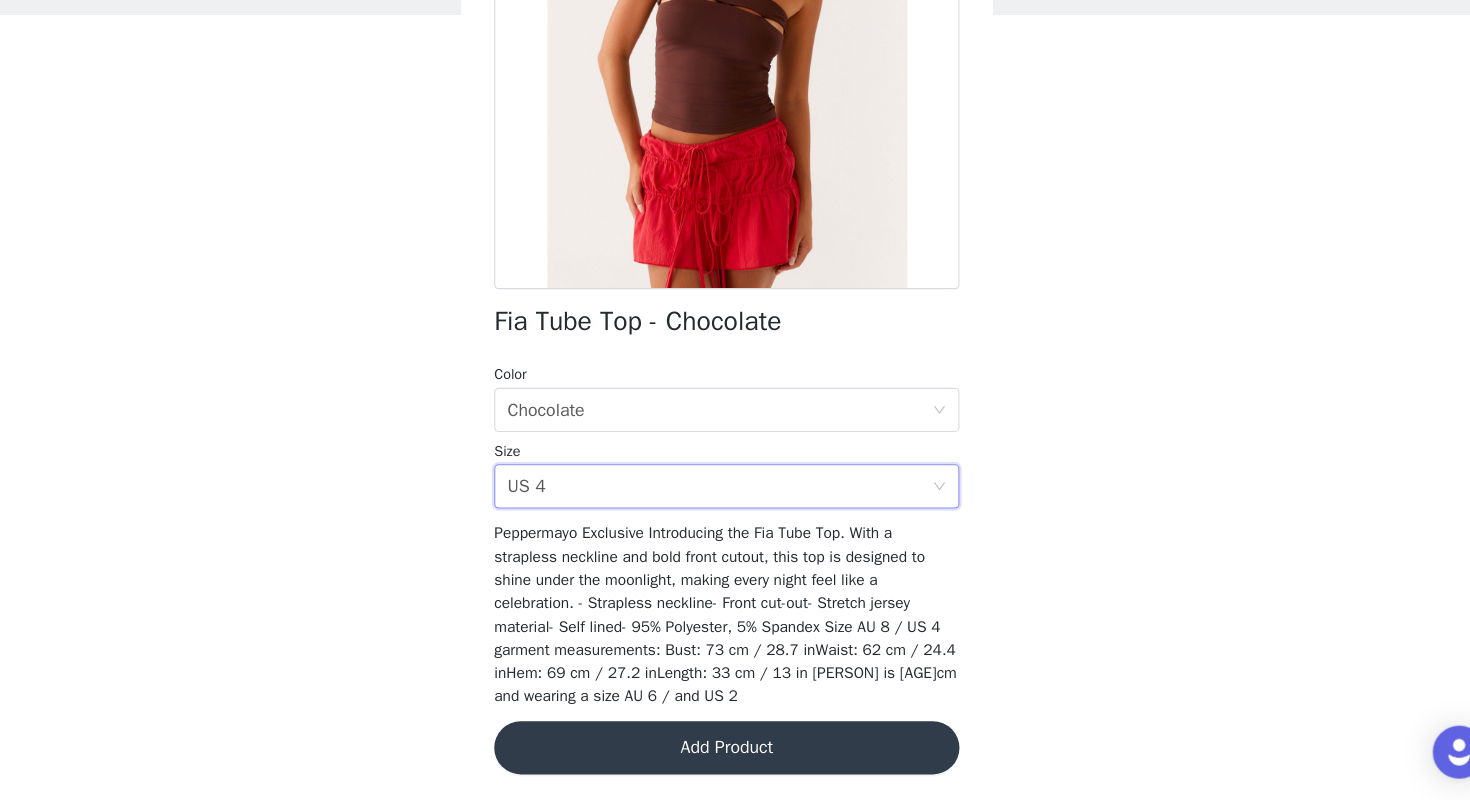 scroll, scrollTop: 211, scrollLeft: 0, axis: vertical 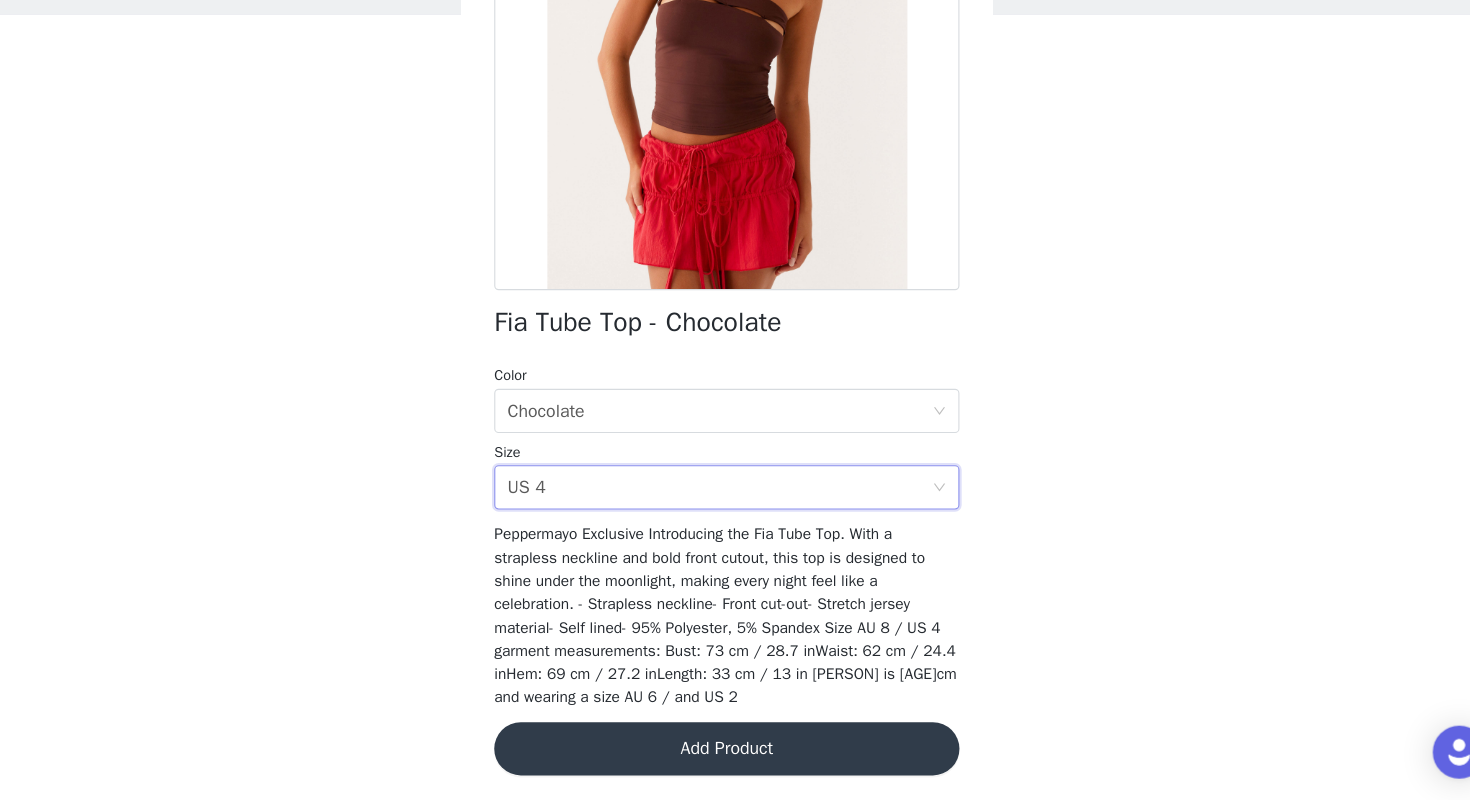 click on "Add Product" at bounding box center (735, 753) 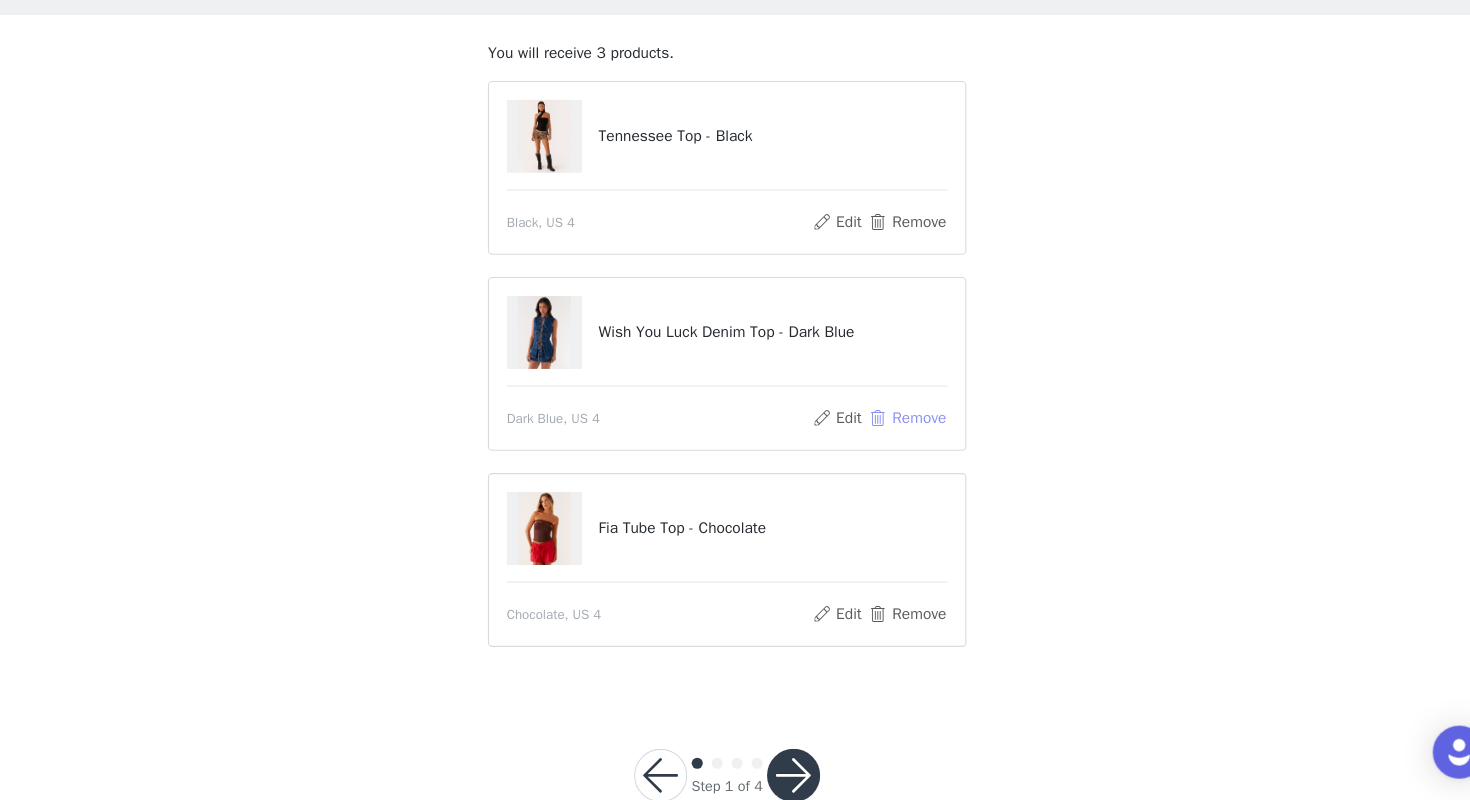 click on "Remove" at bounding box center [898, 455] 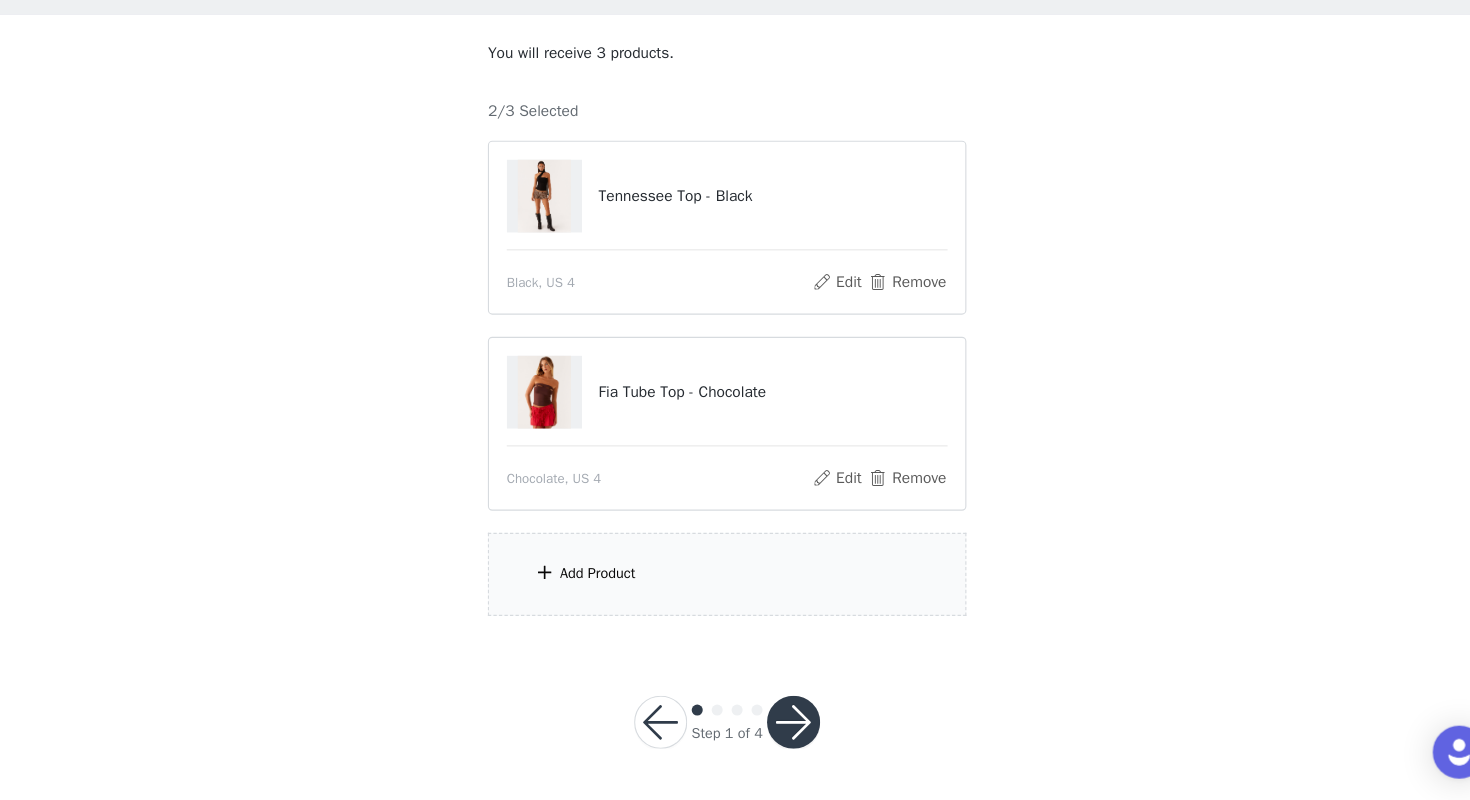 click on "Add Product" at bounding box center [618, 595] 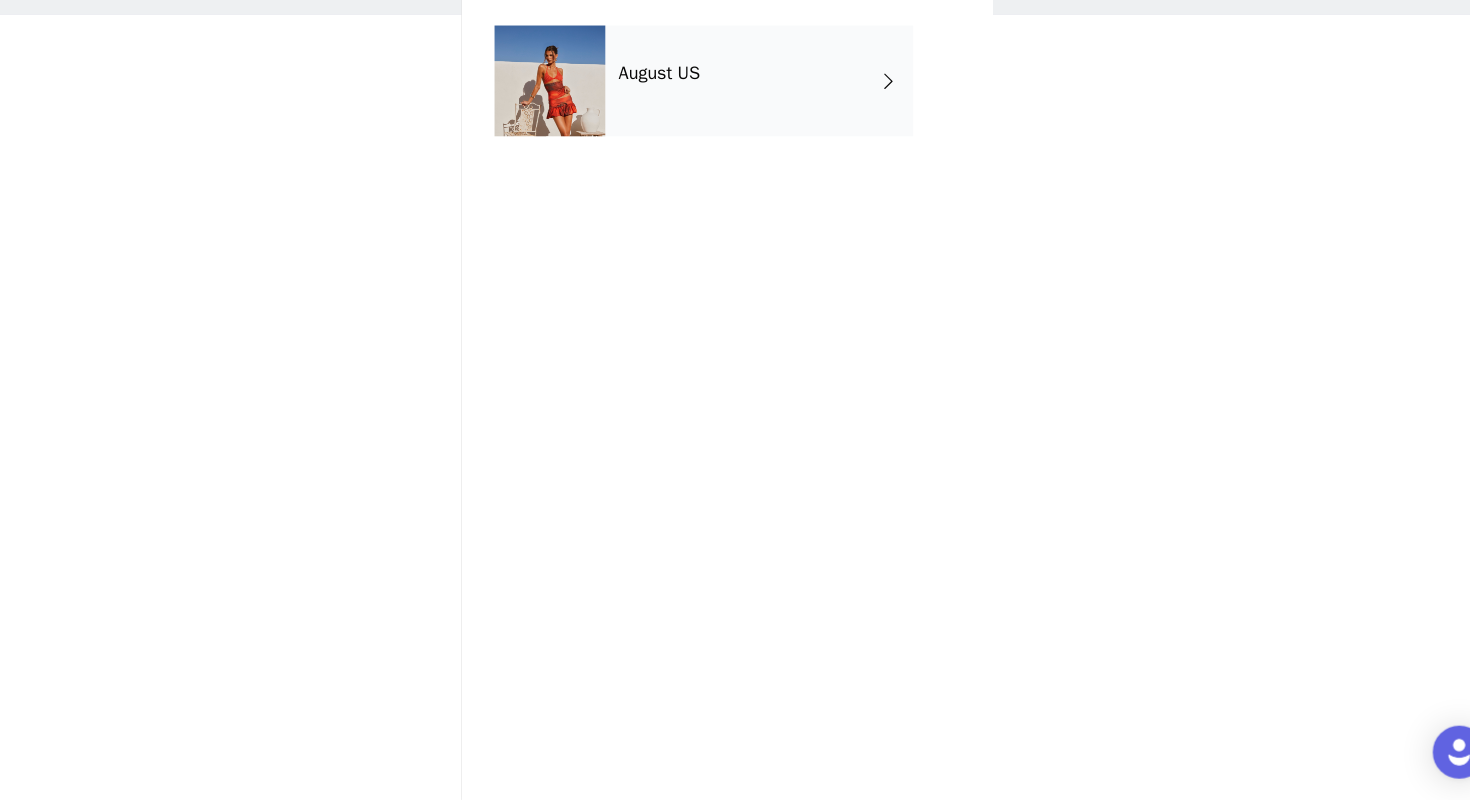 click on "August US" at bounding box center (674, 143) 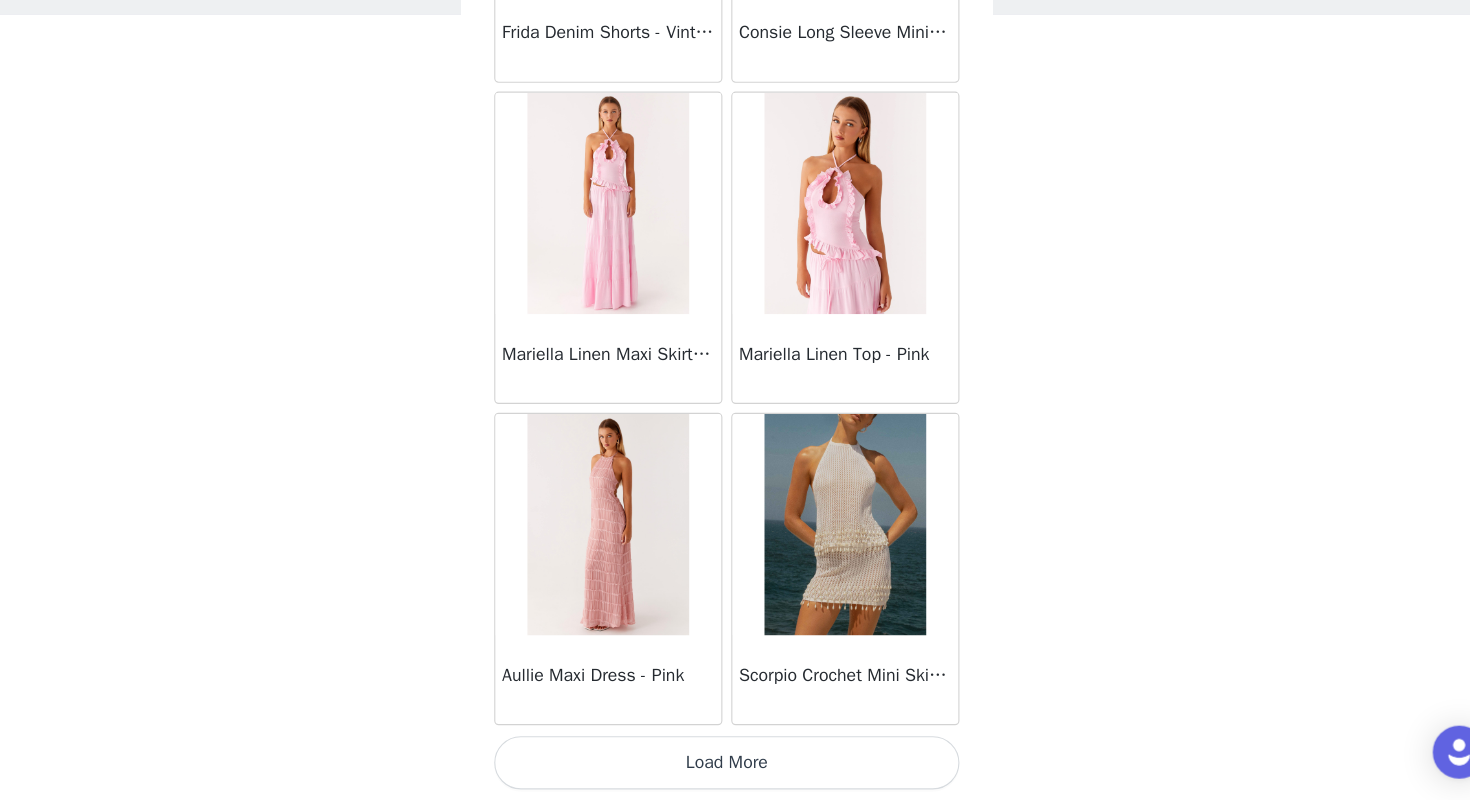 click on "Load More" at bounding box center [735, 766] 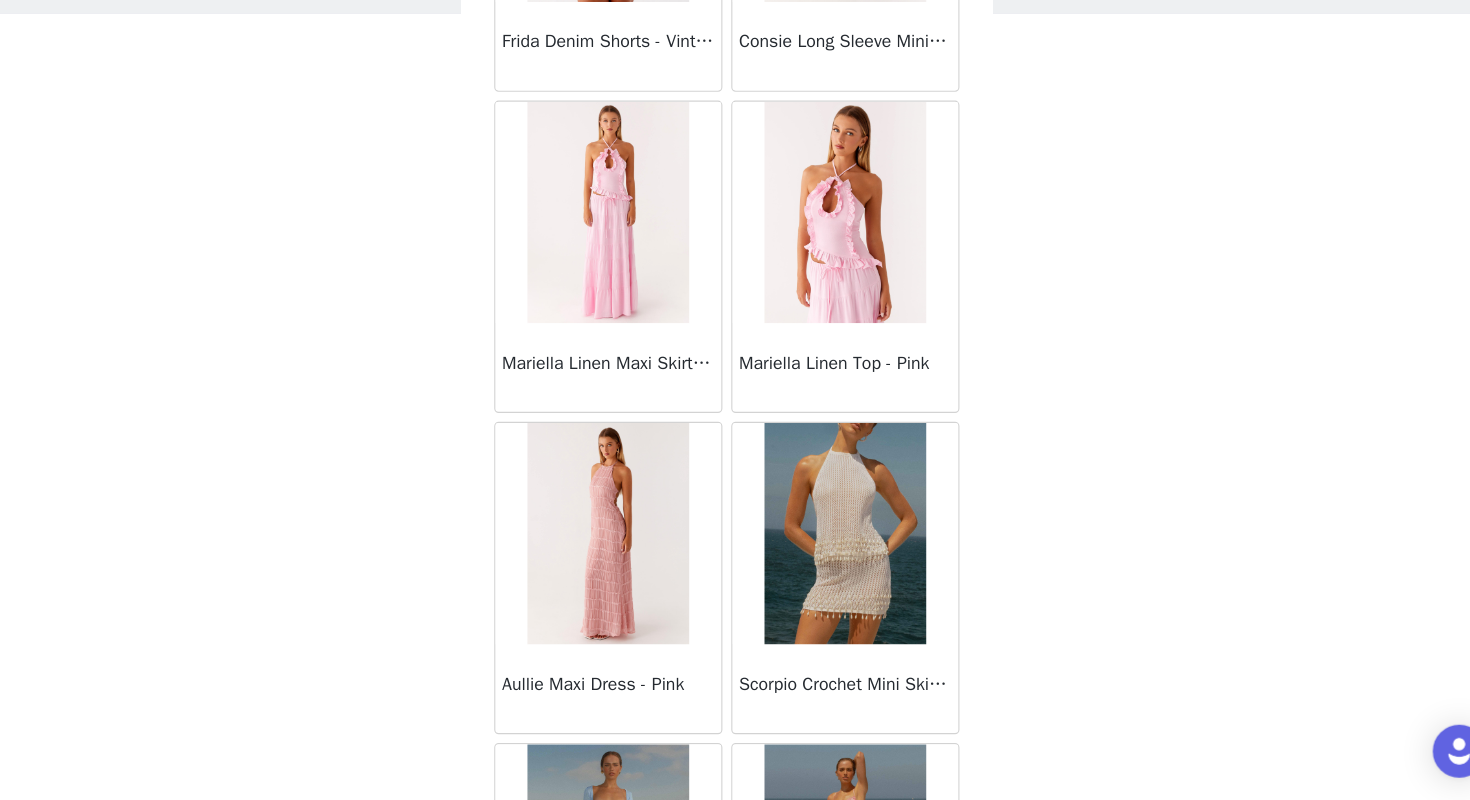 scroll, scrollTop: 72, scrollLeft: 0, axis: vertical 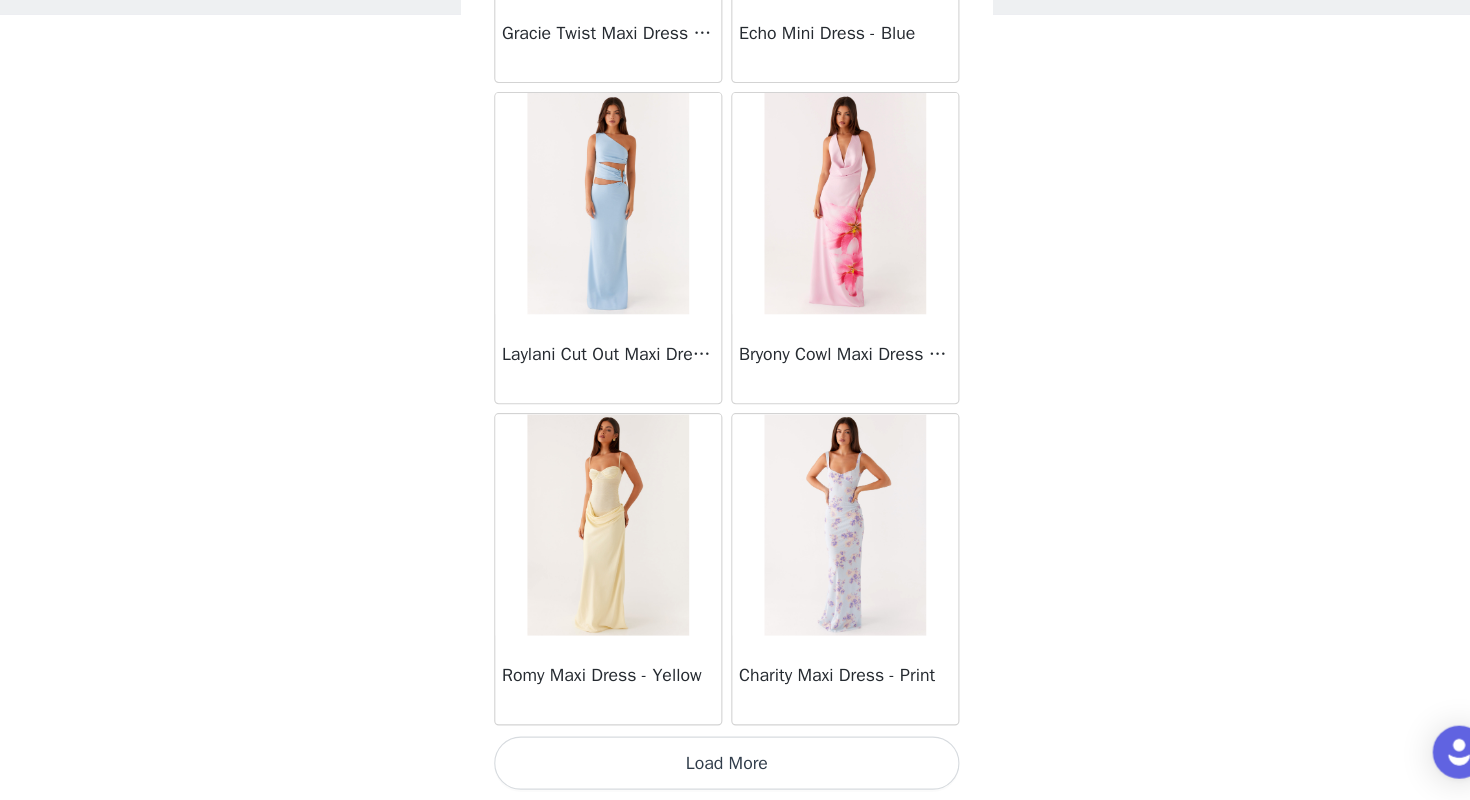 click on "Load More" at bounding box center (735, 766) 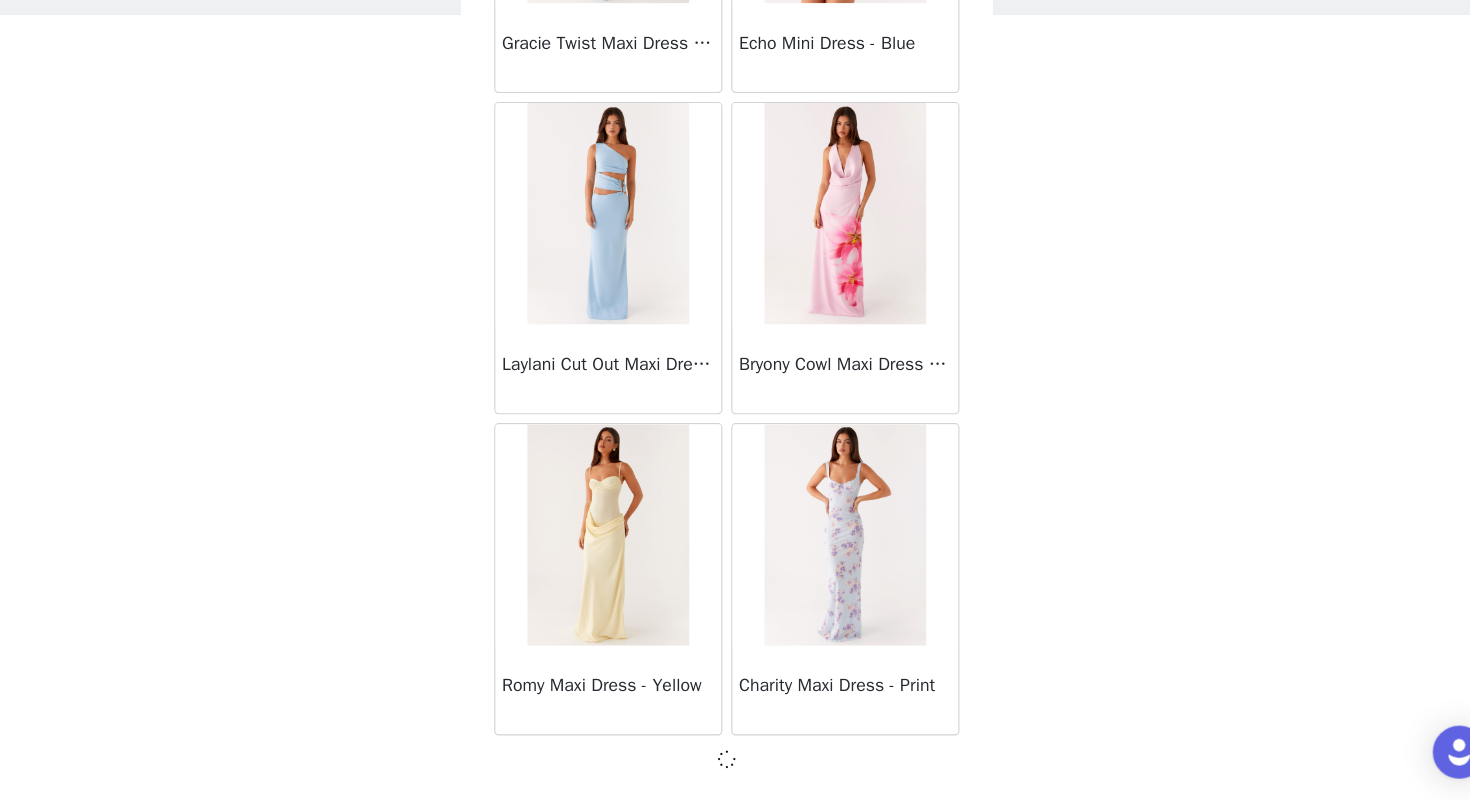 scroll, scrollTop: 5151, scrollLeft: 0, axis: vertical 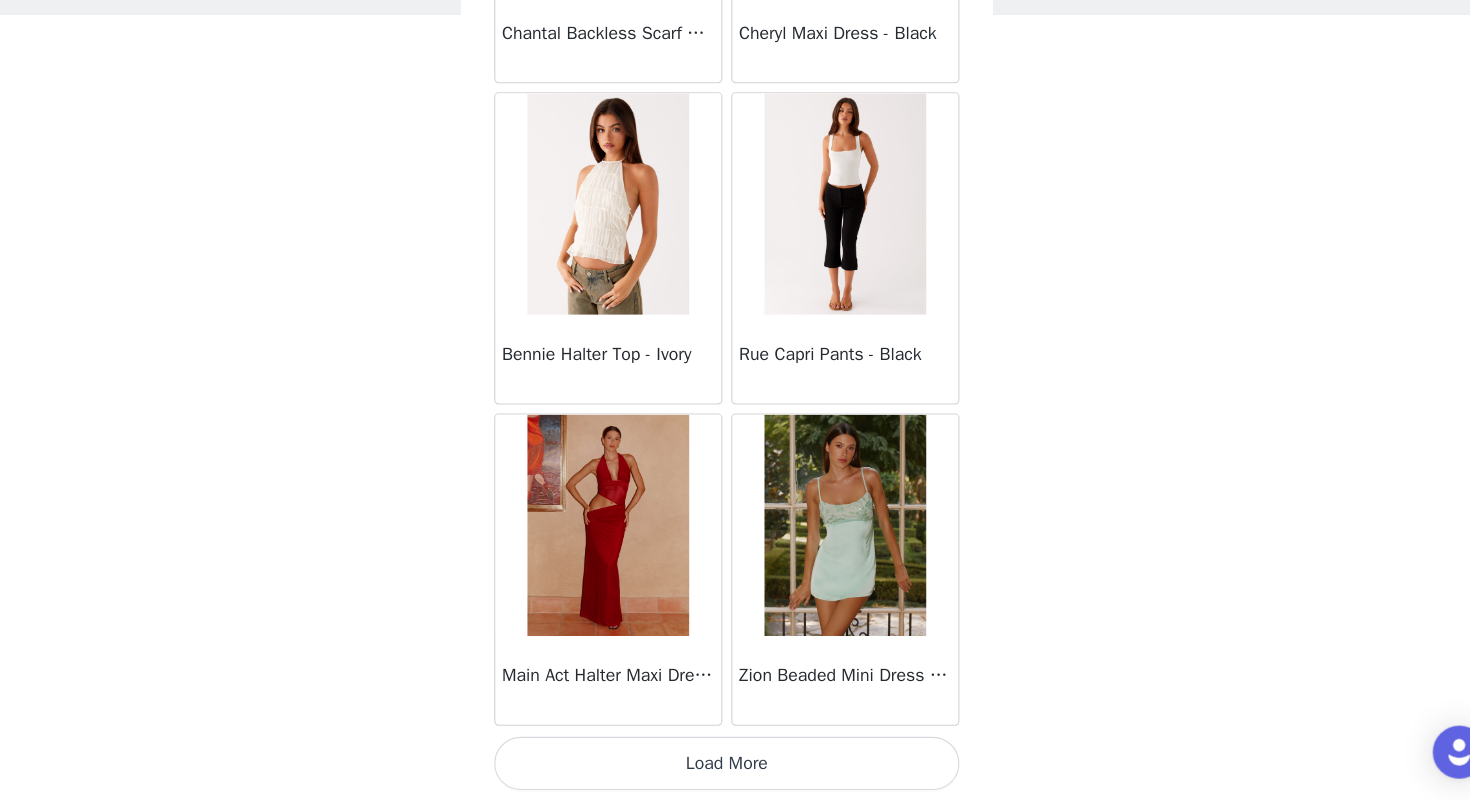 click on "Load More" at bounding box center (735, 766) 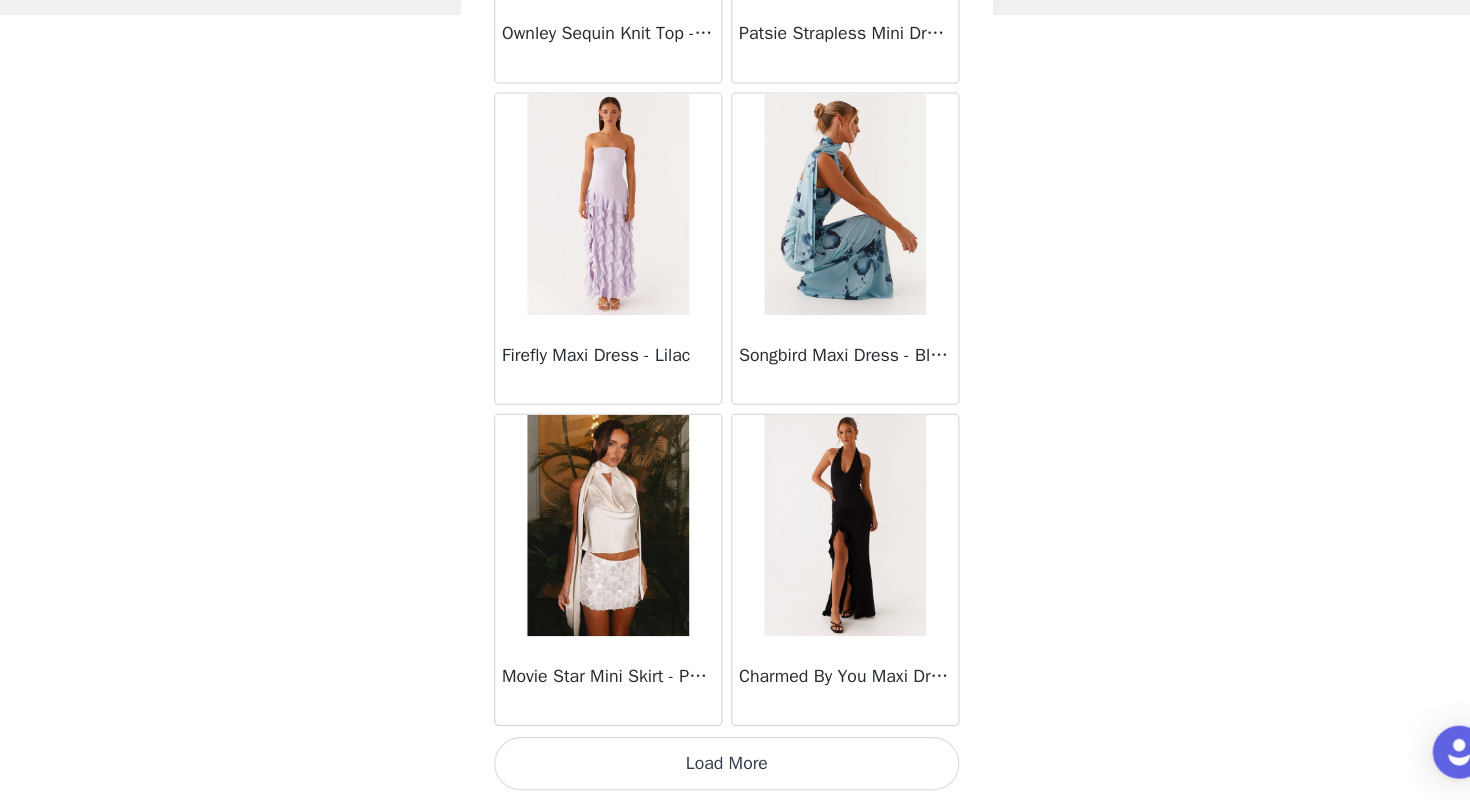 click on "Load More" at bounding box center (735, 766) 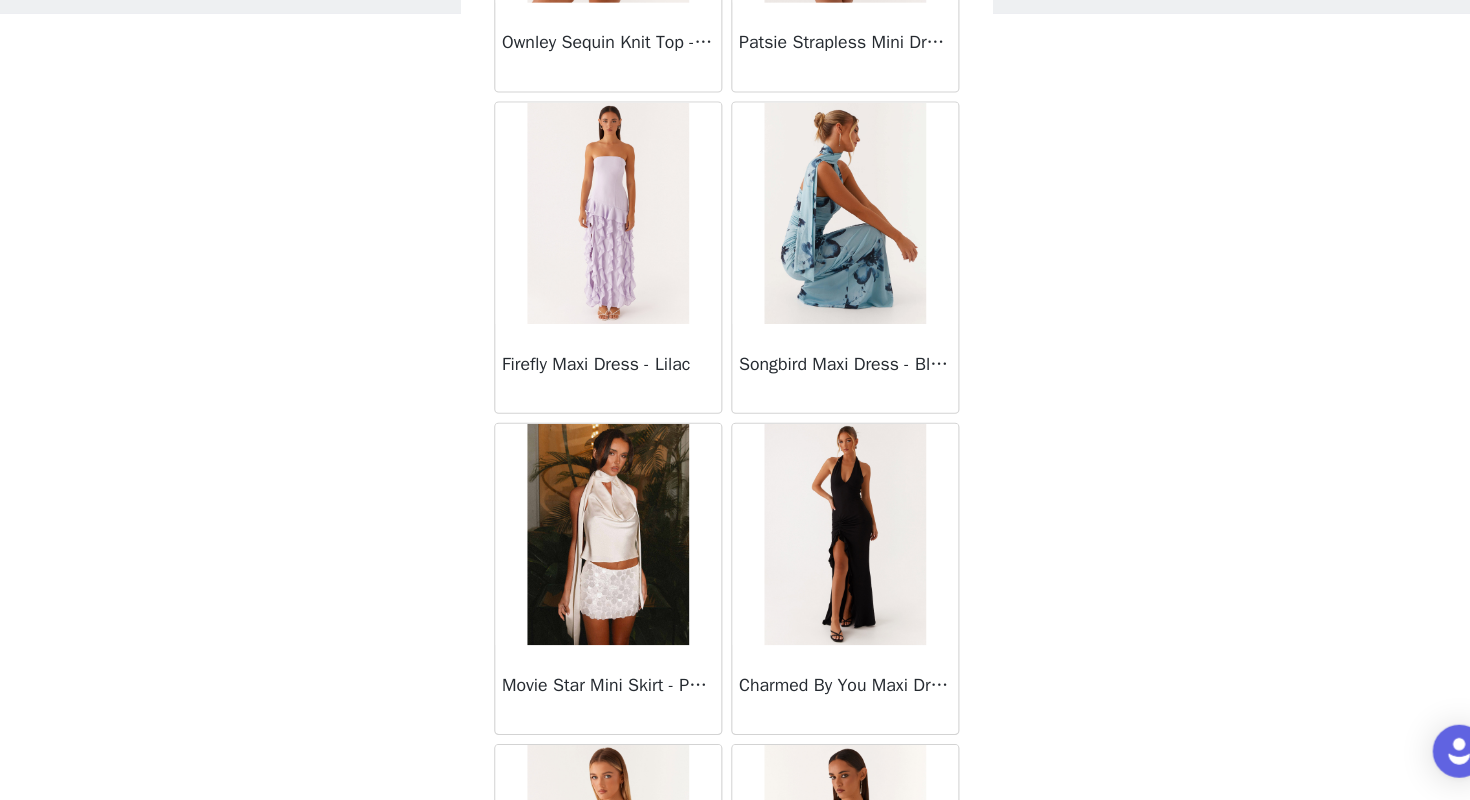 scroll, scrollTop: 72, scrollLeft: 0, axis: vertical 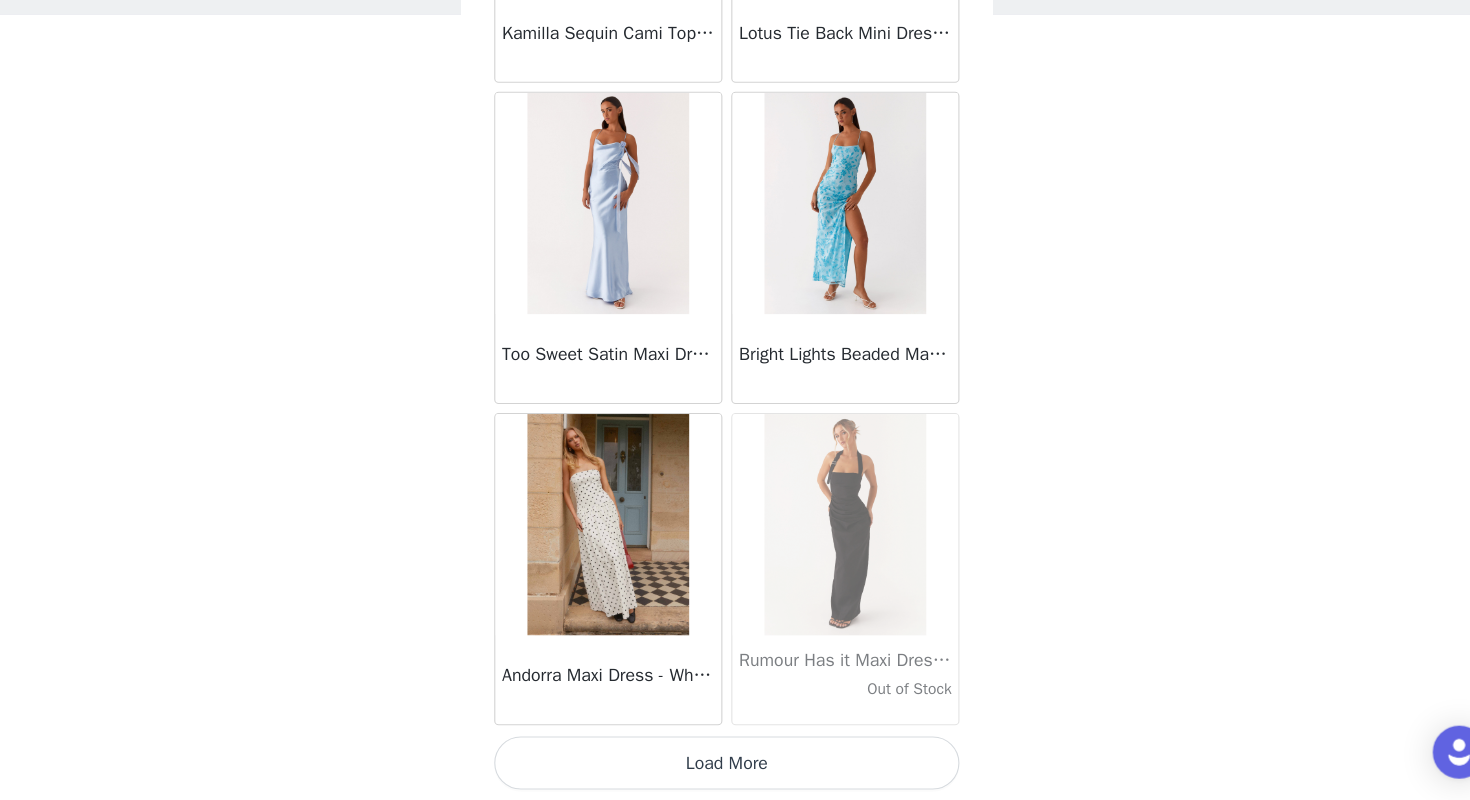 click on "Load More" at bounding box center (735, 766) 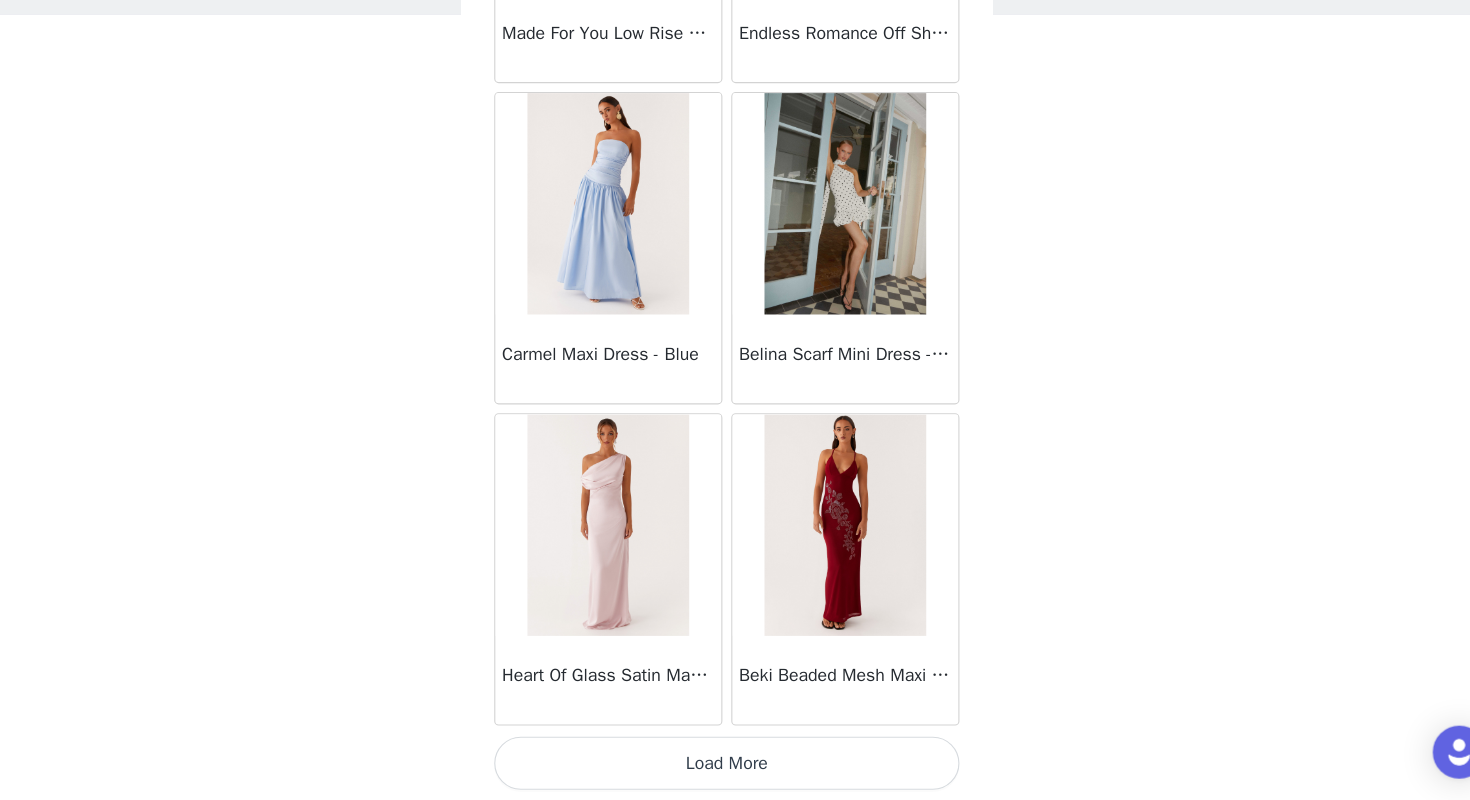 click on "Load More" at bounding box center (735, 766) 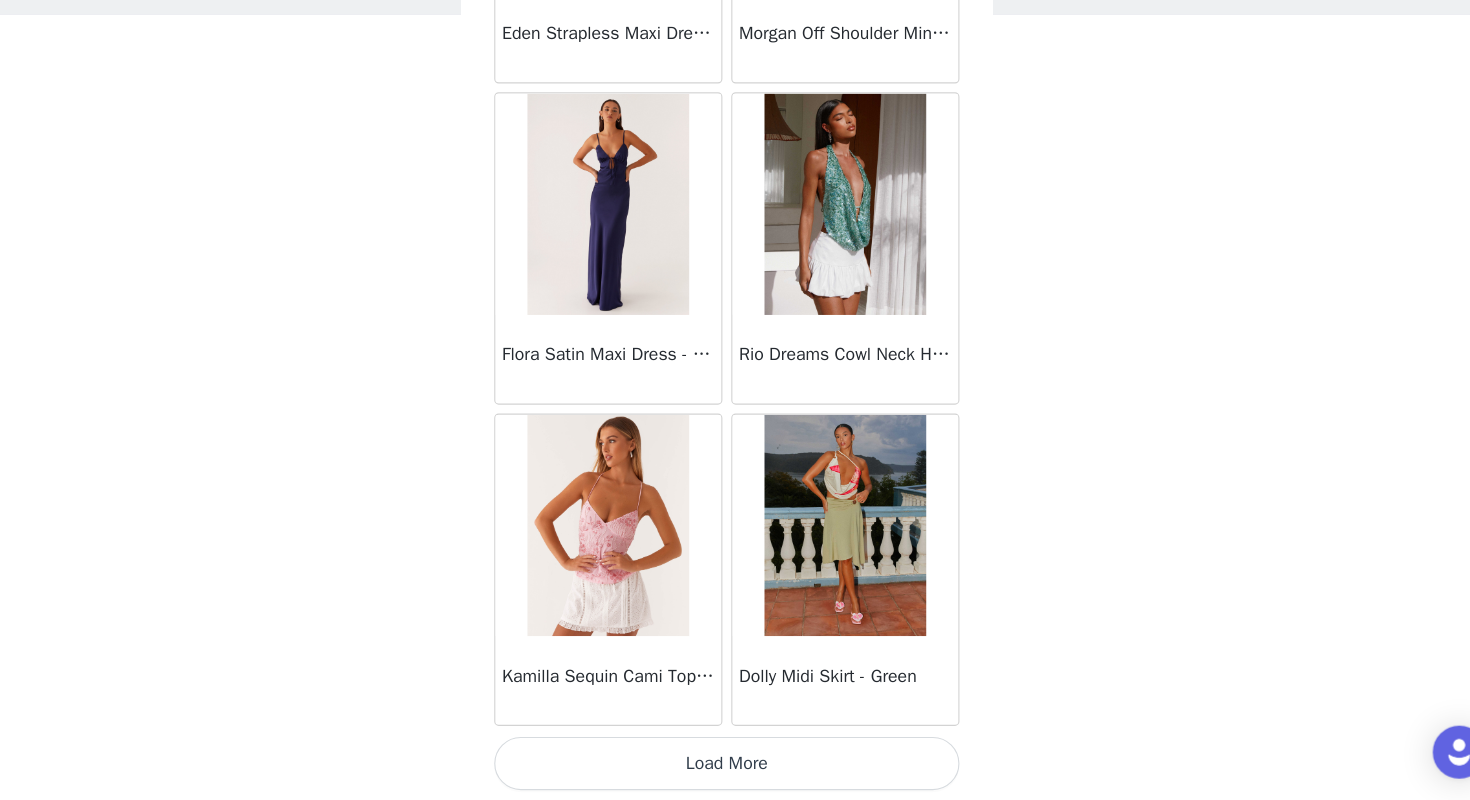 click on "Load More" at bounding box center [735, 766] 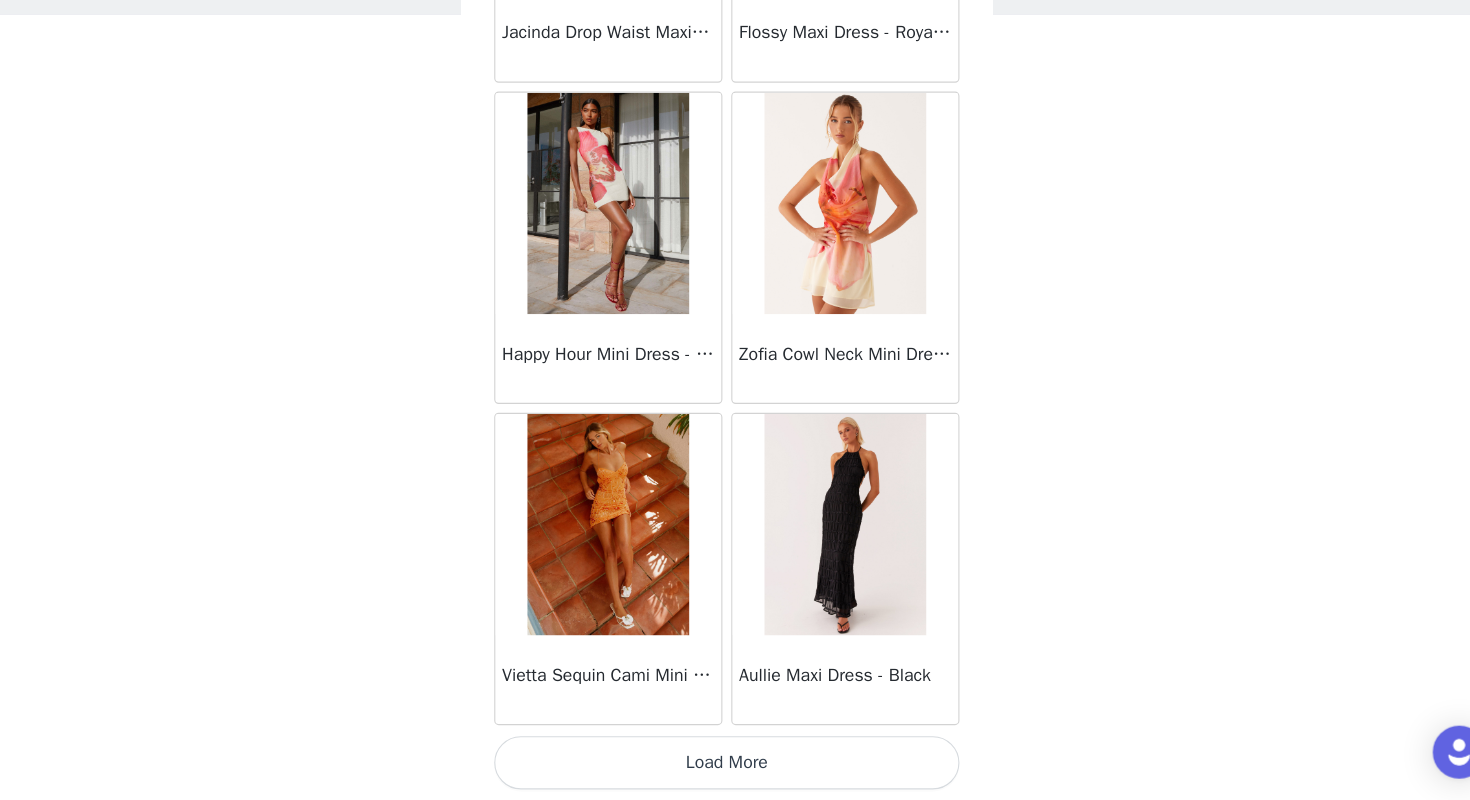 click on "Load More" at bounding box center (735, 766) 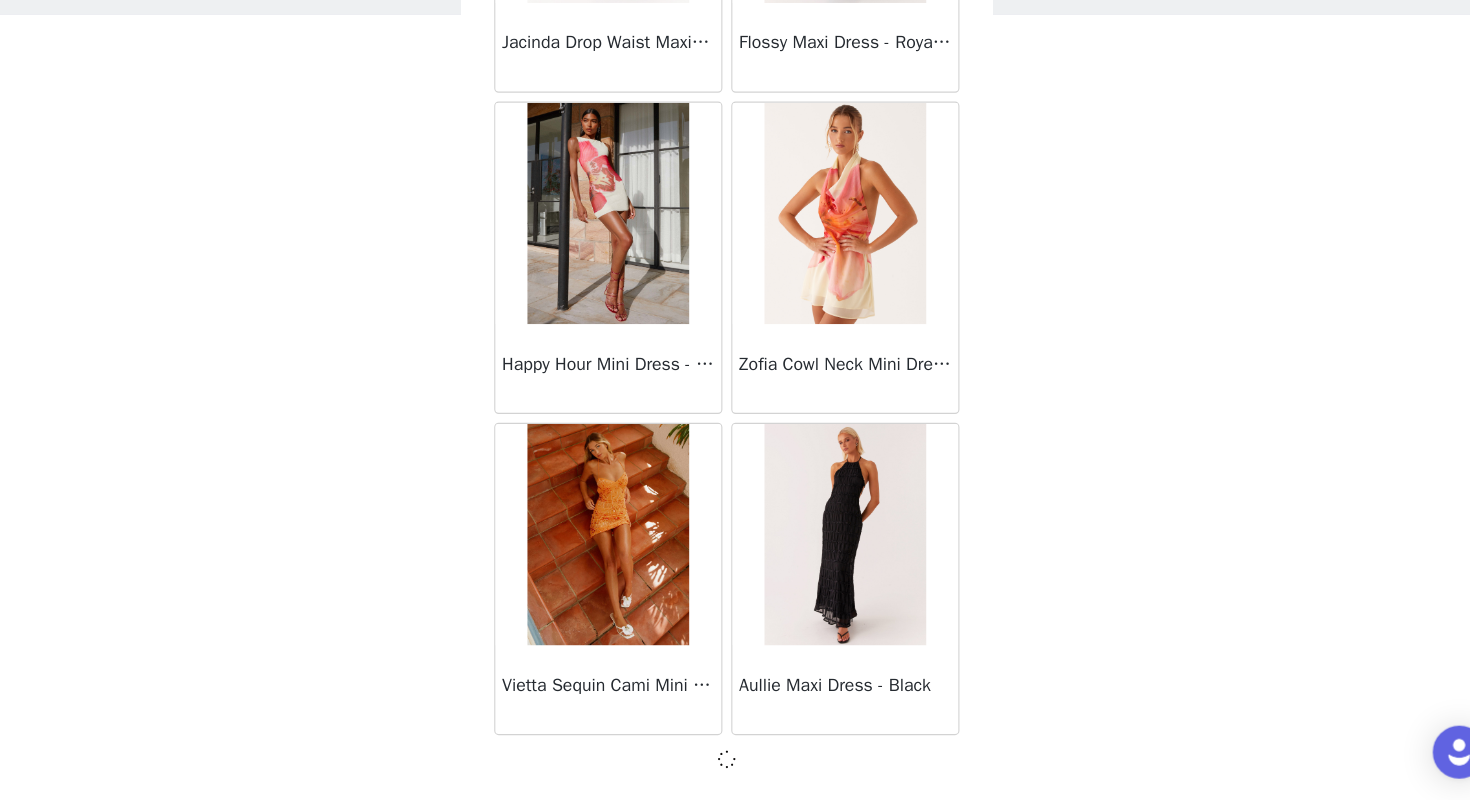 scroll, scrollTop: 22551, scrollLeft: 0, axis: vertical 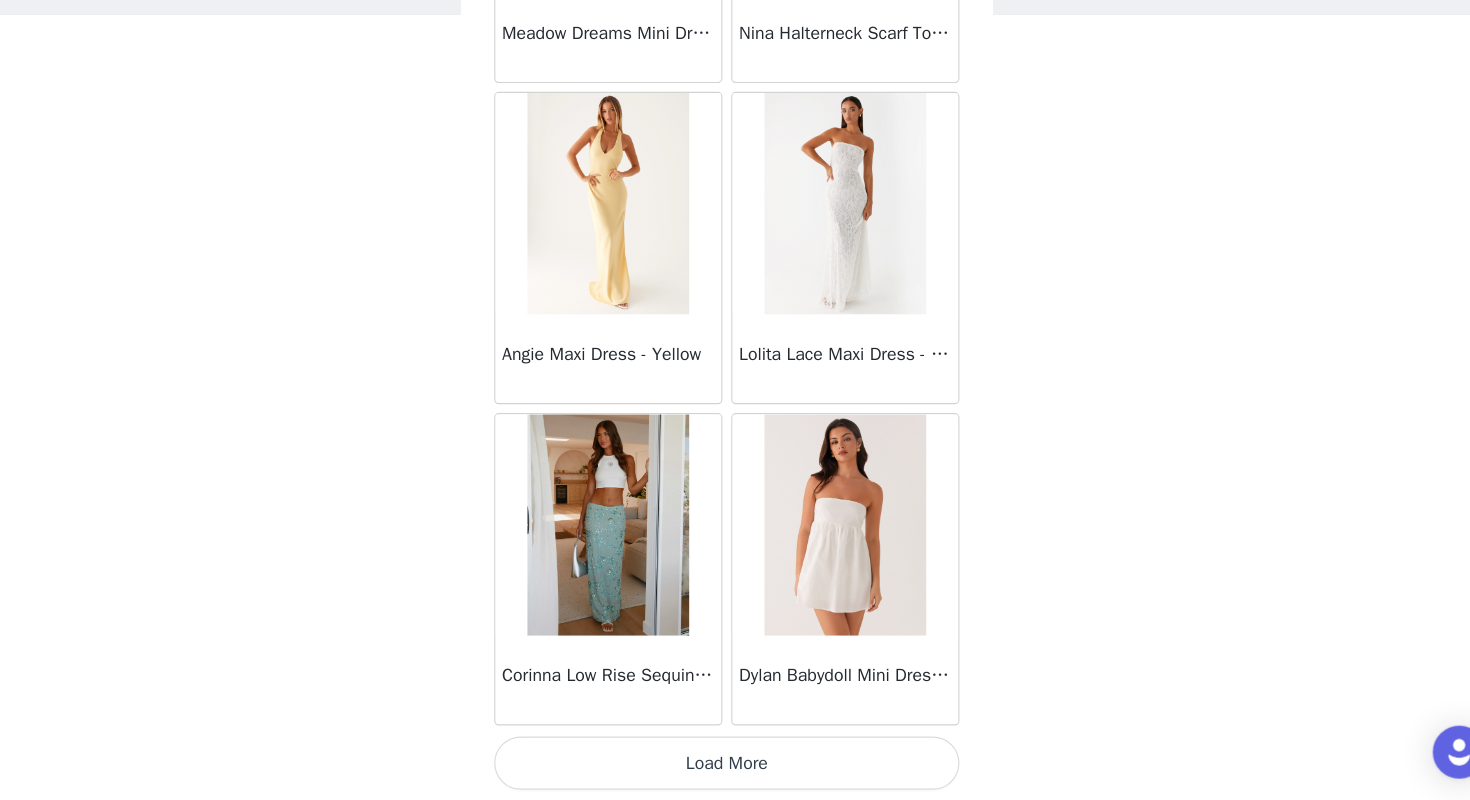 click on "Load More" at bounding box center [735, 766] 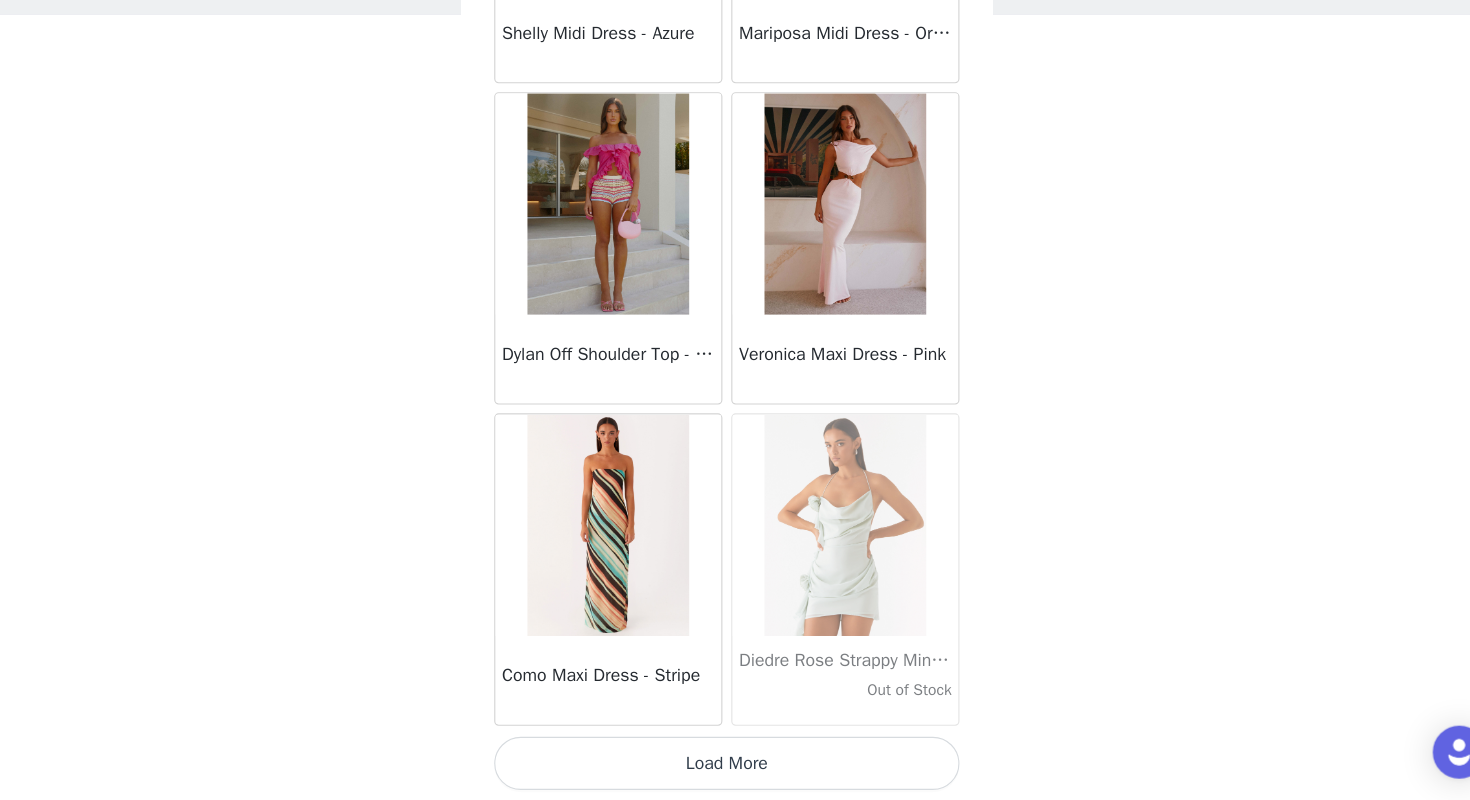 click on "Load More" at bounding box center (735, 766) 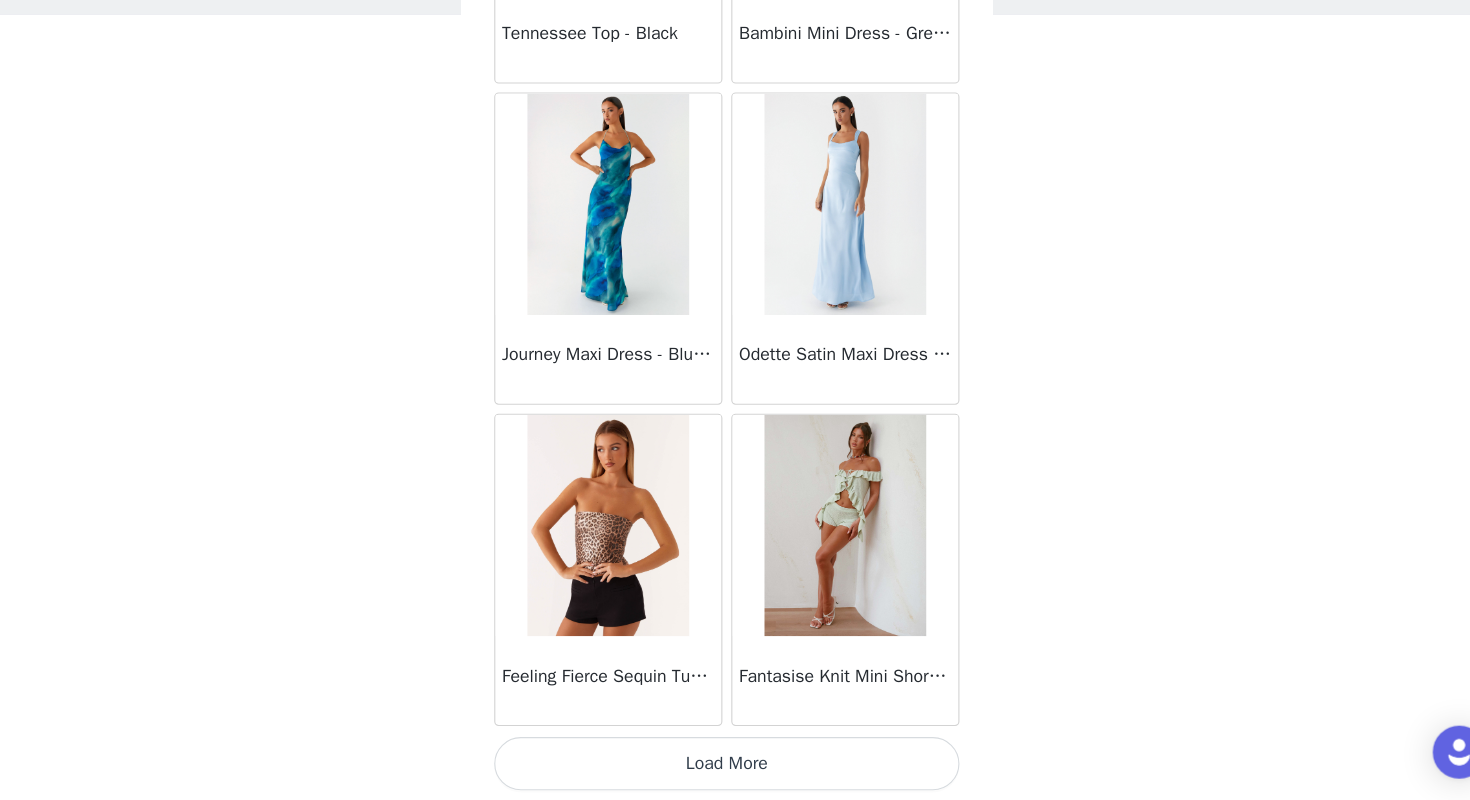 click on "Load More" at bounding box center [735, 766] 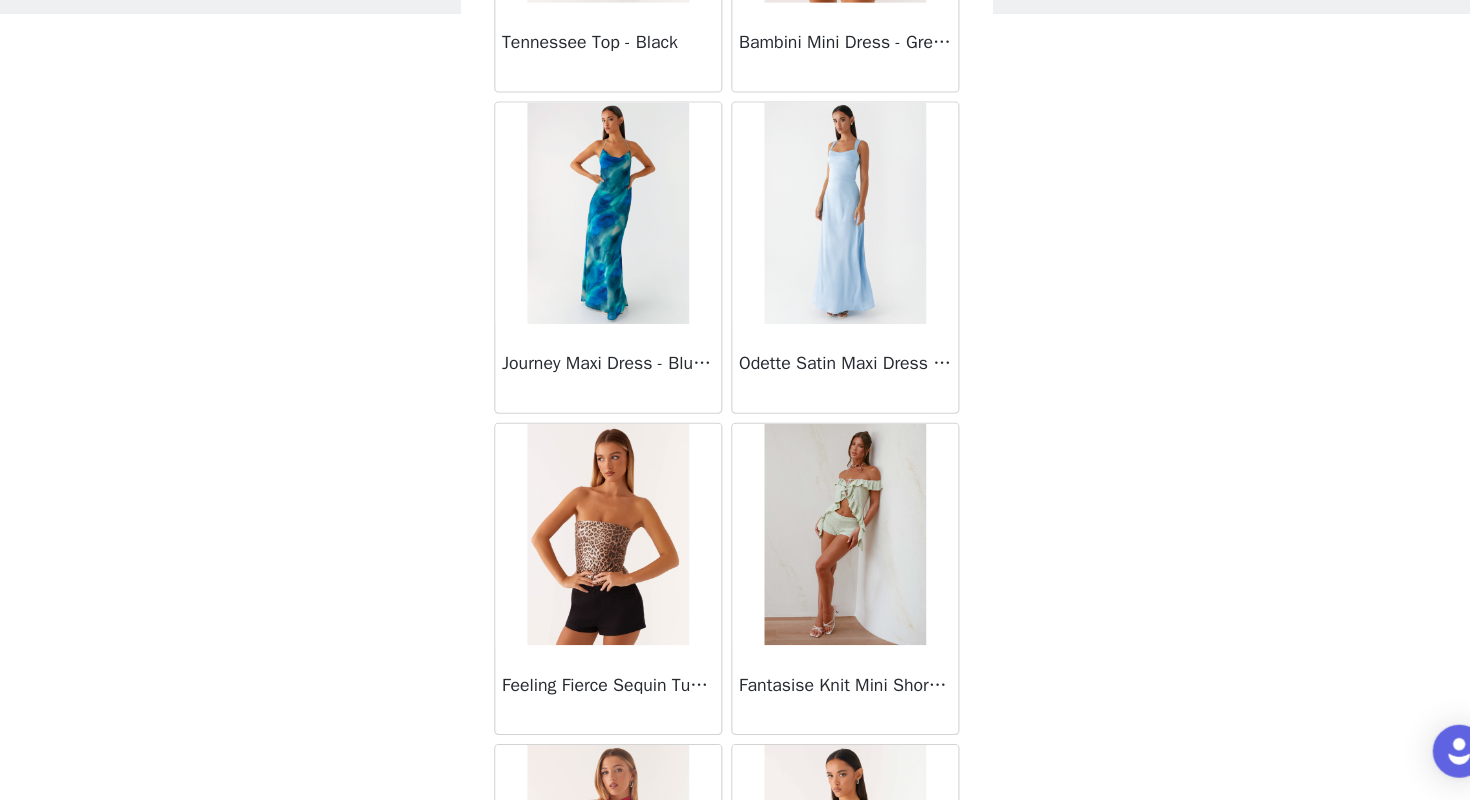 scroll, scrollTop: 72, scrollLeft: 0, axis: vertical 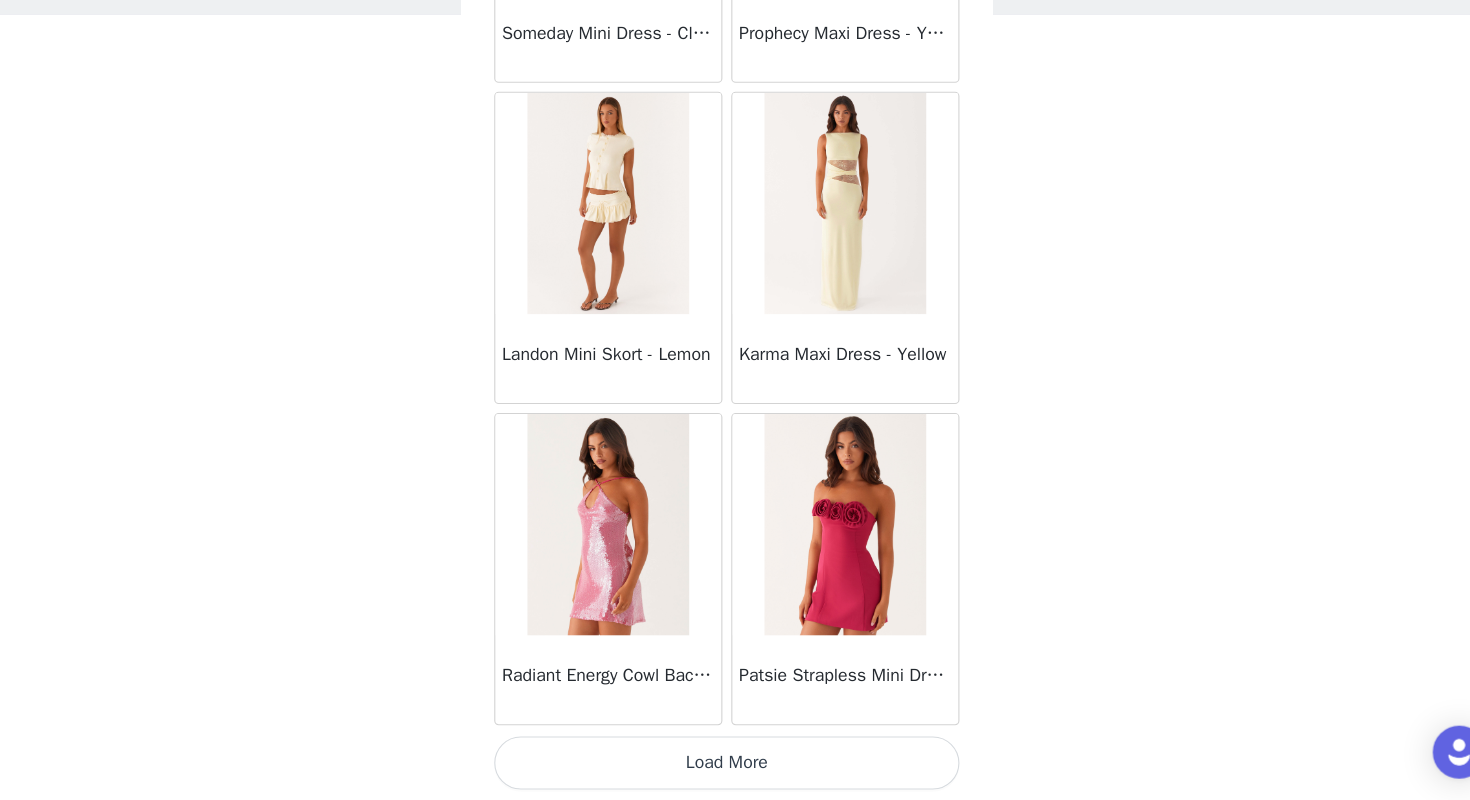 click on "Load More" at bounding box center (735, 766) 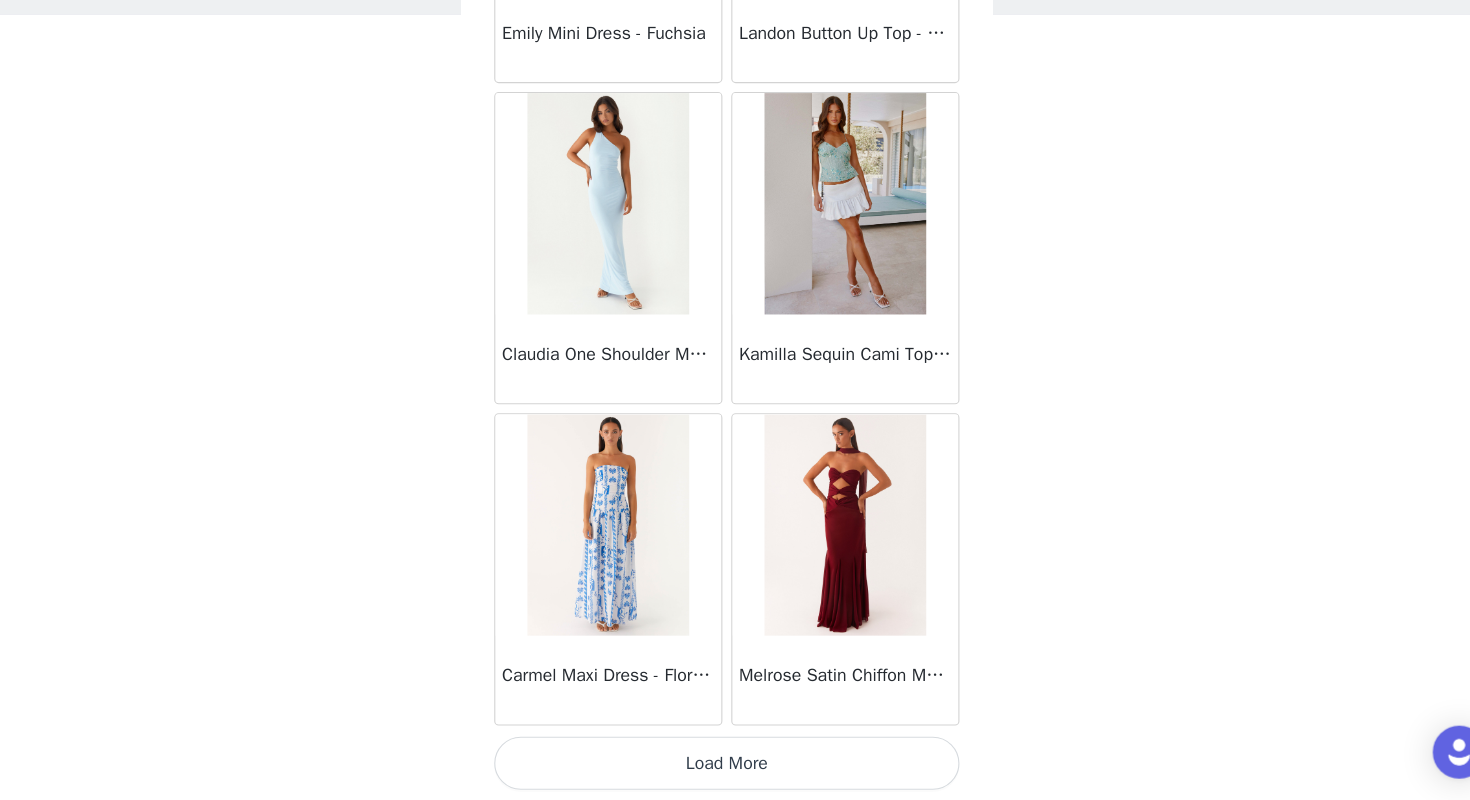 scroll, scrollTop: 37060, scrollLeft: 0, axis: vertical 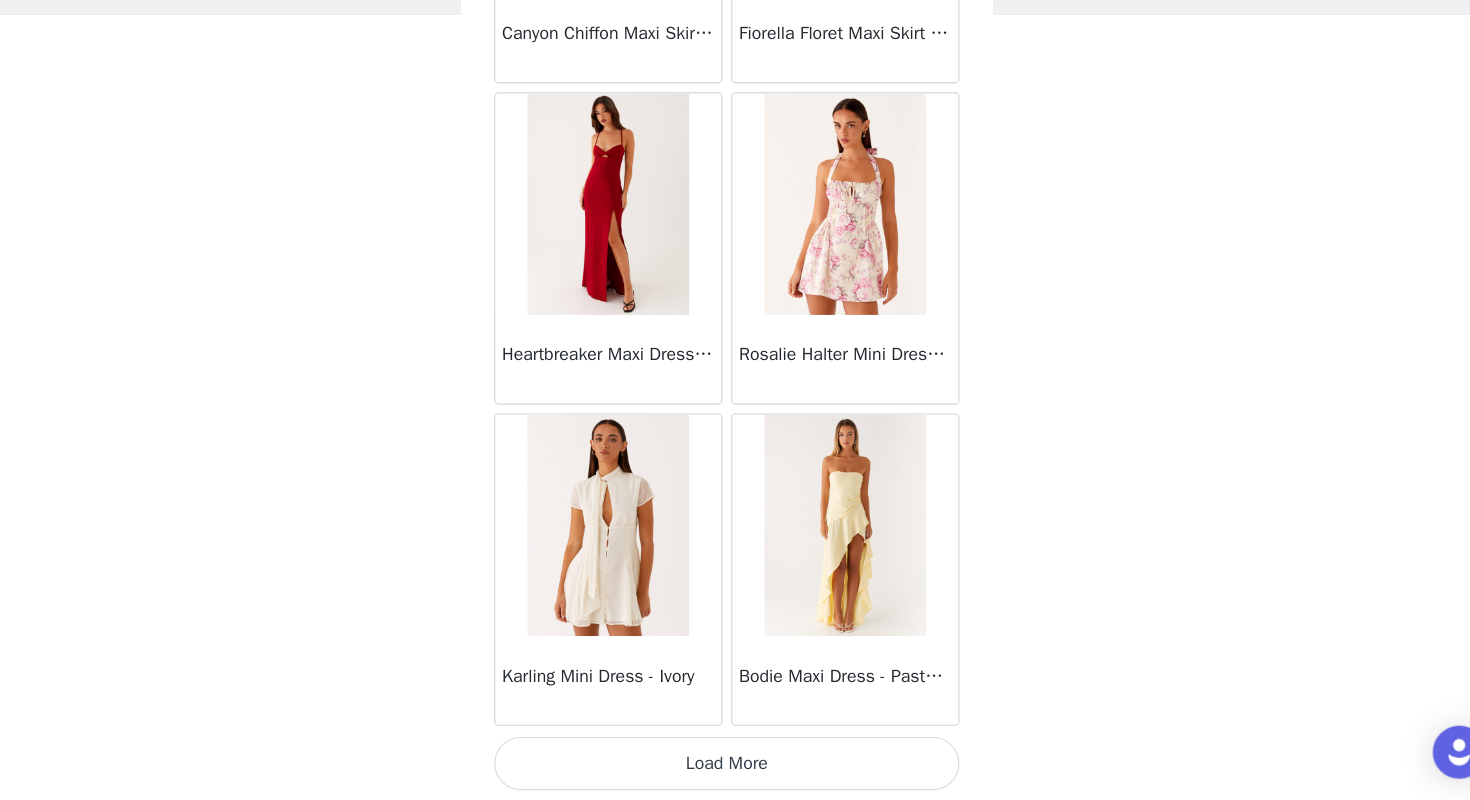 click on "Load More" at bounding box center [735, 766] 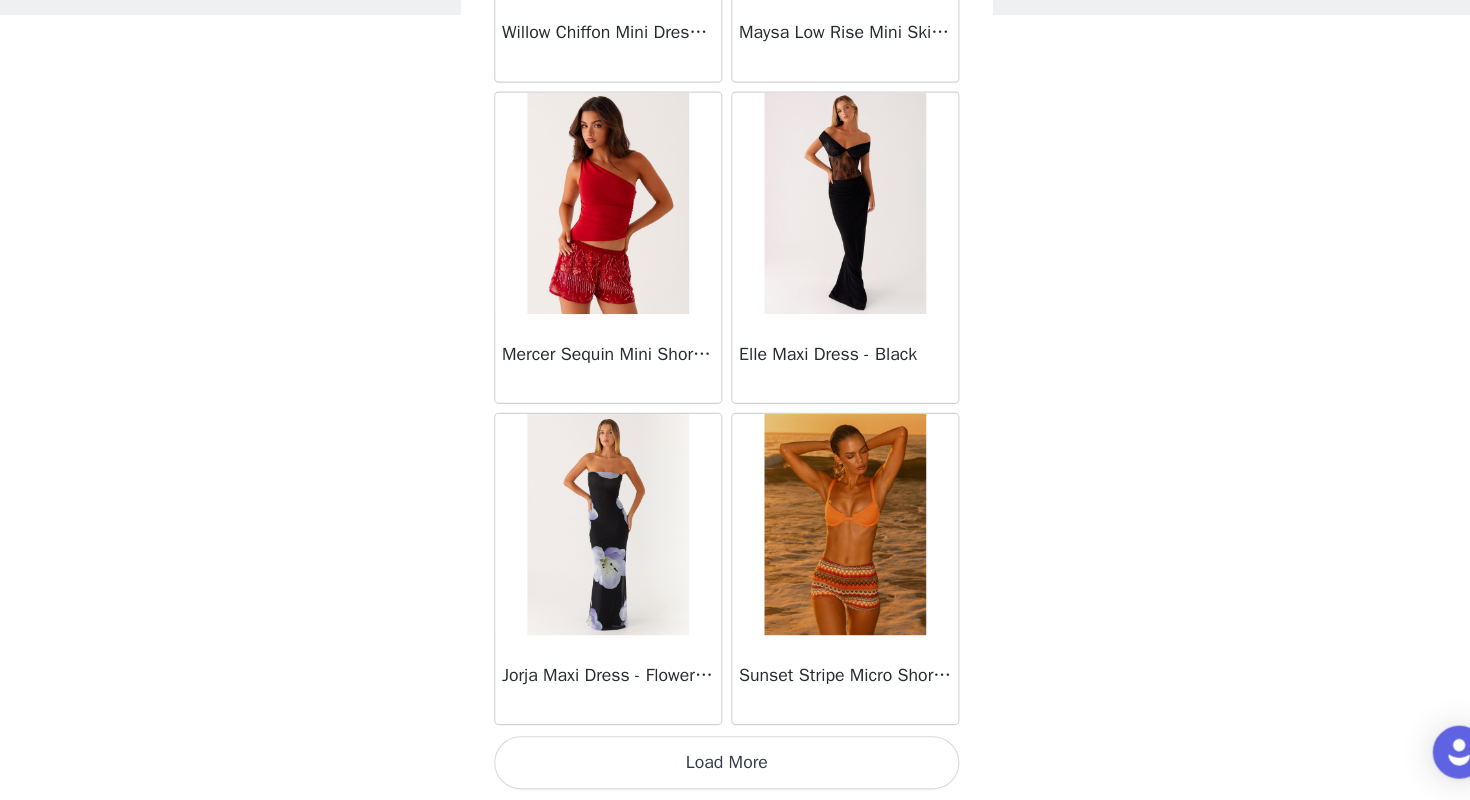 scroll, scrollTop: 42860, scrollLeft: 0, axis: vertical 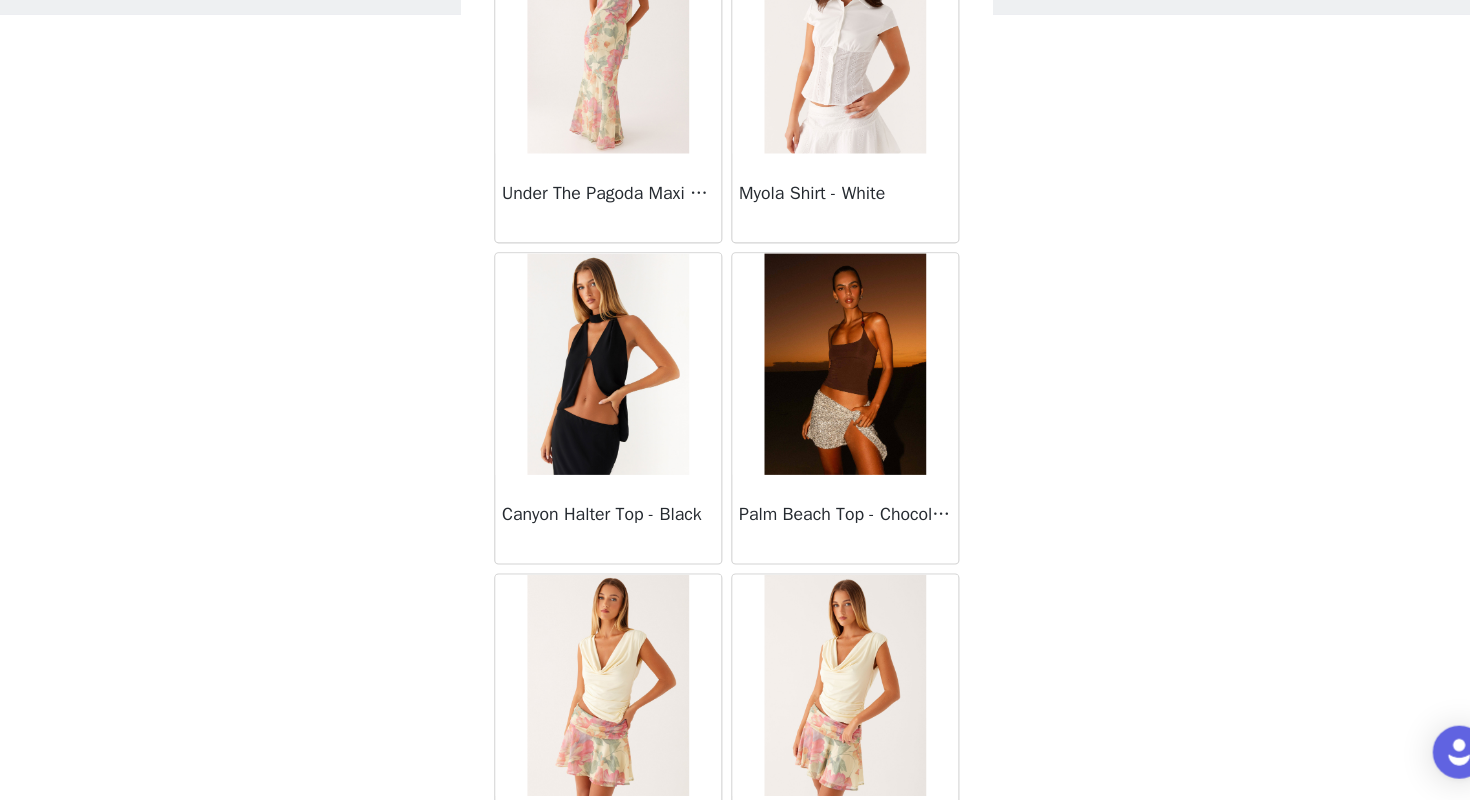 click on "STEP 1 OF 4
Select your styles!
You will receive 3 products.       2/3 Selected           Tennessee Top - Black           Black, US 4       Edit   Remove     Fia Tube Top - Chocolate           Chocolate, US 4       Edit   Remove     Add Product       Back       Manuka Ruffle Mini Dress - Yellow       Heart Of Glass Satin Maxi Dress - Blue       Ronnie Maxi Dress - Blue       Nicola Maxi Dress - Pink       Imani Maxi Dress - Pink       Liana Cowl Maxi Dress - Print       Cherry Skies Midi Dress - White       Crystal Clear Lace Midi Skirt - Ivory       Crystal Clear Lace Top - Ivory       Clayton Top - Black Gingham       Wish You Luck Denim Top - Dark Blue       Raphaela Mini Dress - Navy       Maloney Maxi Dress - White       Franco Tie Back Top - Blue       Frida Denim Shorts - Vintage Wash Blue       Consie Long Sleeve Mini Dress - Pale Blue       Mariella Linen Maxi Skirt - Pink       Mariella Linen Top - Pink" at bounding box center (735, 321) 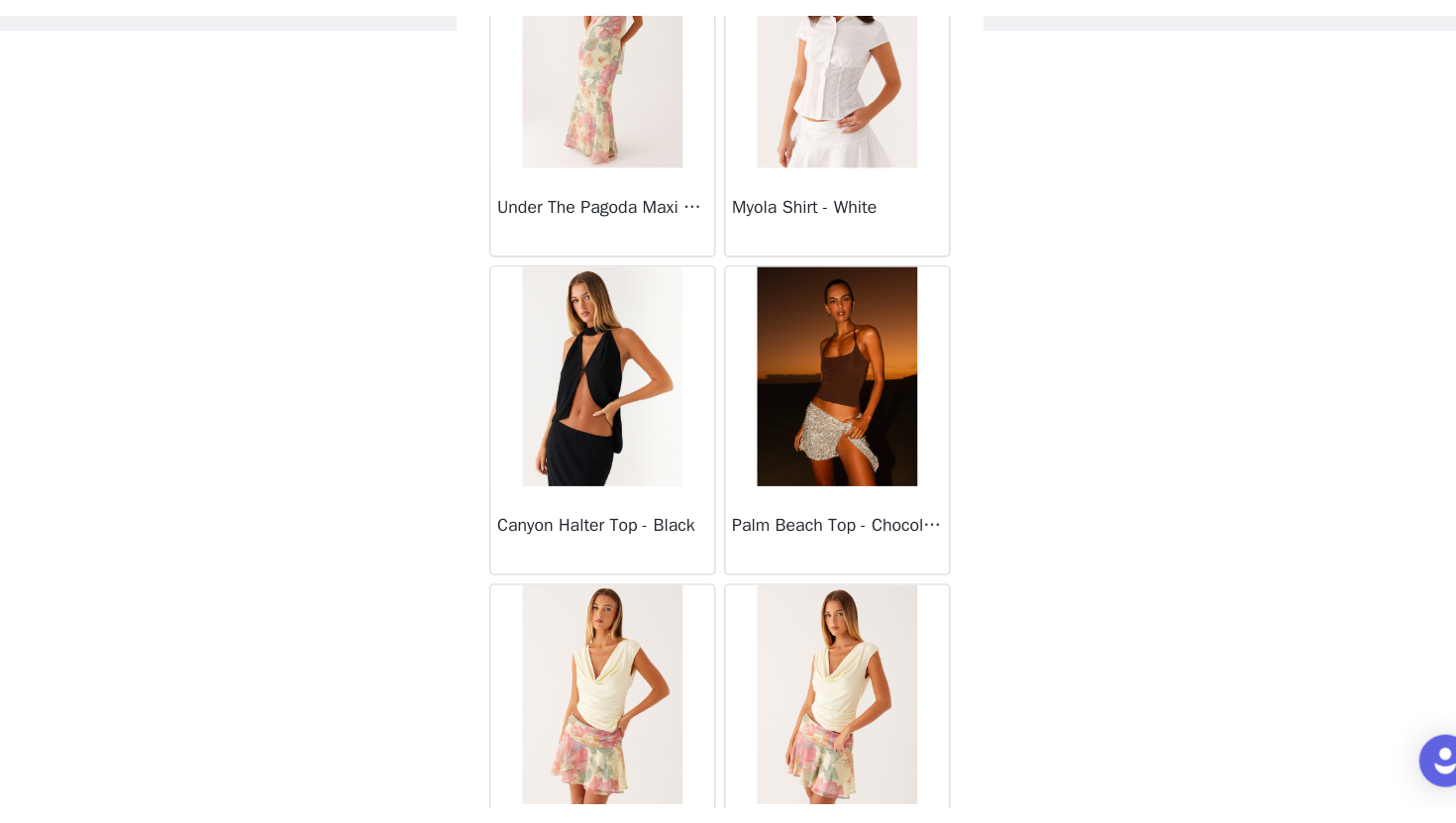 scroll, scrollTop: 41, scrollLeft: 0, axis: vertical 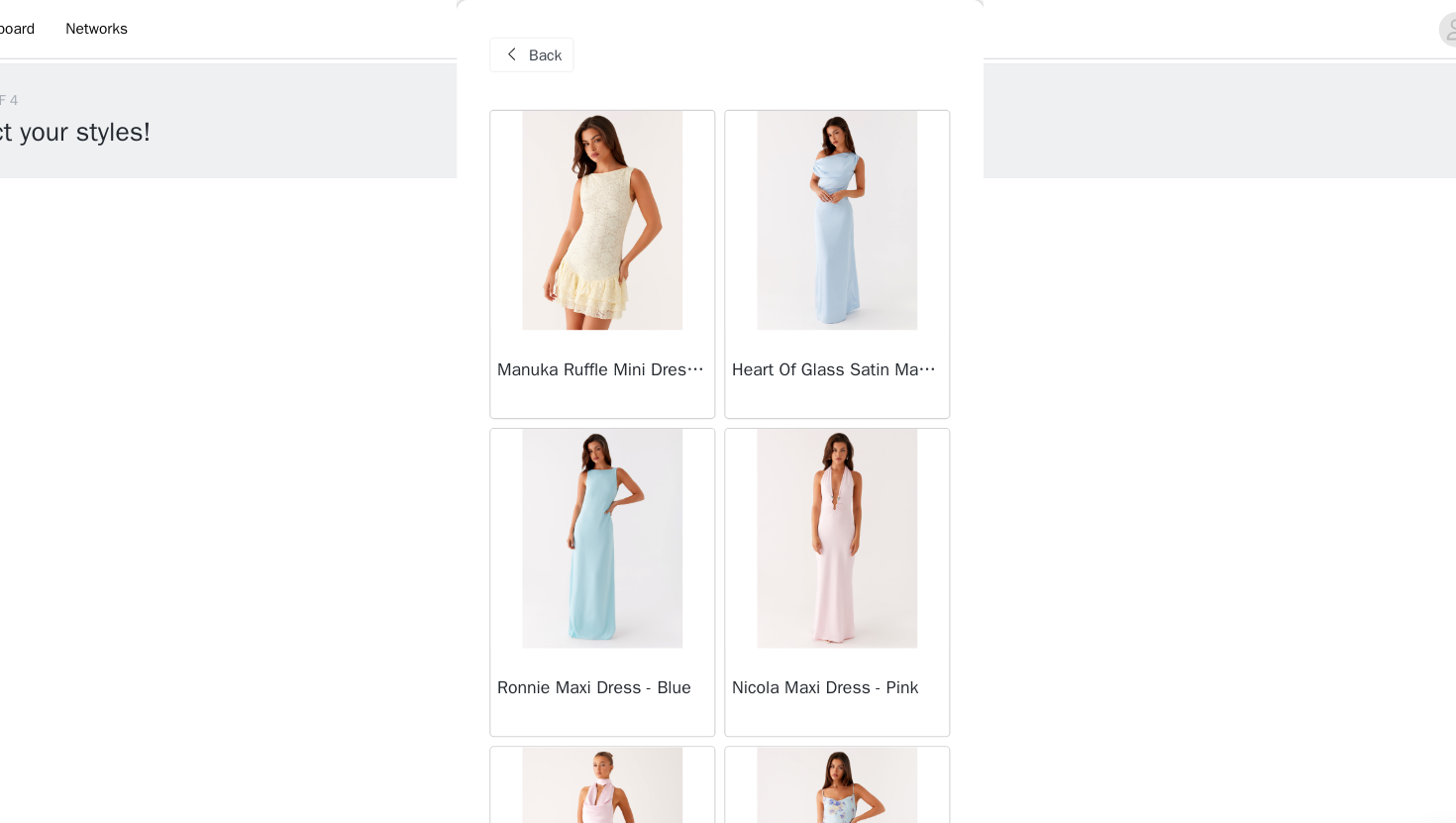 click on "Back" at bounding box center (571, 50) 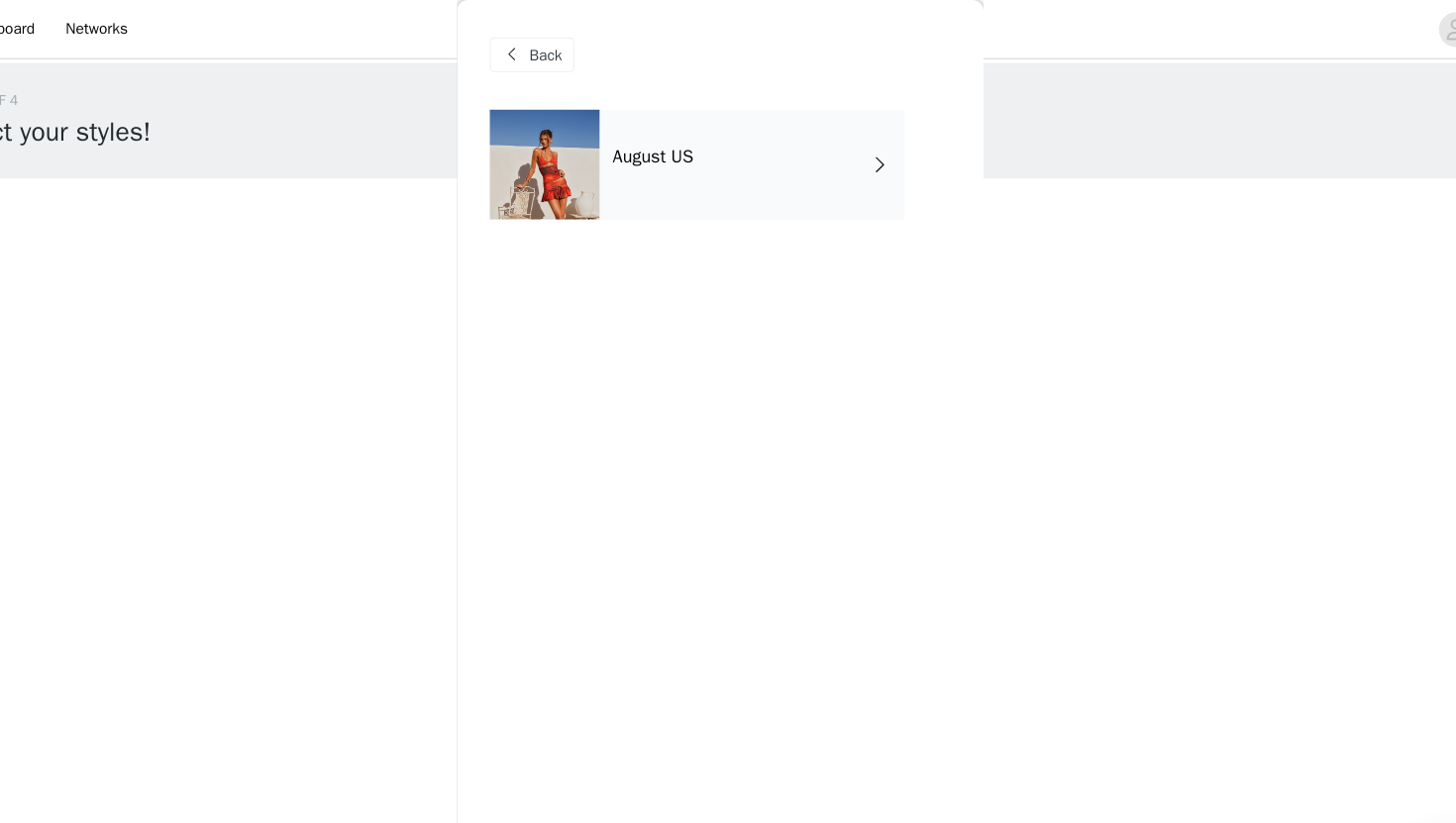 click on "Back" at bounding box center (558, 50) 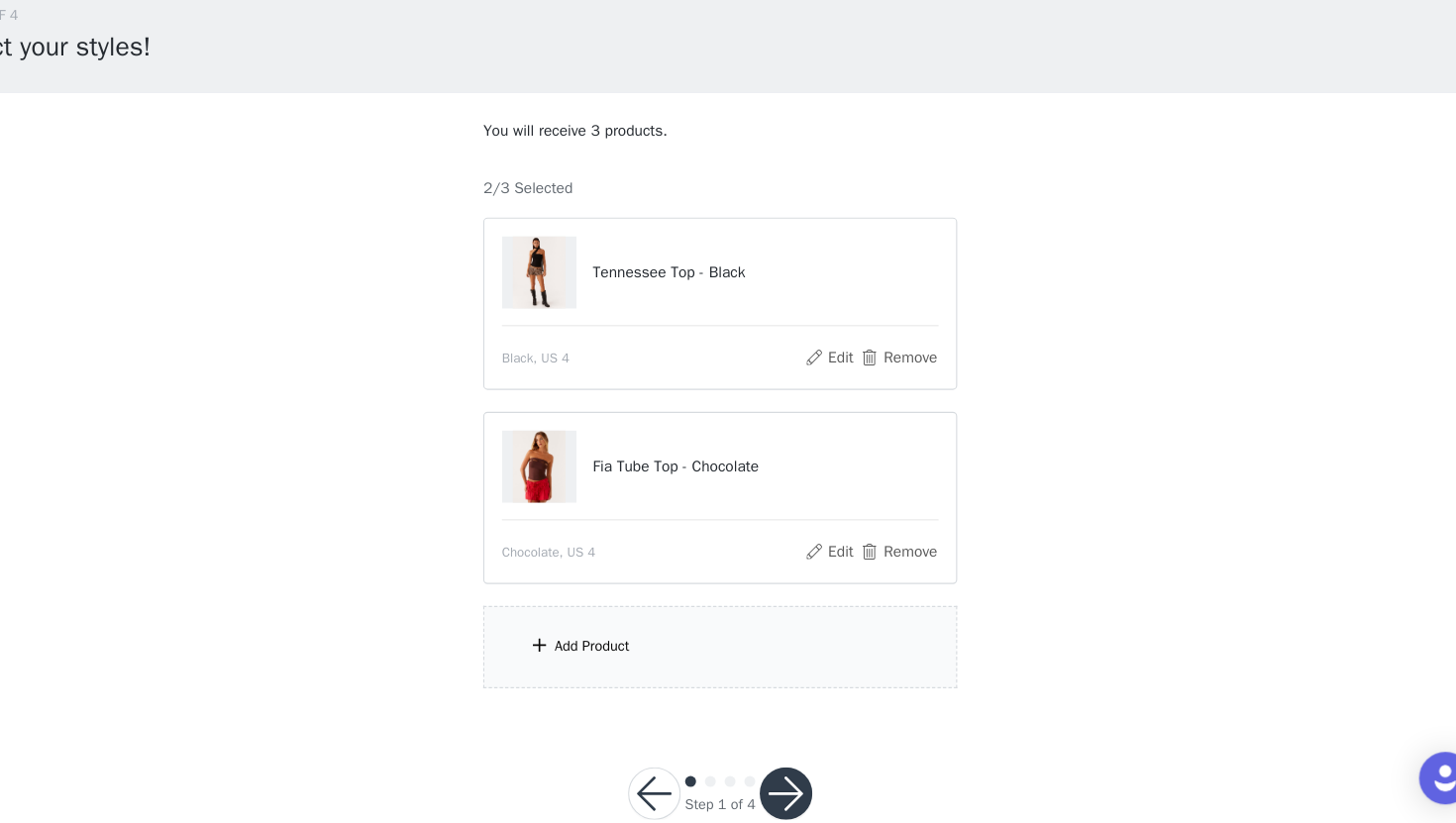 scroll, scrollTop: 21, scrollLeft: 0, axis: vertical 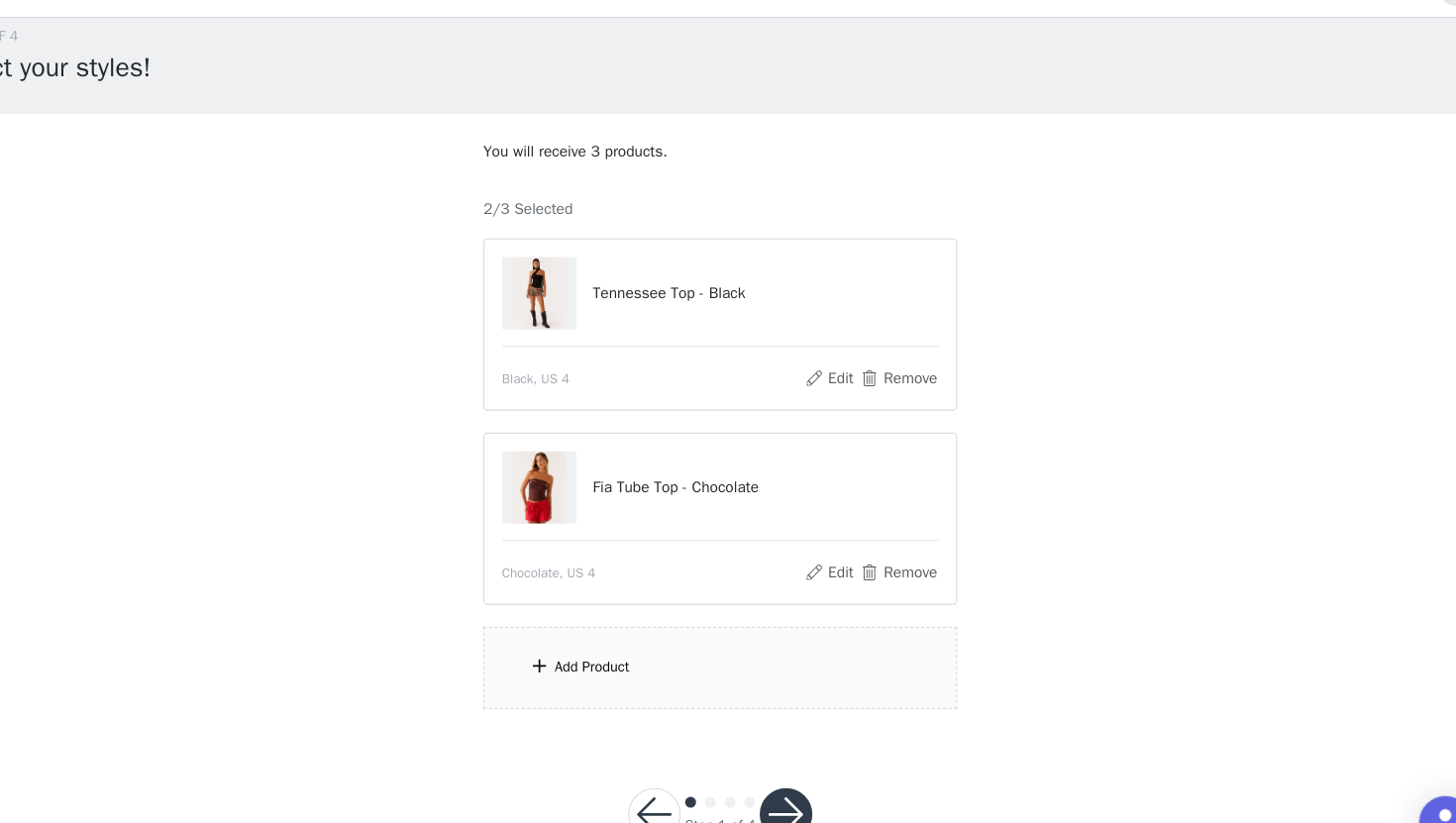 click on "Add Product" at bounding box center [612, 640] 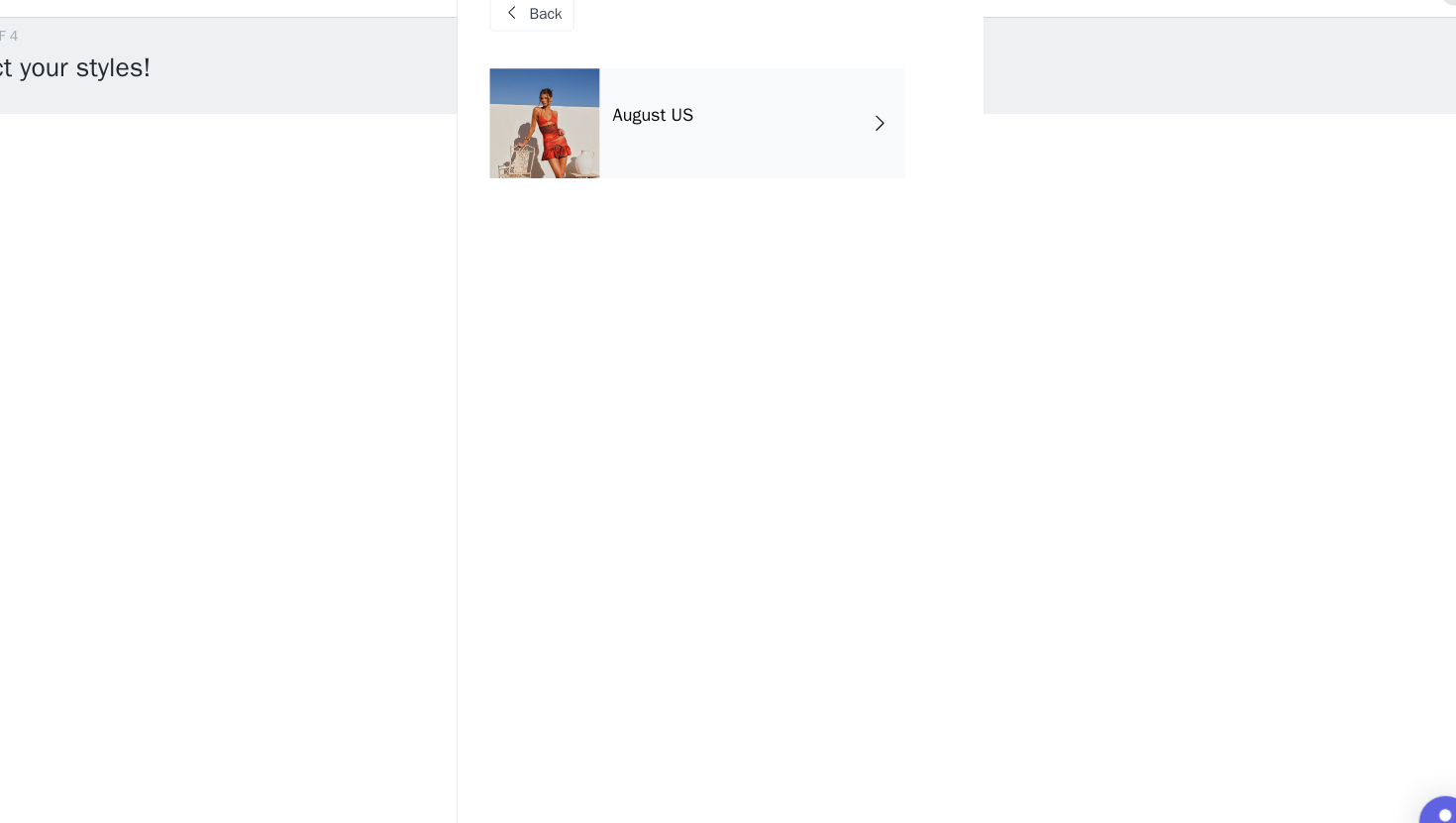 click on "August US" at bounding box center (757, 149) 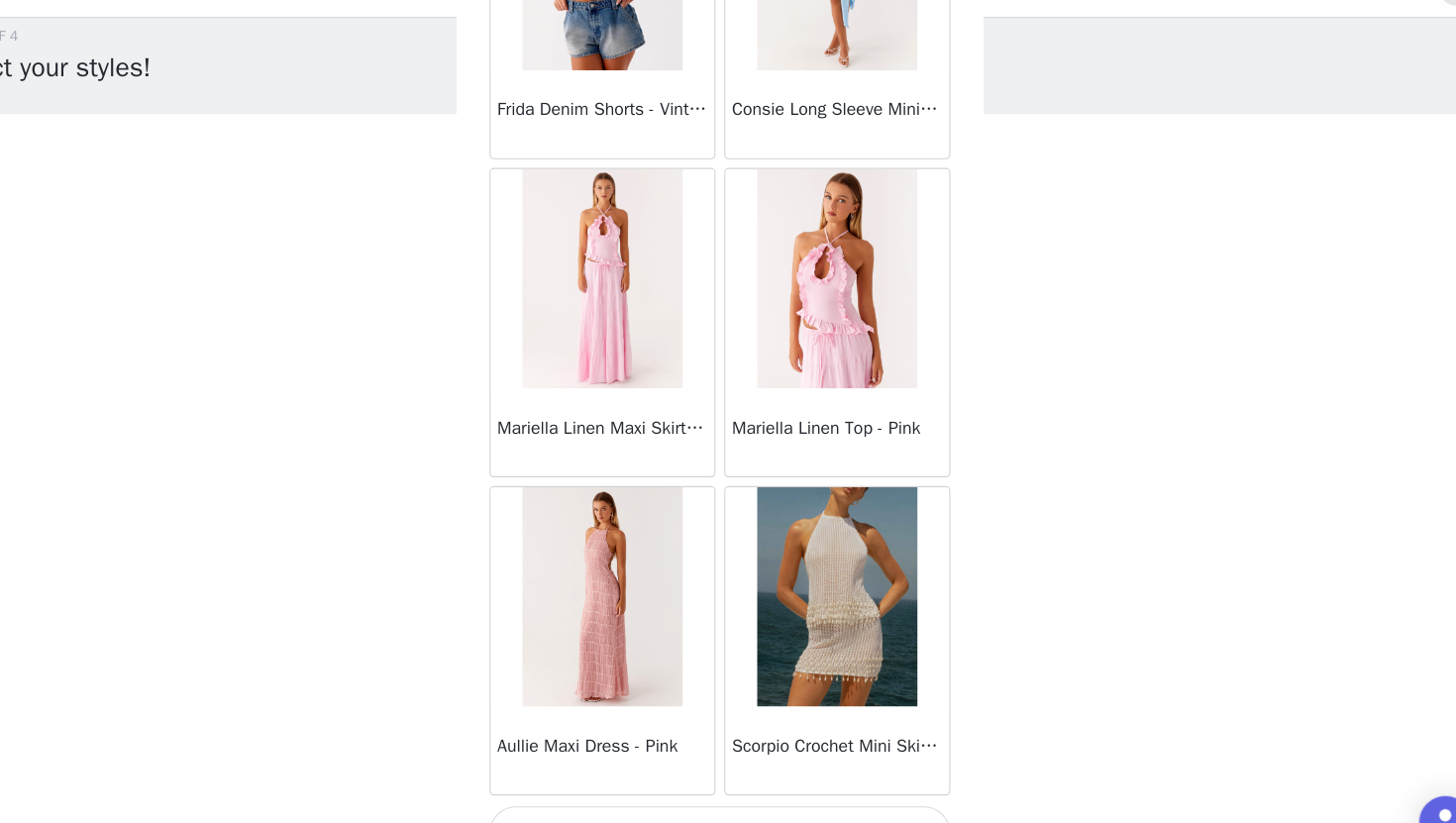 scroll, scrollTop: 2208, scrollLeft: 0, axis: vertical 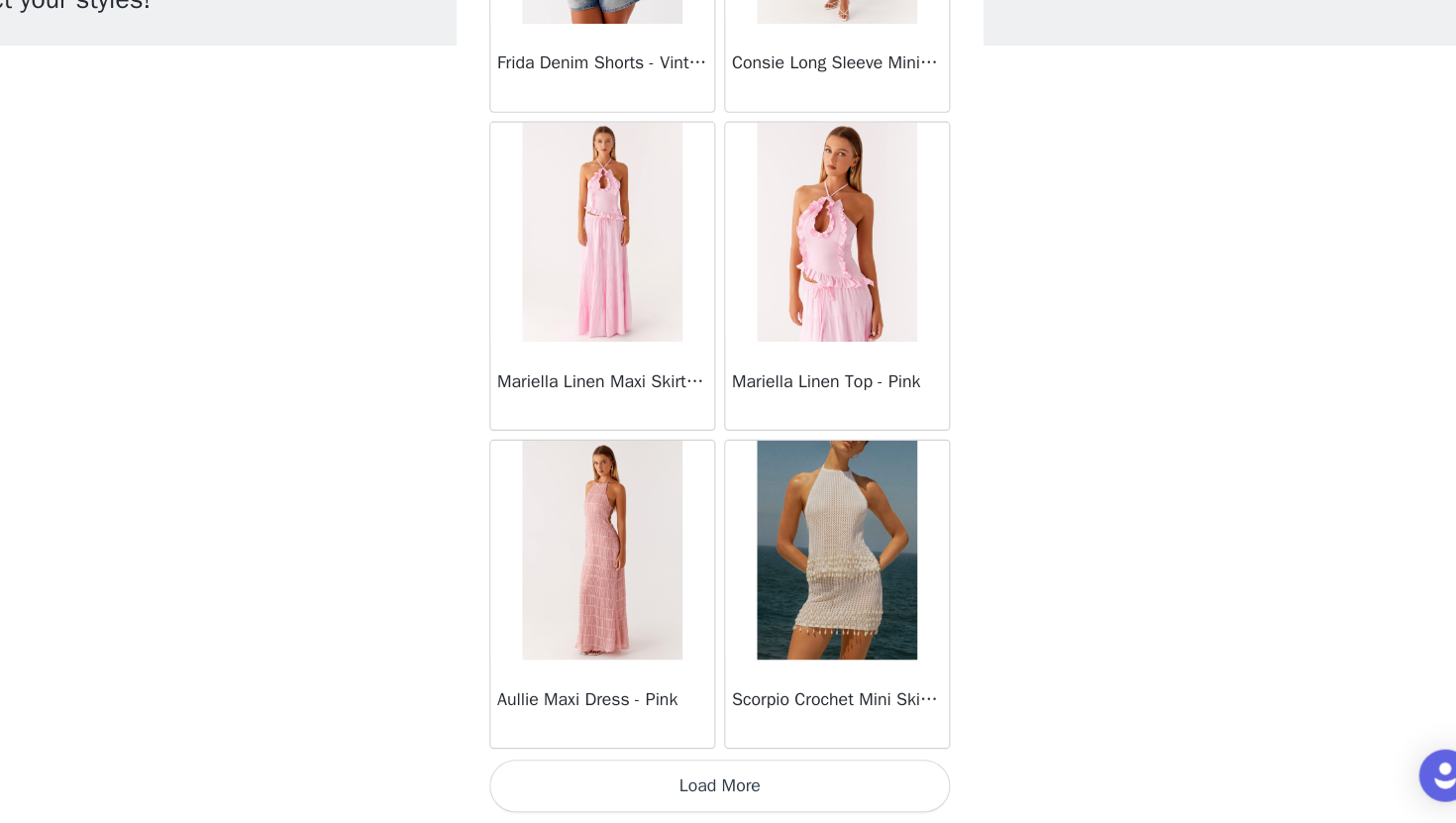 click on "Load More" at bounding box center [728, 789] 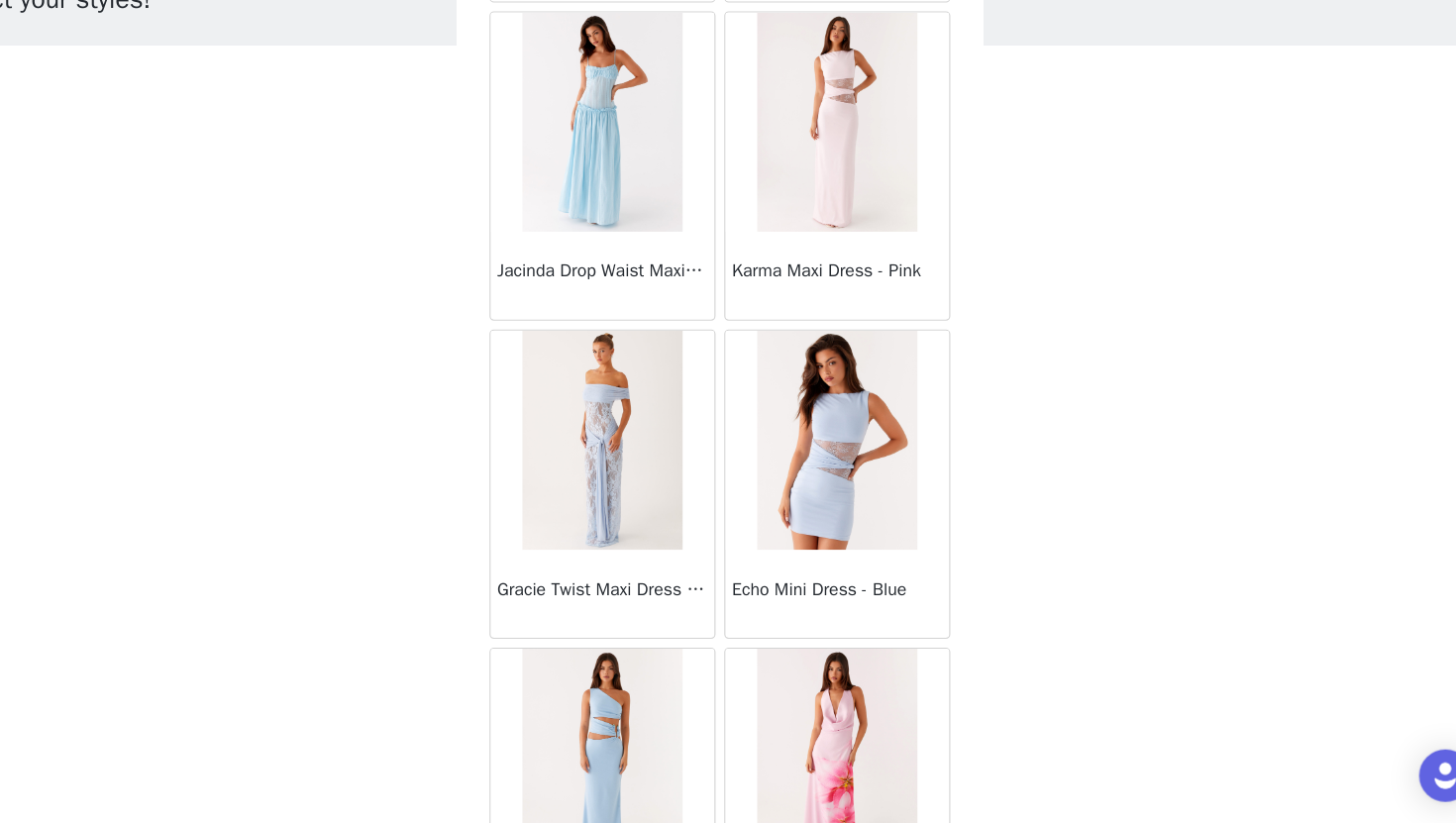 scroll, scrollTop: 4617, scrollLeft: 0, axis: vertical 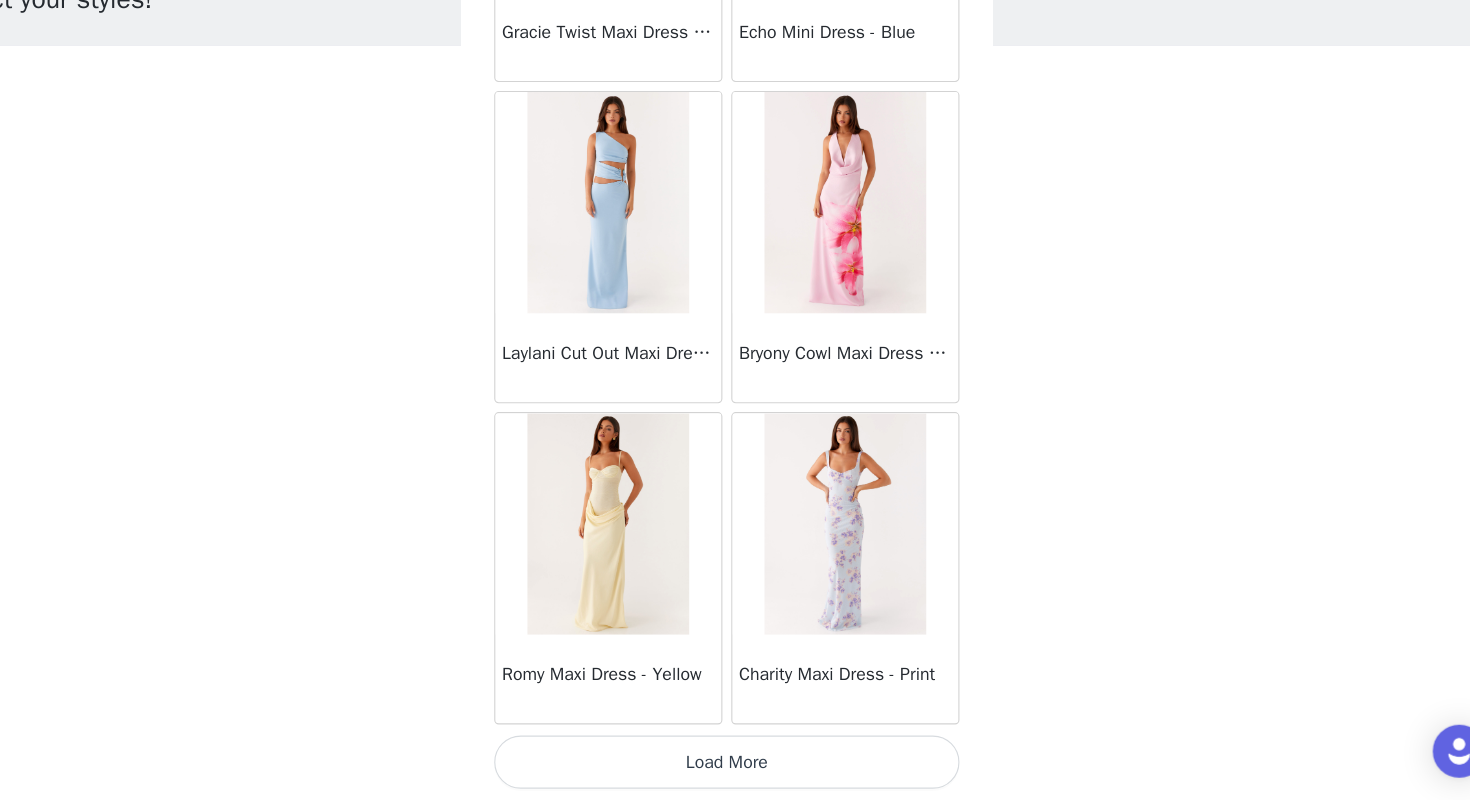 click on "Load More" at bounding box center (735, 766) 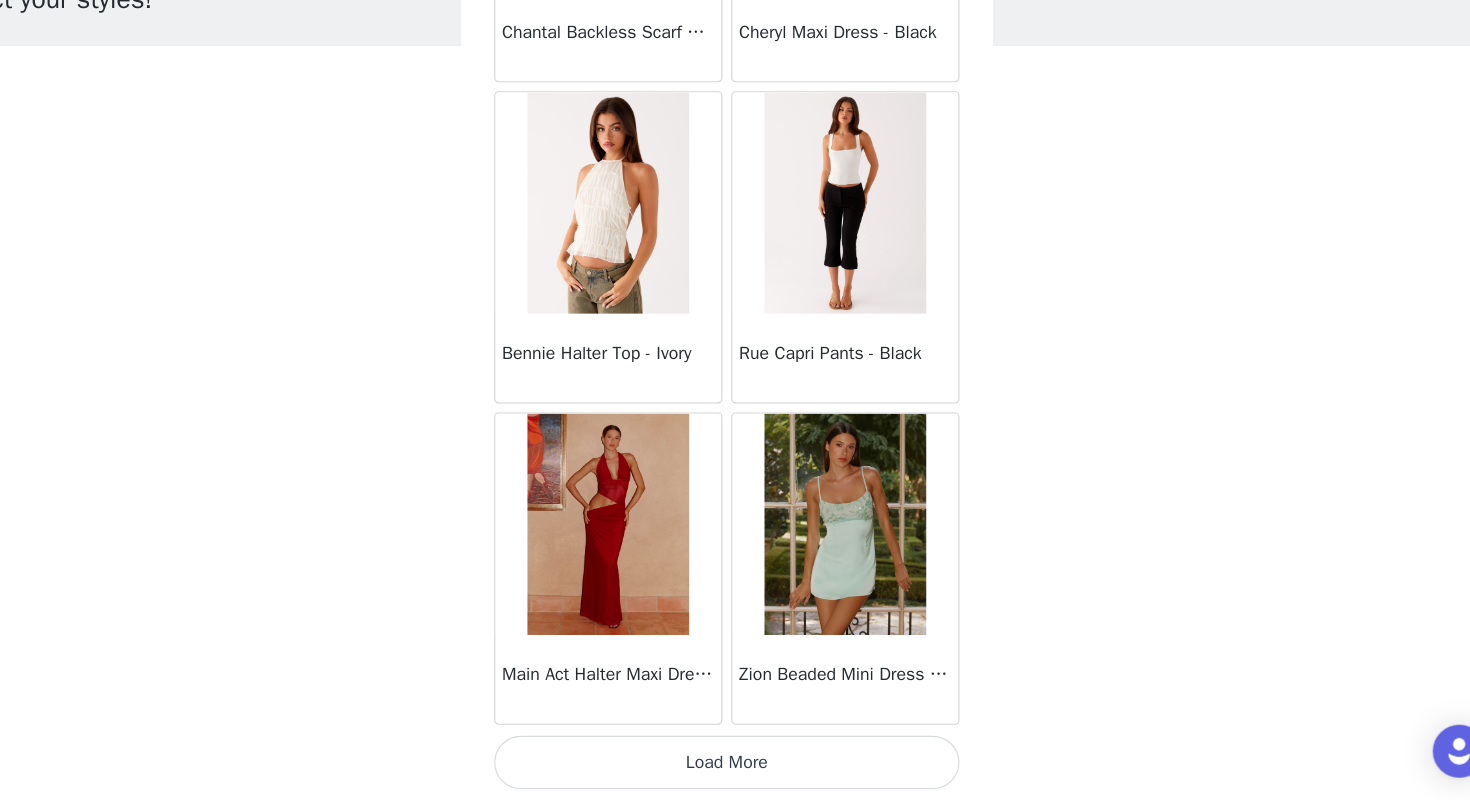 click on "Load More" at bounding box center (735, 766) 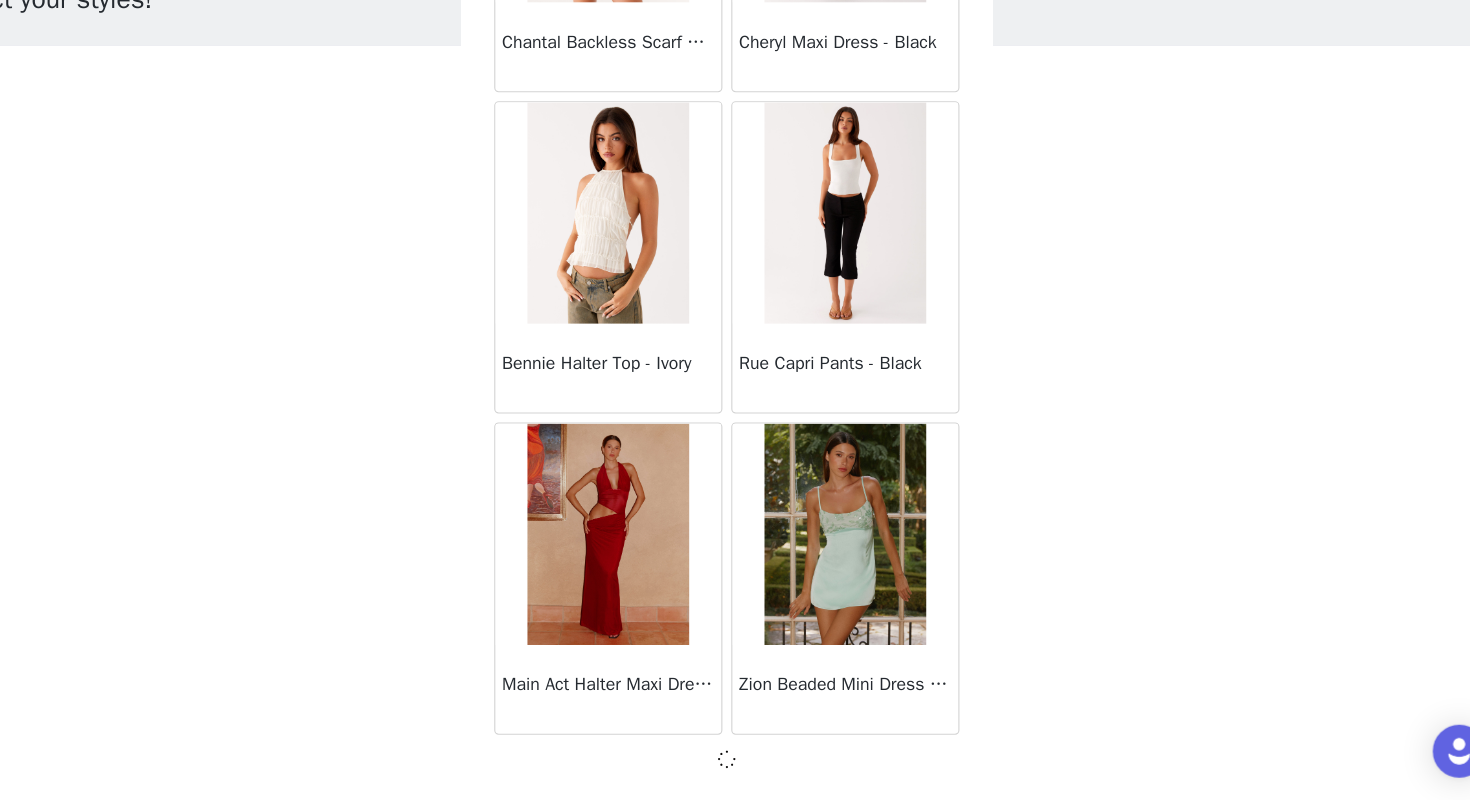 scroll, scrollTop: 8051, scrollLeft: 0, axis: vertical 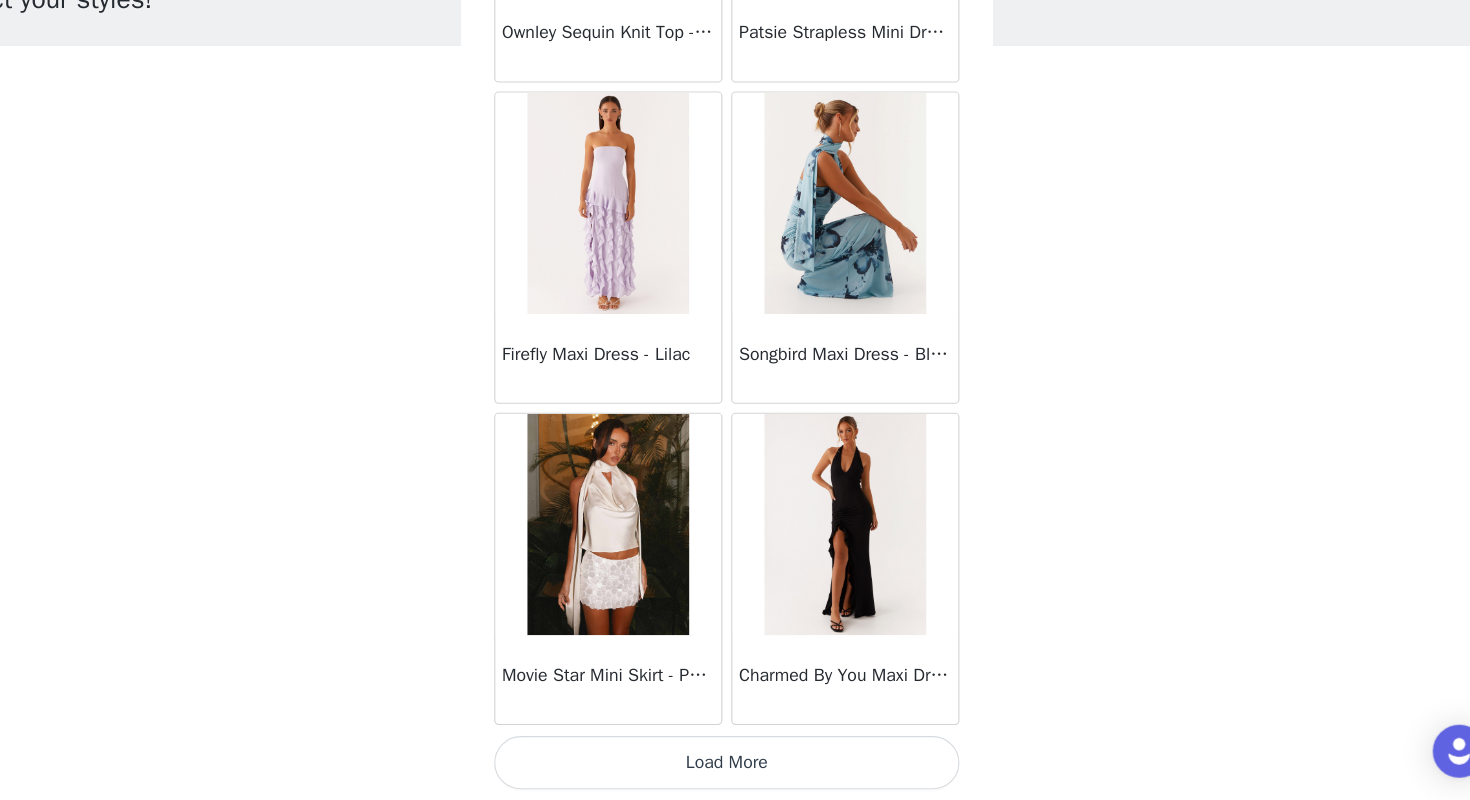 click on "Load More" at bounding box center (735, 766) 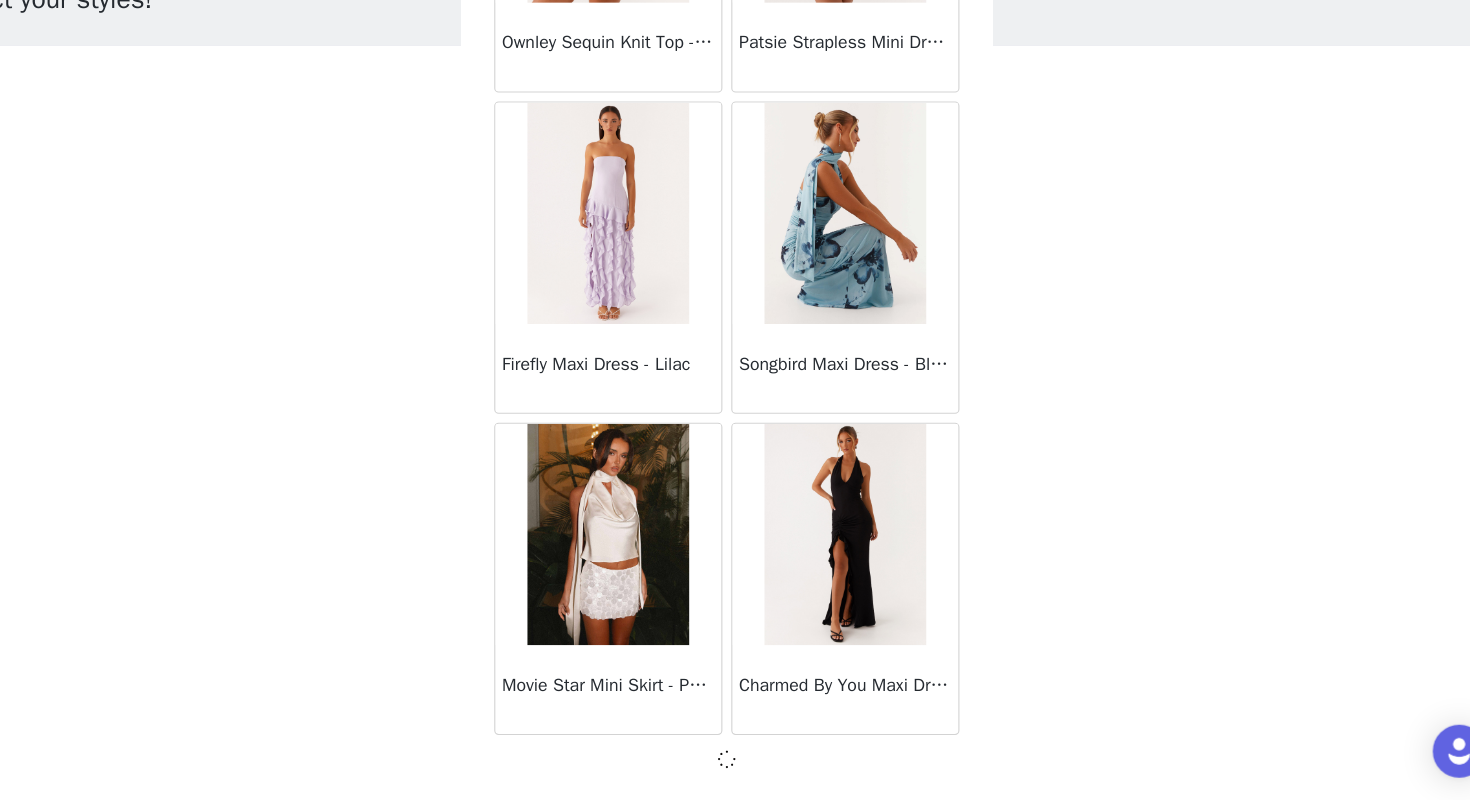 scroll, scrollTop: 10951, scrollLeft: 0, axis: vertical 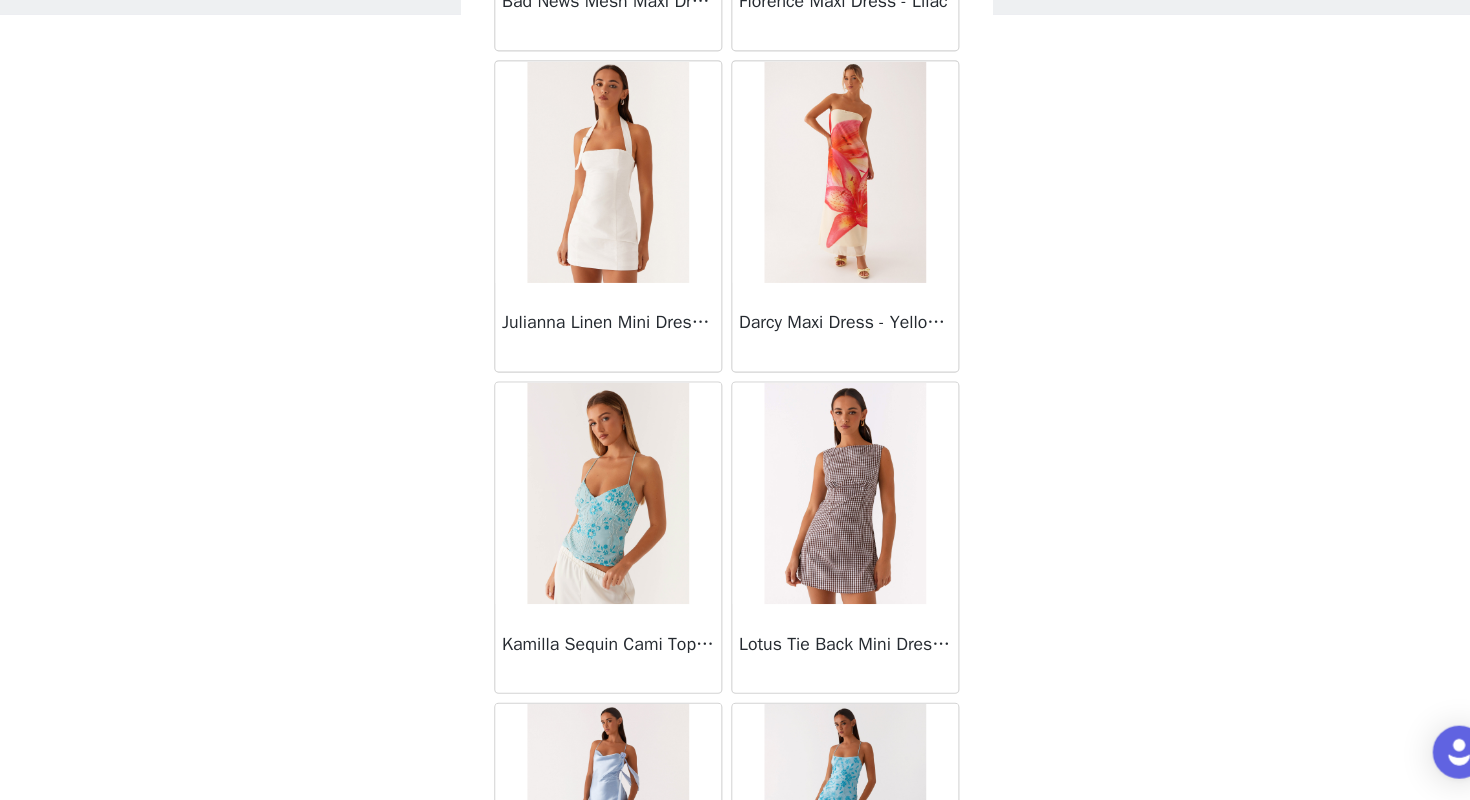click at bounding box center (841, 522) 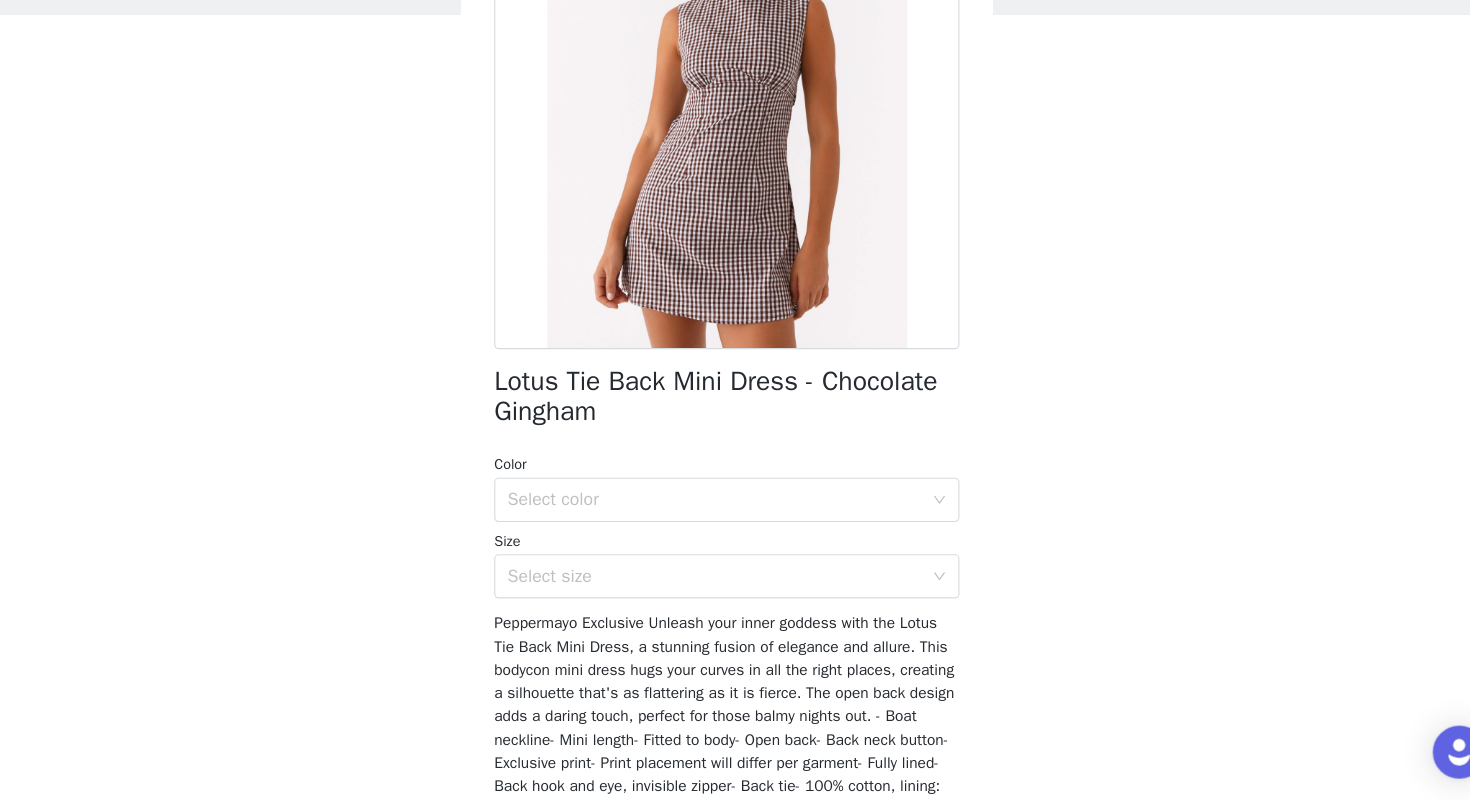 scroll, scrollTop: 155, scrollLeft: 0, axis: vertical 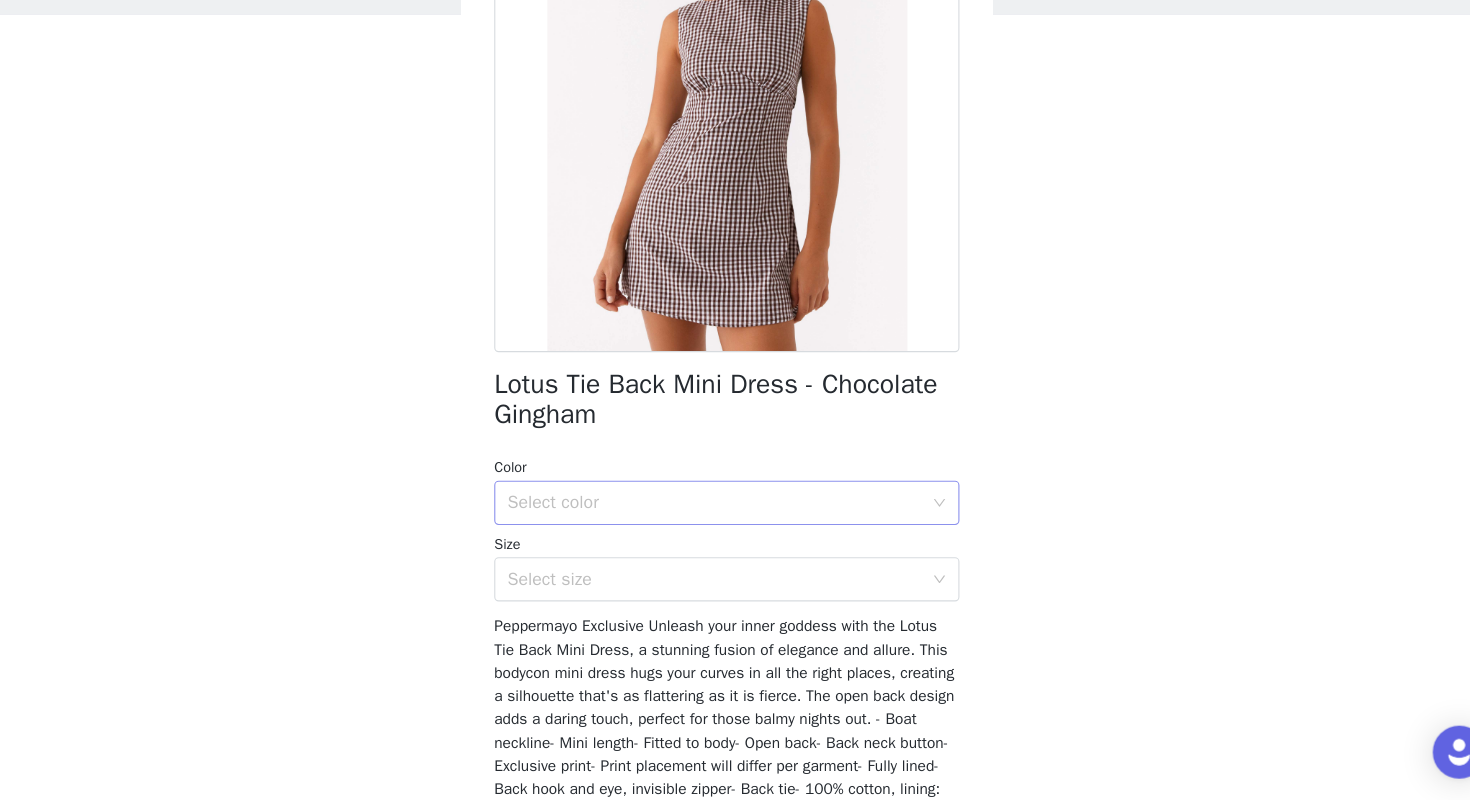click on "Select color" at bounding box center [724, 531] 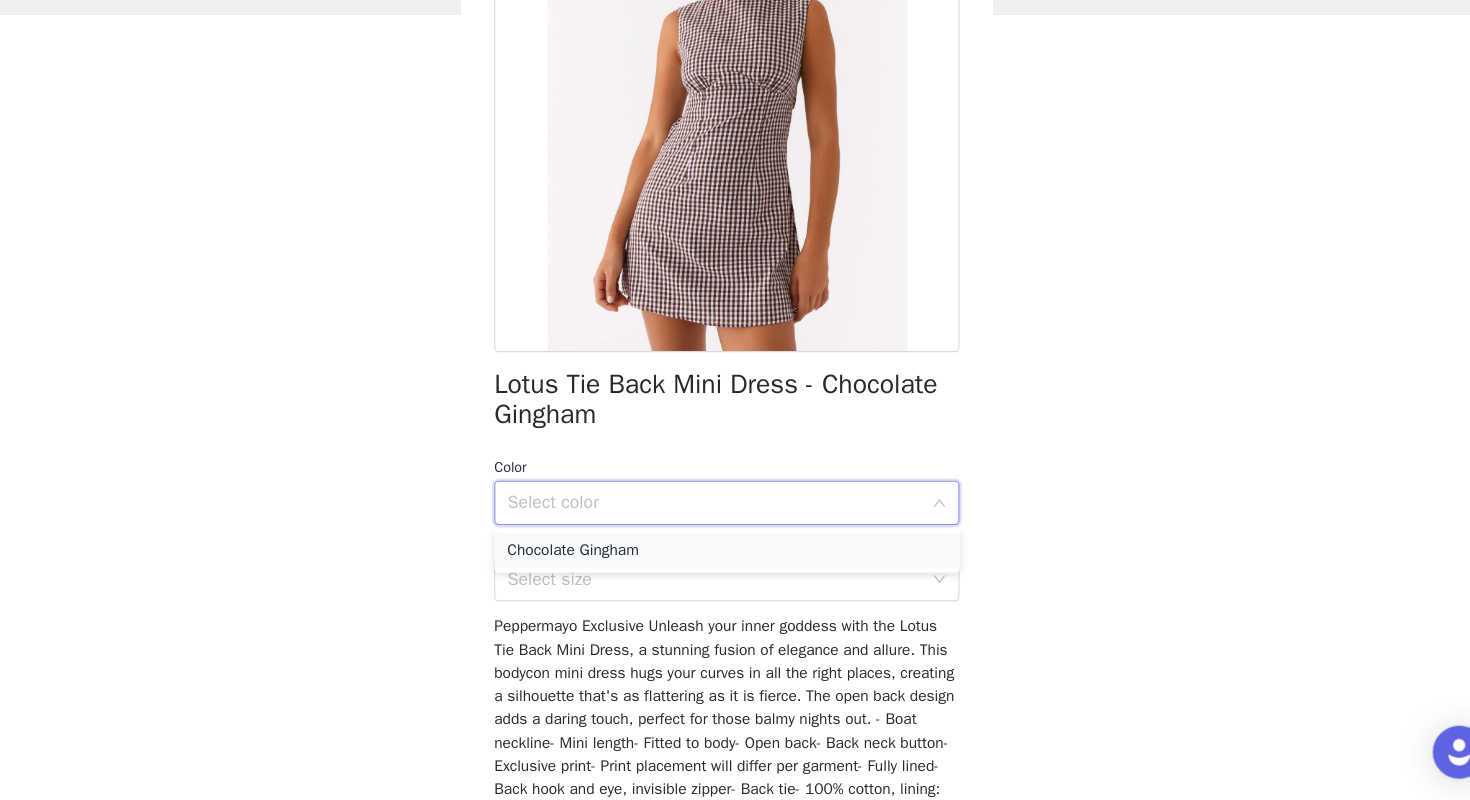 click on "Chocolate Gingham" at bounding box center (735, 574) 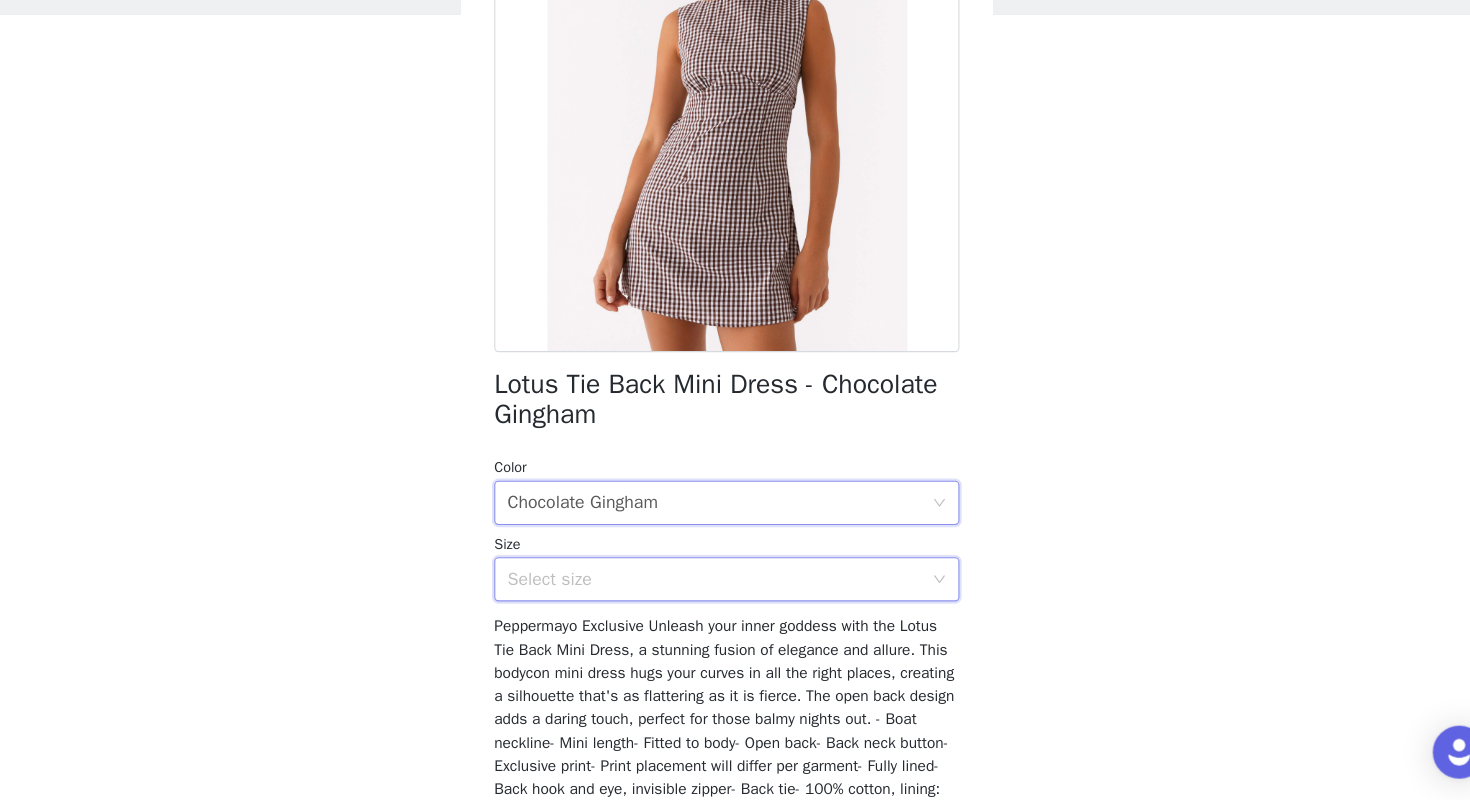click on "Select size" at bounding box center (728, 600) 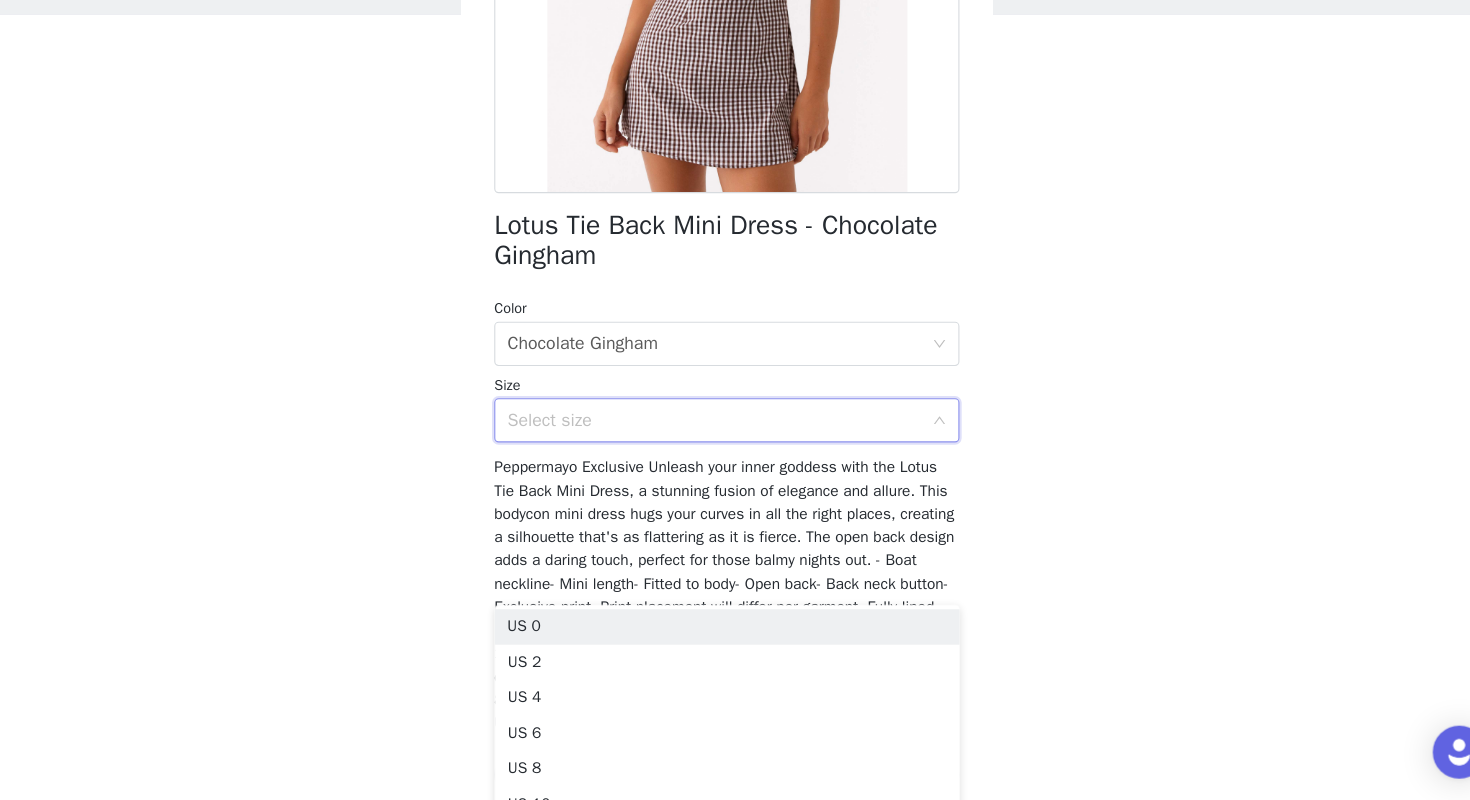 scroll, scrollTop: 301, scrollLeft: 0, axis: vertical 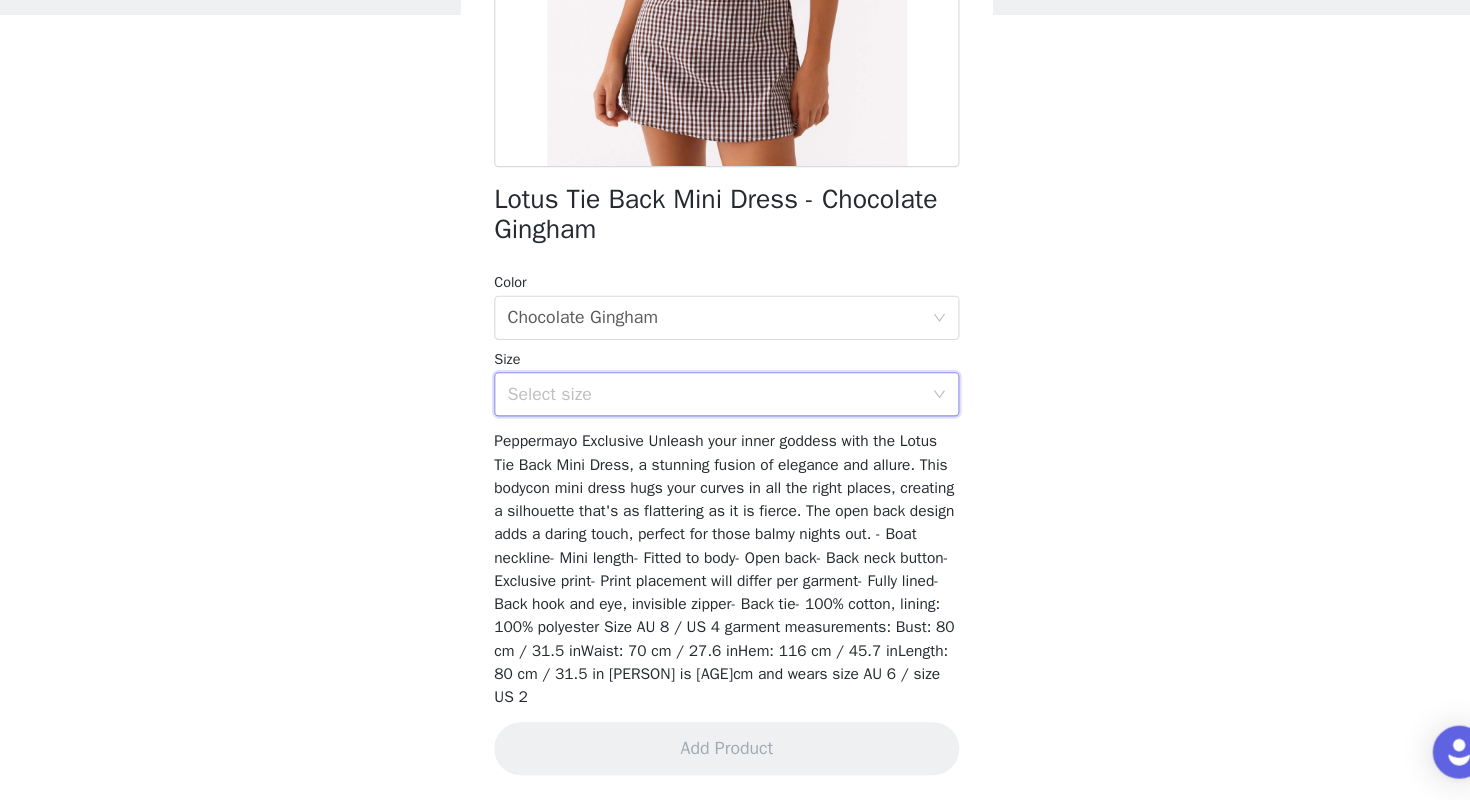 click on "Select size" at bounding box center (728, 433) 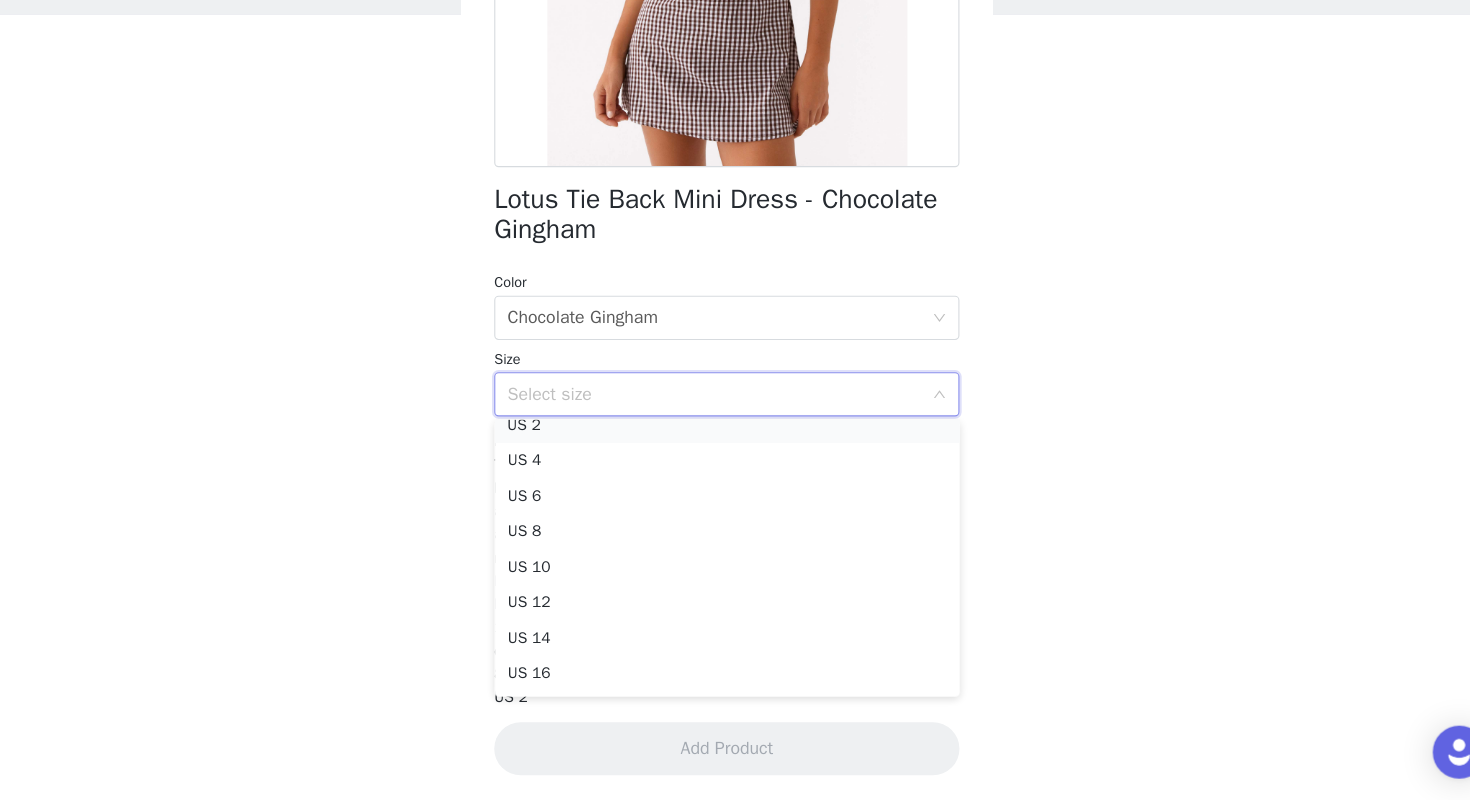 scroll, scrollTop: 53, scrollLeft: 0, axis: vertical 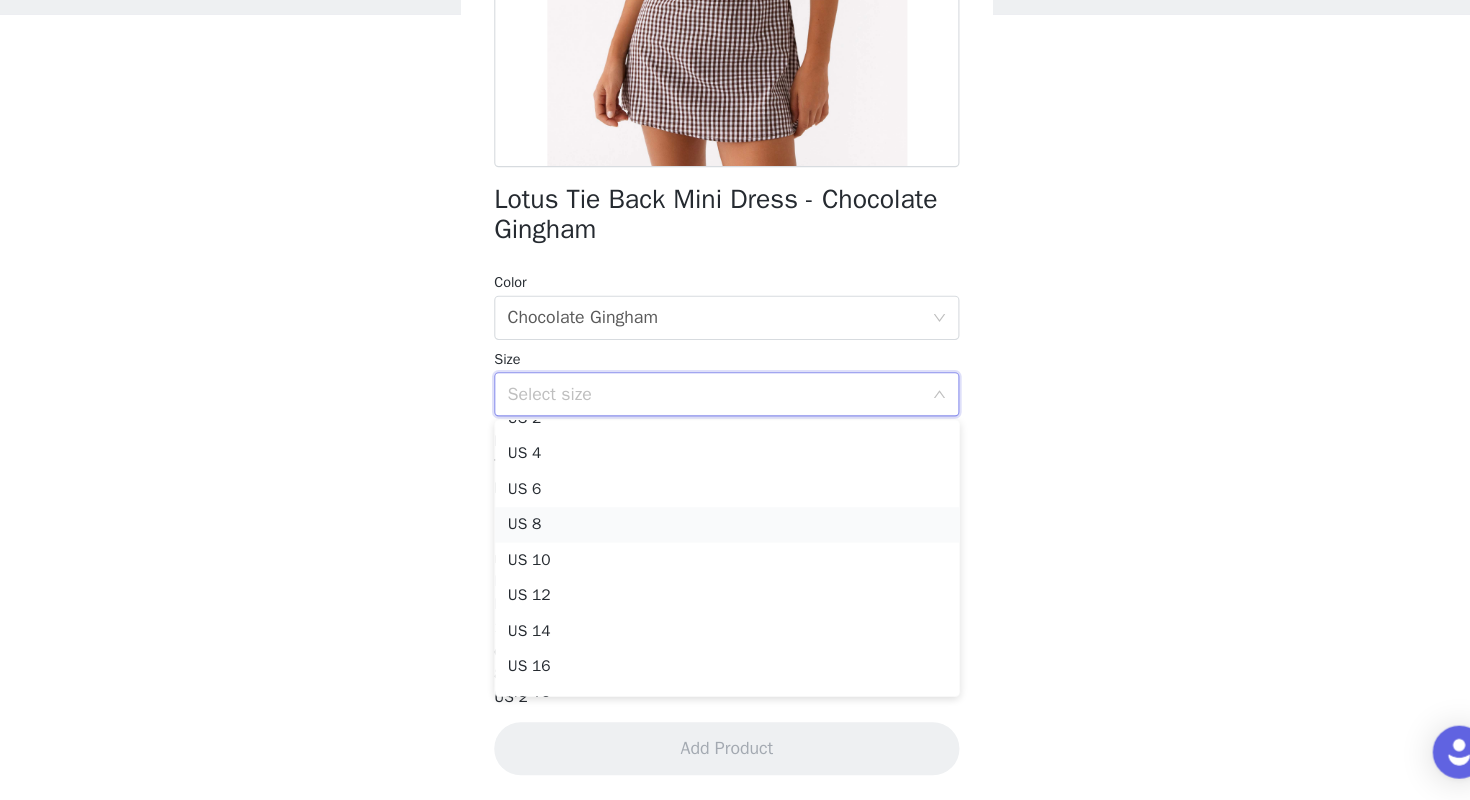 click on "US 8" at bounding box center [735, 551] 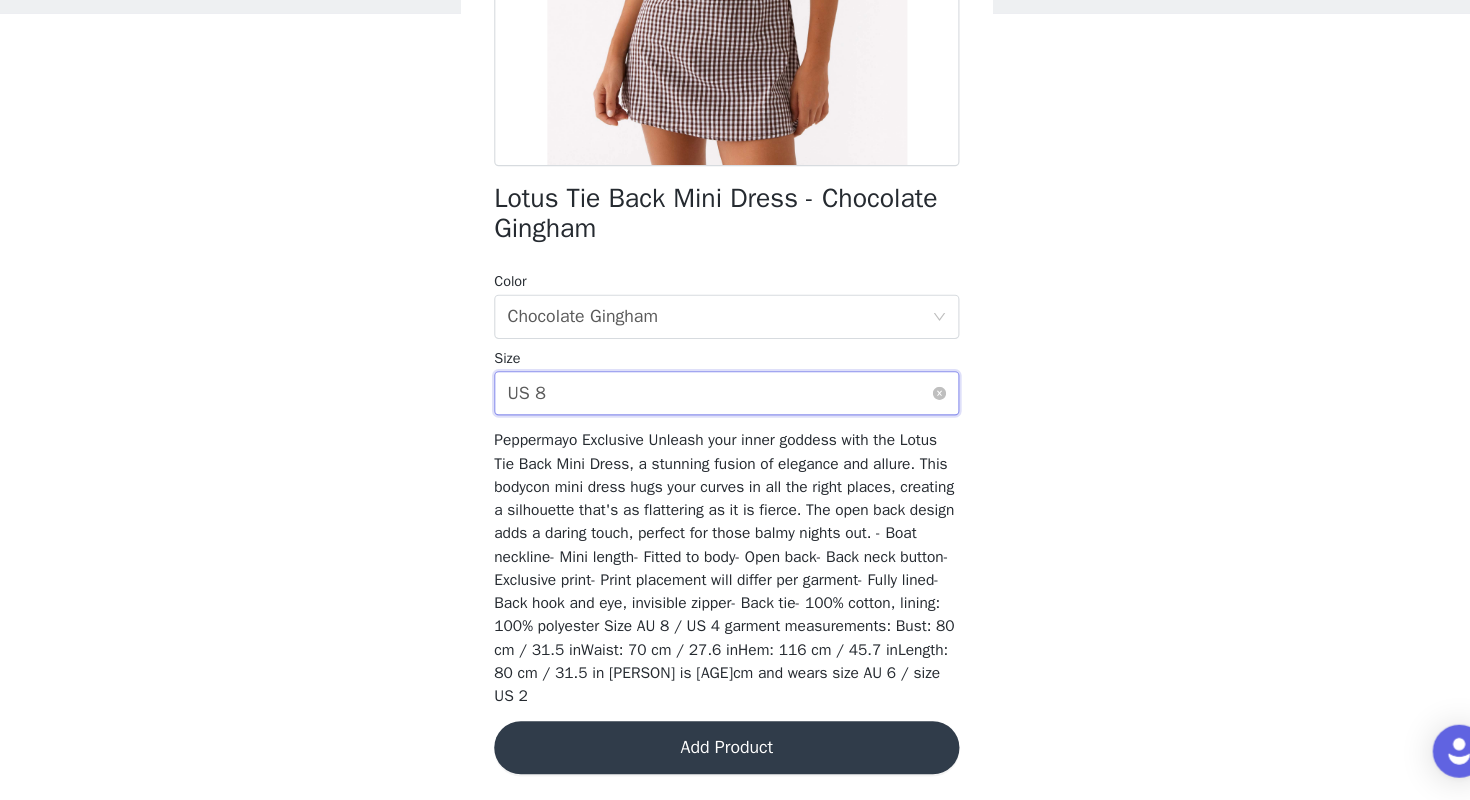 scroll, scrollTop: 72, scrollLeft: 0, axis: vertical 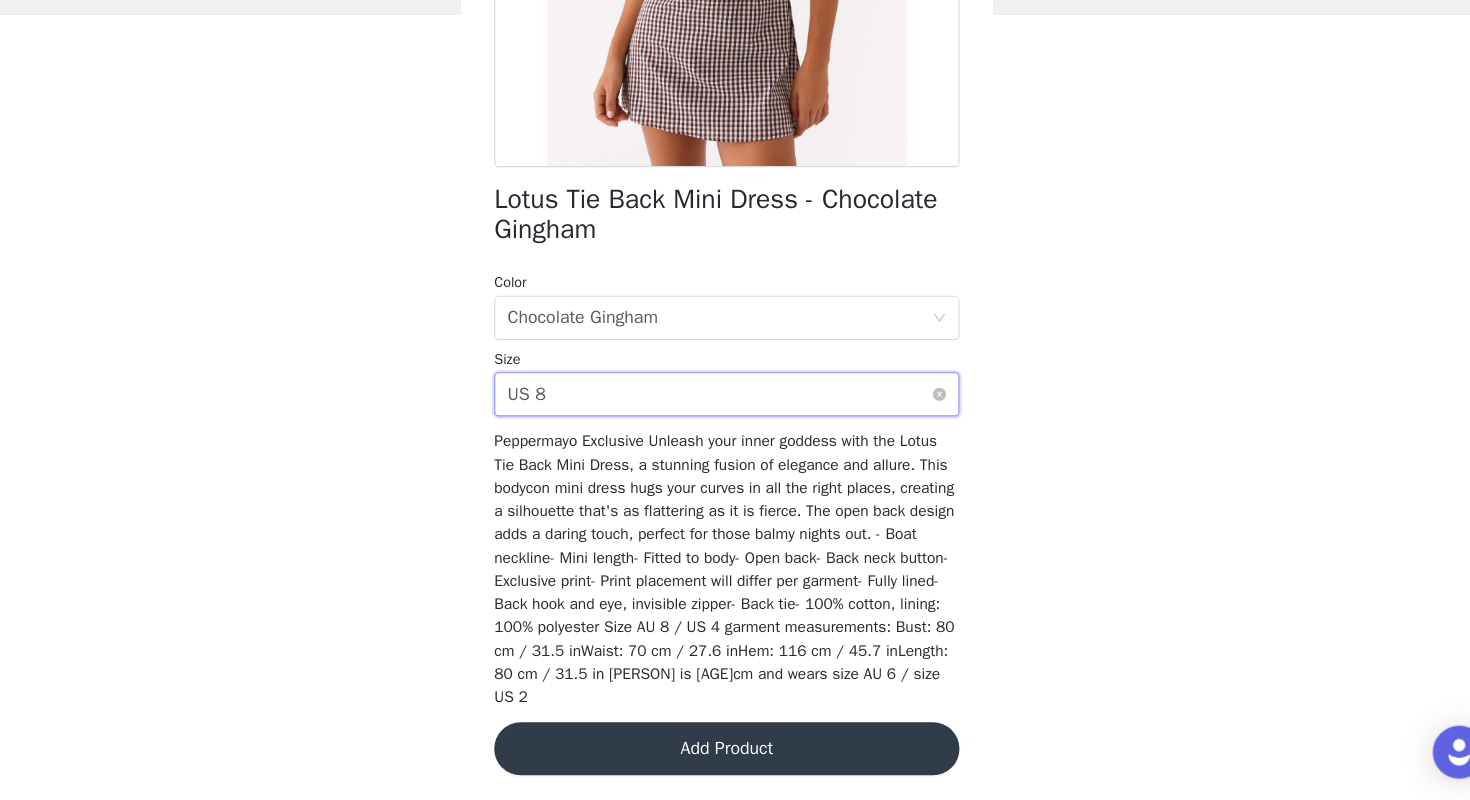 click on "Select size US 8" at bounding box center [728, 433] 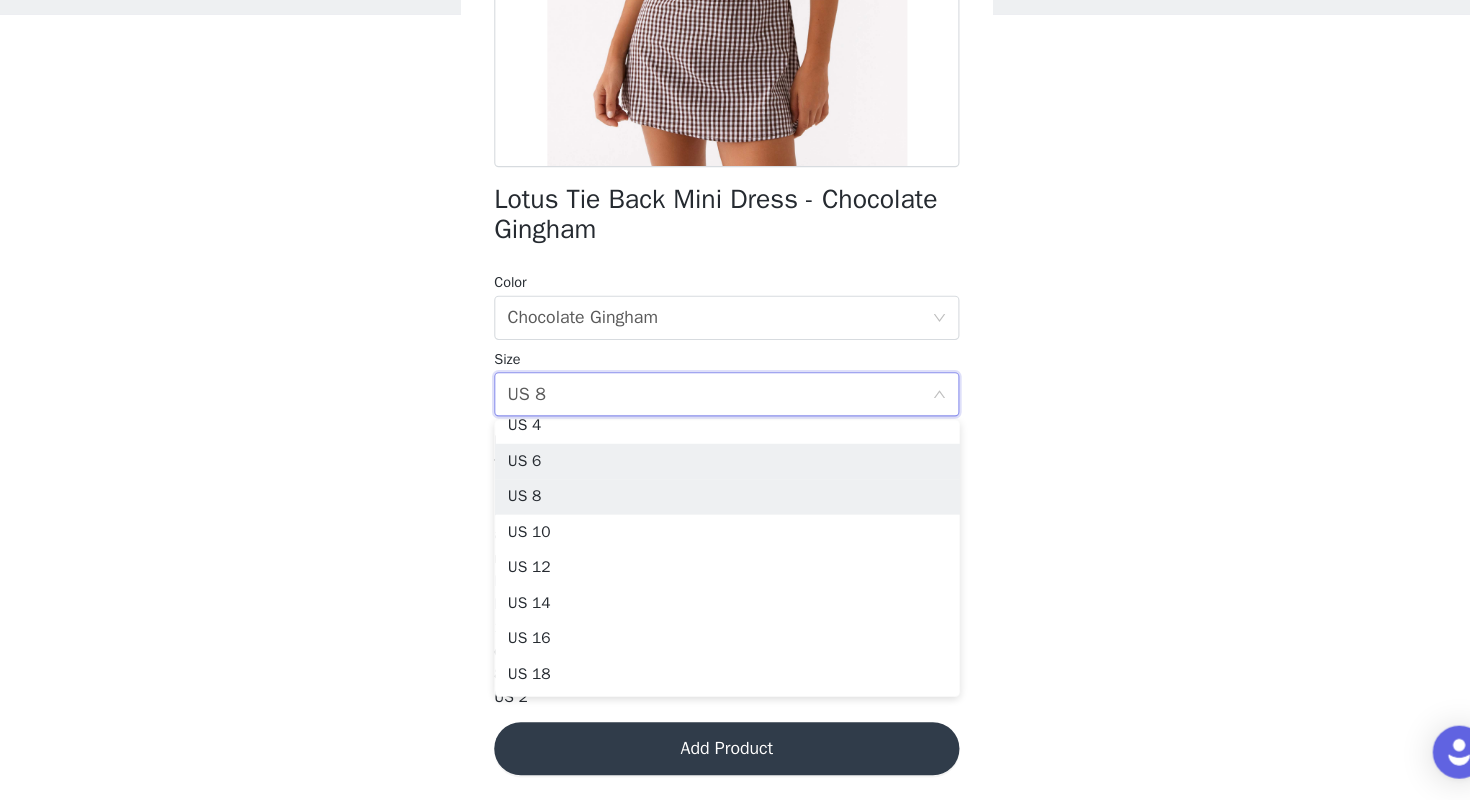 scroll, scrollTop: 78, scrollLeft: 0, axis: vertical 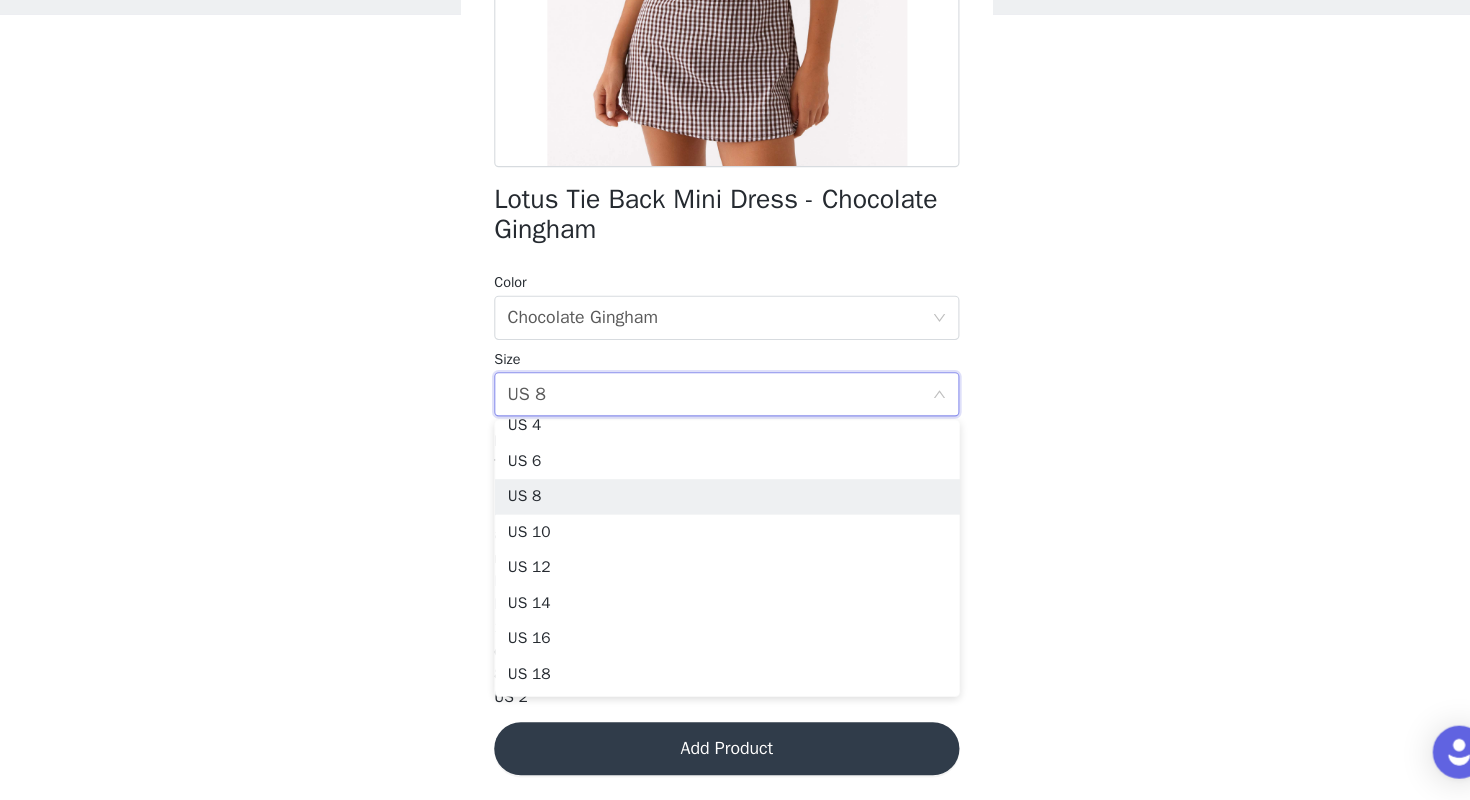 click on "STEP 1 OF 4
Select your styles!
You will receive 3 products.       2/3 Selected           Tennessee Top - Black           Black, US 4       Edit   Remove     Fia Tube Top - Chocolate           Chocolate, US 4       Edit   Remove     Add Product       Back     Lotus Tie Back Mini Dress - Chocolate Gingham               Color   Select color Chocolate Gingham Size   Select size US 8     Add Product" at bounding box center [735, 321] 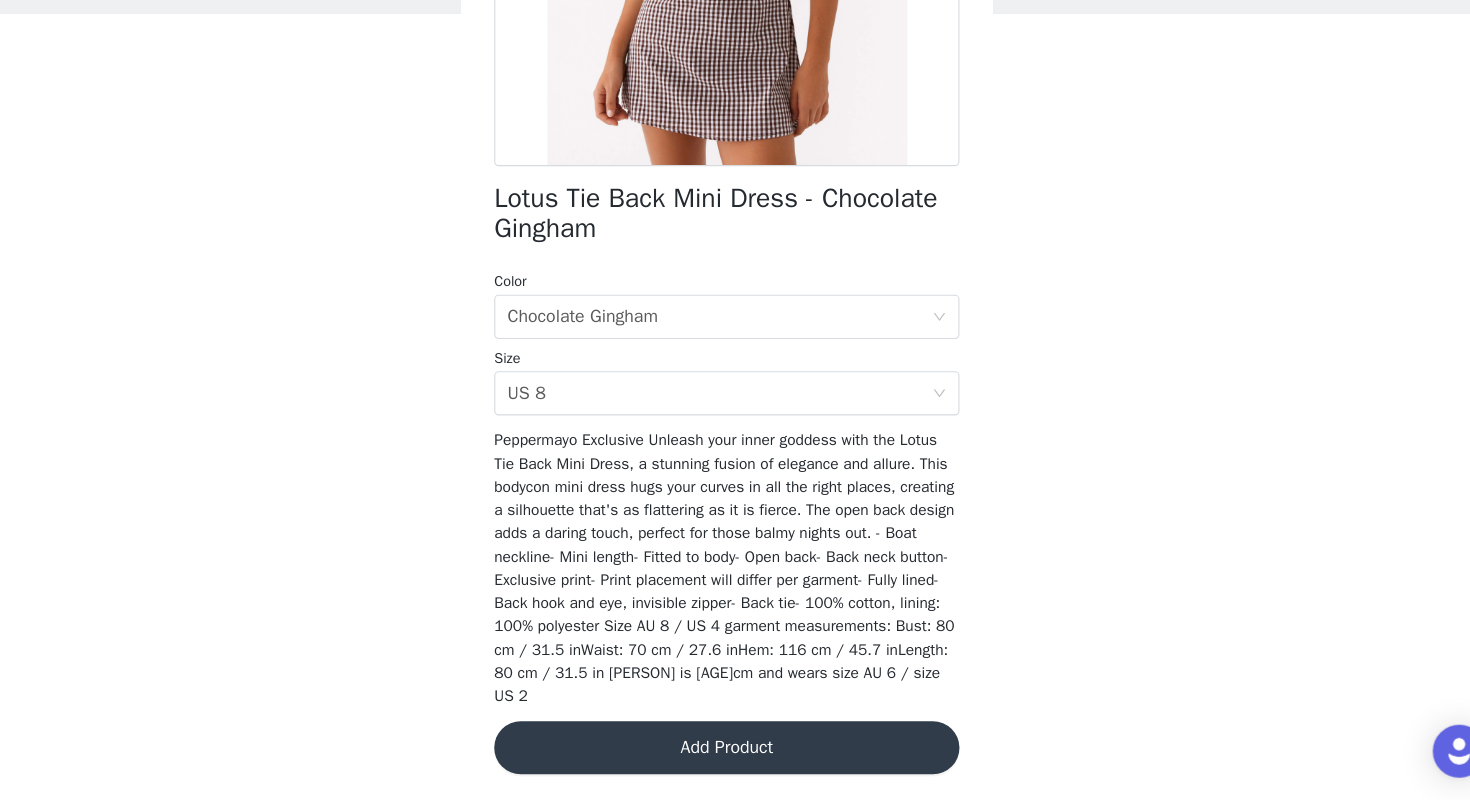 scroll, scrollTop: 72, scrollLeft: 0, axis: vertical 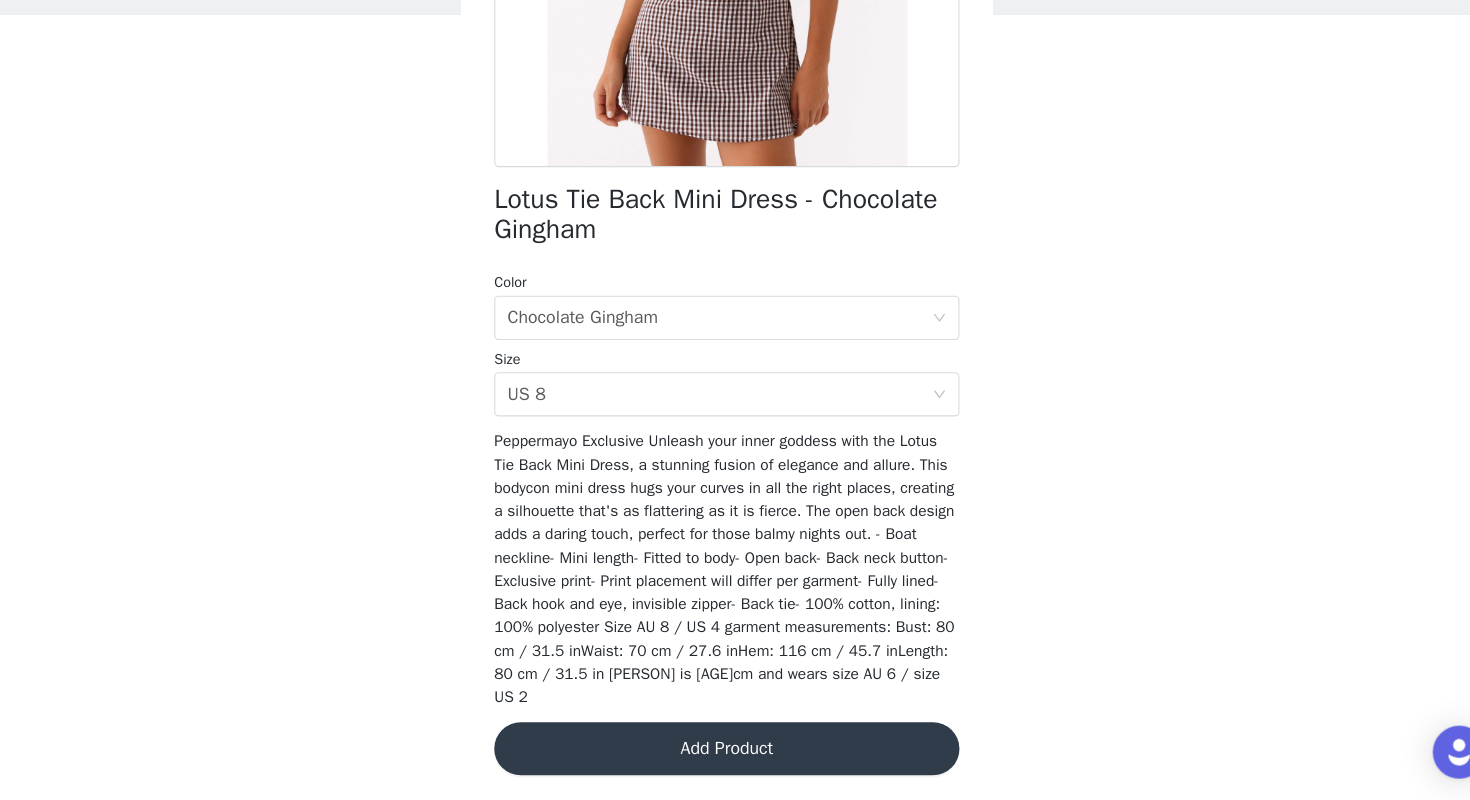 click on "Add Product" at bounding box center (735, 753) 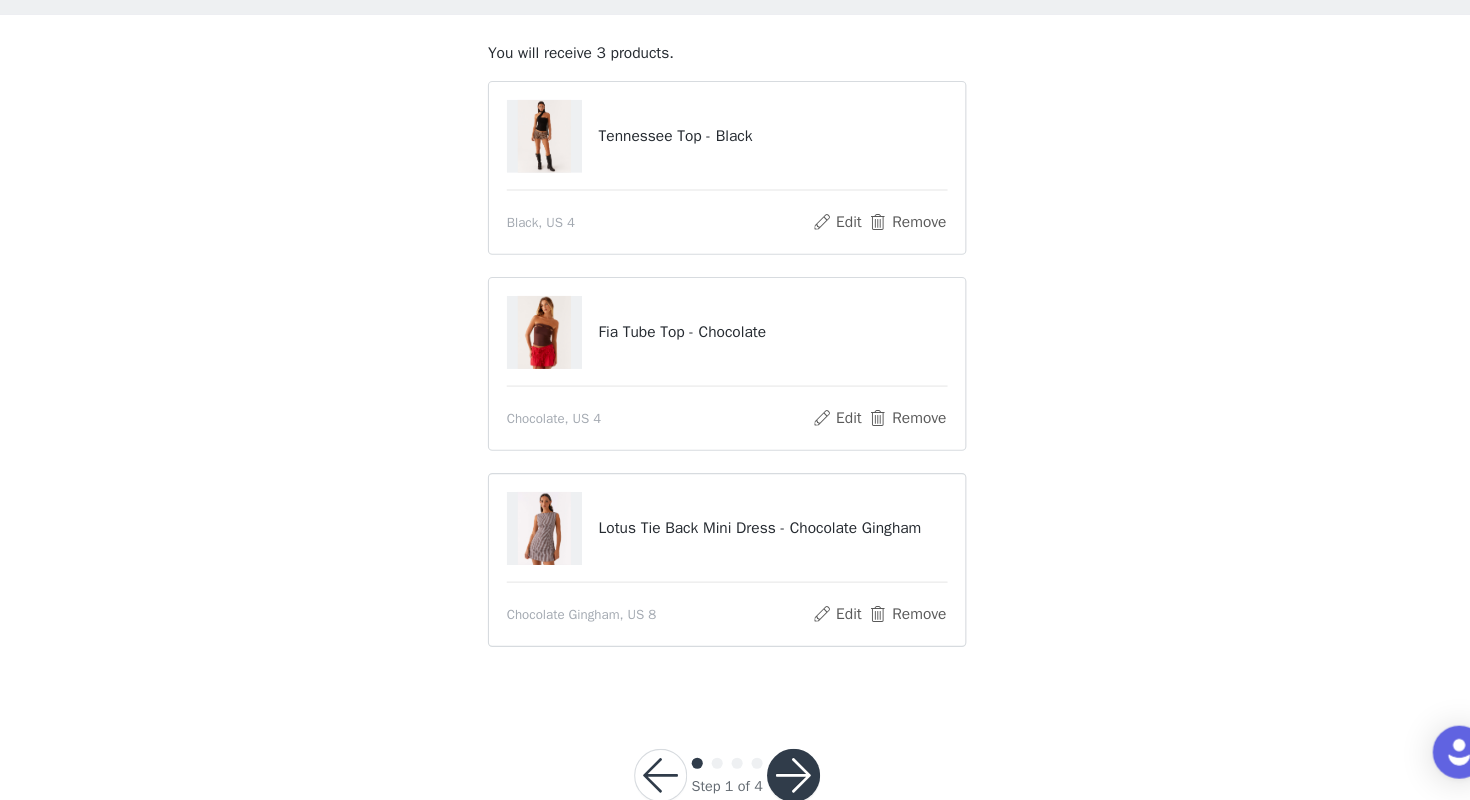 click at bounding box center (795, 777) 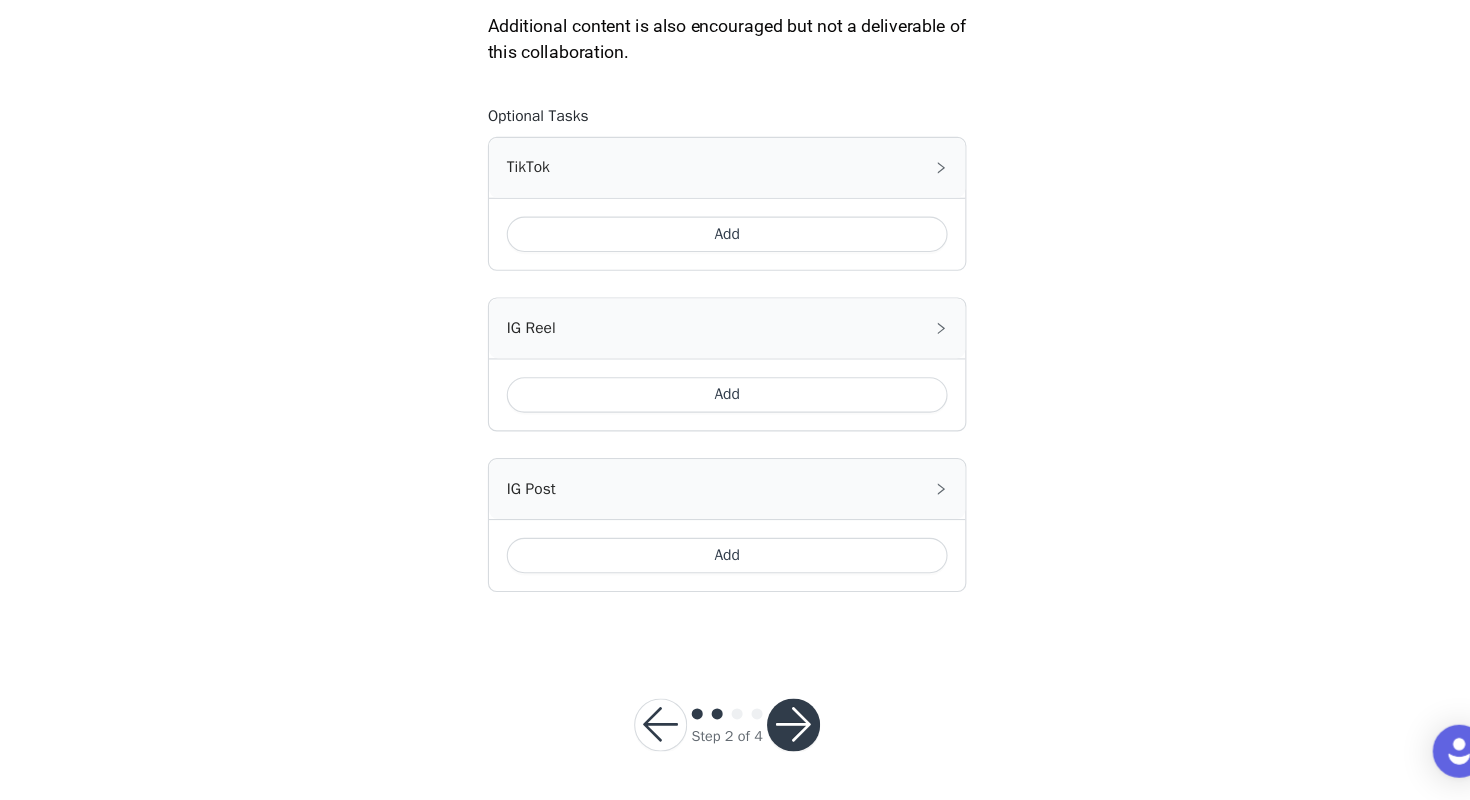 scroll, scrollTop: 1144, scrollLeft: 0, axis: vertical 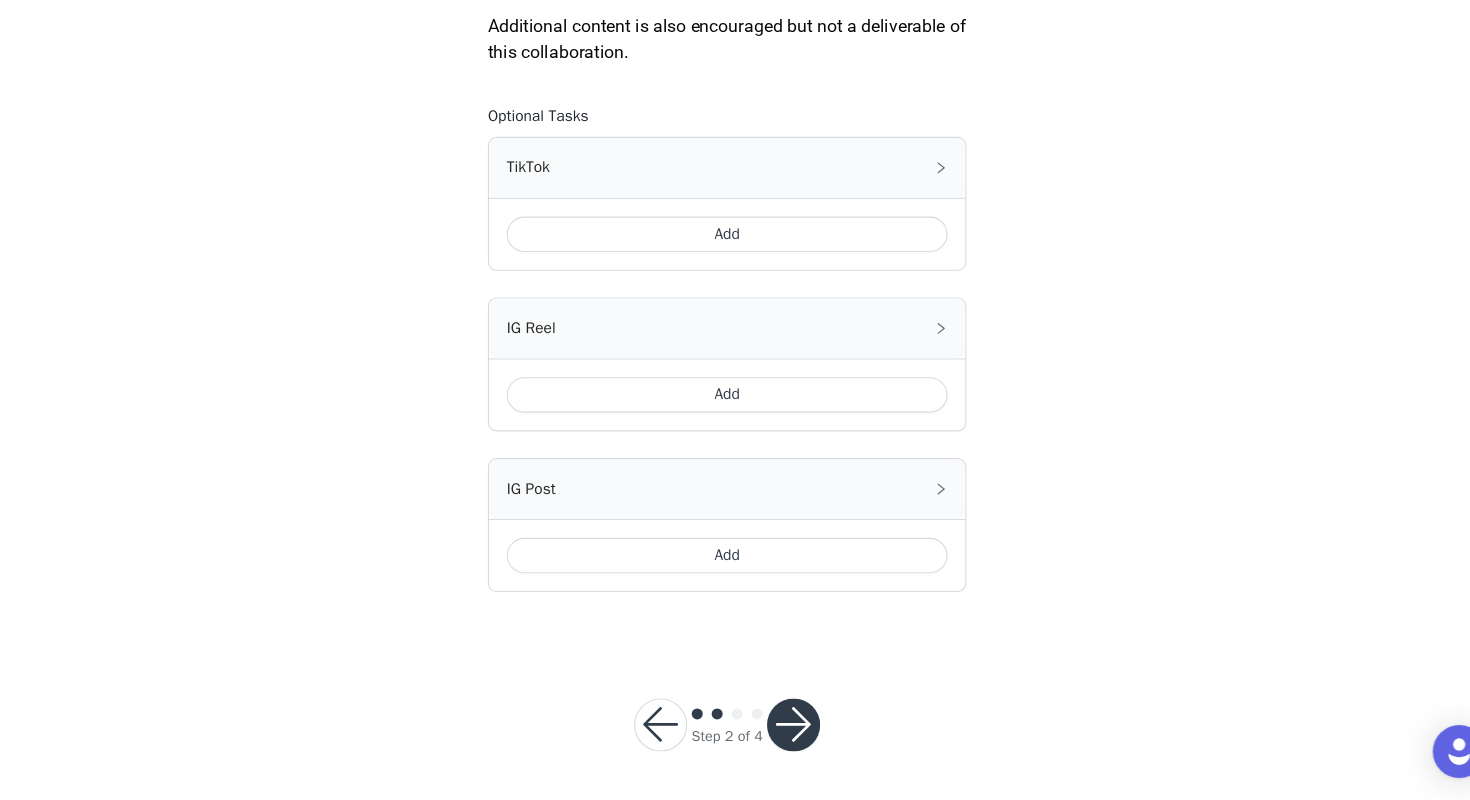 click on "Add" at bounding box center [735, 289] 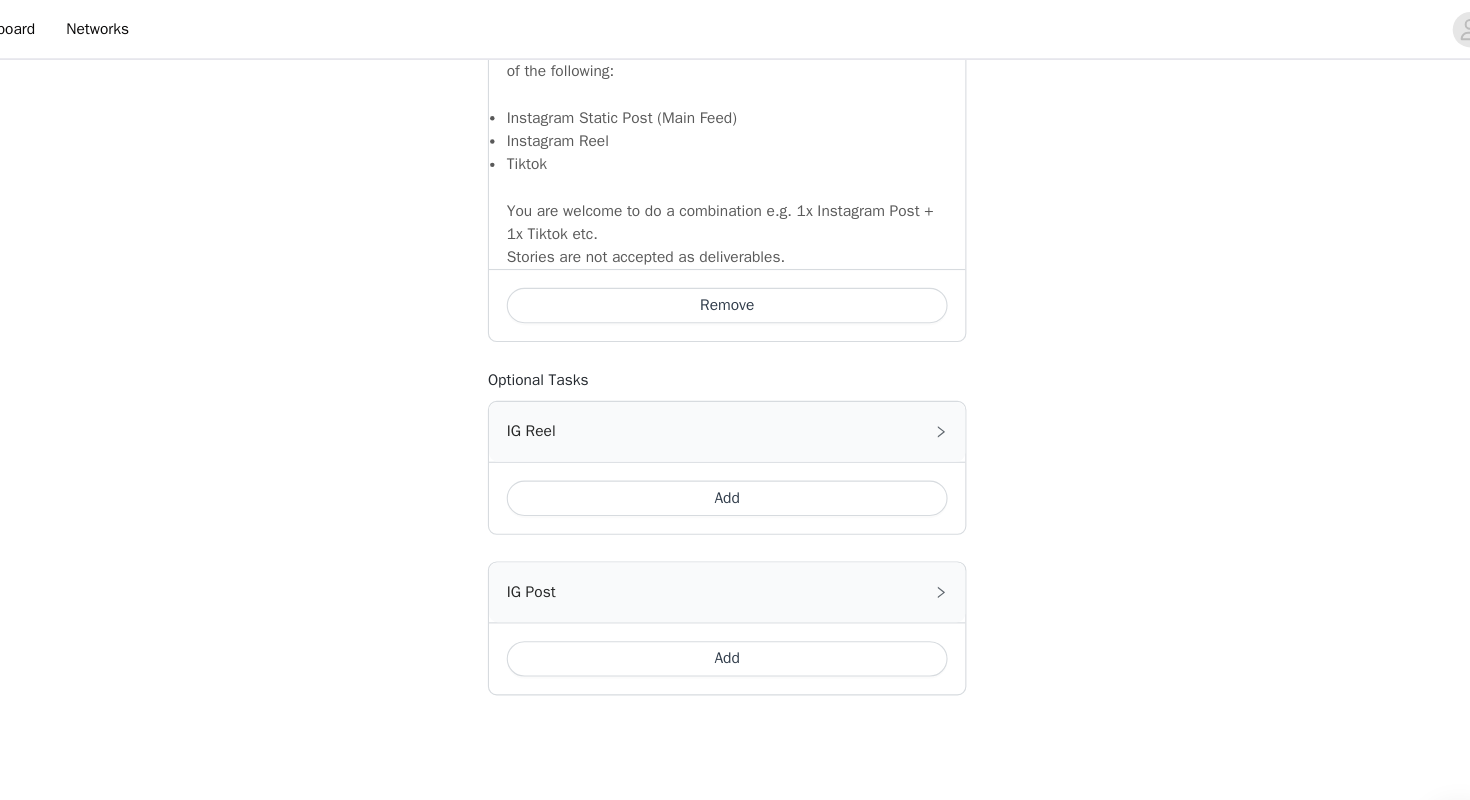 scroll, scrollTop: 1192, scrollLeft: 0, axis: vertical 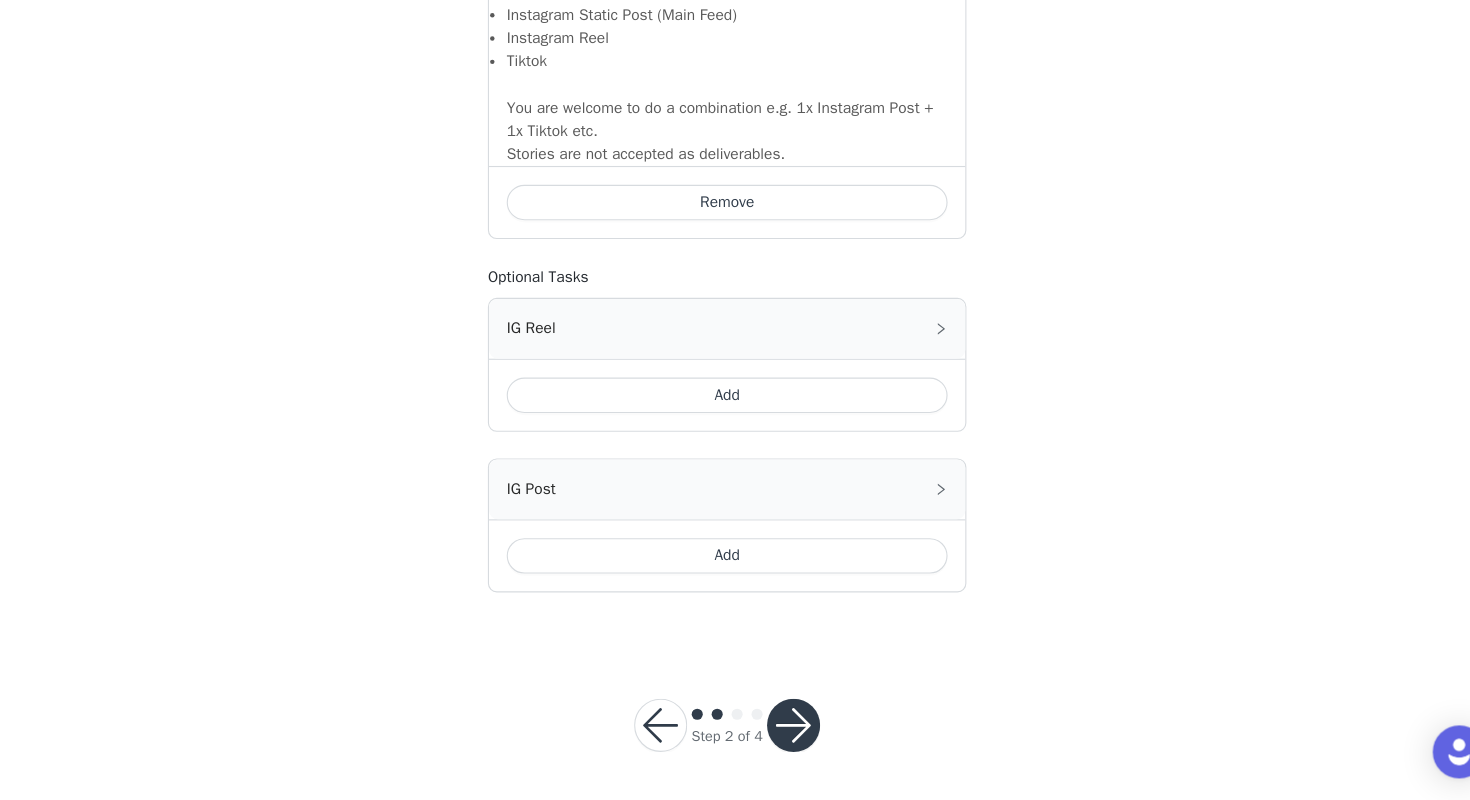 click at bounding box center [795, 732] 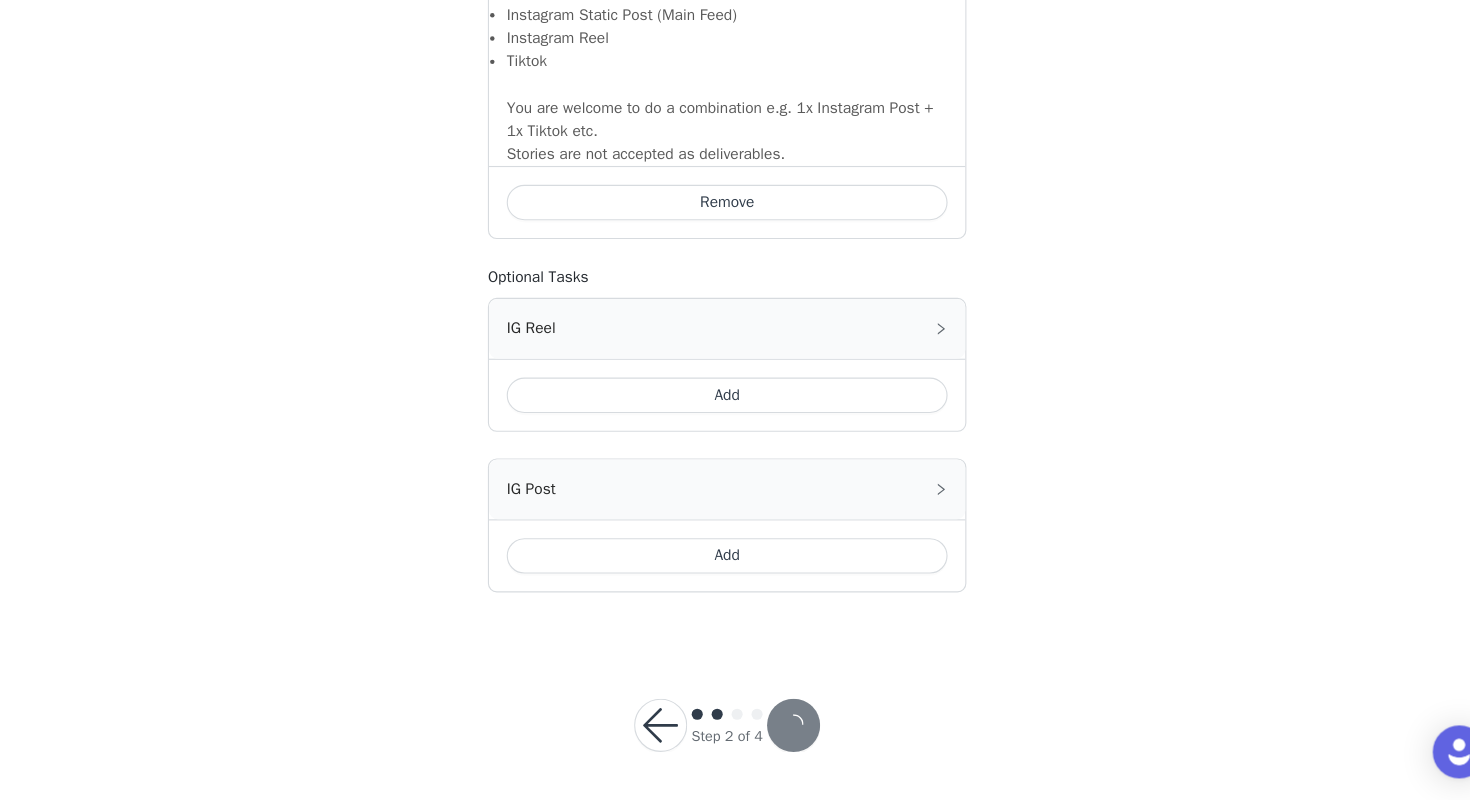 scroll, scrollTop: 0, scrollLeft: 0, axis: both 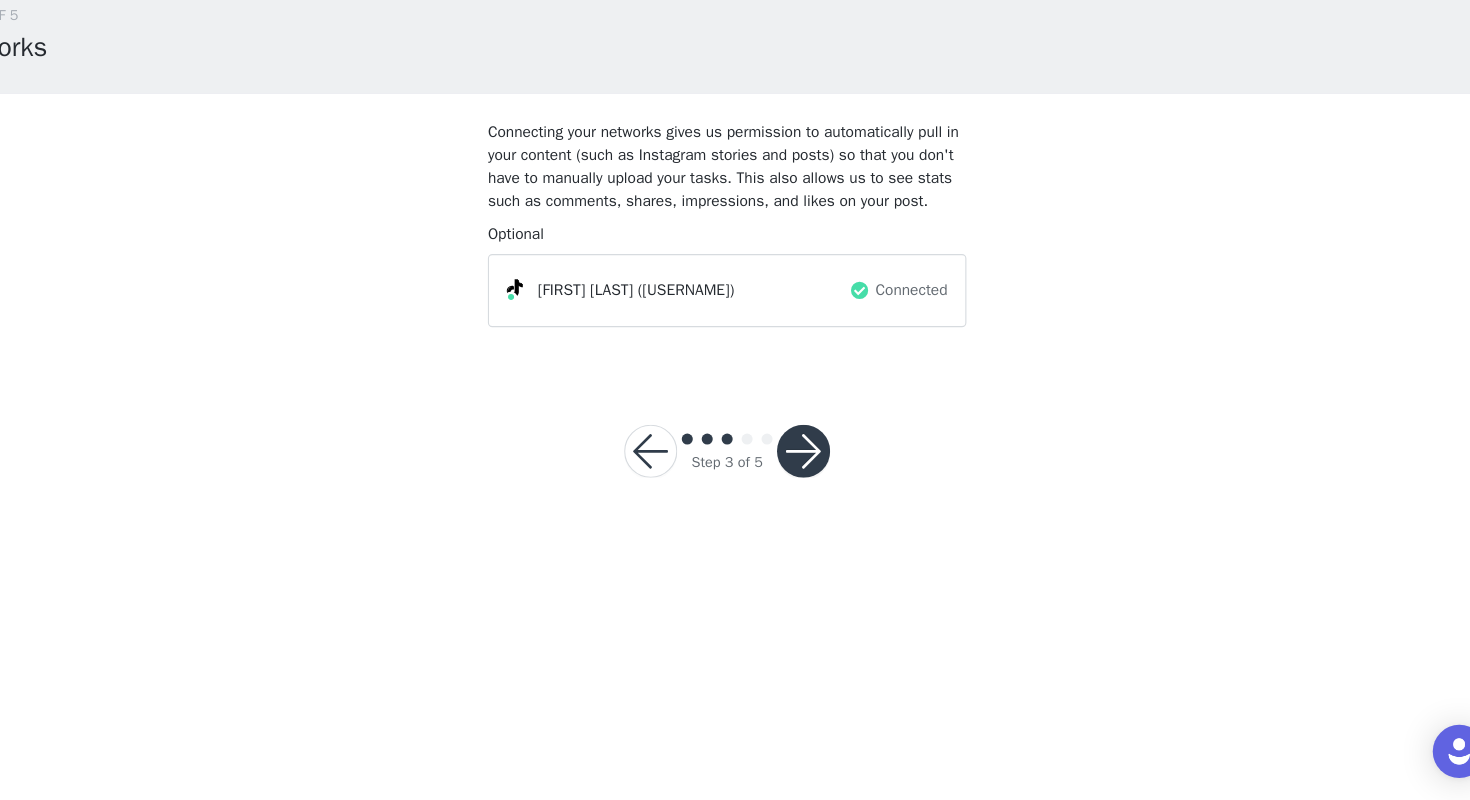 click at bounding box center [804, 485] 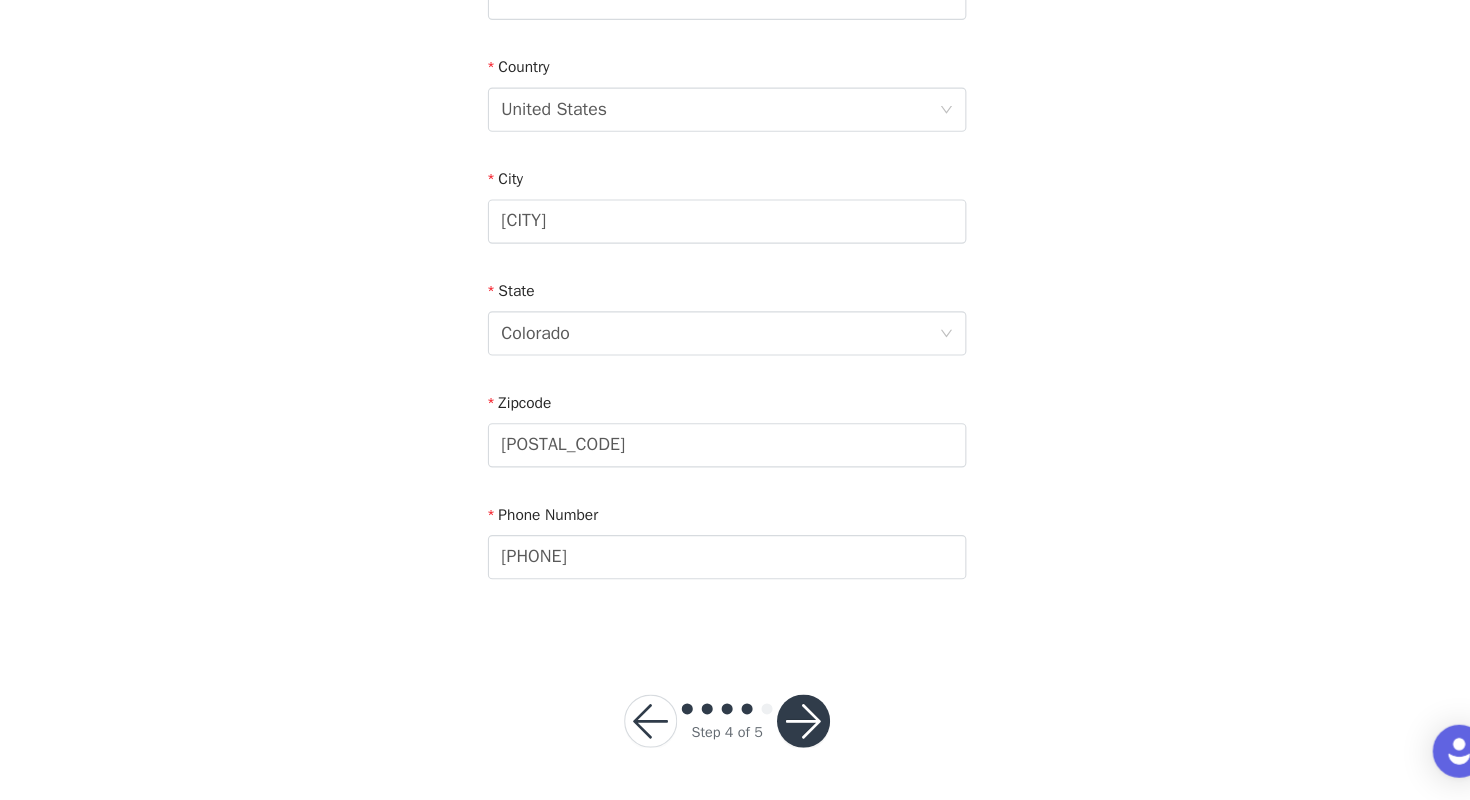 scroll, scrollTop: 563, scrollLeft: 0, axis: vertical 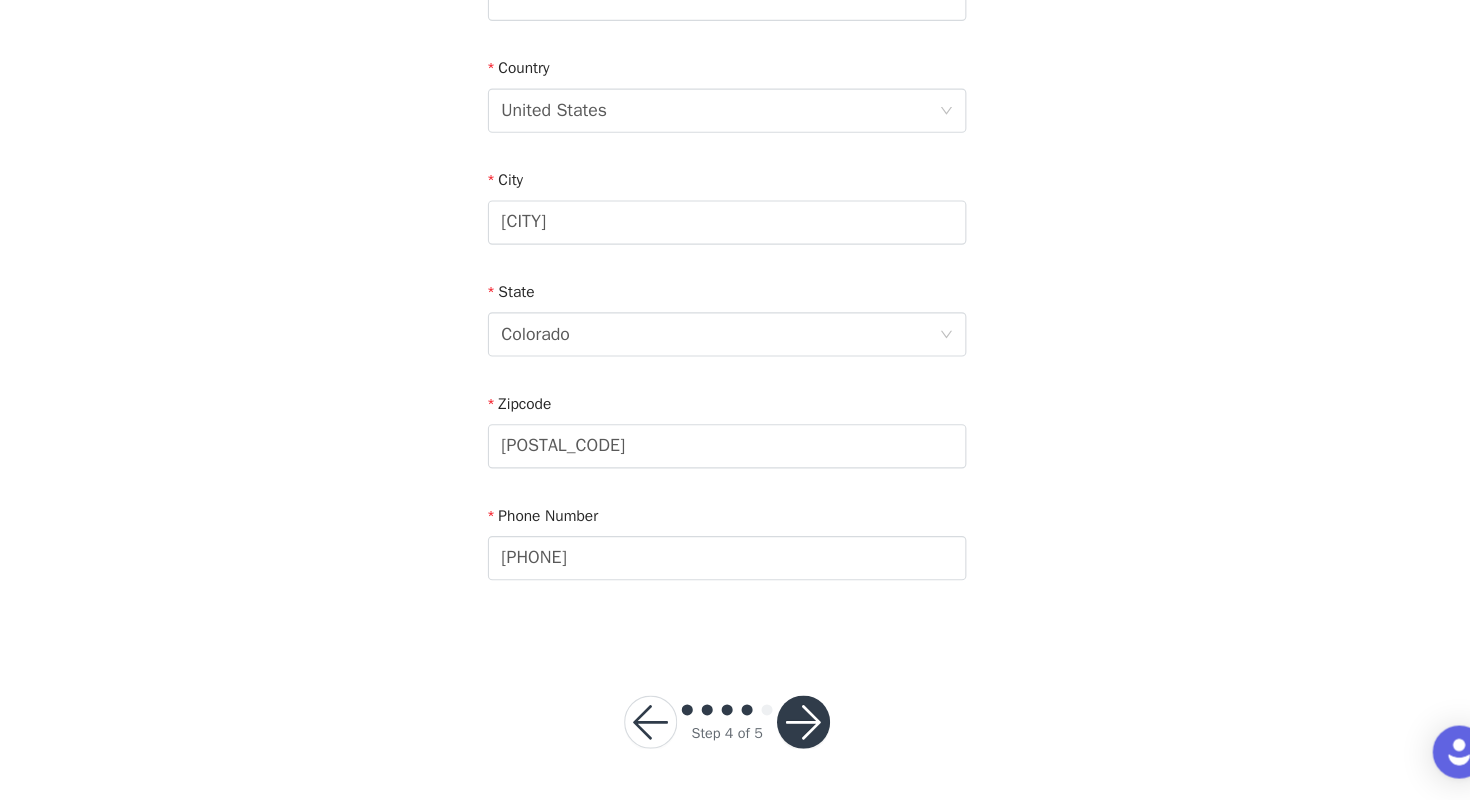 click at bounding box center (804, 729) 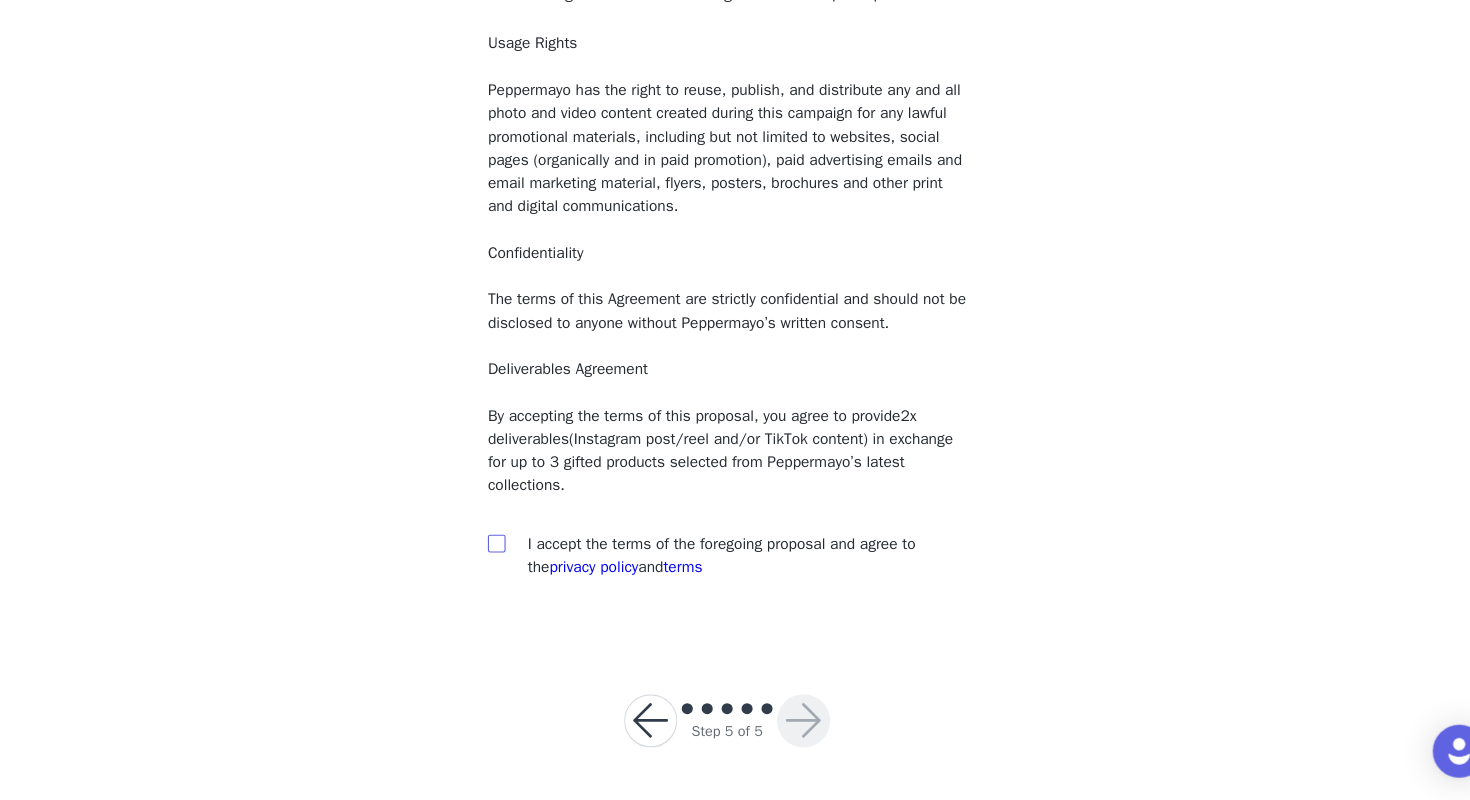 scroll, scrollTop: 124, scrollLeft: 0, axis: vertical 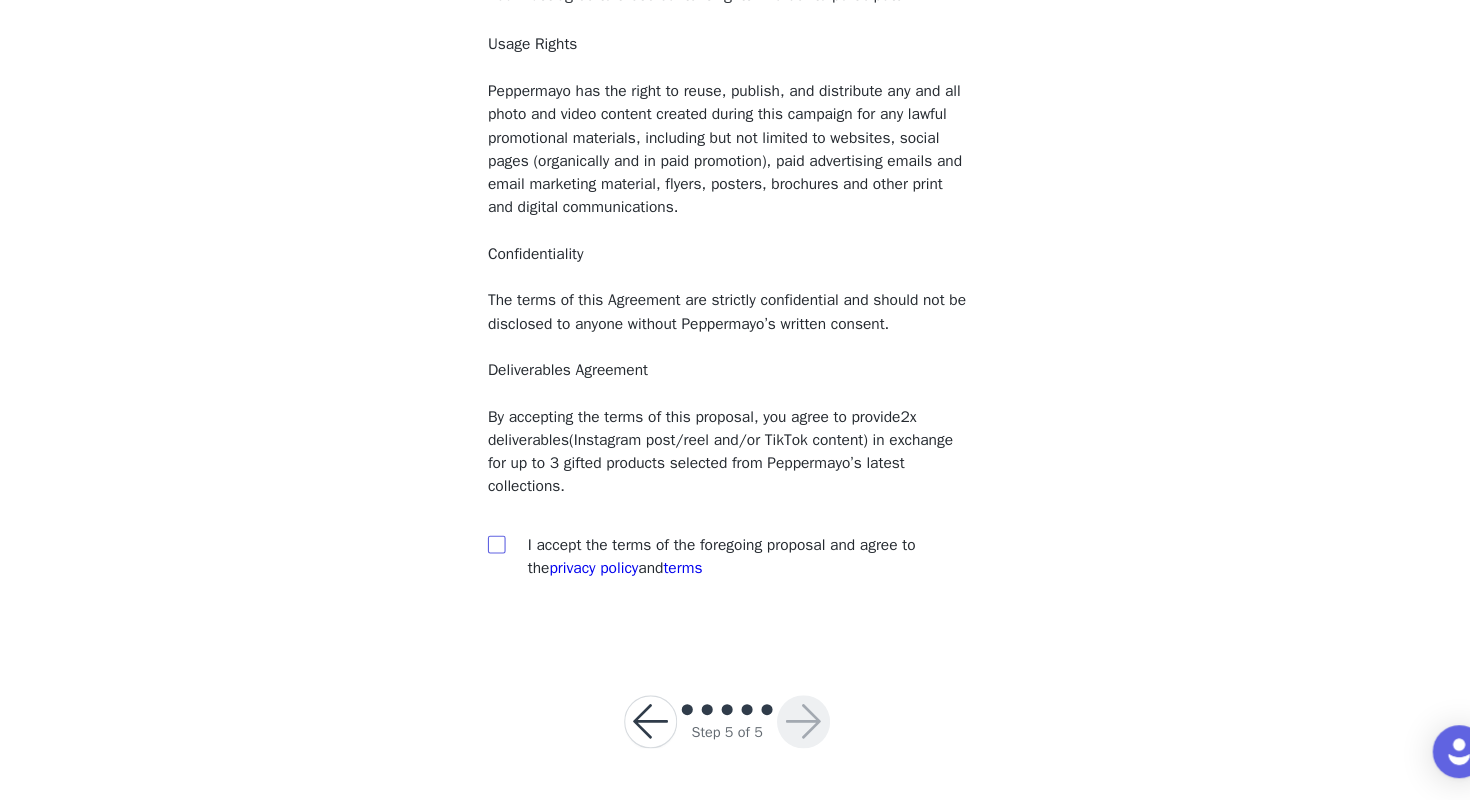 click at bounding box center [526, 568] 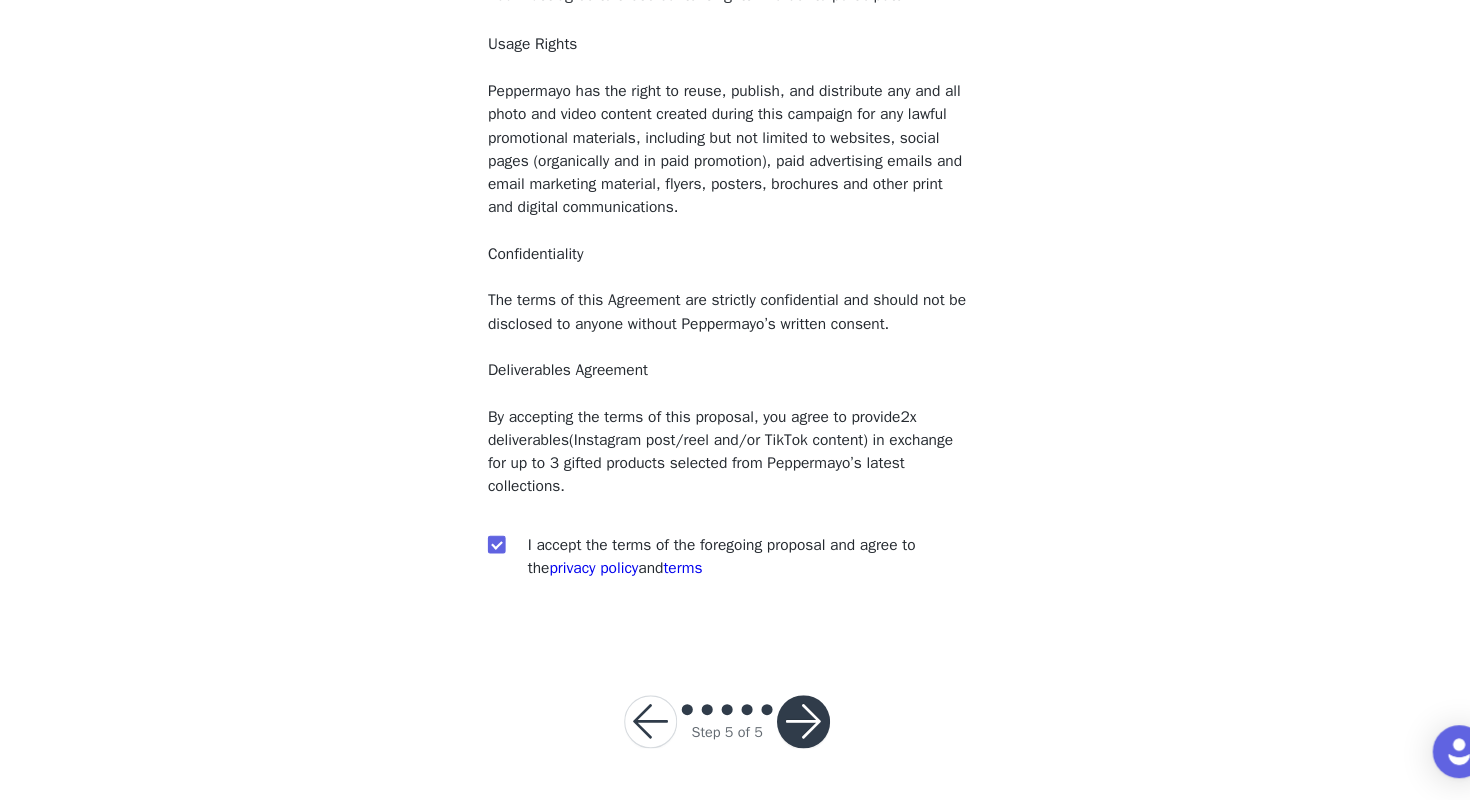 click at bounding box center (804, 729) 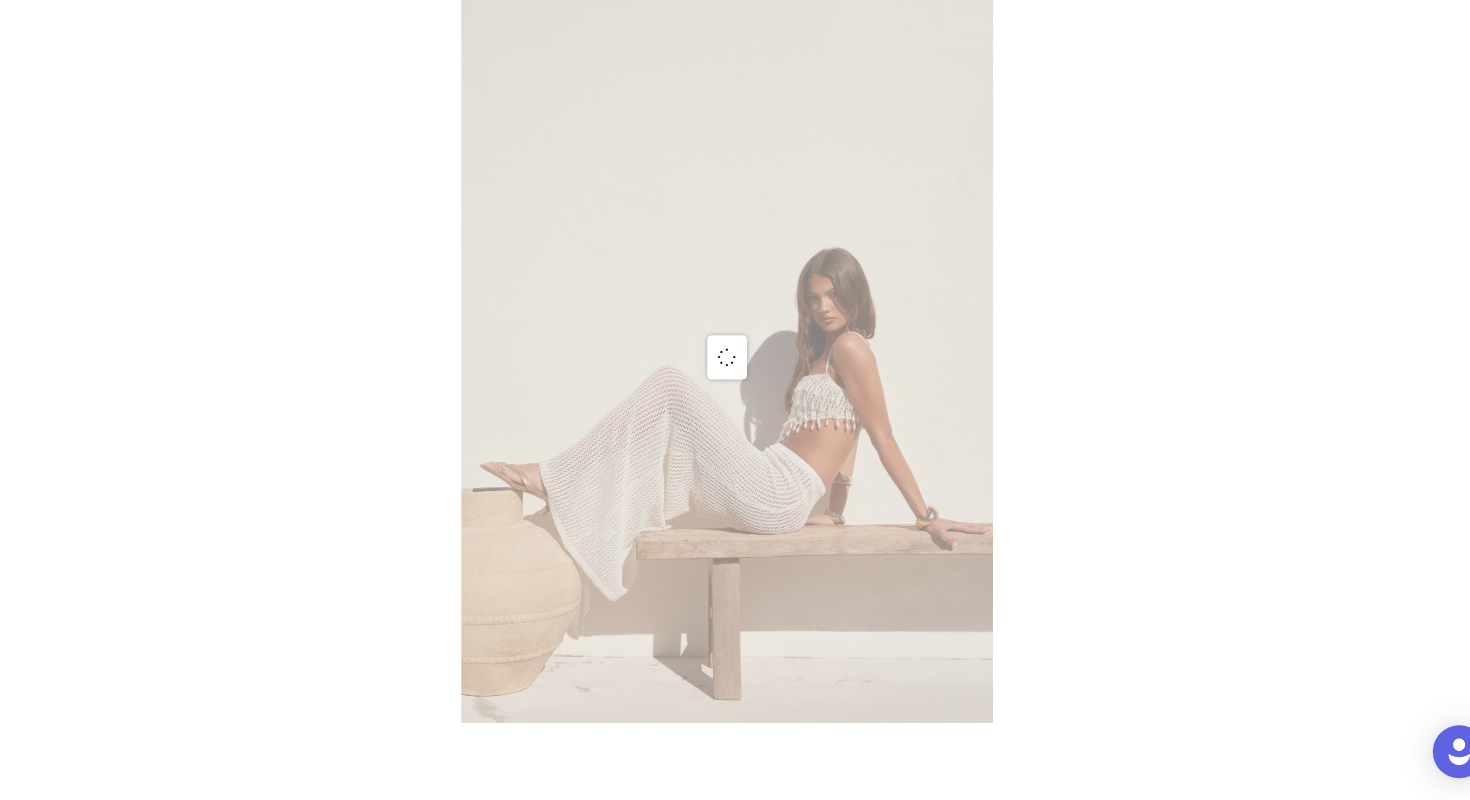 scroll, scrollTop: 0, scrollLeft: 0, axis: both 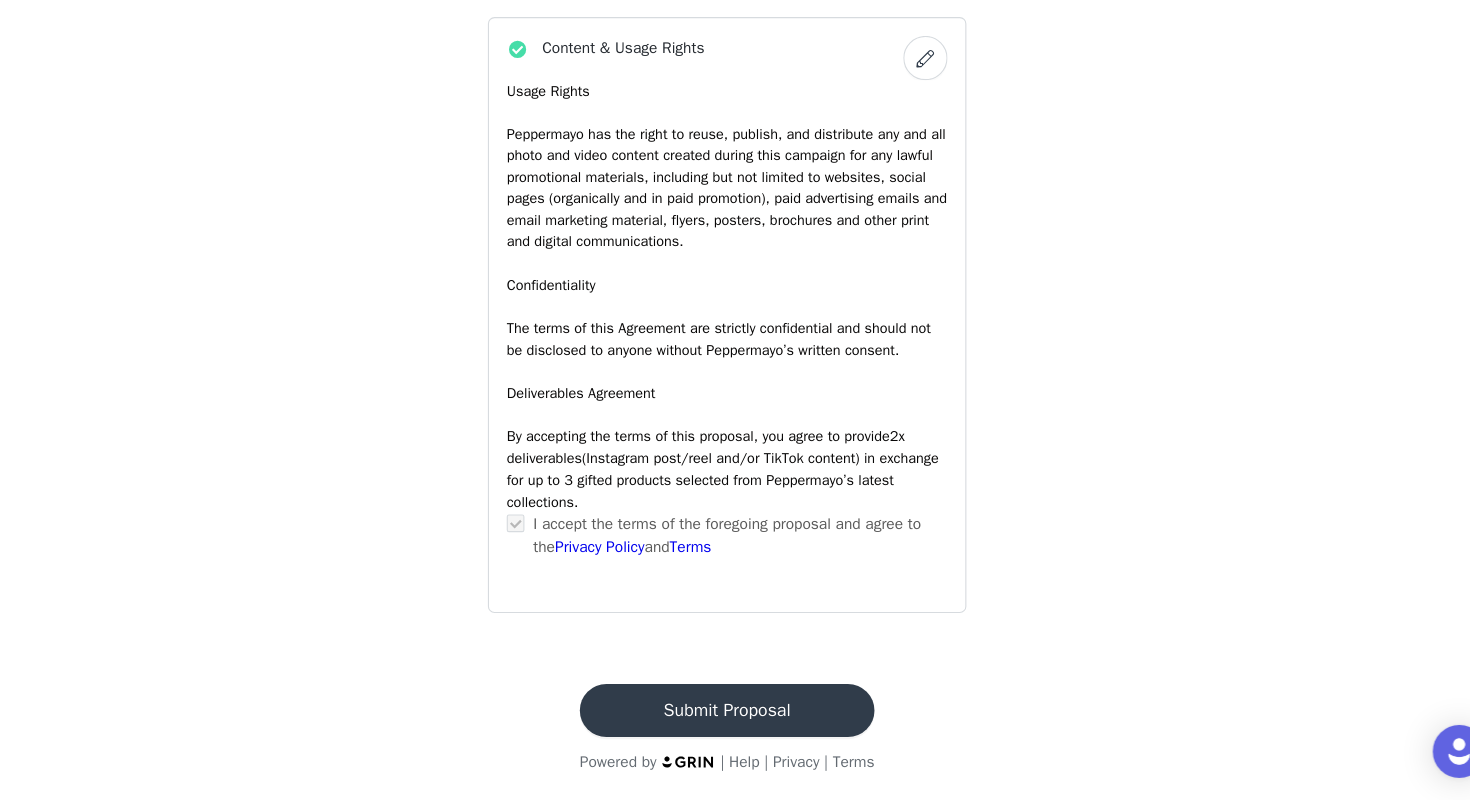 click on "Submit Proposal" at bounding box center [735, 719] 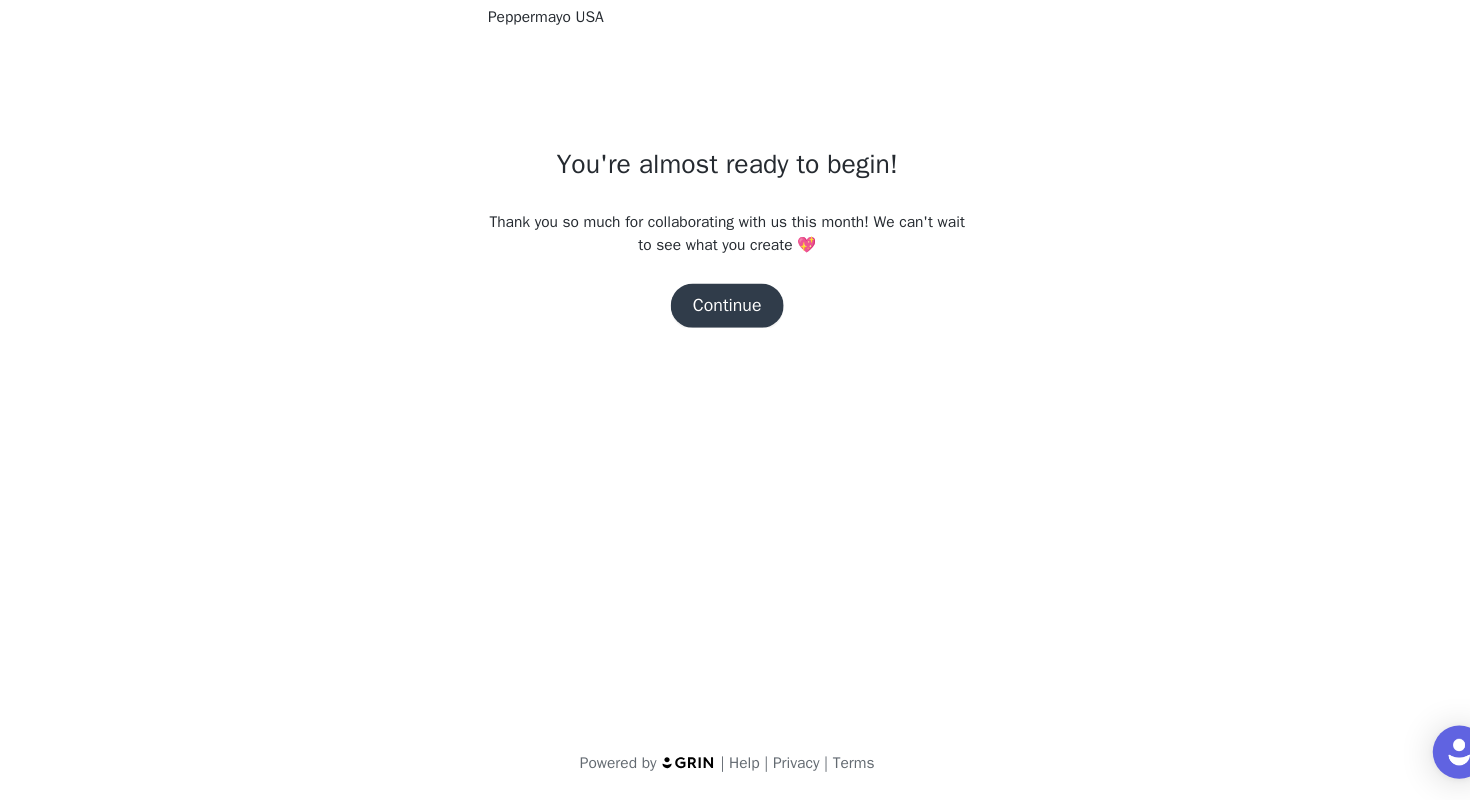 scroll, scrollTop: 0, scrollLeft: 0, axis: both 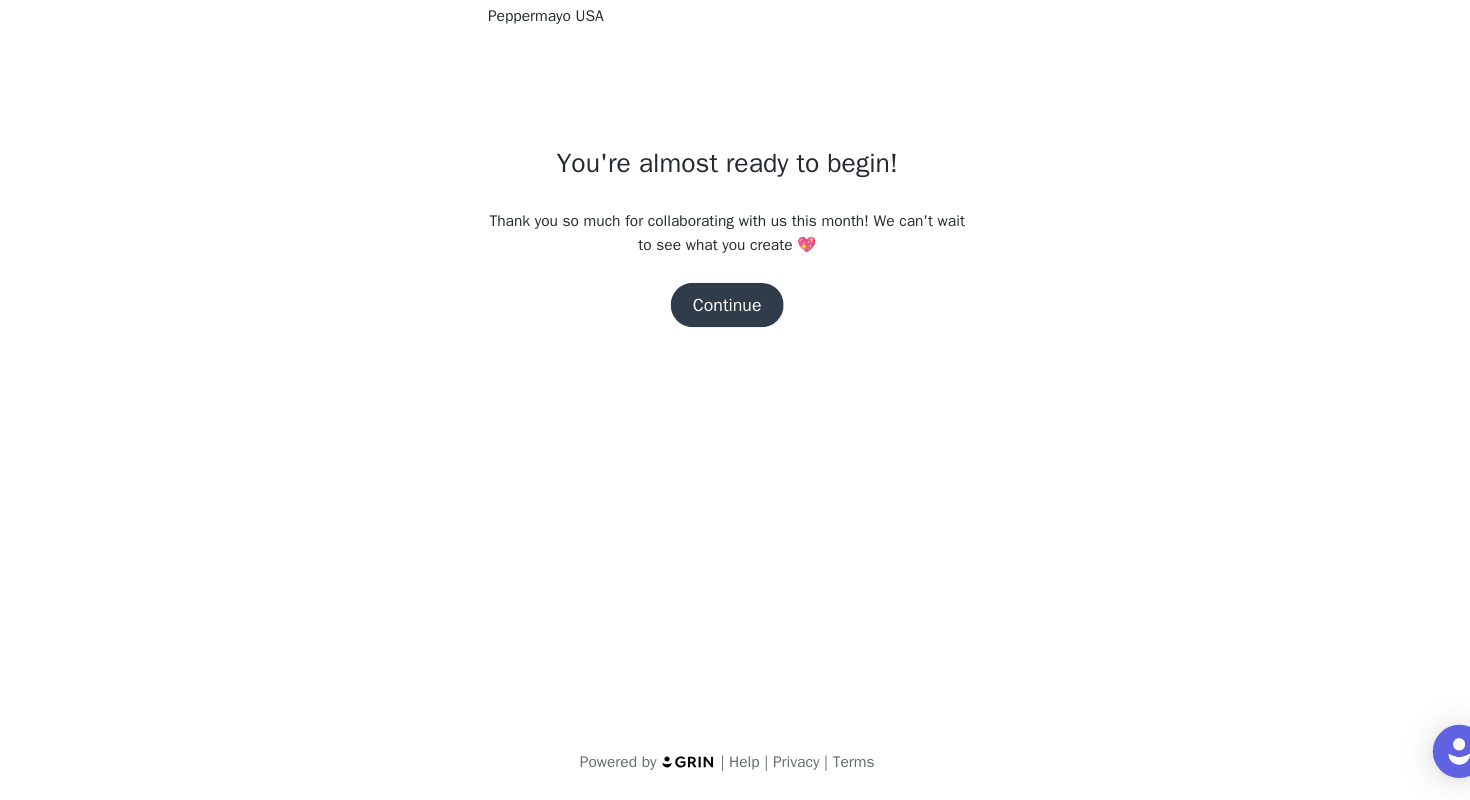 click on "Continue" at bounding box center [735, 353] 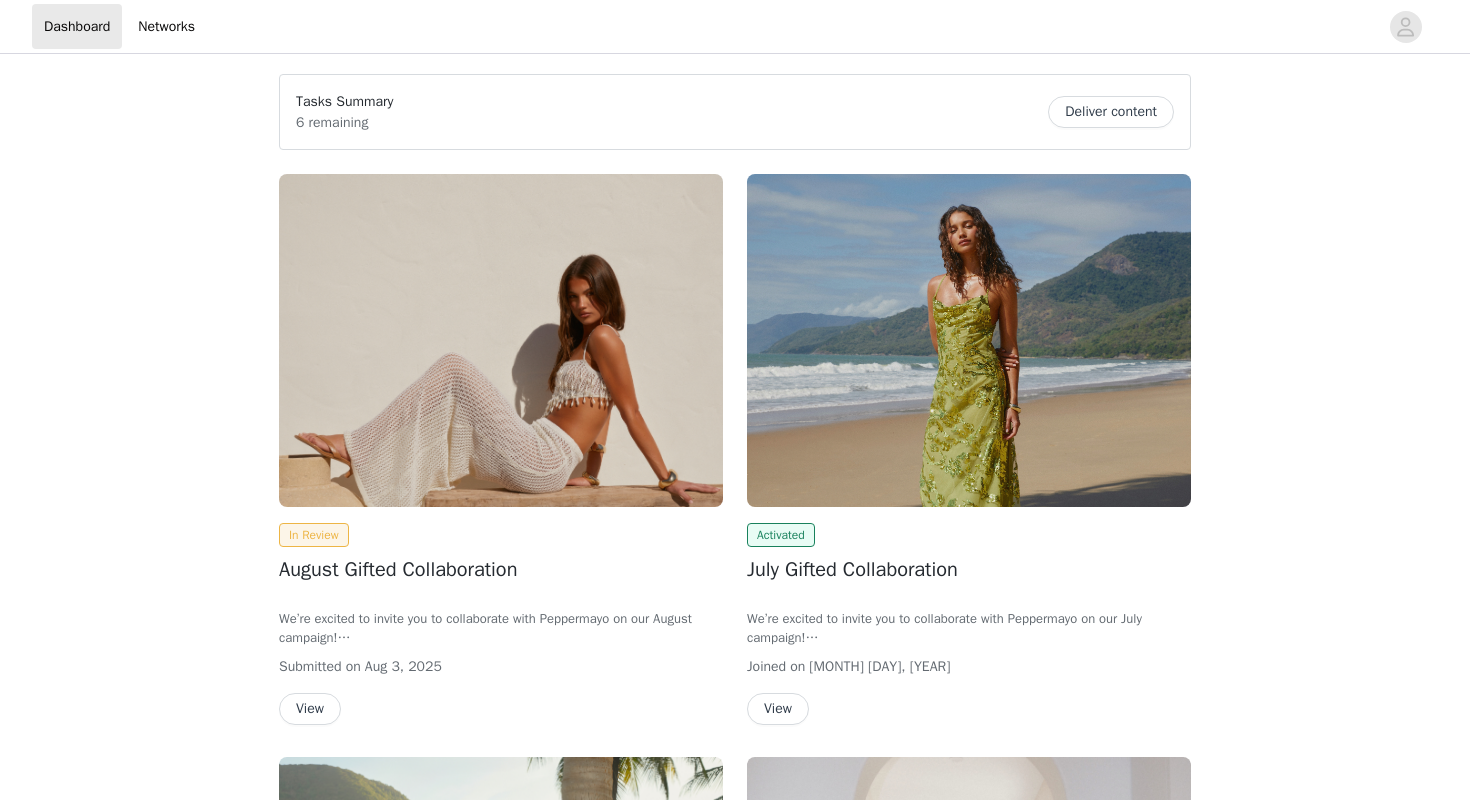 scroll, scrollTop: 0, scrollLeft: 0, axis: both 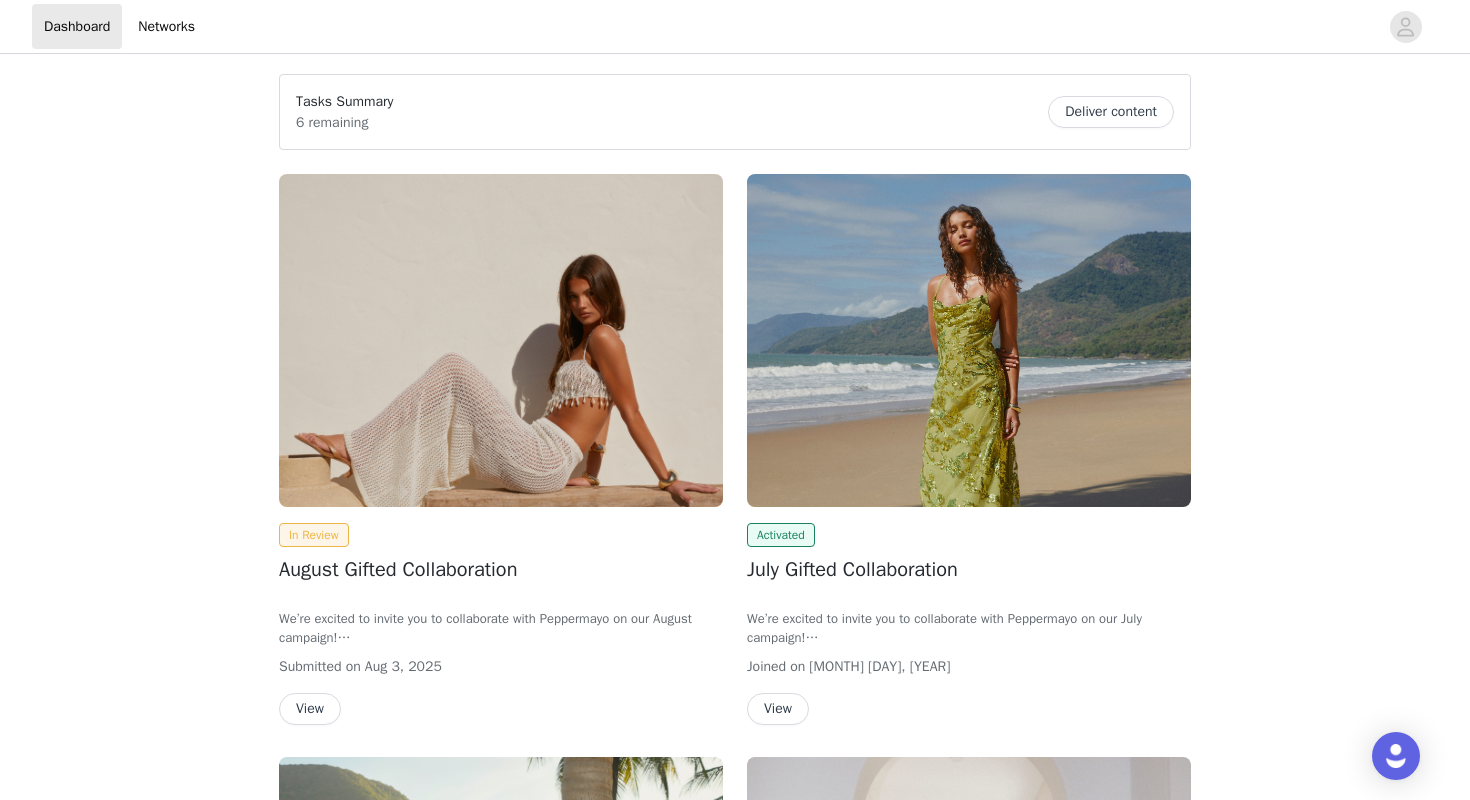 click at bounding box center (969, 340) 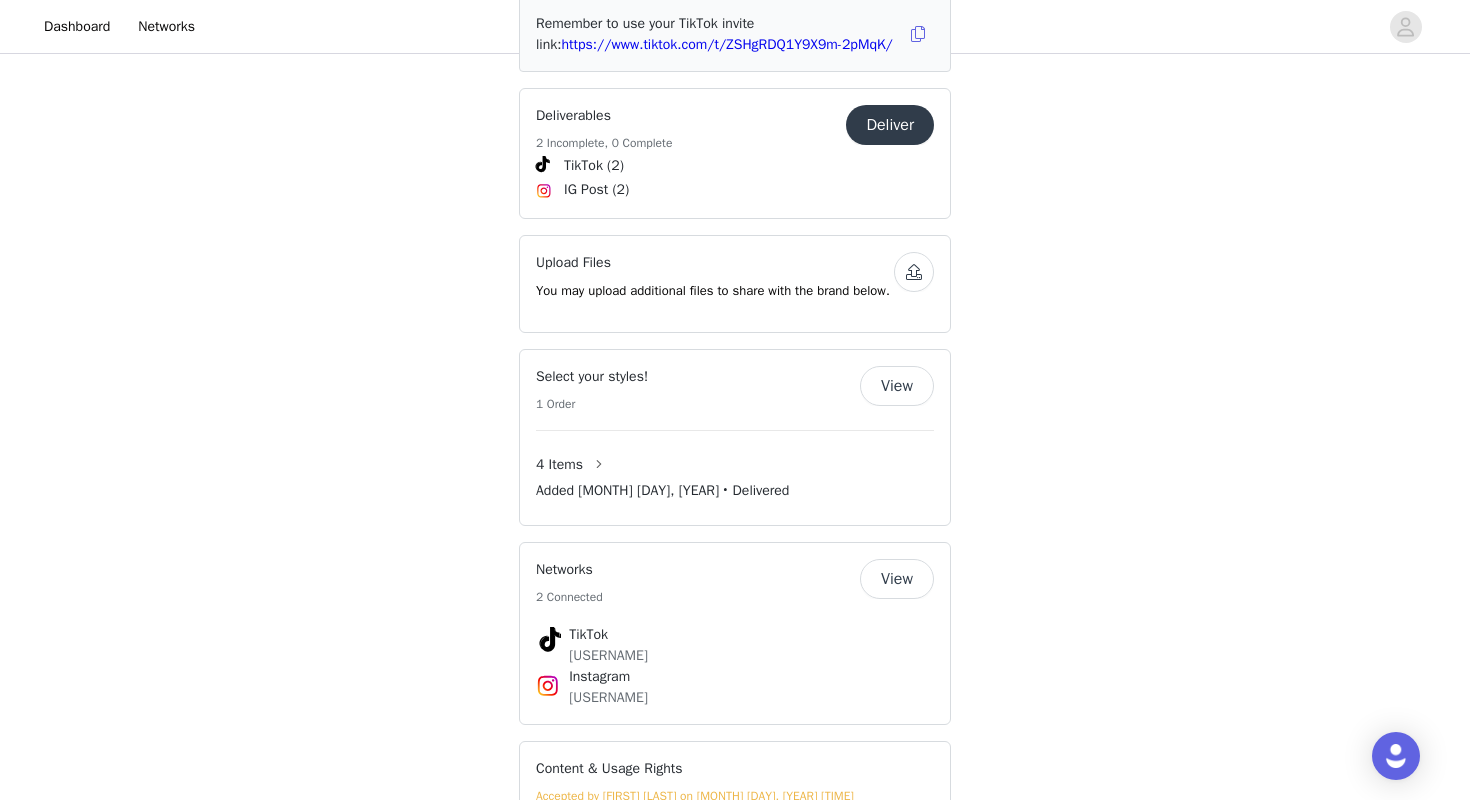 scroll, scrollTop: 1227, scrollLeft: 0, axis: vertical 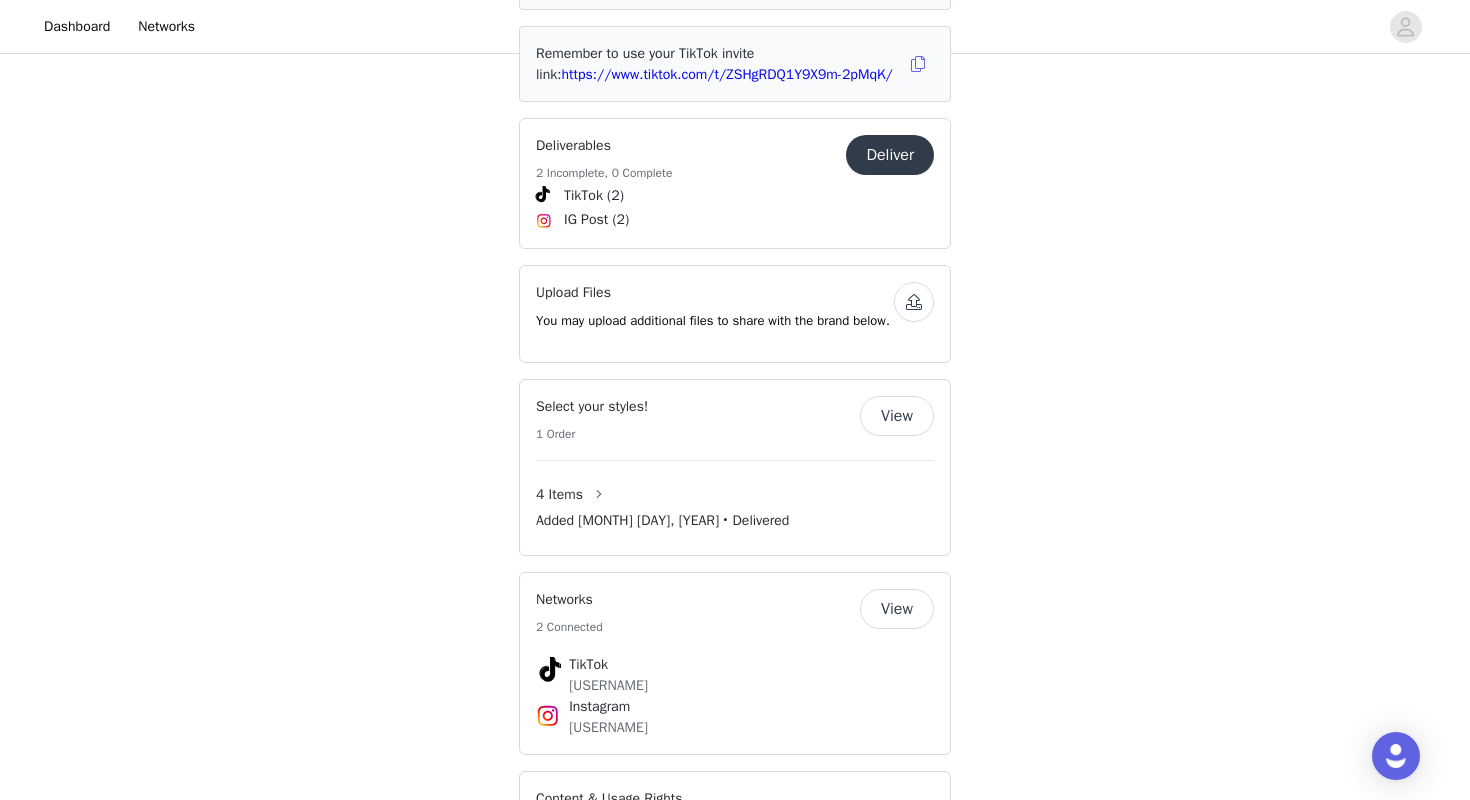 click on "Deliver" at bounding box center [890, 155] 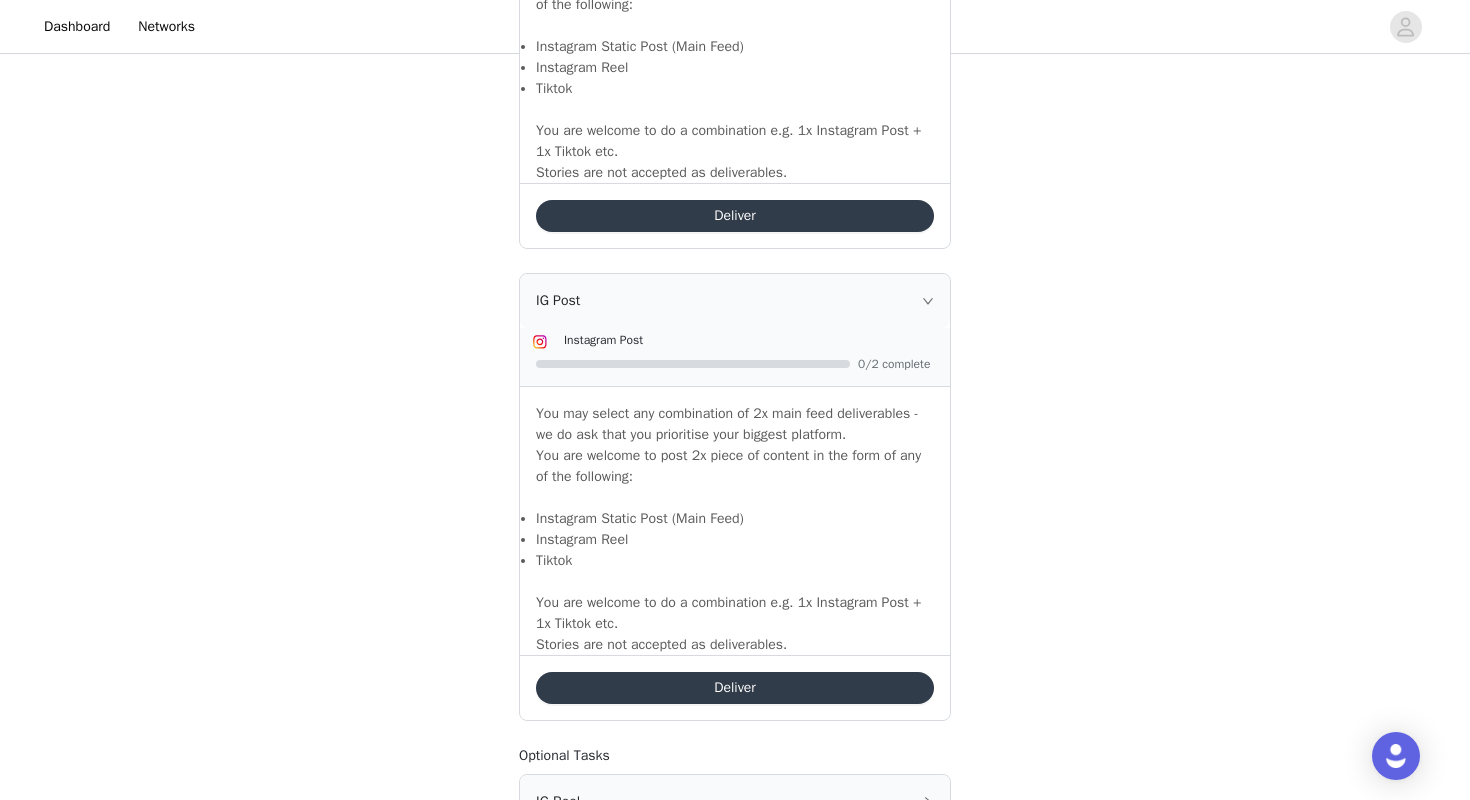 scroll, scrollTop: 1227, scrollLeft: 0, axis: vertical 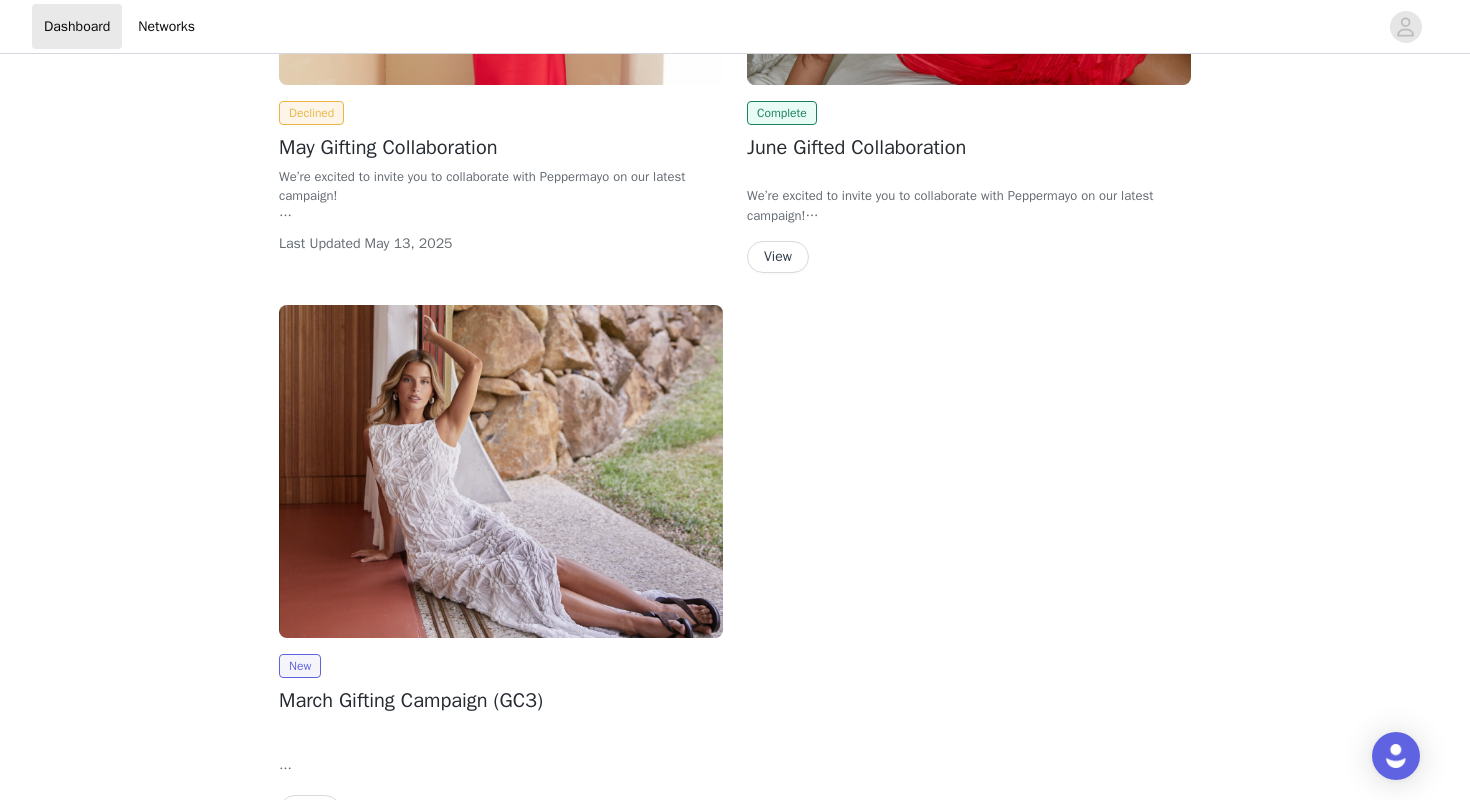 click at bounding box center (501, 471) 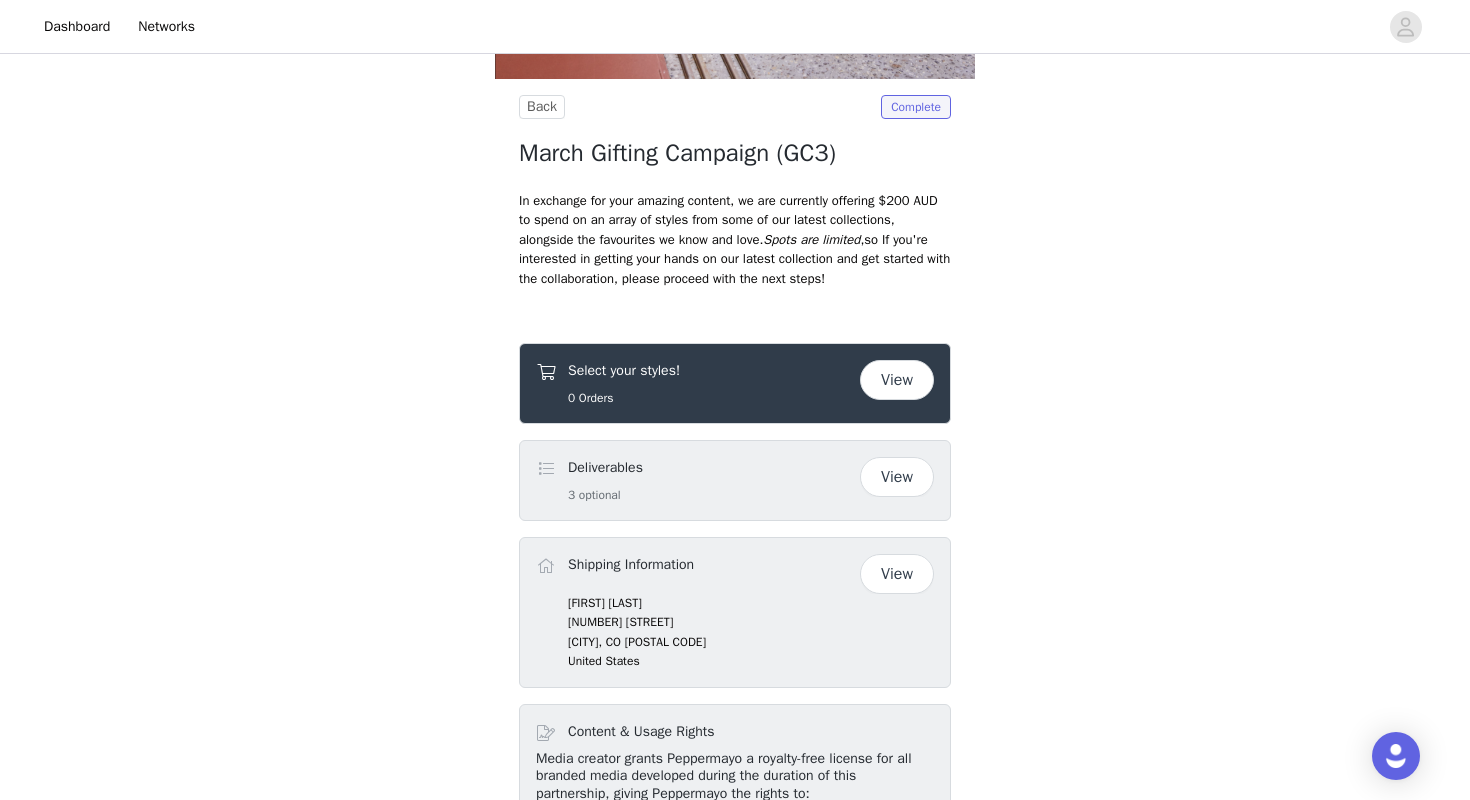 scroll, scrollTop: 568, scrollLeft: 0, axis: vertical 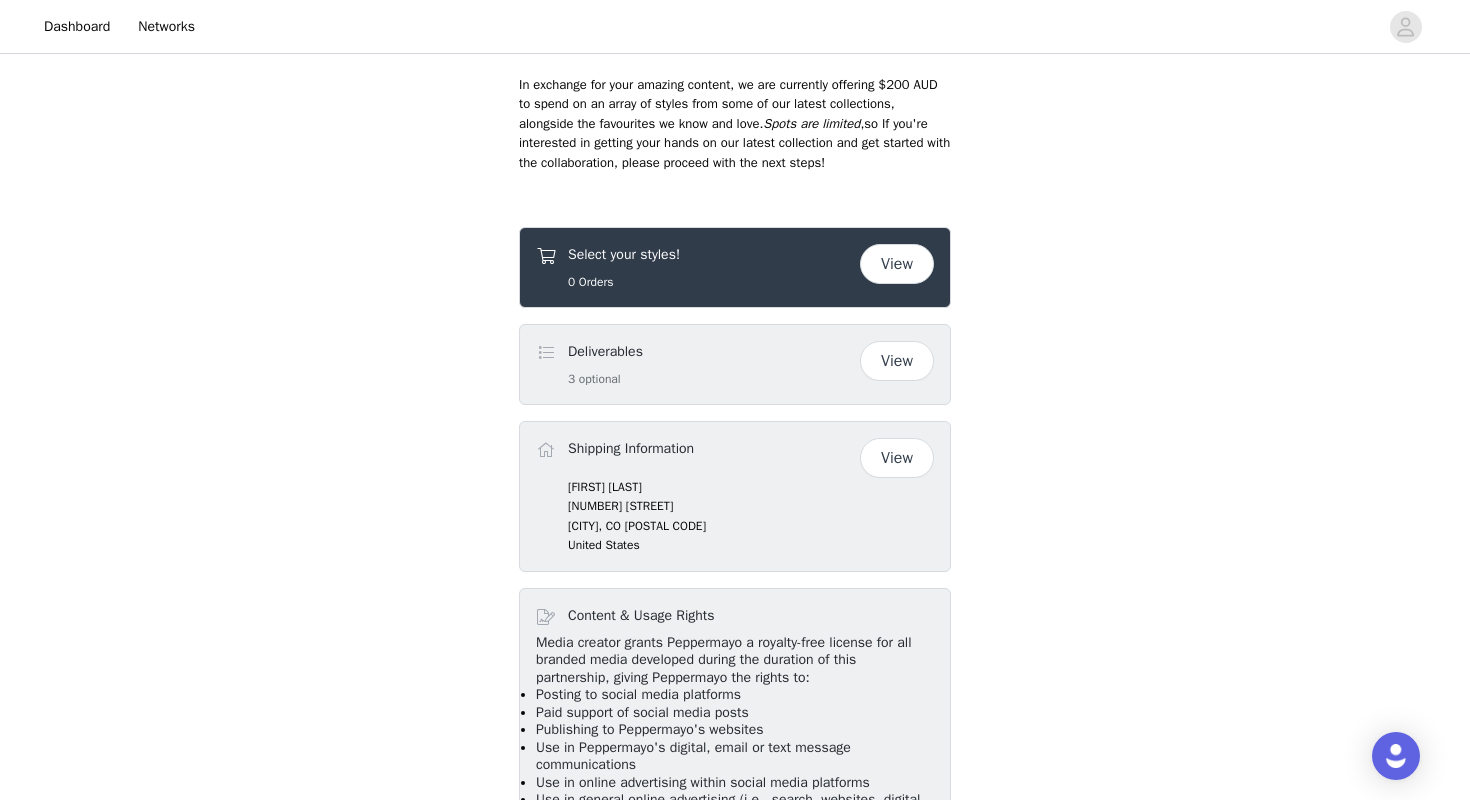 click on "View" at bounding box center [897, 264] 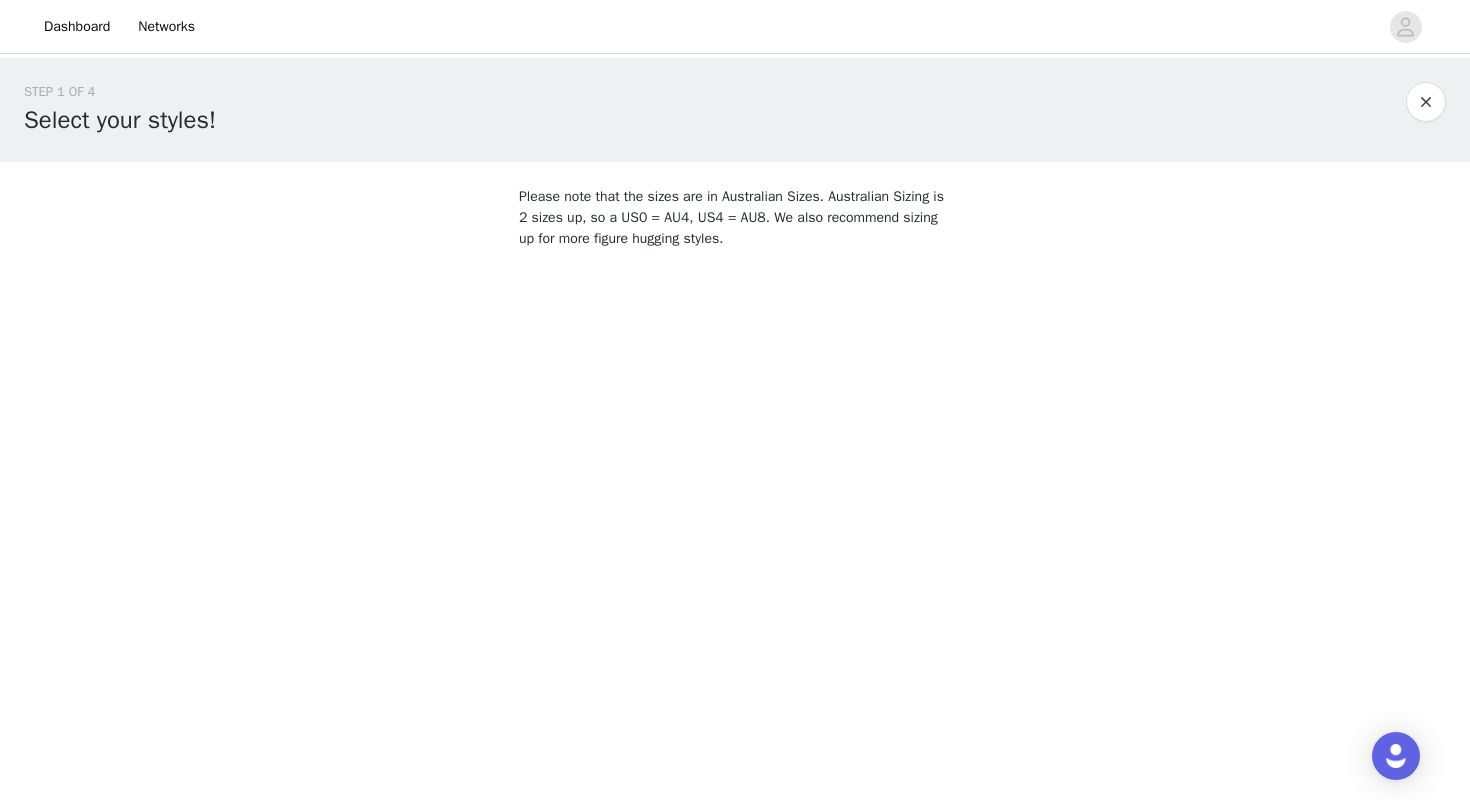 scroll, scrollTop: 0, scrollLeft: 0, axis: both 